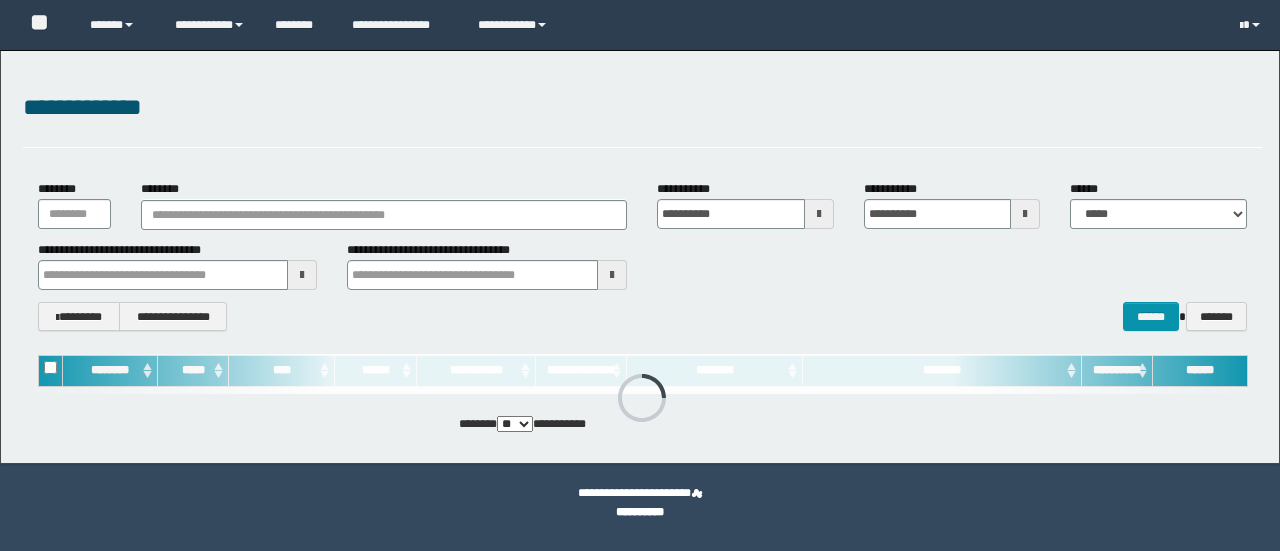 scroll, scrollTop: 0, scrollLeft: 0, axis: both 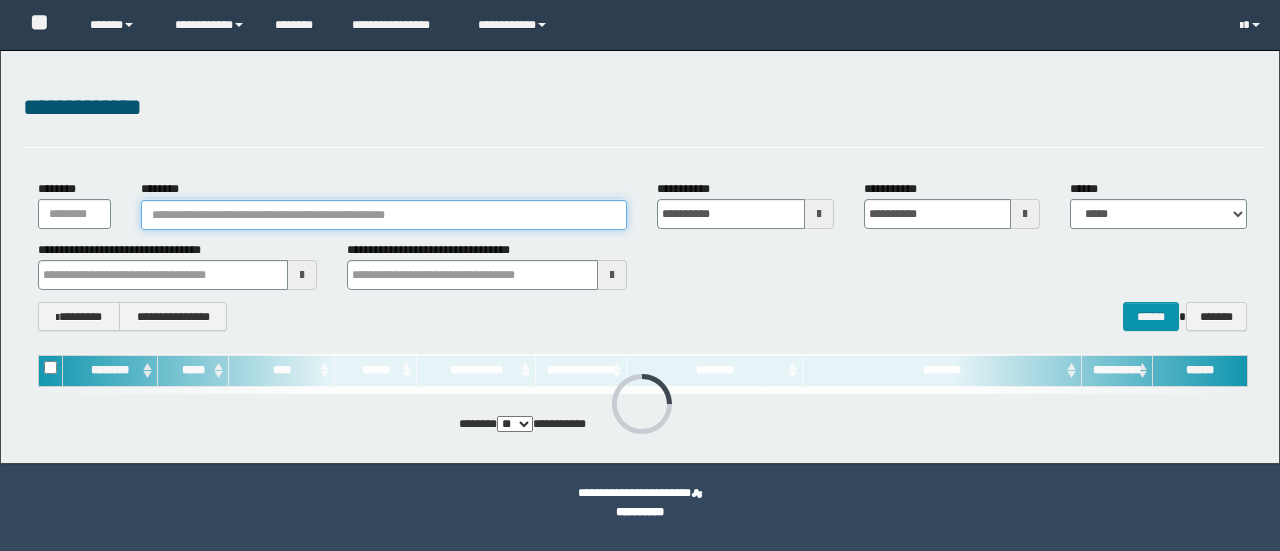 drag, startPoint x: 220, startPoint y: 223, endPoint x: 226, endPoint y: 213, distance: 11.661903 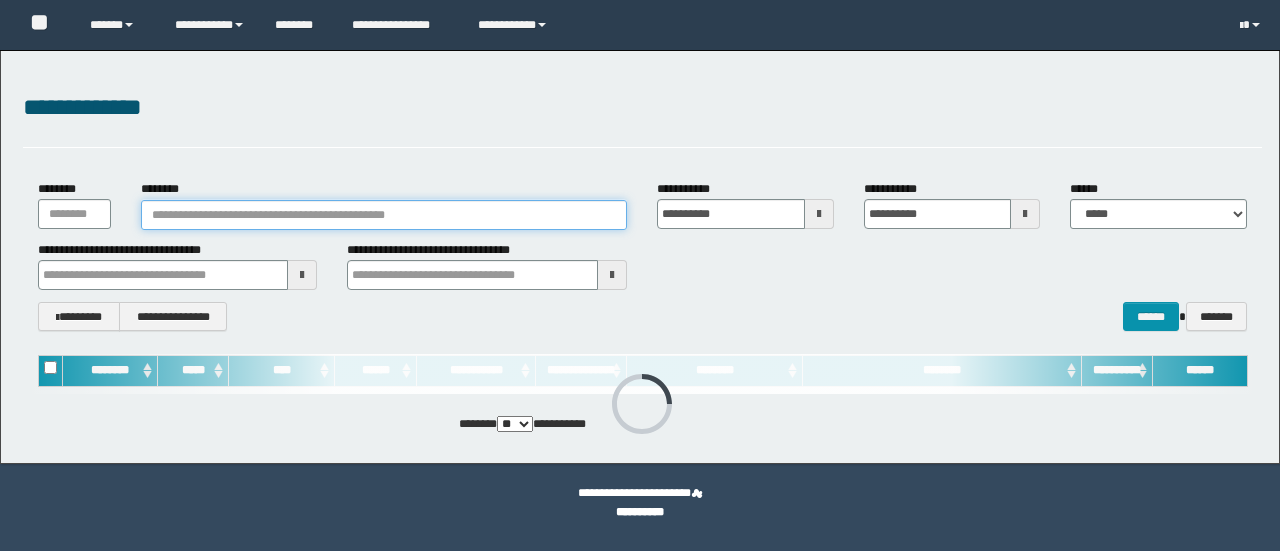 click on "********" at bounding box center (384, 215) 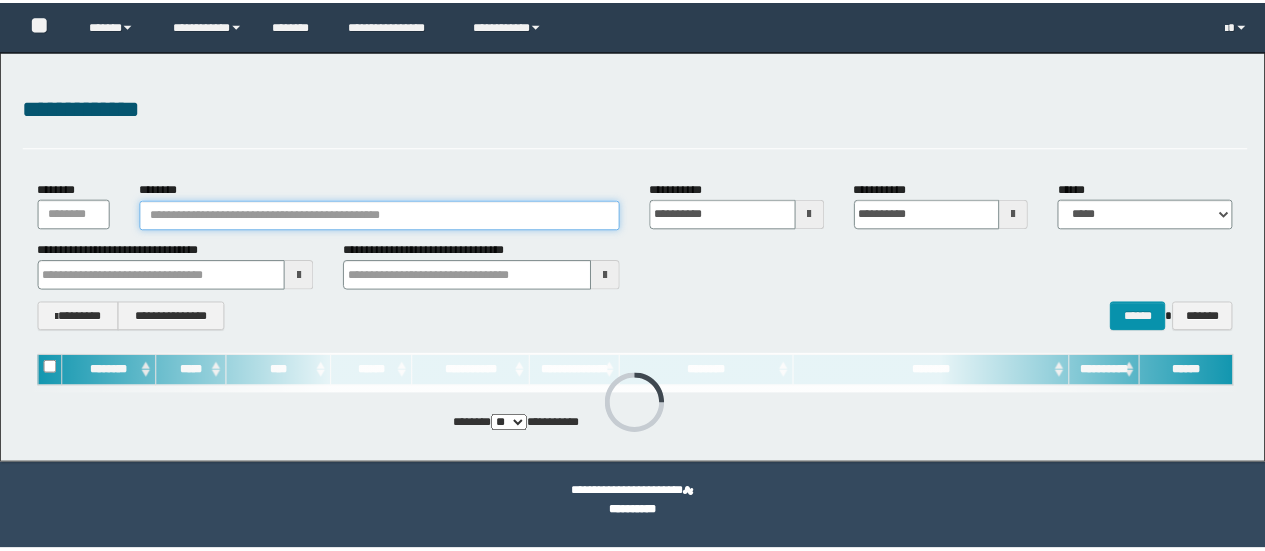 scroll, scrollTop: 0, scrollLeft: 0, axis: both 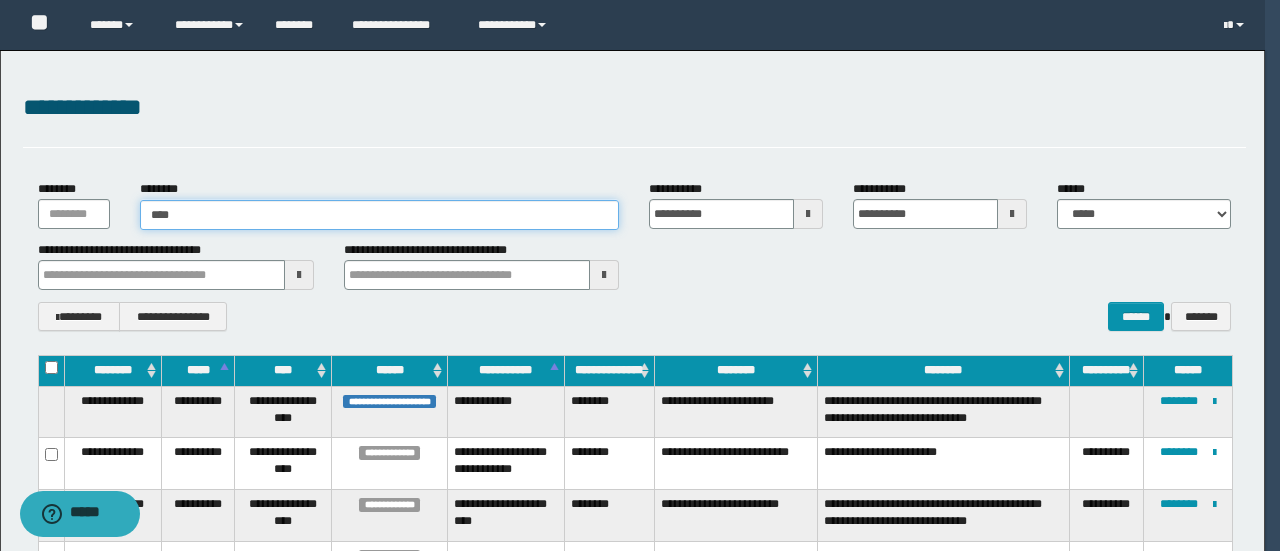 type on "*****" 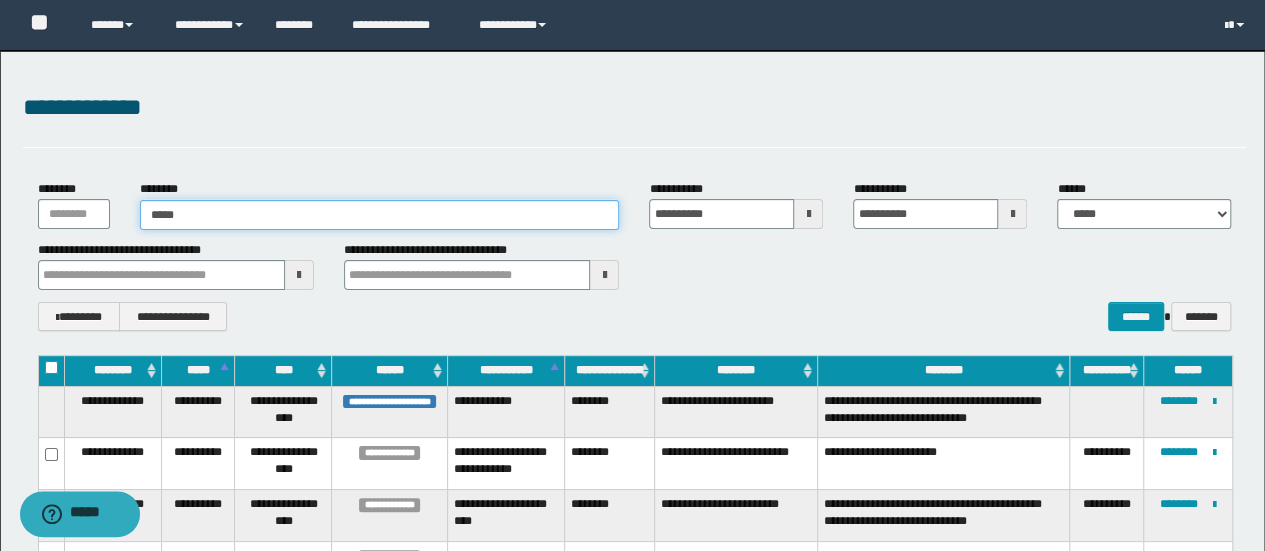 type on "*****" 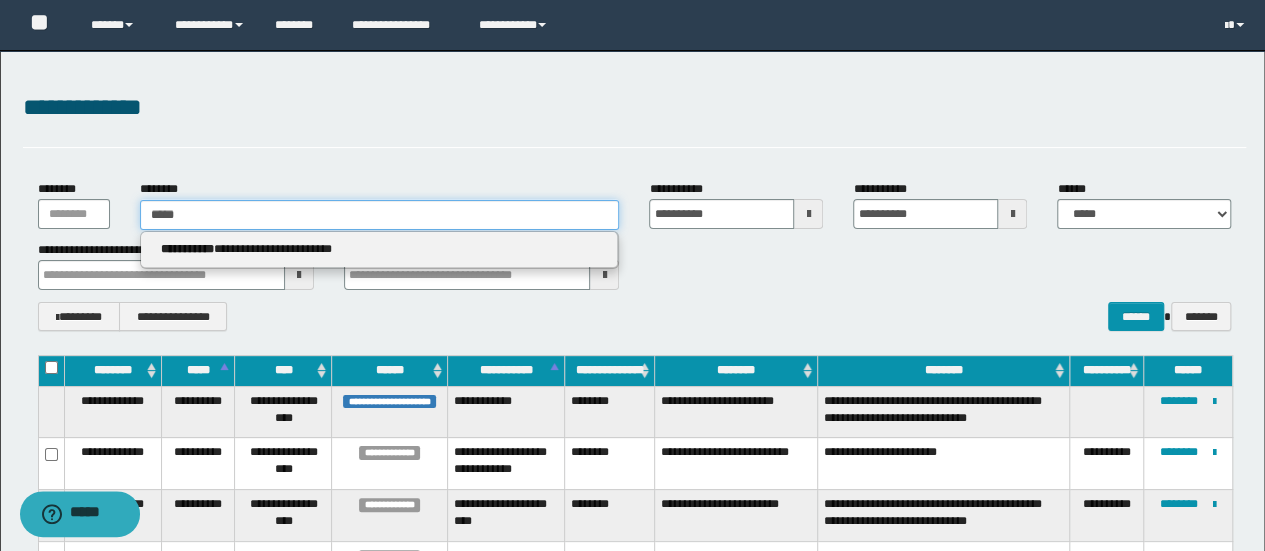 type 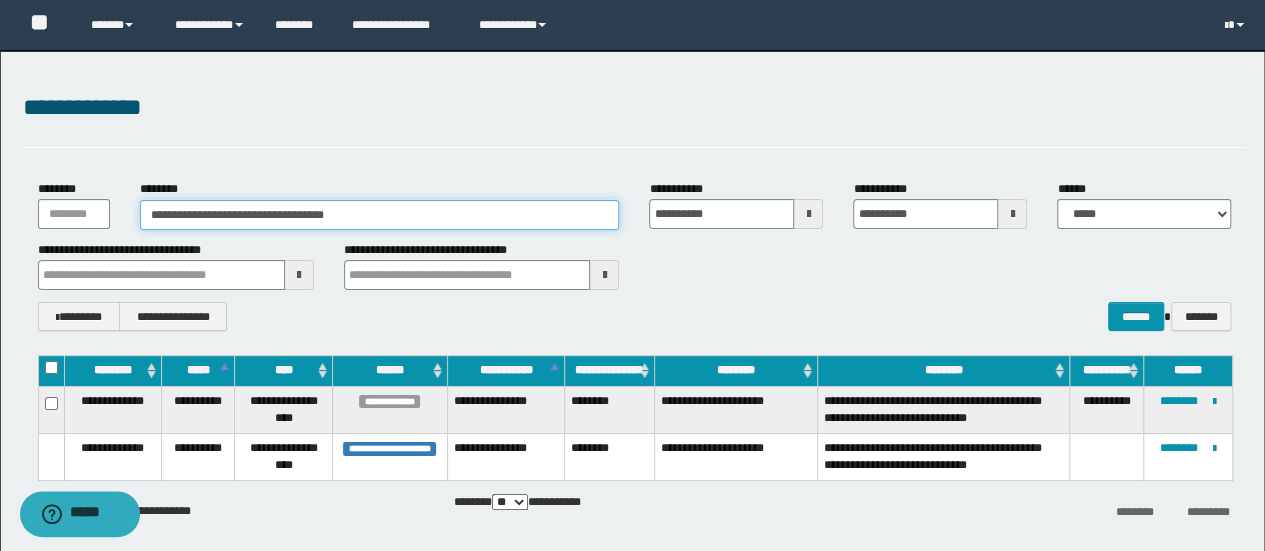 type on "**********" 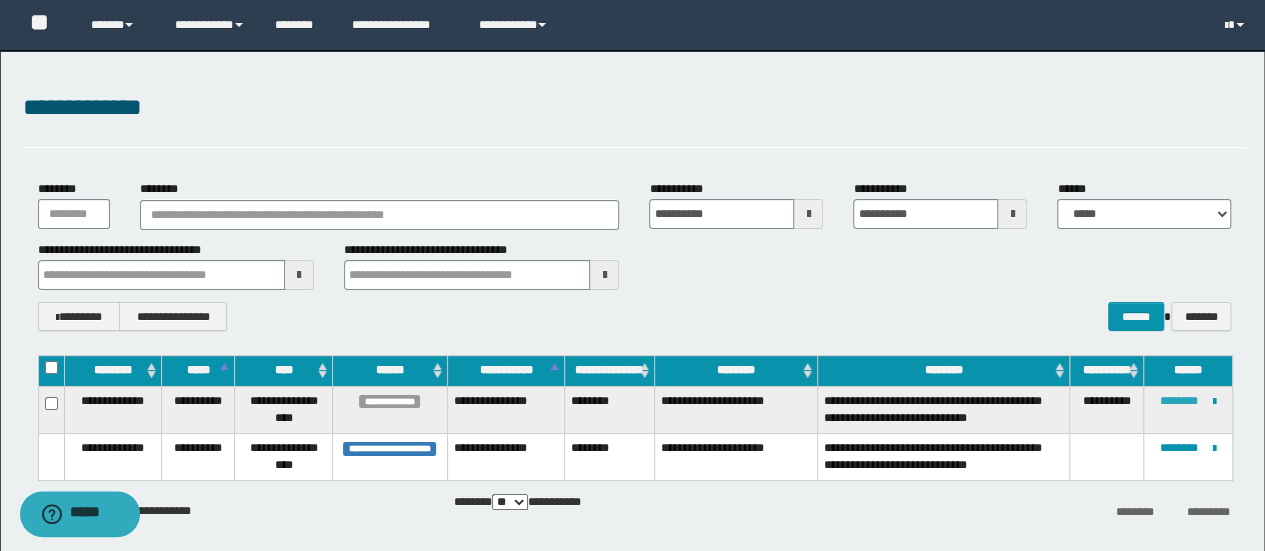 click on "********" at bounding box center [1179, 401] 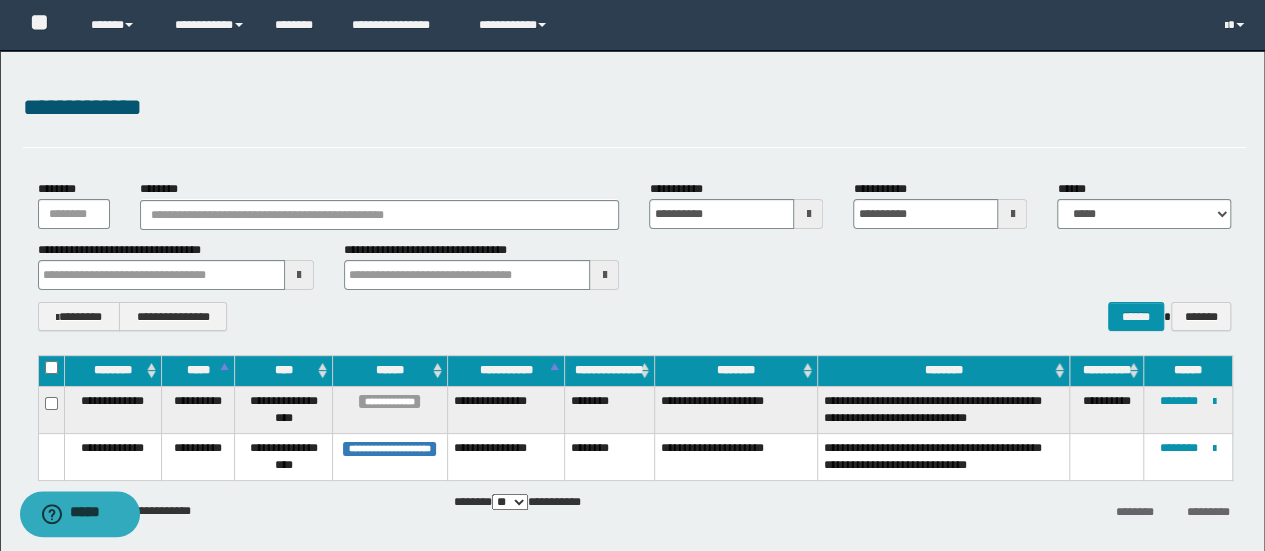 click on "**********" at bounding box center (735, 409) 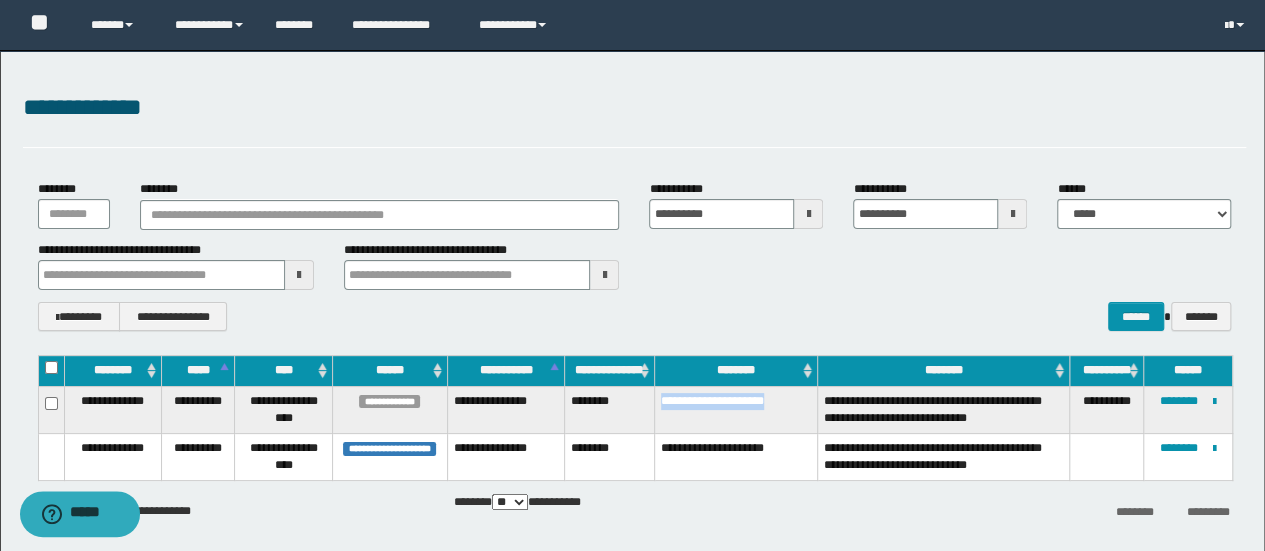 drag, startPoint x: 669, startPoint y: 401, endPoint x: 784, endPoint y: 405, distance: 115.06954 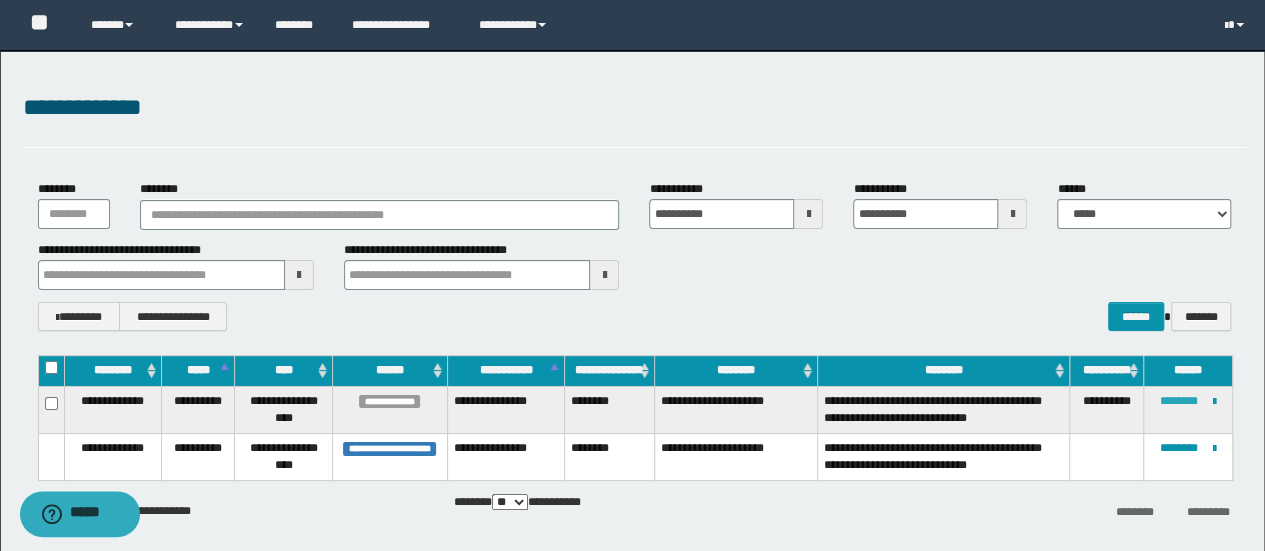 click on "********" at bounding box center (1179, 401) 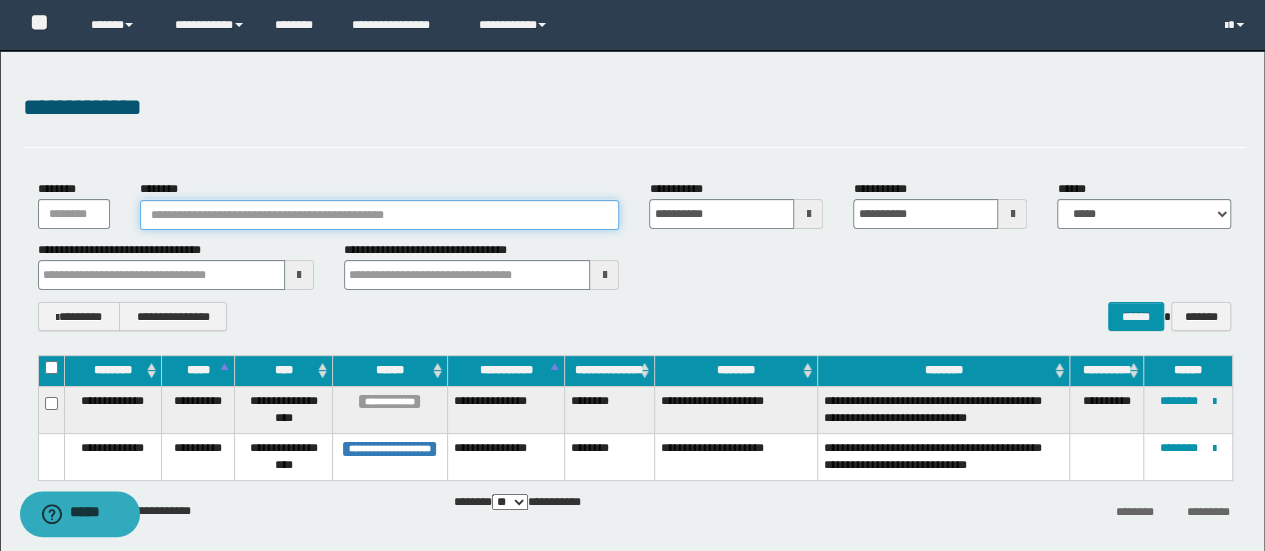 click on "********" at bounding box center (380, 215) 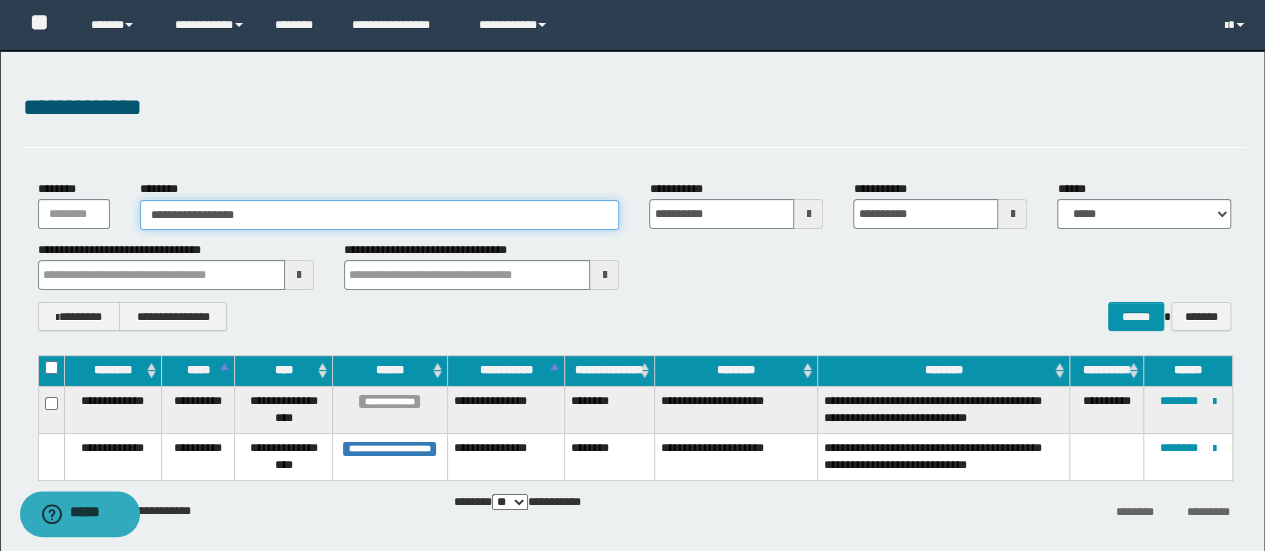 type 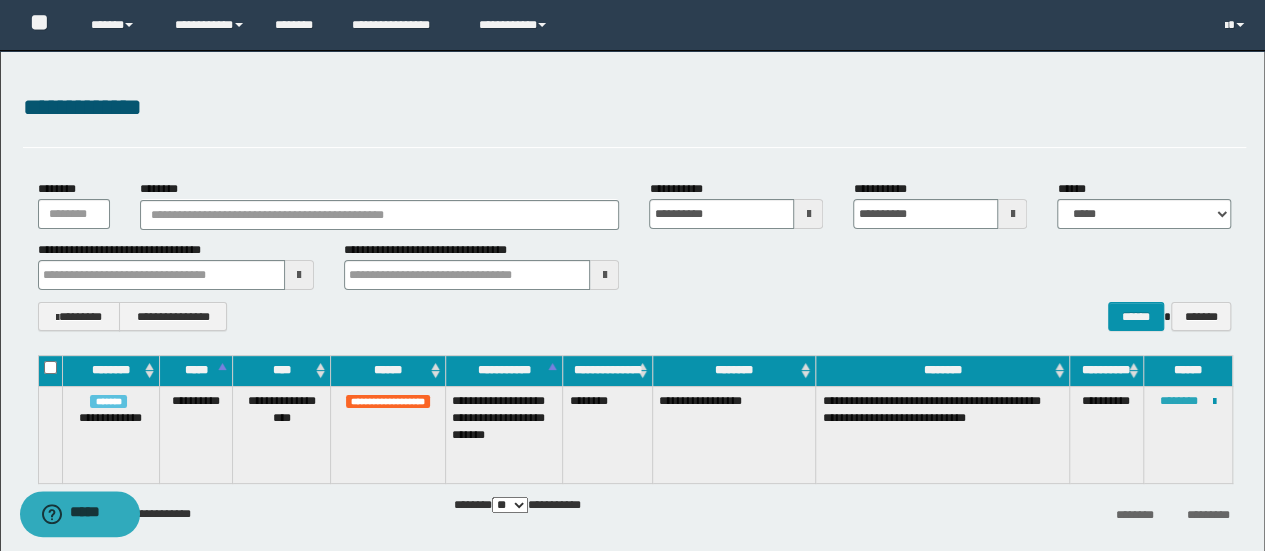 click on "********" at bounding box center [1179, 401] 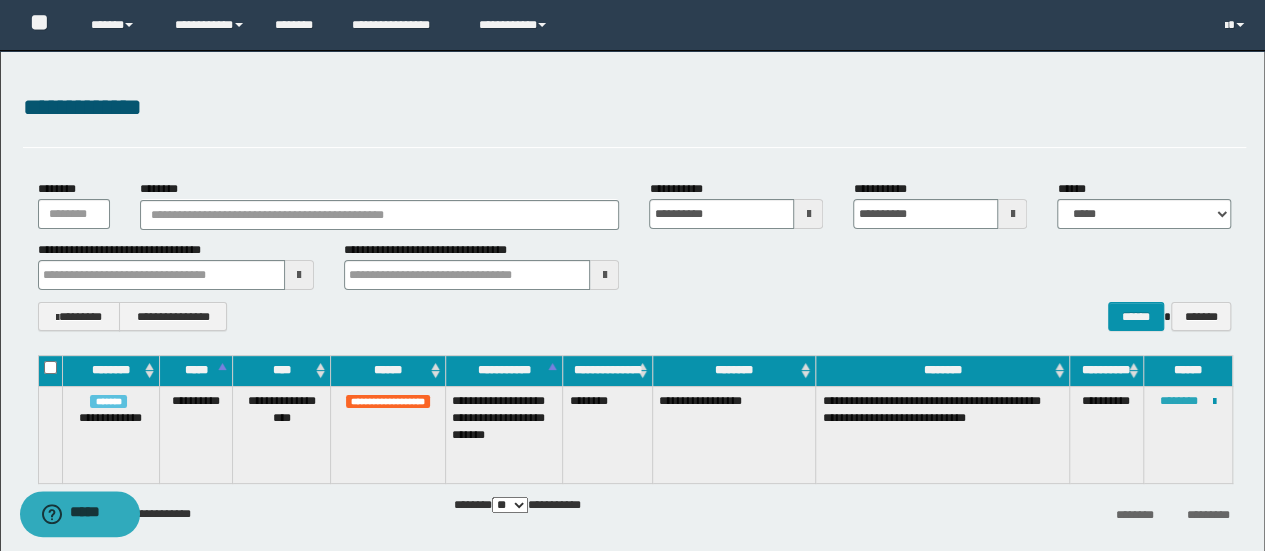 click on "********" at bounding box center [1179, 401] 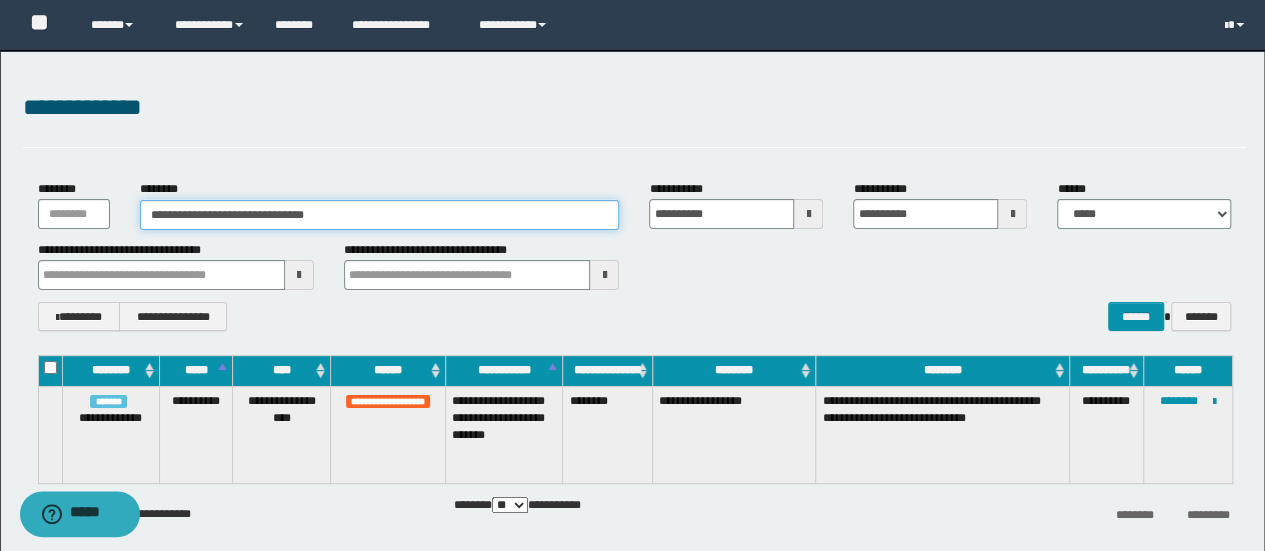 paste 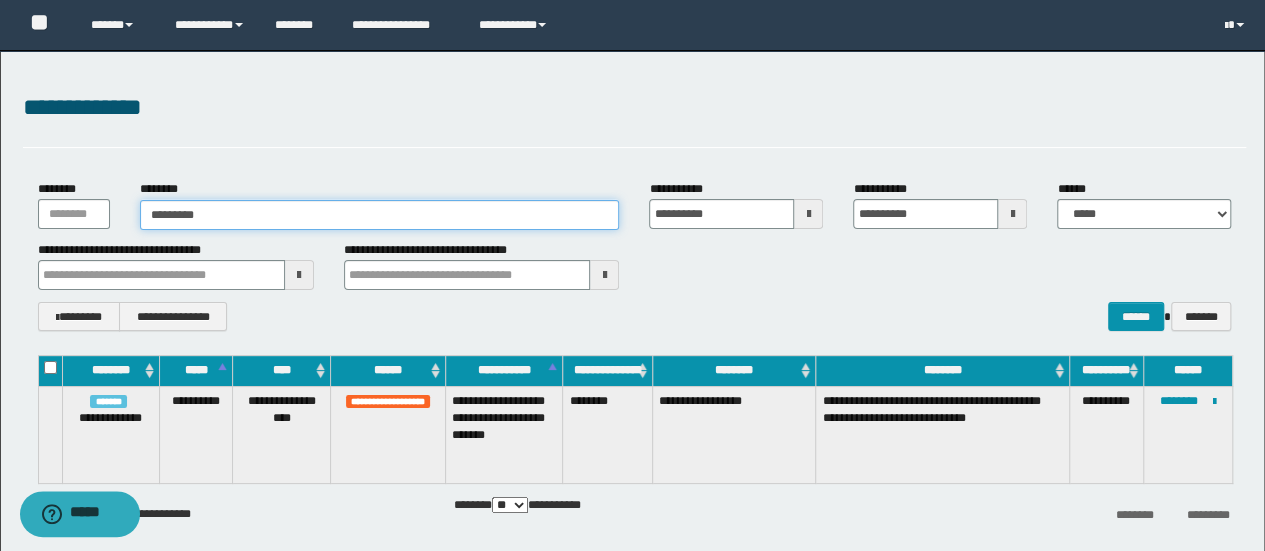 type on "********" 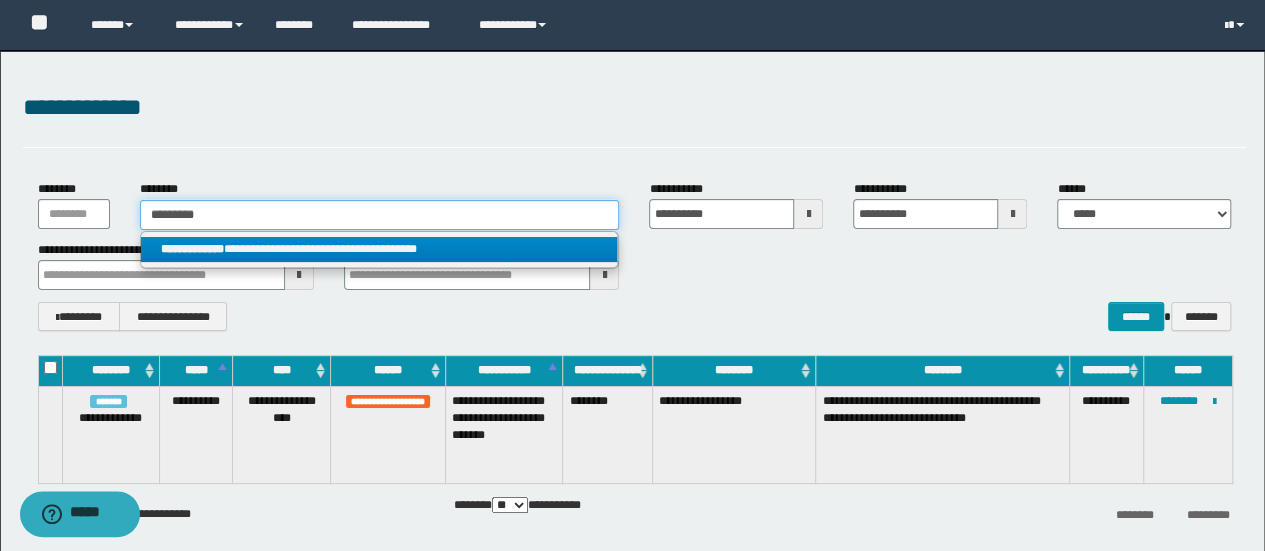 type on "********" 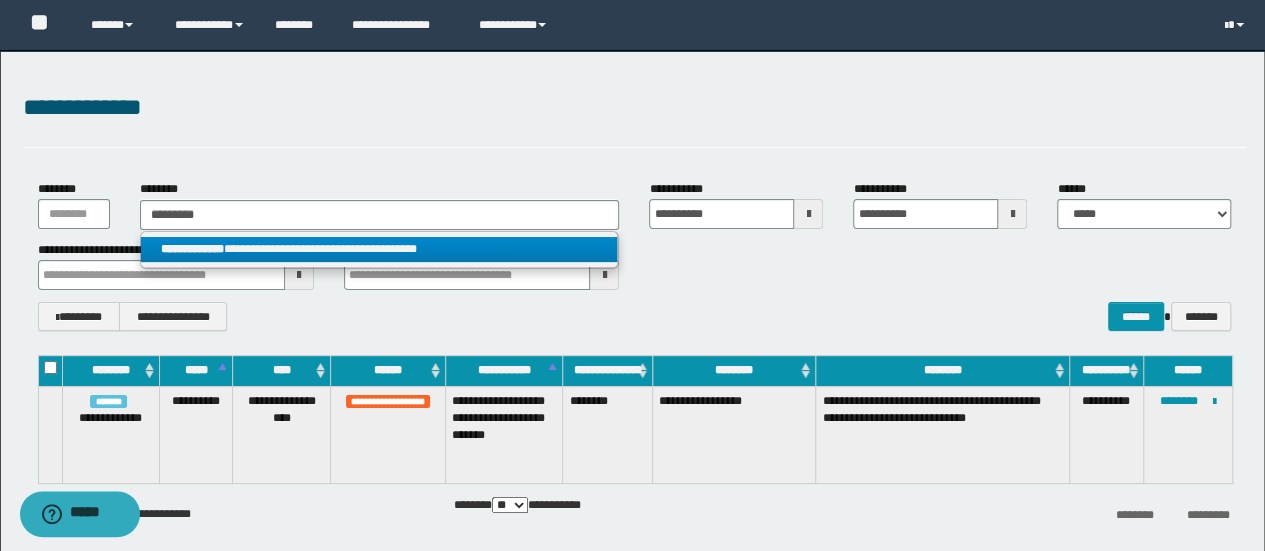 click on "**********" at bounding box center (379, 249) 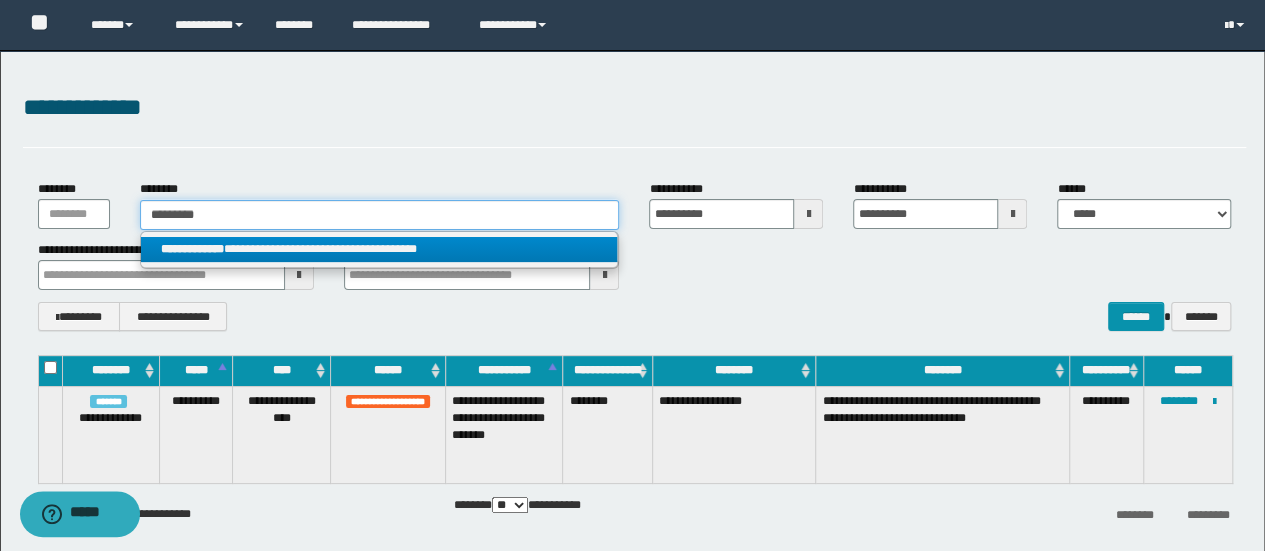 type 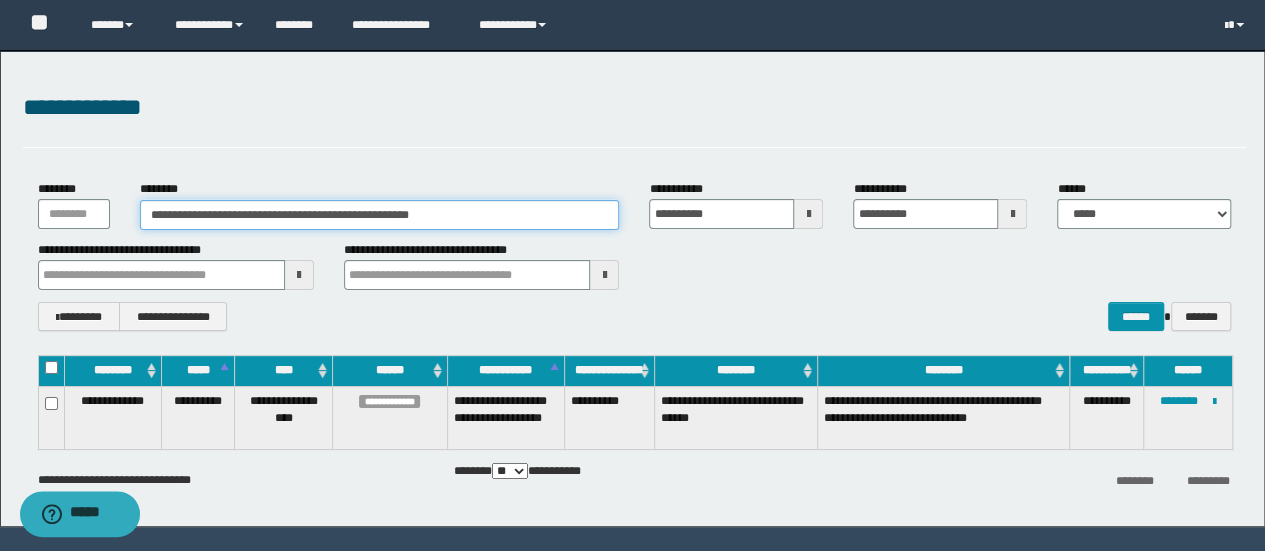 type on "**********" 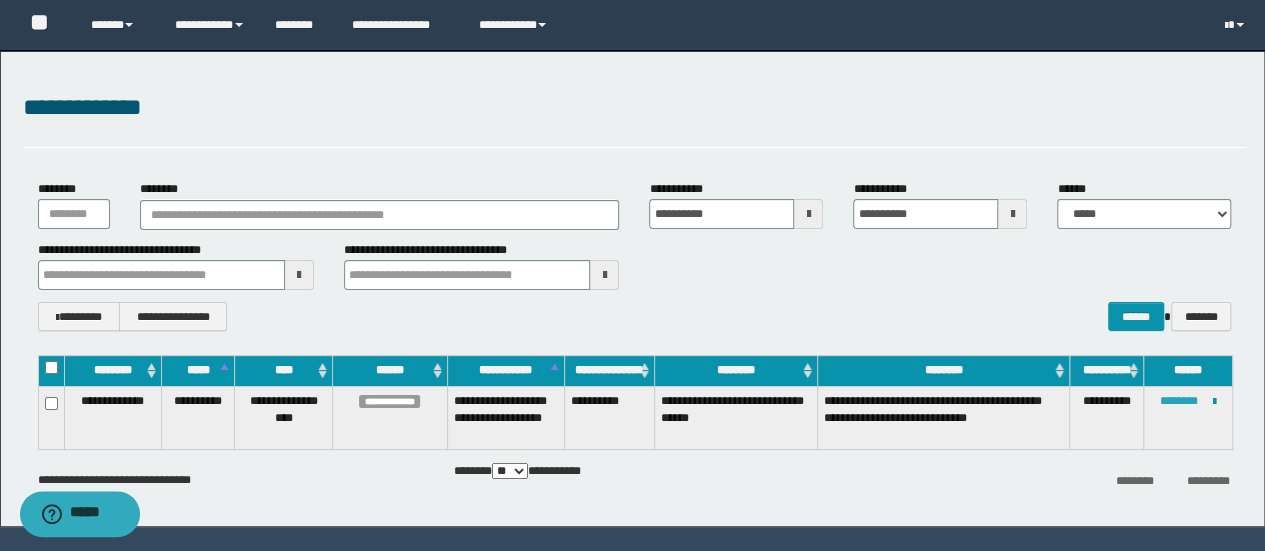 click on "********" at bounding box center (1179, 401) 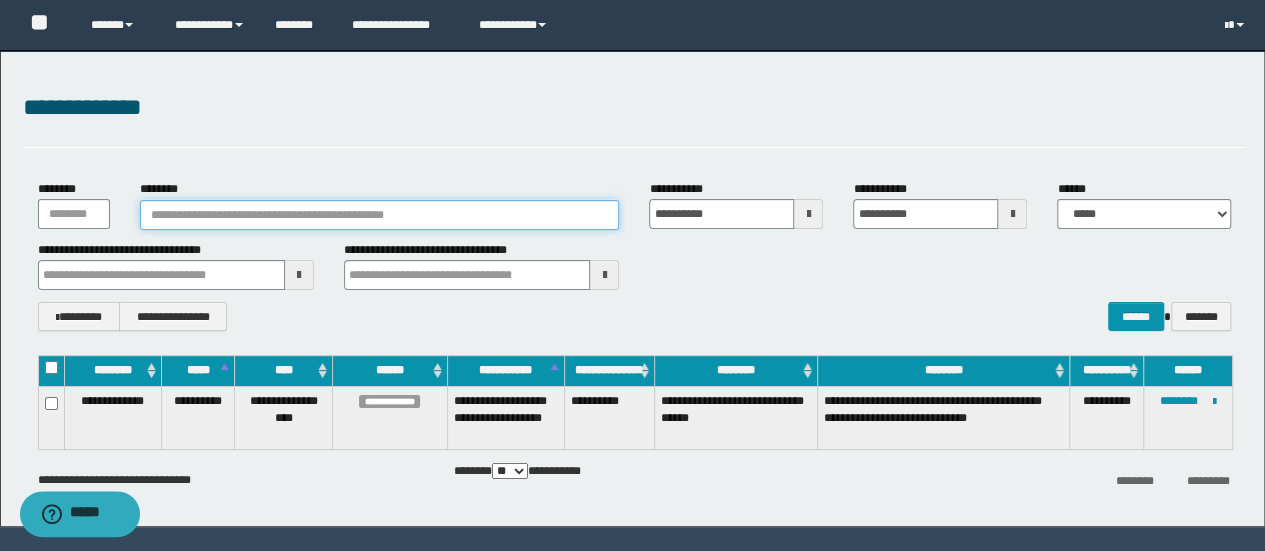 click on "********" at bounding box center [380, 215] 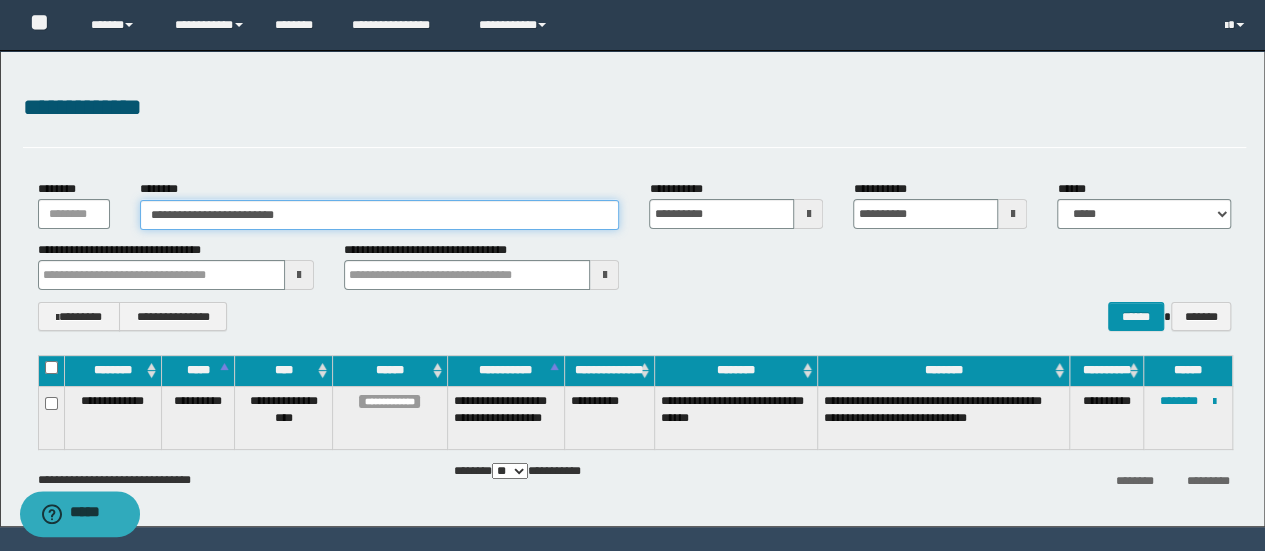 type on "**********" 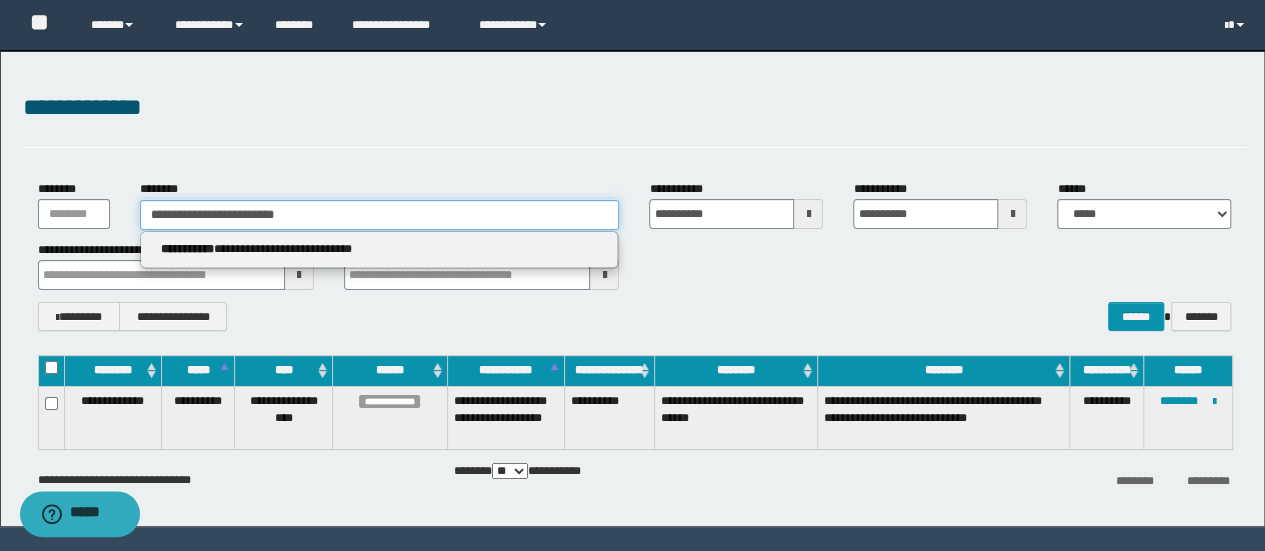 type 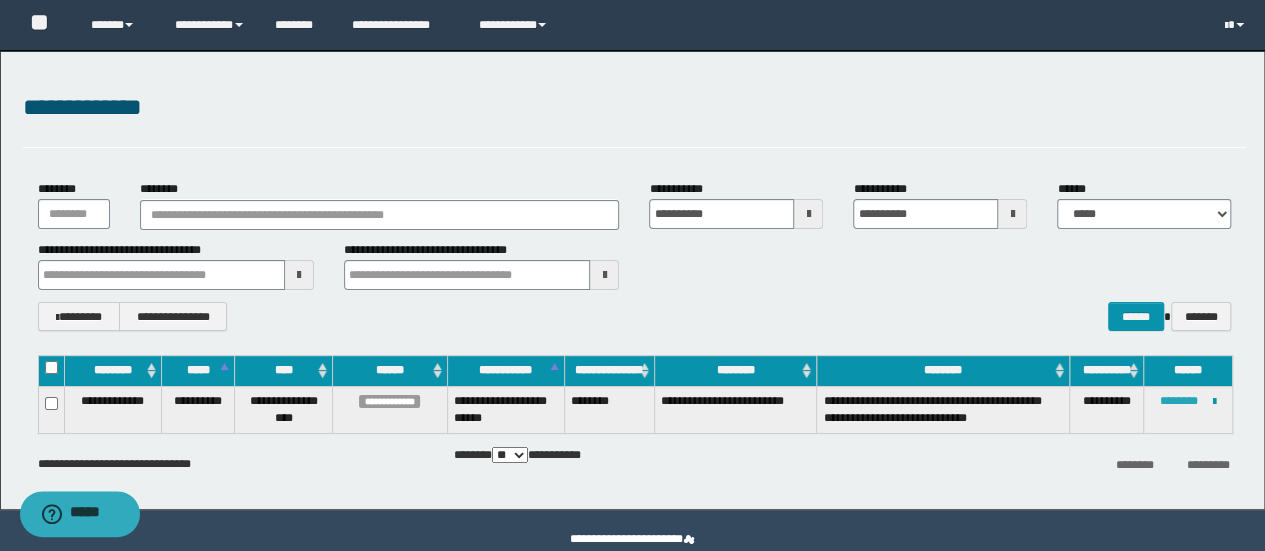 click on "********" at bounding box center [1179, 401] 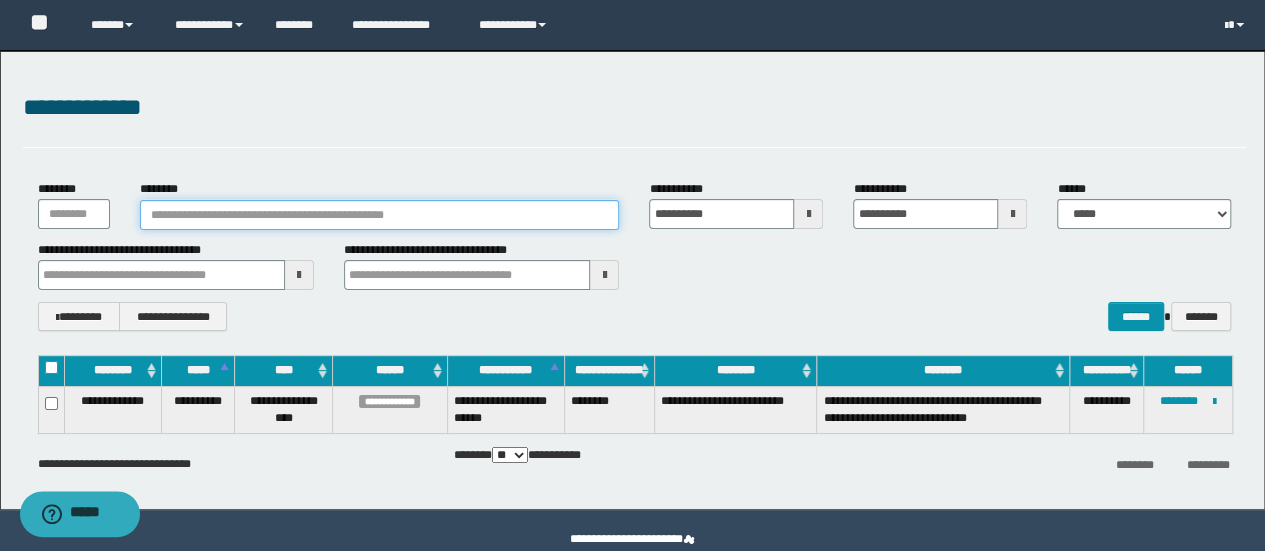 click on "********" at bounding box center [380, 215] 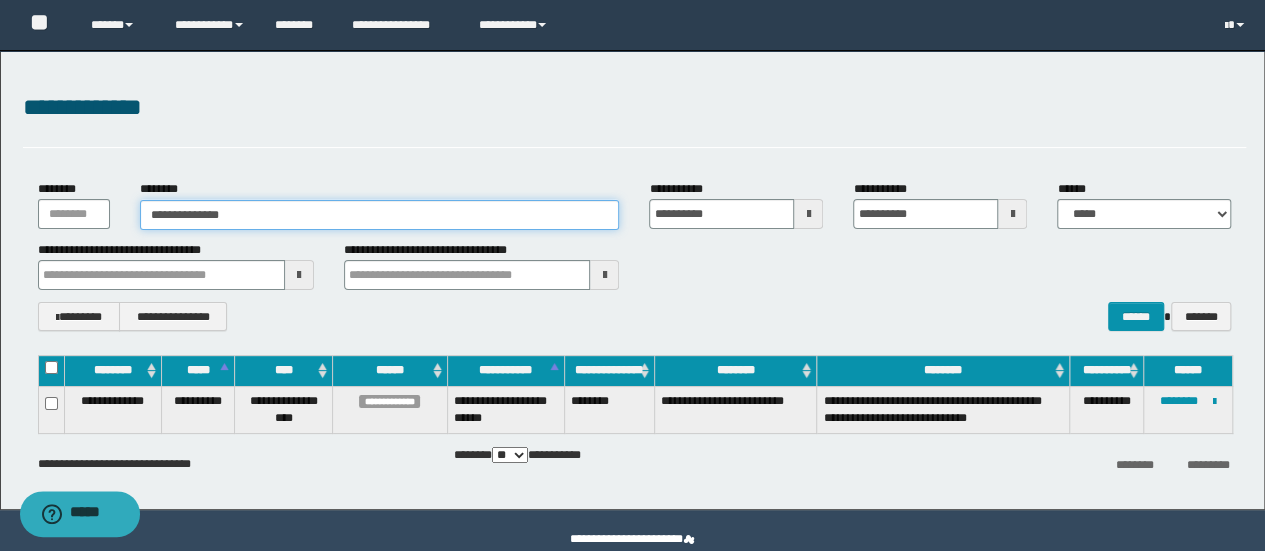 type on "**********" 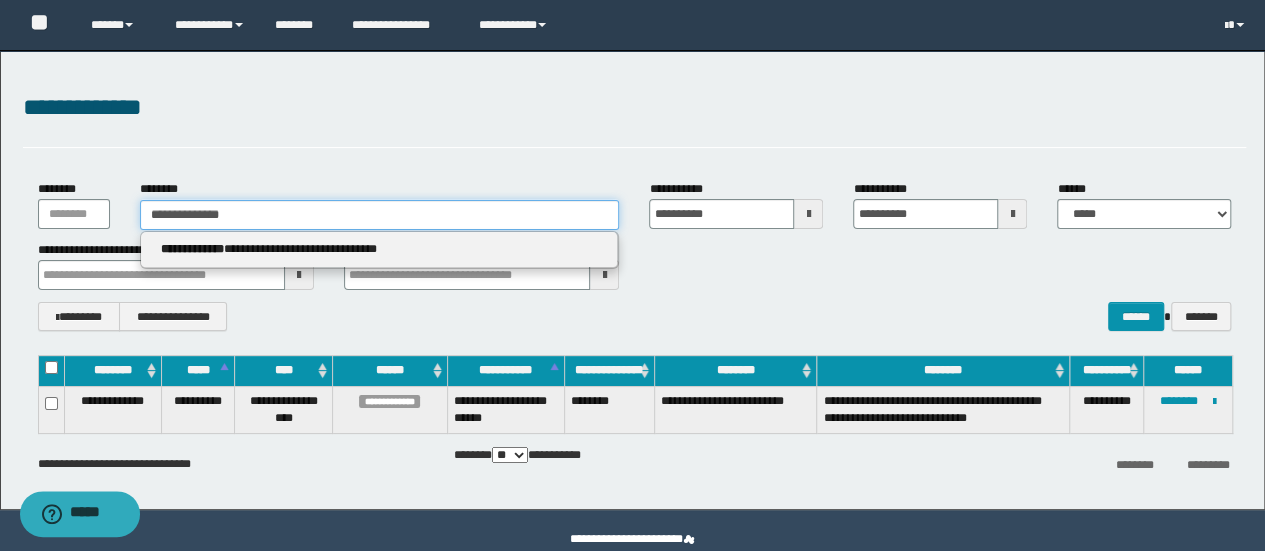 type 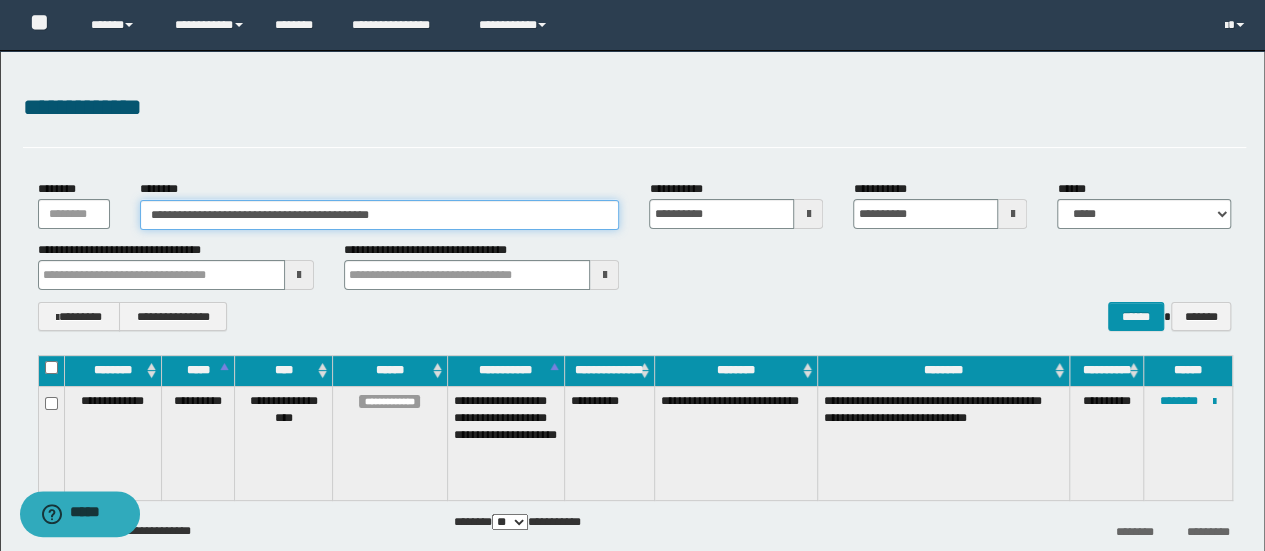 type on "**********" 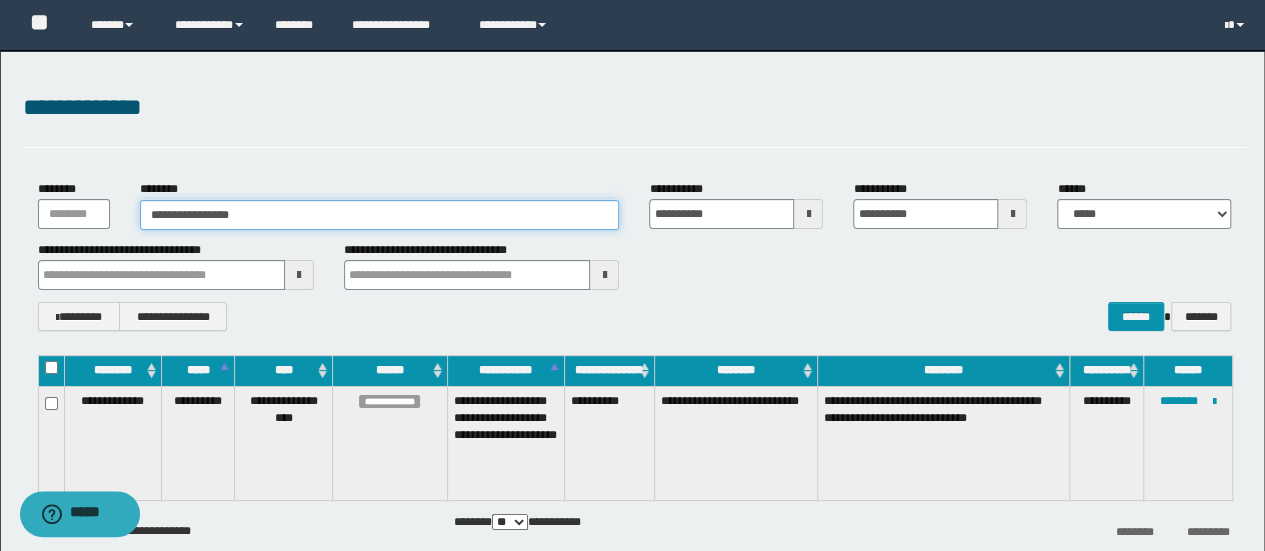type 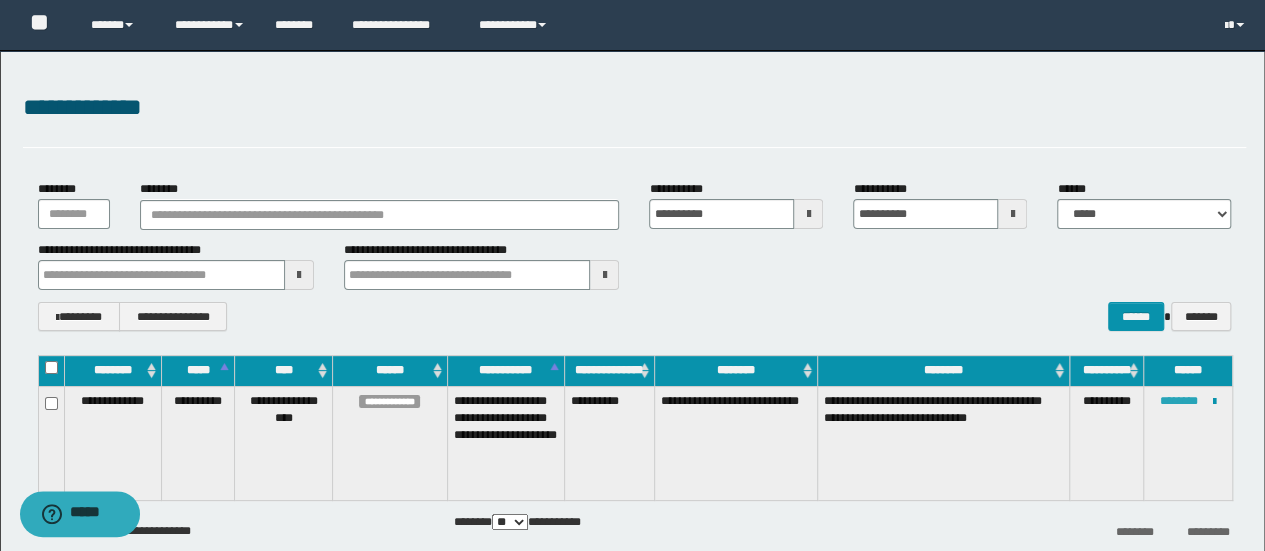 click on "********" at bounding box center [1179, 401] 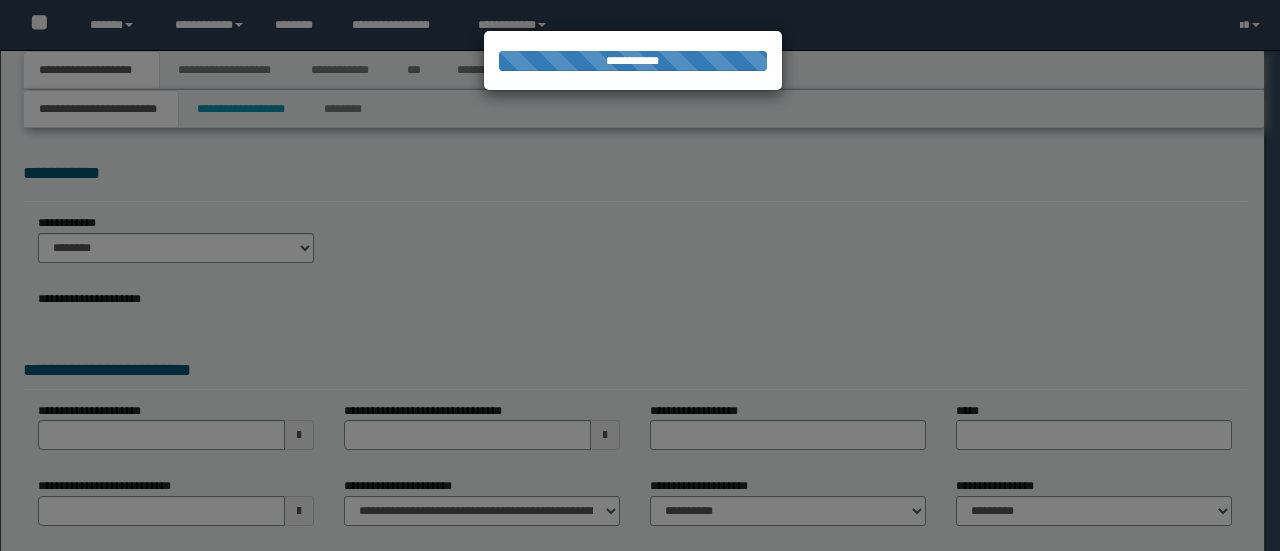 scroll, scrollTop: 0, scrollLeft: 0, axis: both 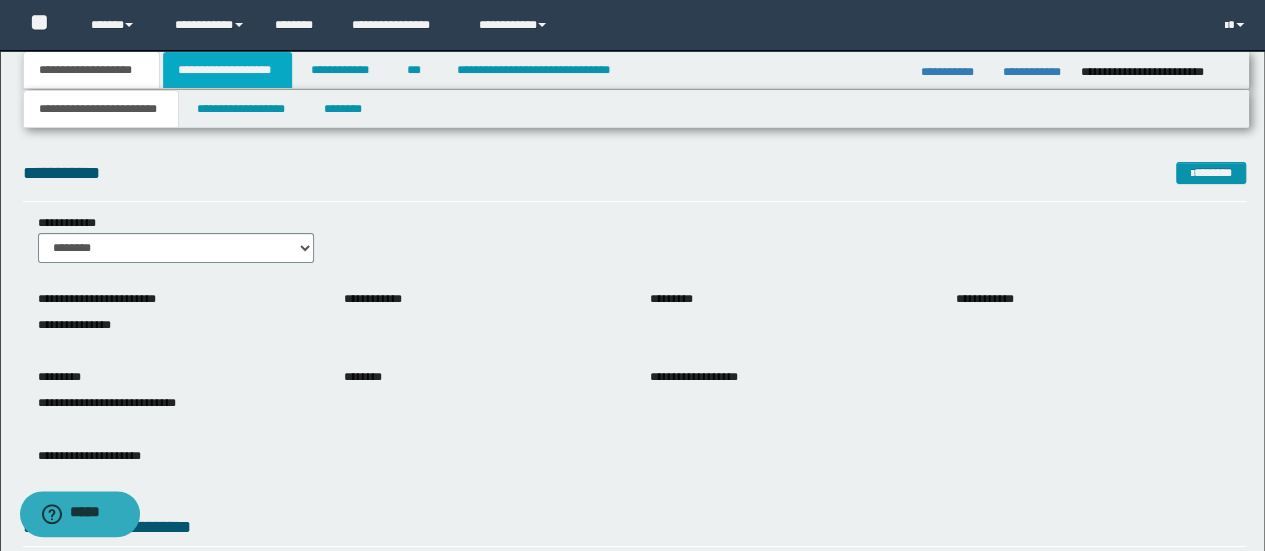 click on "**********" at bounding box center (227, 70) 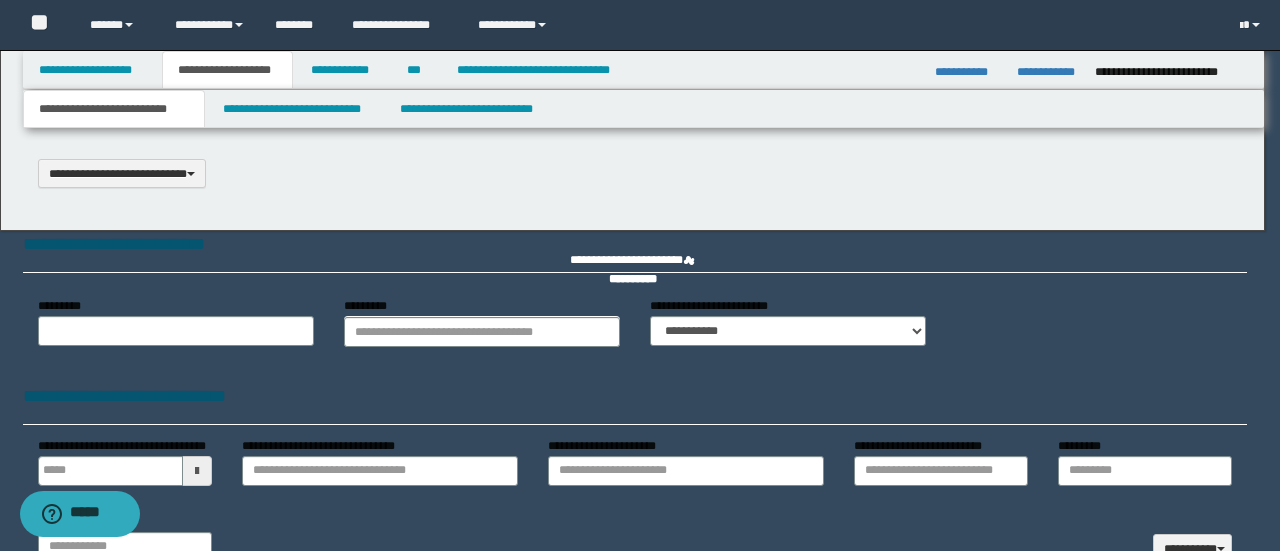 select on "*" 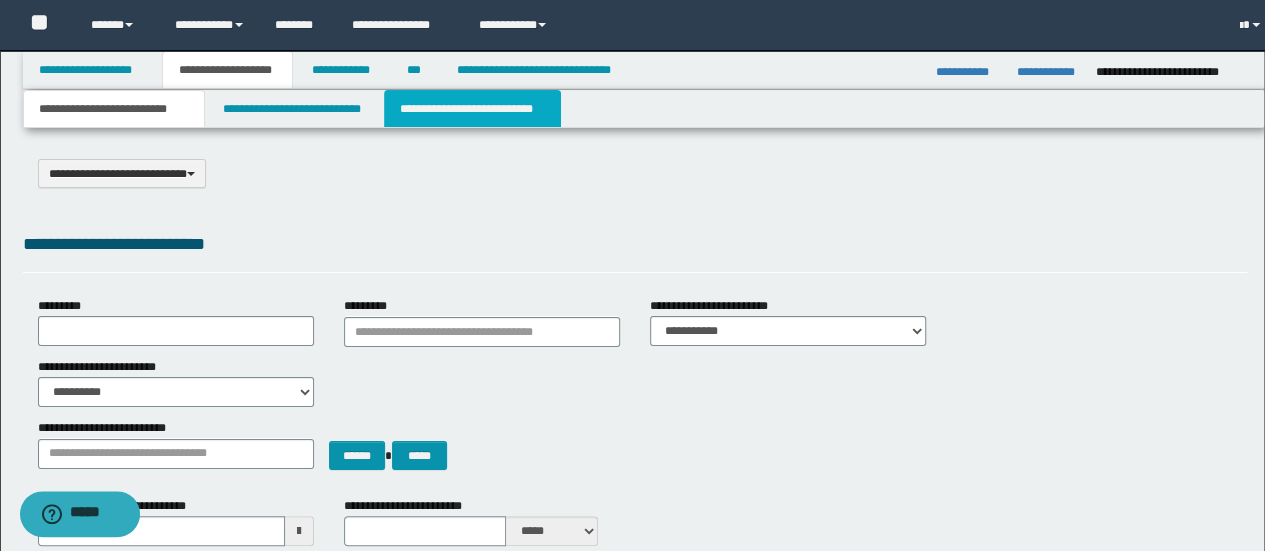click on "**********" at bounding box center (472, 109) 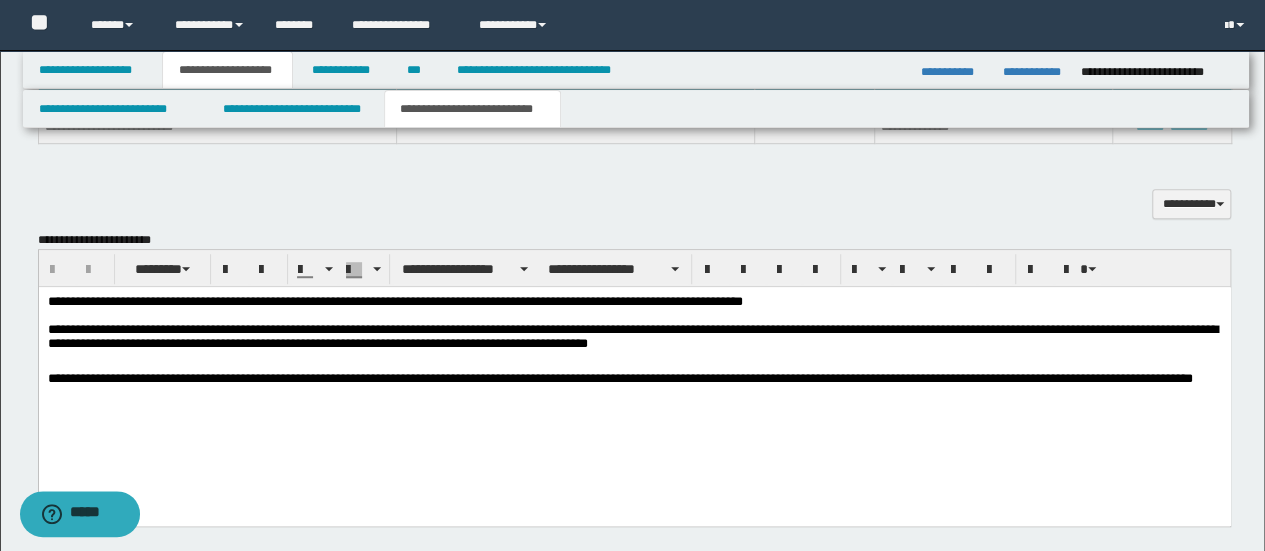 scroll, scrollTop: 600, scrollLeft: 0, axis: vertical 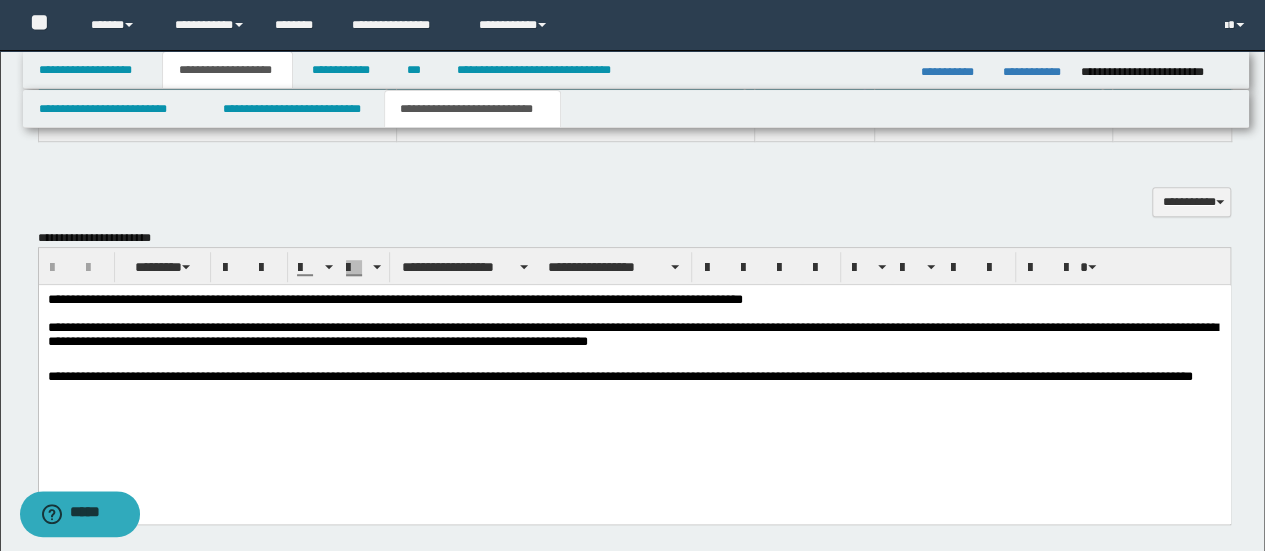 click on "**********" at bounding box center (634, 379) 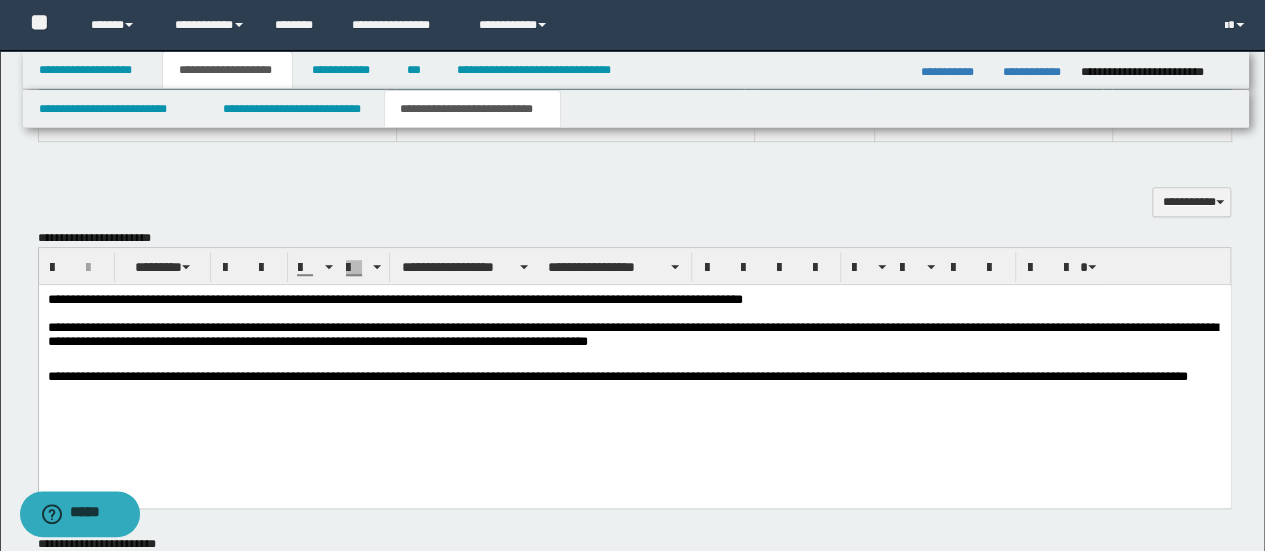 click on "**********" at bounding box center [634, 323] 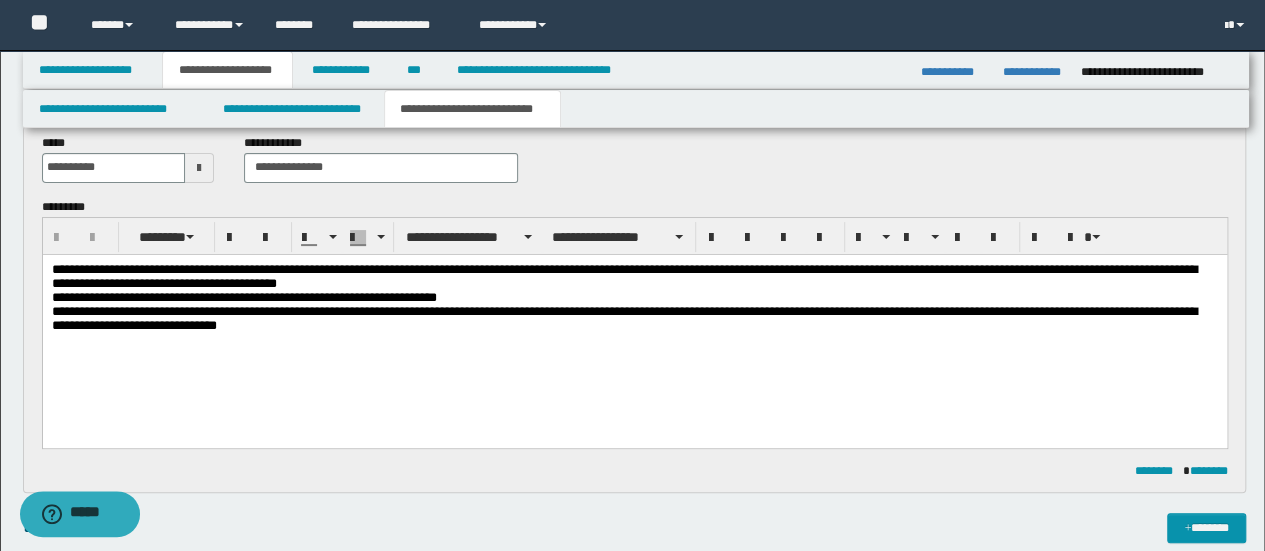 scroll, scrollTop: 100, scrollLeft: 0, axis: vertical 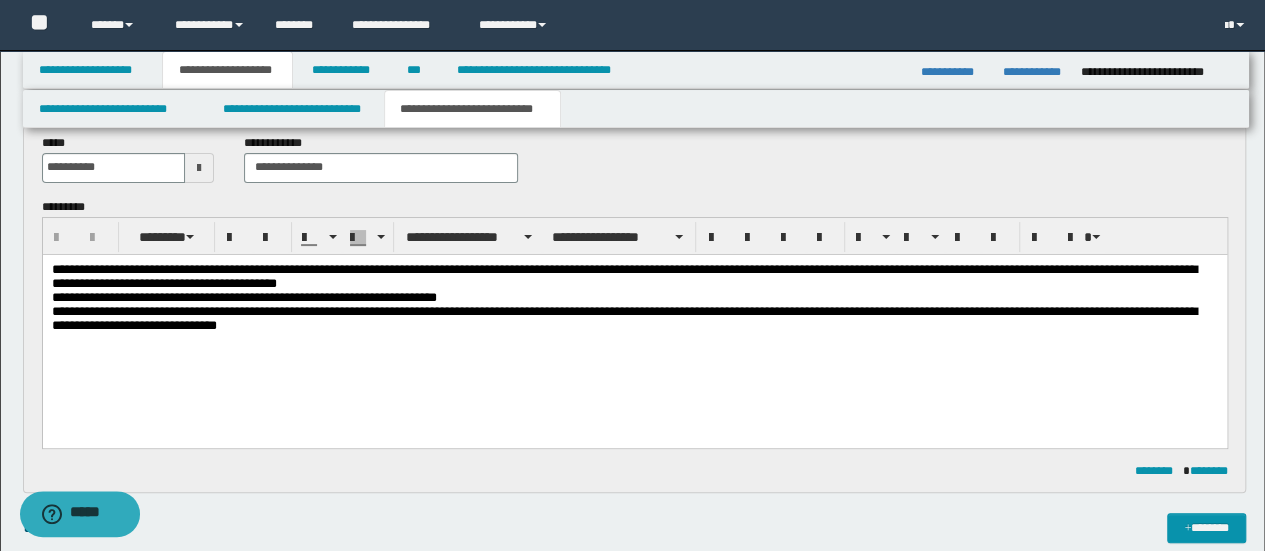drag, startPoint x: 321, startPoint y: 289, endPoint x: 383, endPoint y: 386, distance: 115.12167 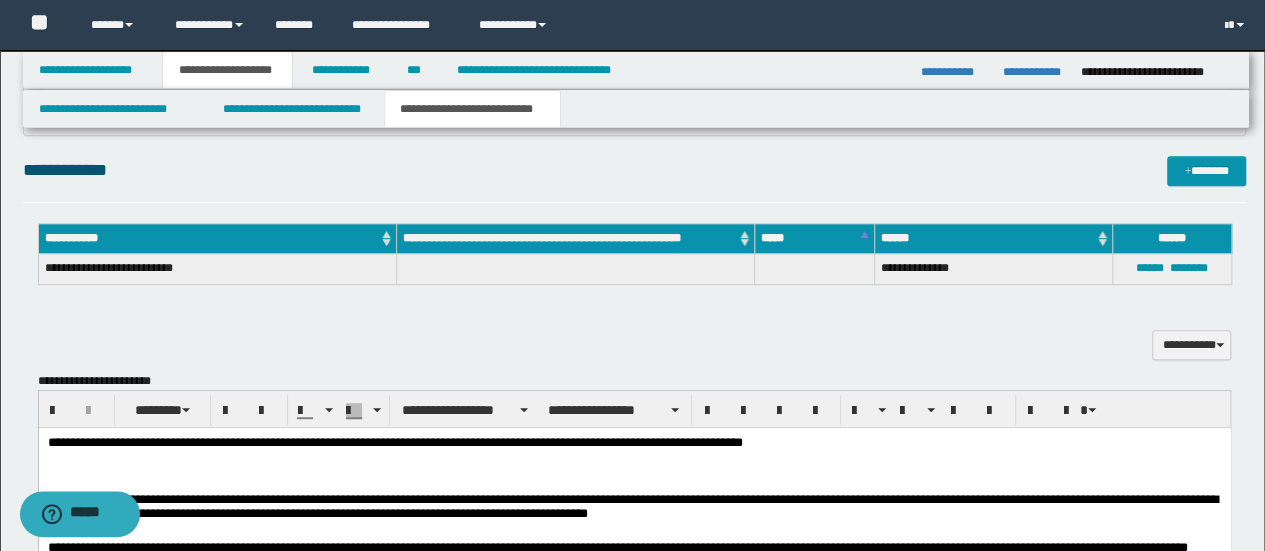 scroll, scrollTop: 500, scrollLeft: 0, axis: vertical 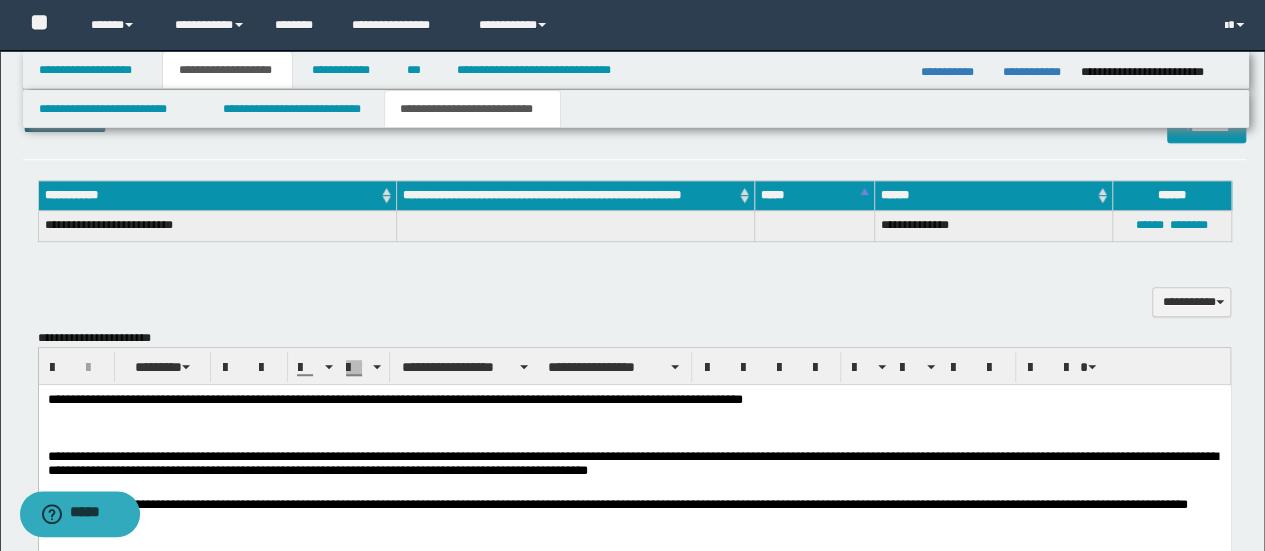 click at bounding box center (634, 429) 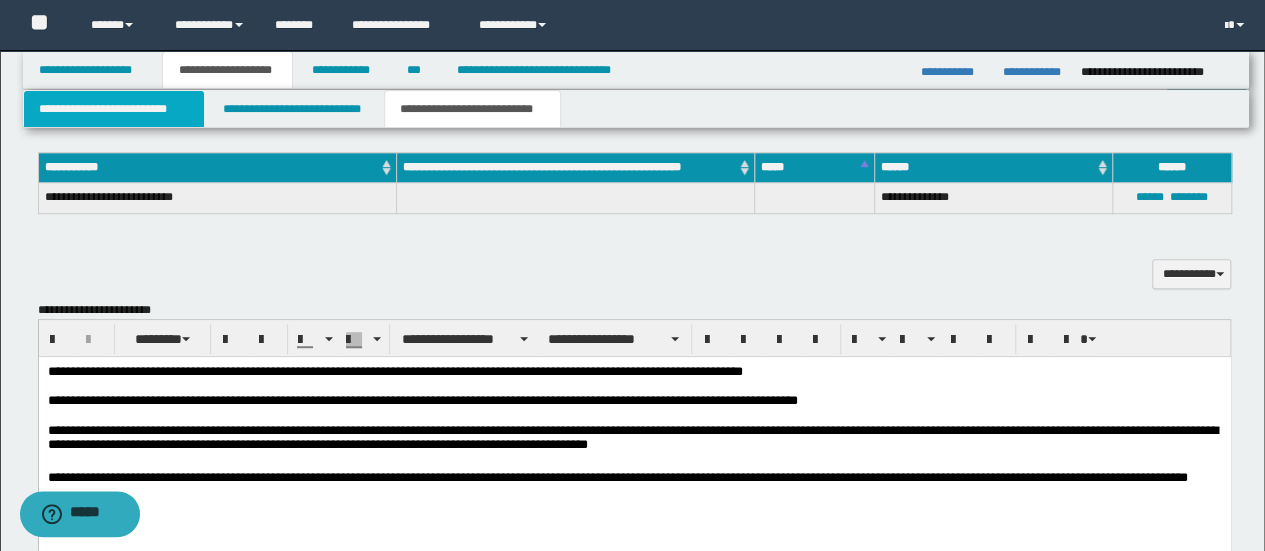 scroll, scrollTop: 600, scrollLeft: 0, axis: vertical 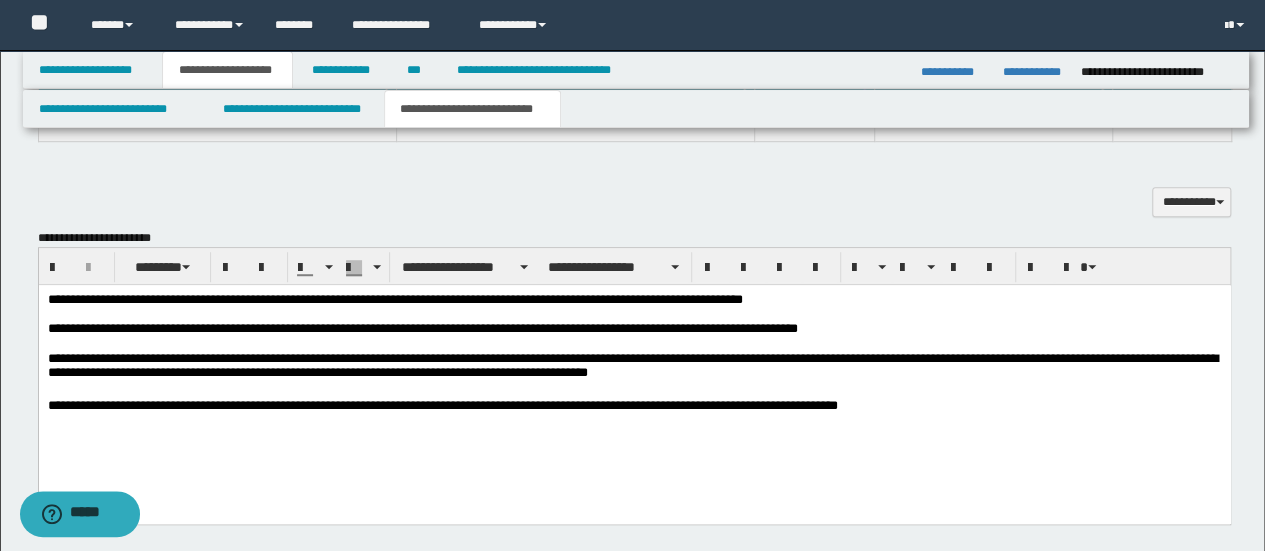 click at bounding box center [634, 391] 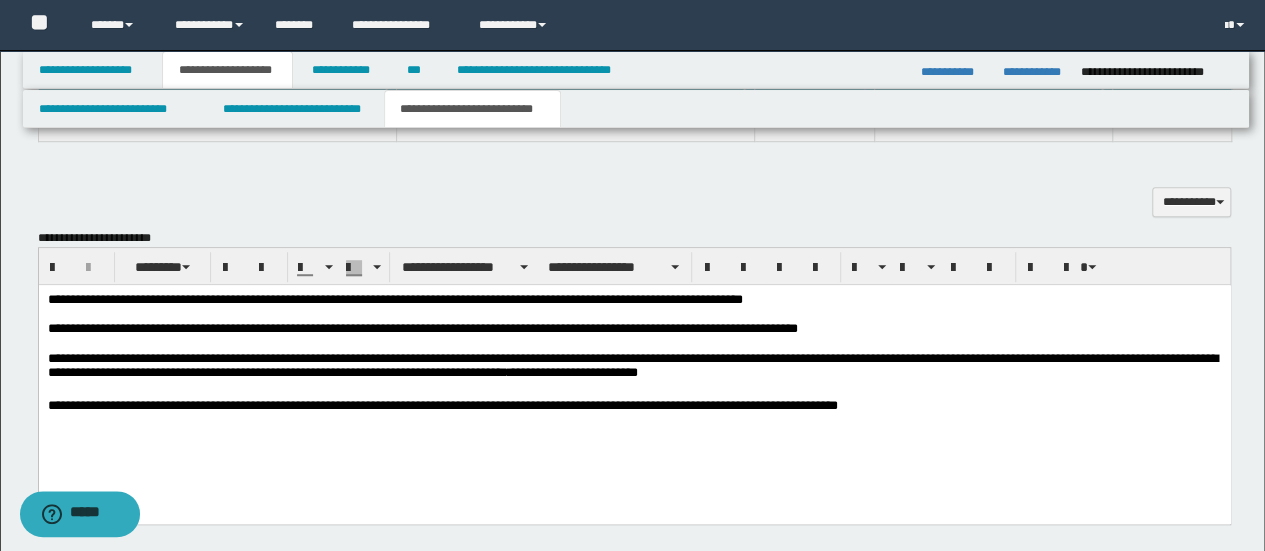 click on "**********" at bounding box center (634, 406) 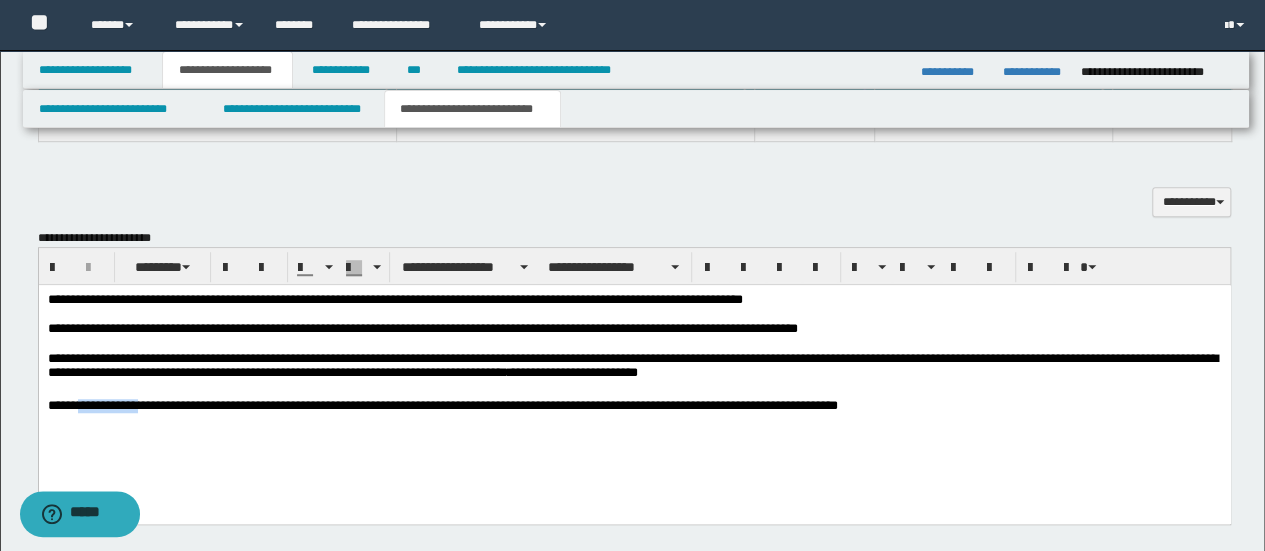 click on "**********" at bounding box center (634, 406) 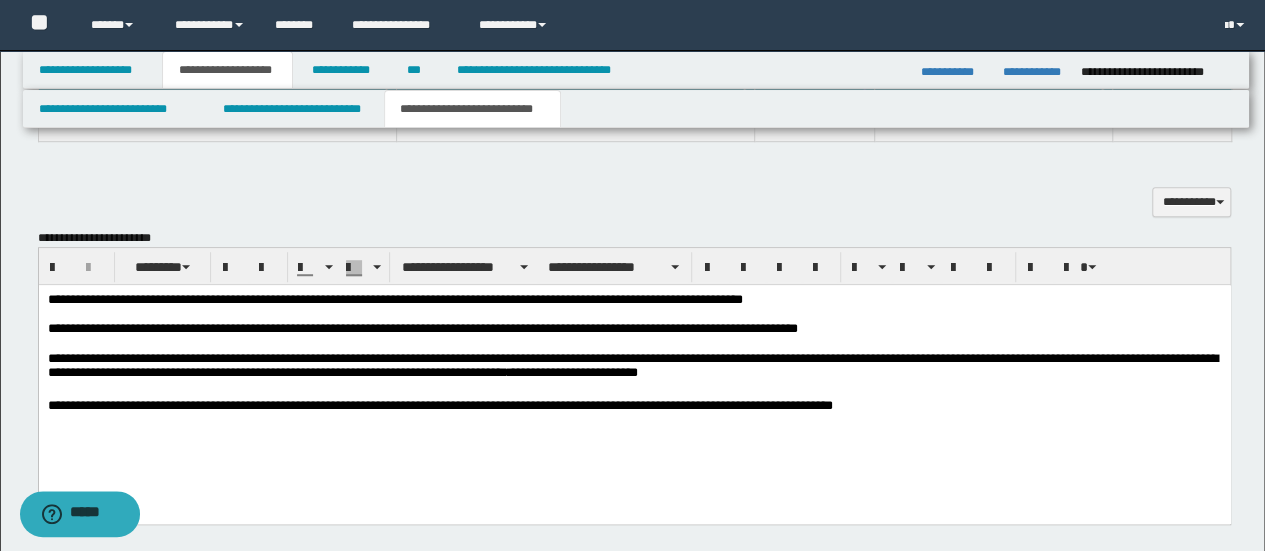 click on "**********" at bounding box center (634, 406) 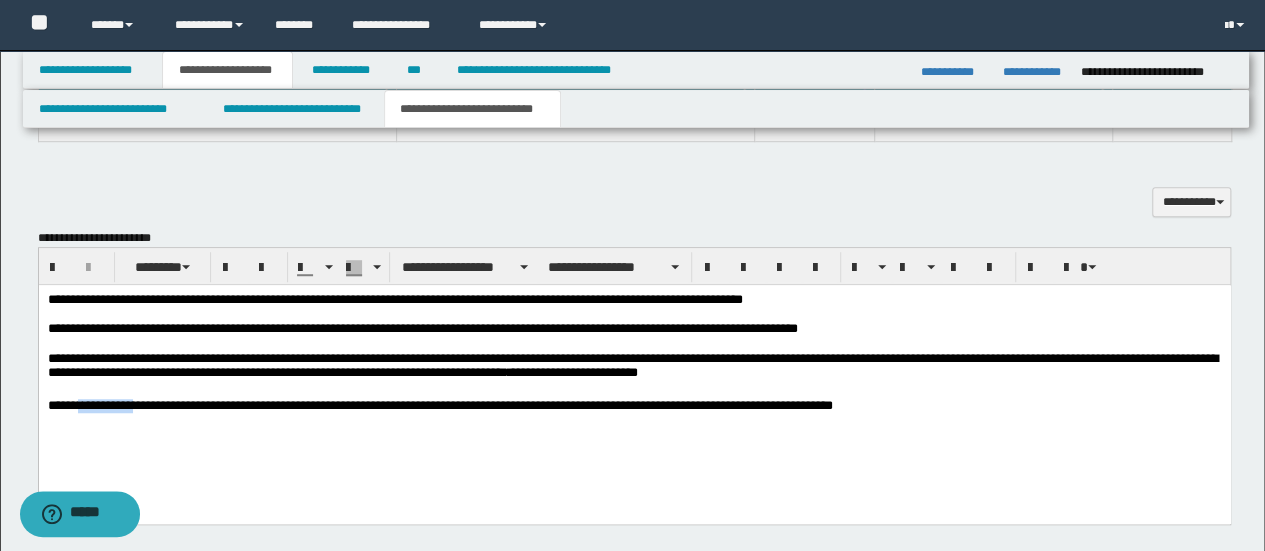 click on "**********" at bounding box center [634, 406] 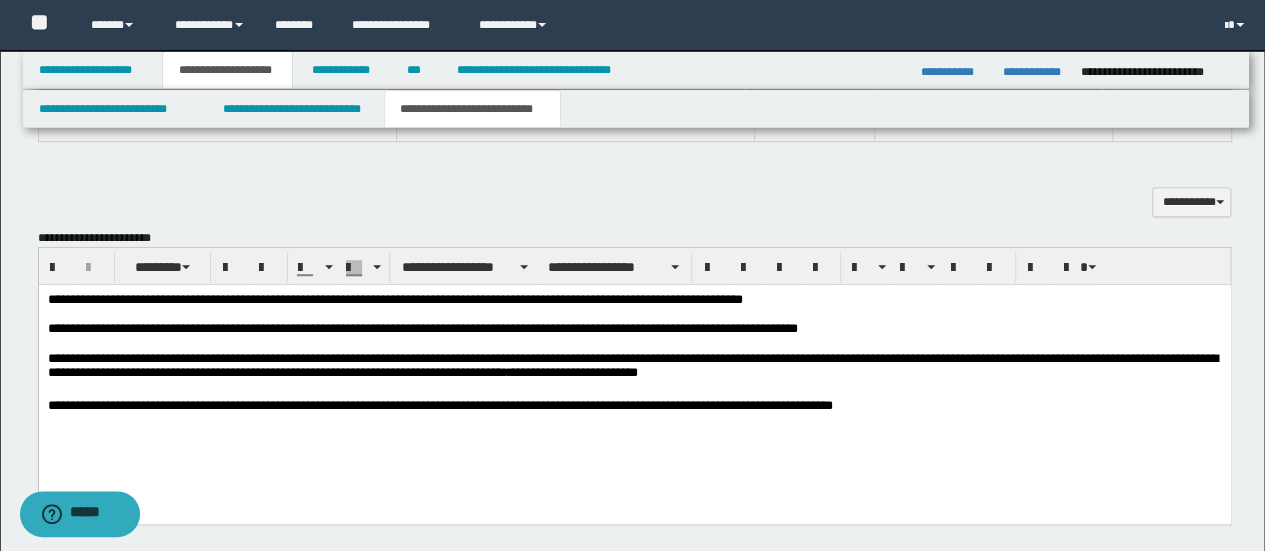 click on "**********" at bounding box center (634, 378) 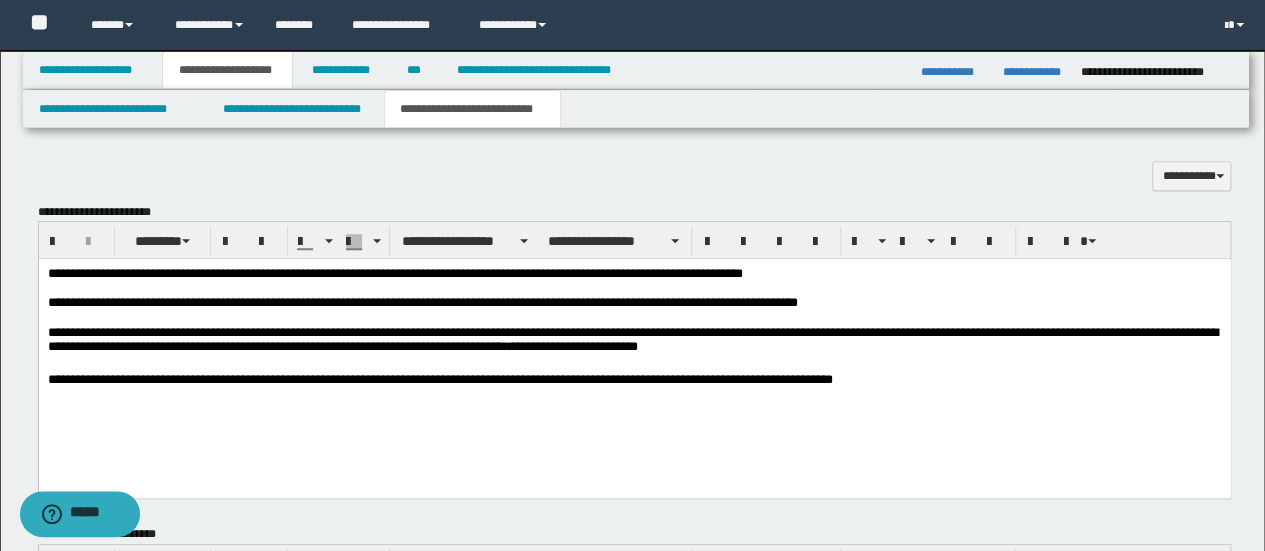 scroll, scrollTop: 500, scrollLeft: 0, axis: vertical 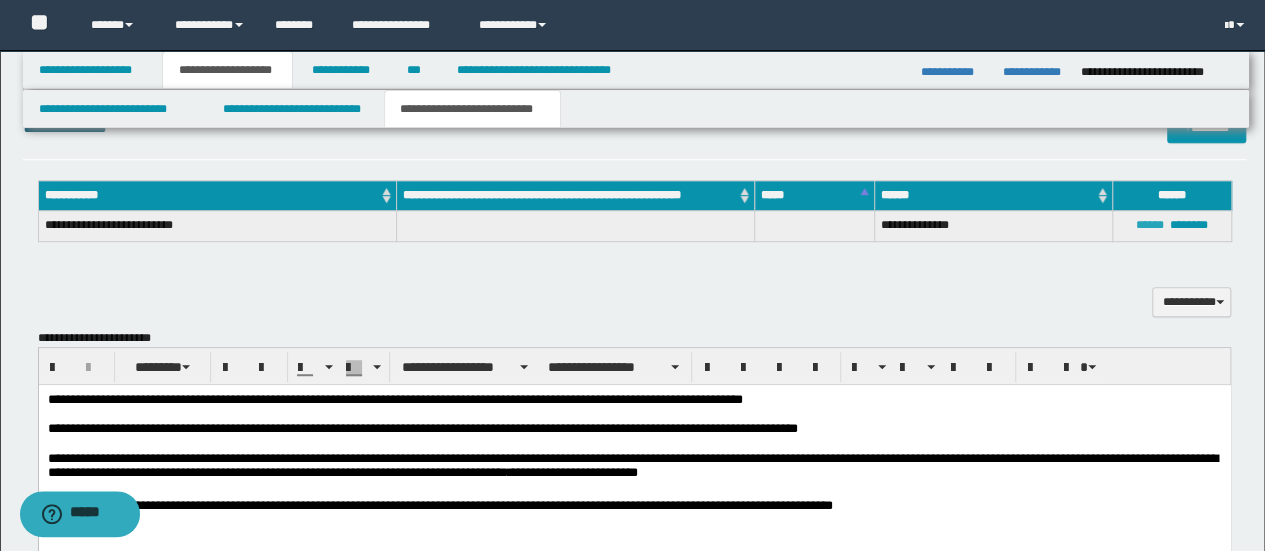 click on "******" at bounding box center (1150, 225) 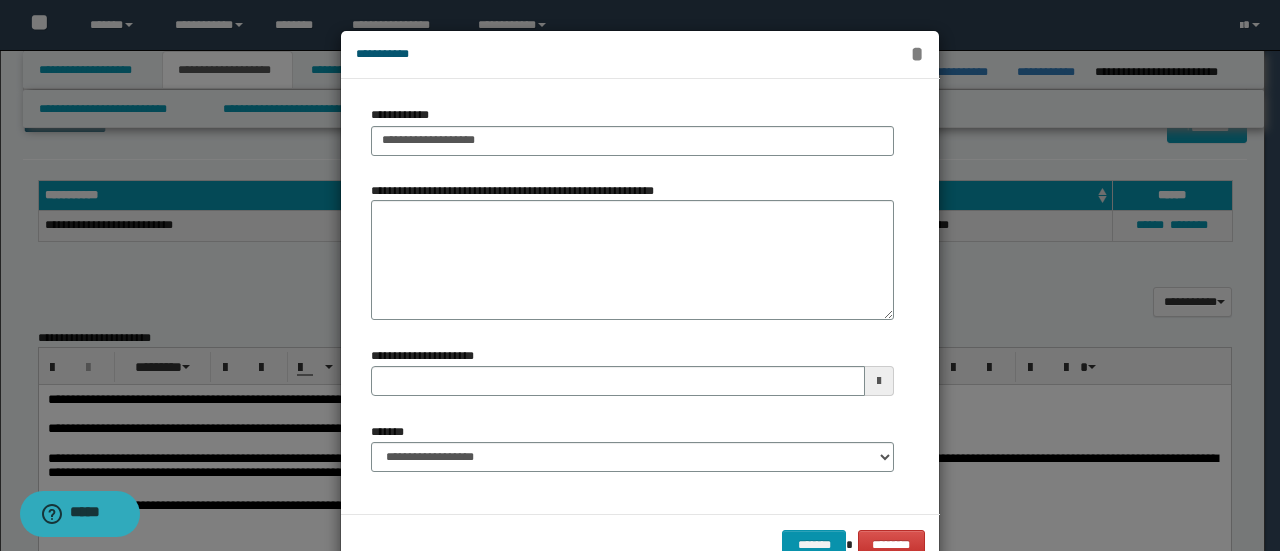 type 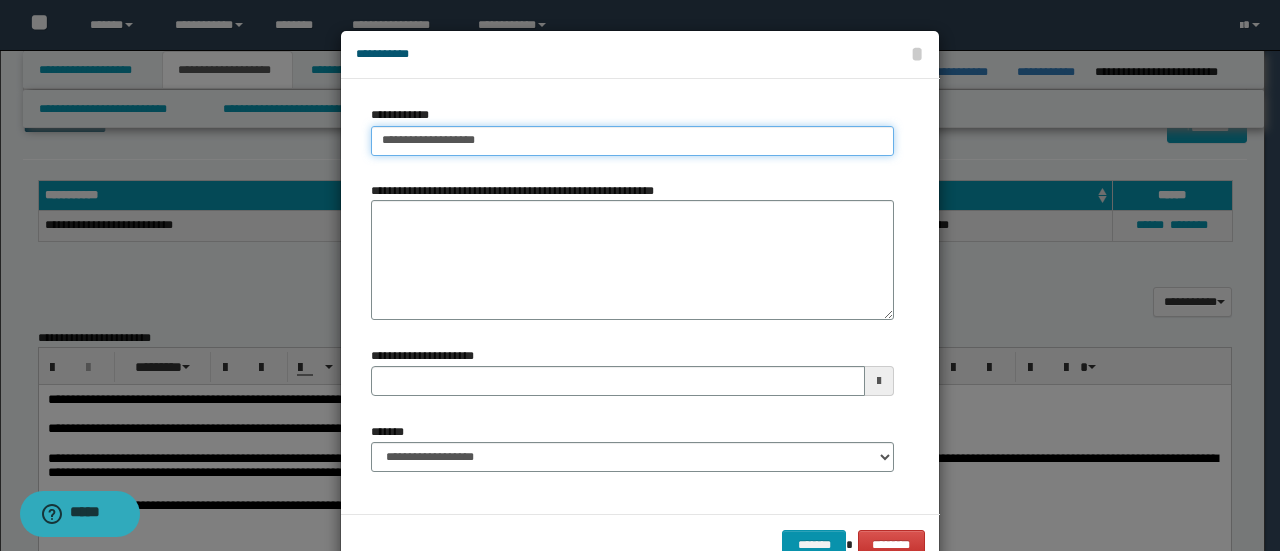 type on "**********" 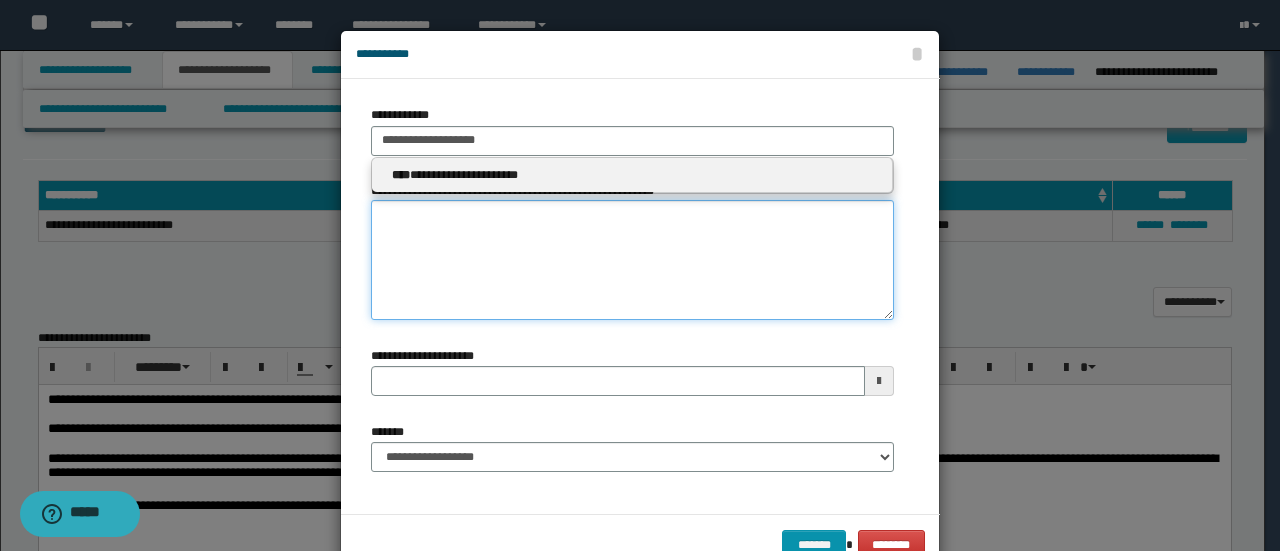 type 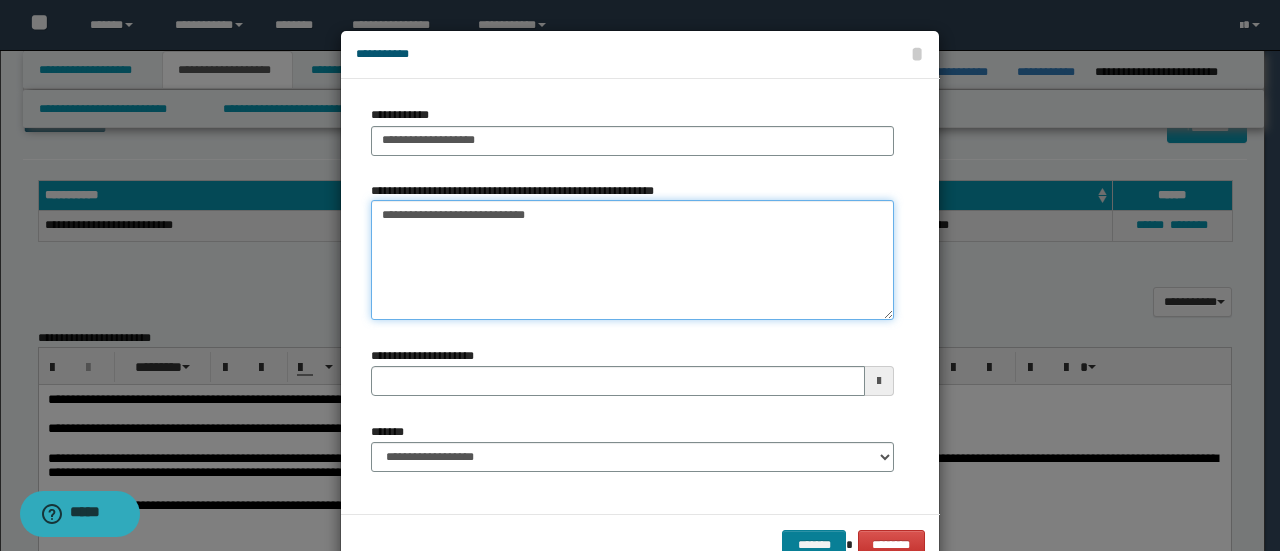 type on "**********" 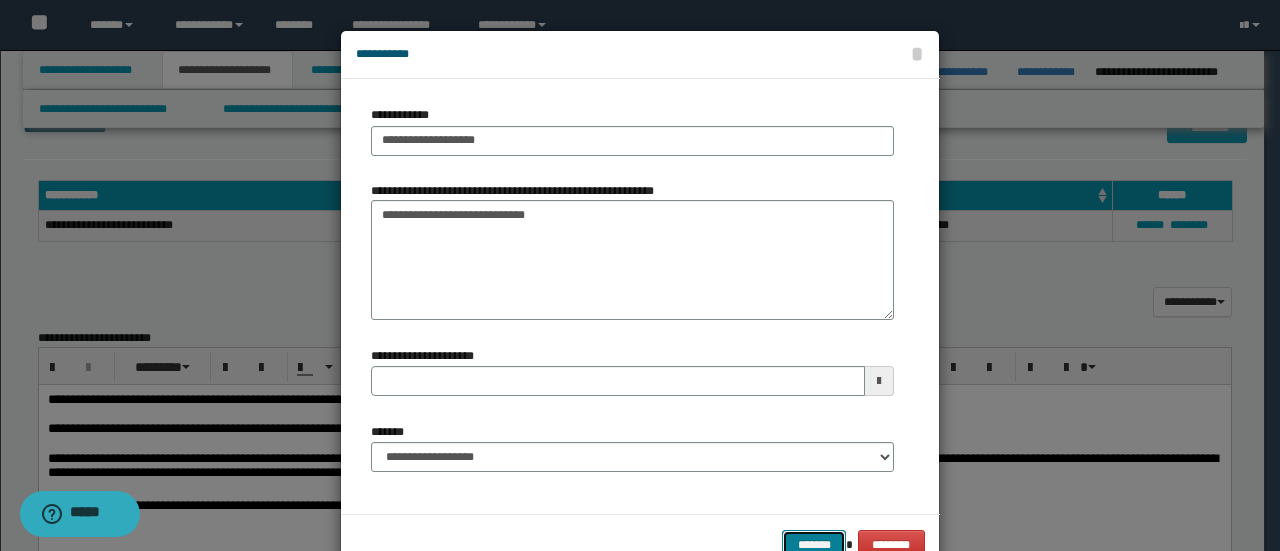 click on "*******" at bounding box center (814, 544) 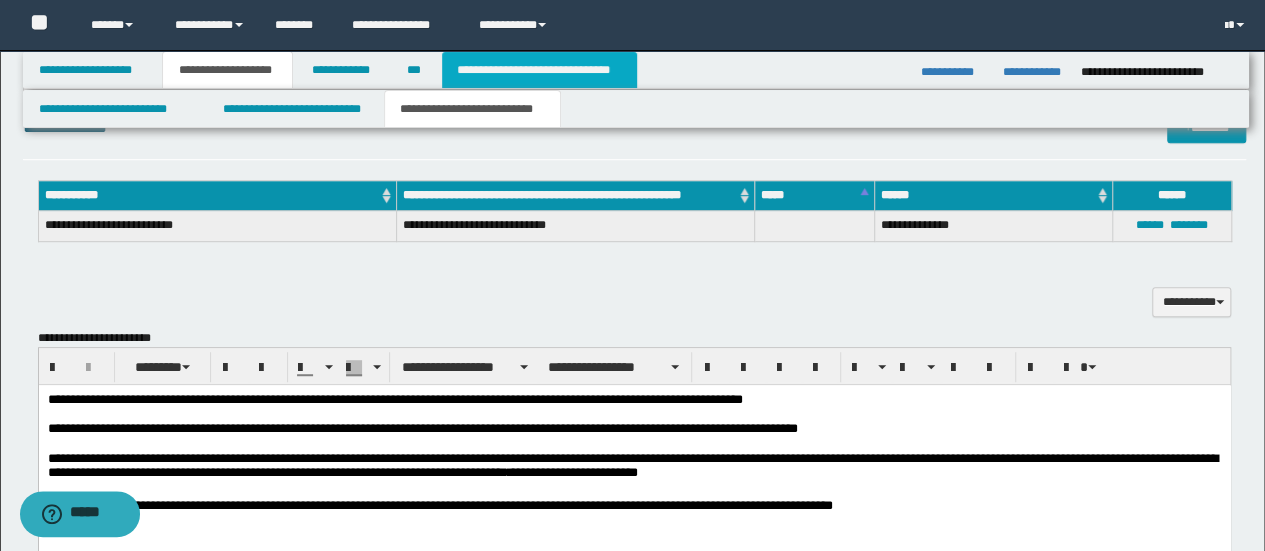 click on "**********" at bounding box center [539, 70] 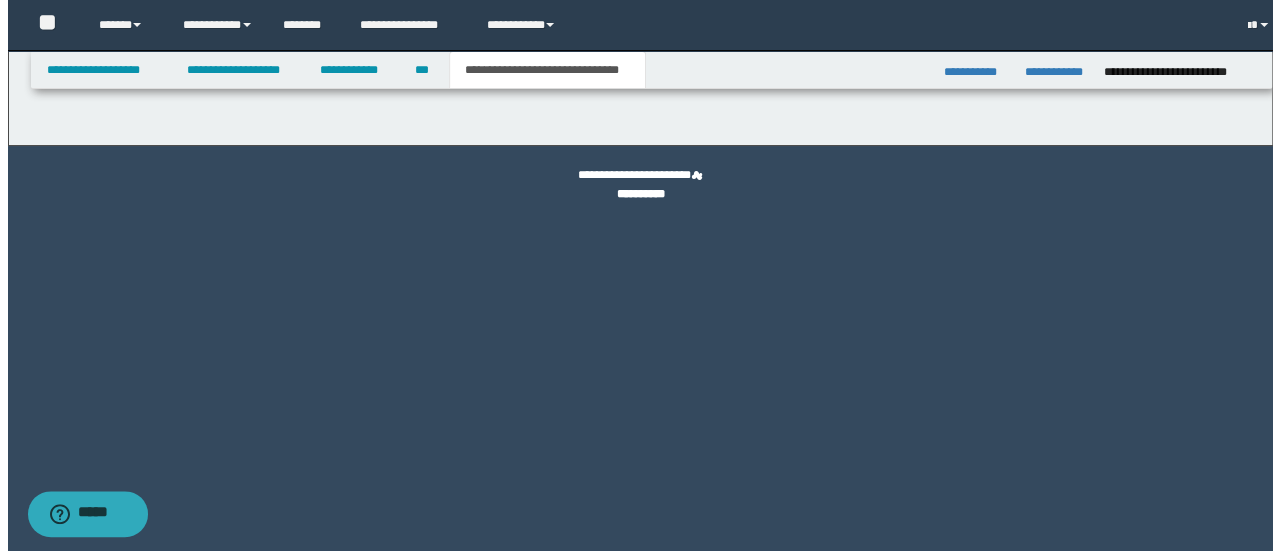 scroll, scrollTop: 0, scrollLeft: 0, axis: both 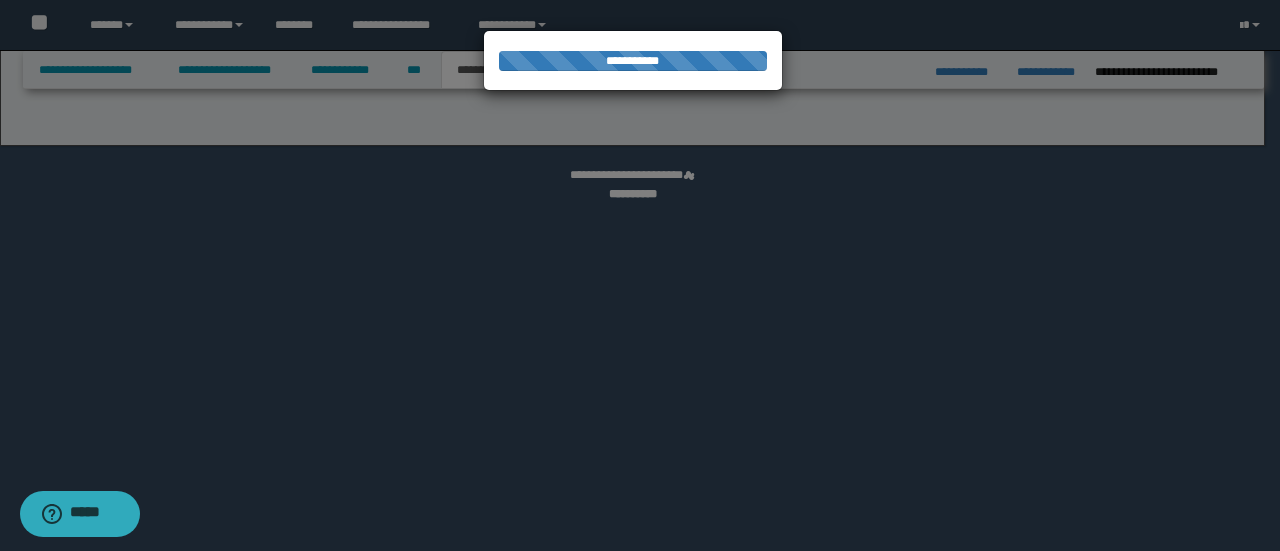 select on "*" 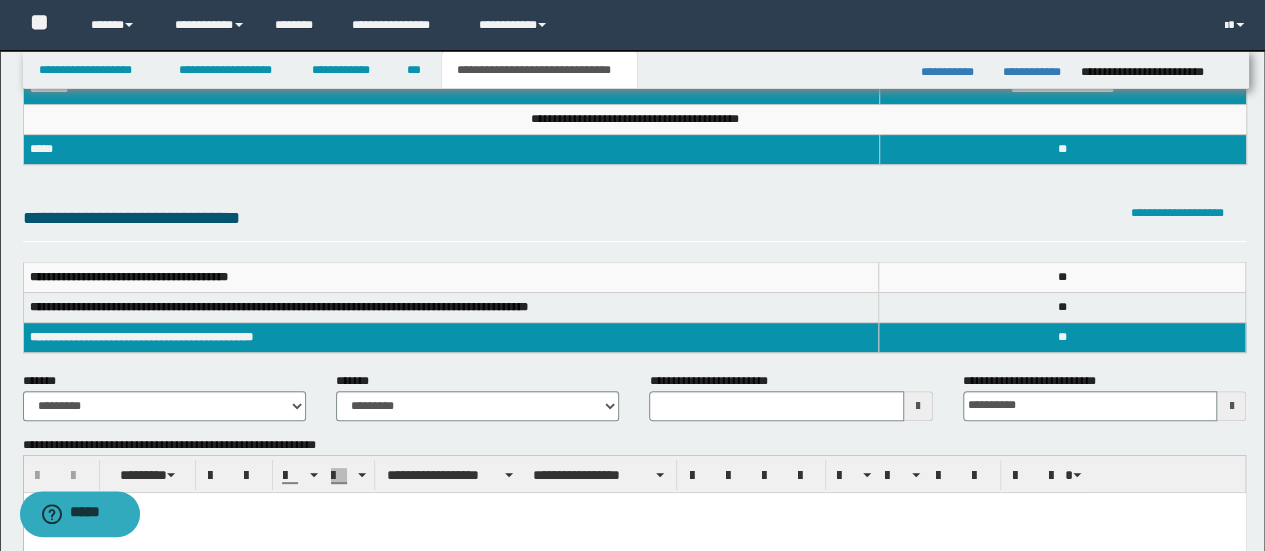 scroll, scrollTop: 300, scrollLeft: 0, axis: vertical 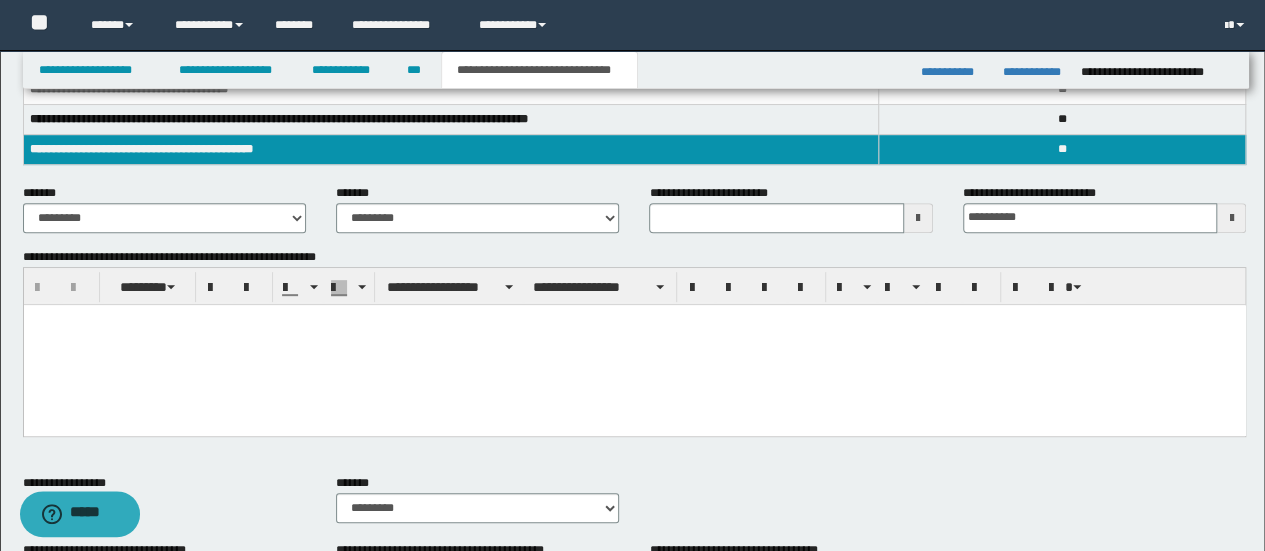 click at bounding box center [634, 344] 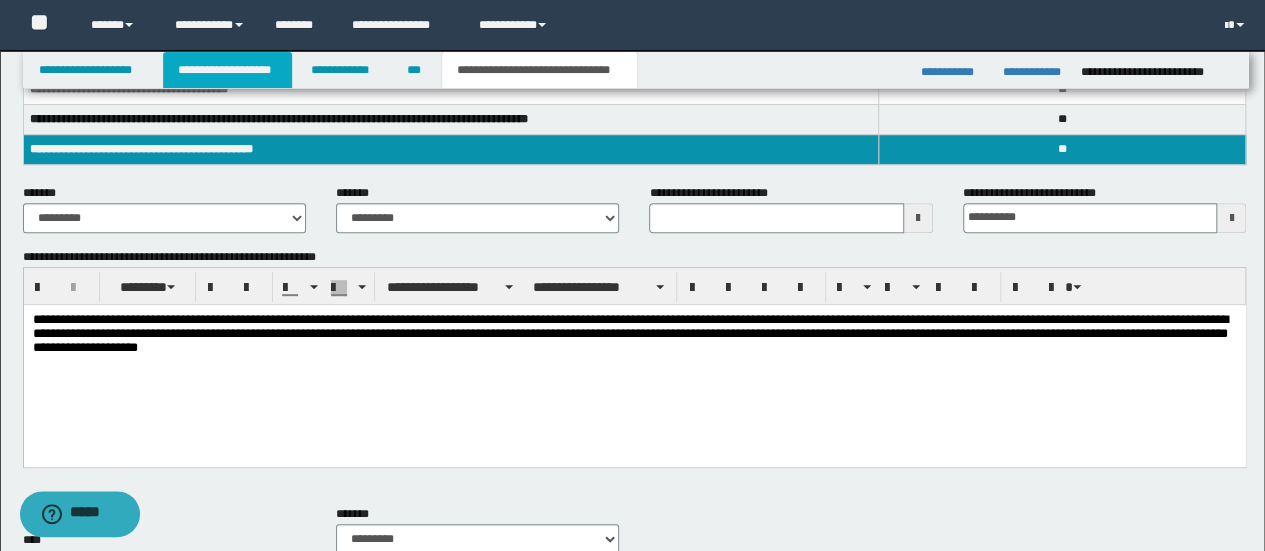 click on "**********" at bounding box center [227, 70] 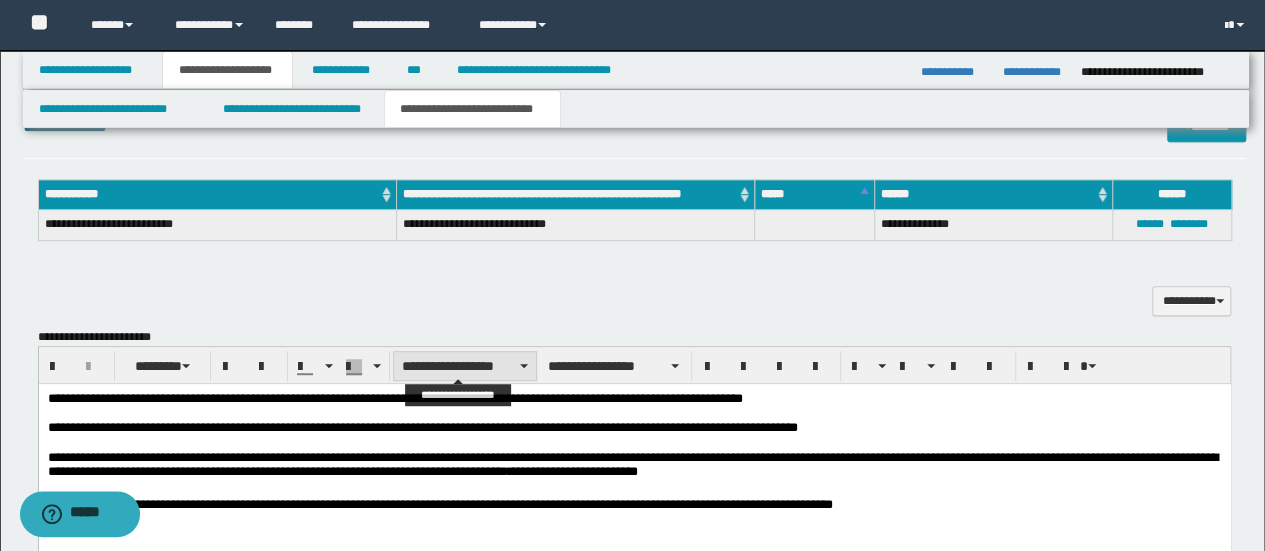 scroll, scrollTop: 600, scrollLeft: 0, axis: vertical 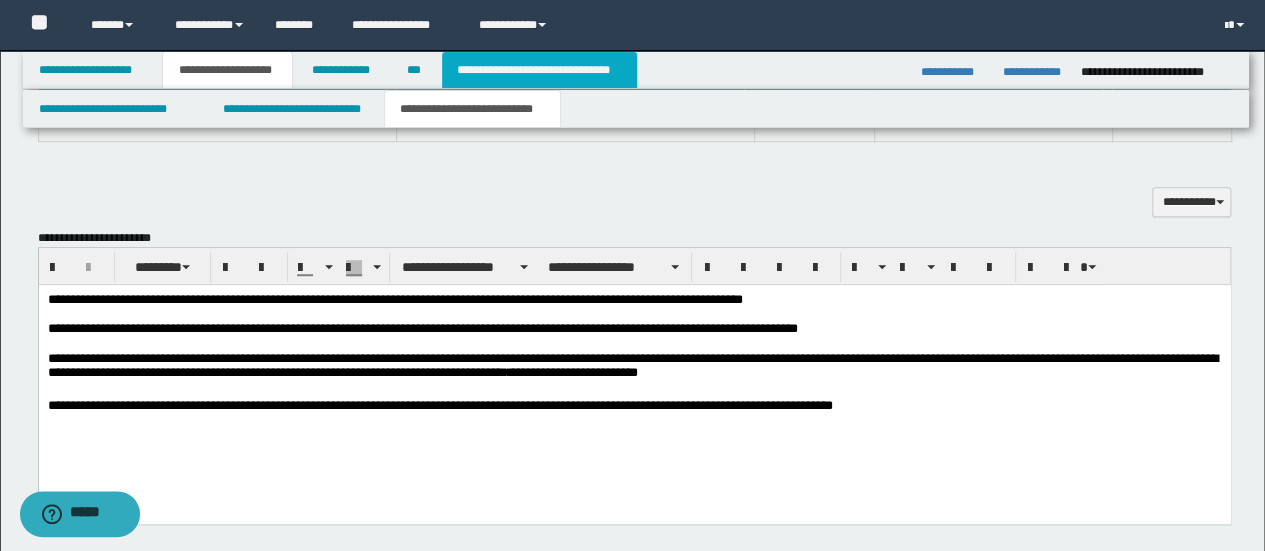 click on "**********" at bounding box center [539, 70] 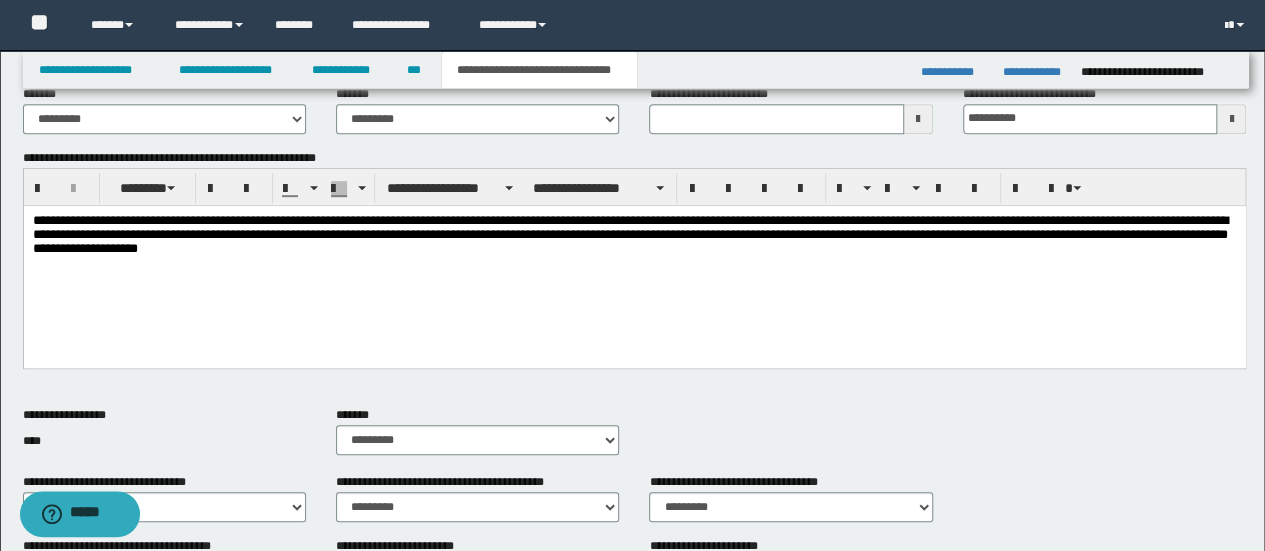 scroll, scrollTop: 169, scrollLeft: 0, axis: vertical 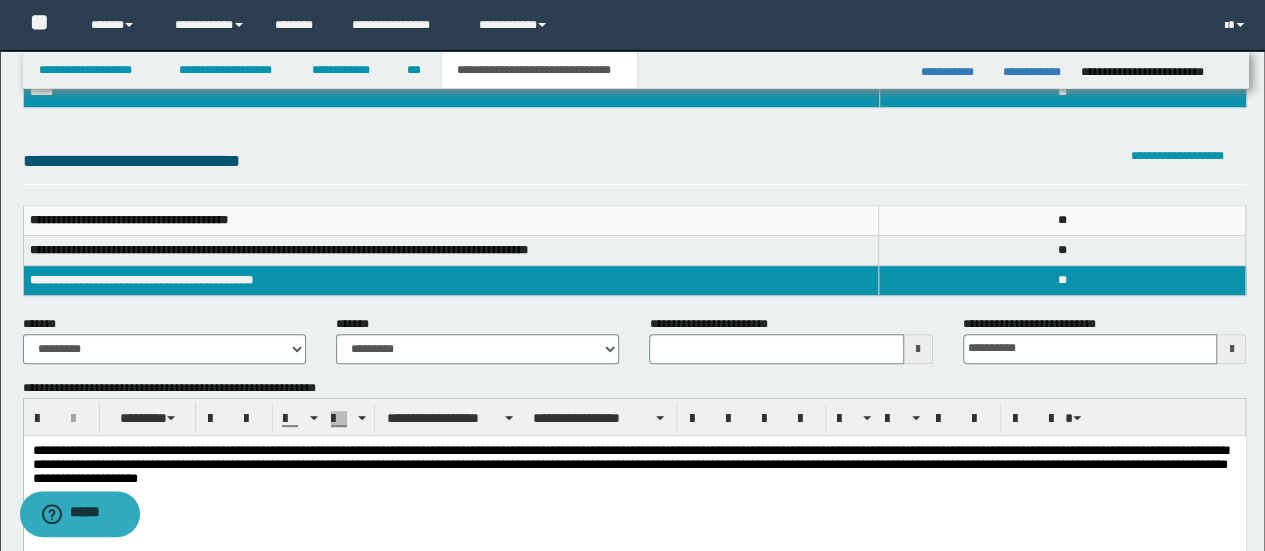 drag, startPoint x: 591, startPoint y: 450, endPoint x: 657, endPoint y: 520, distance: 96.20811 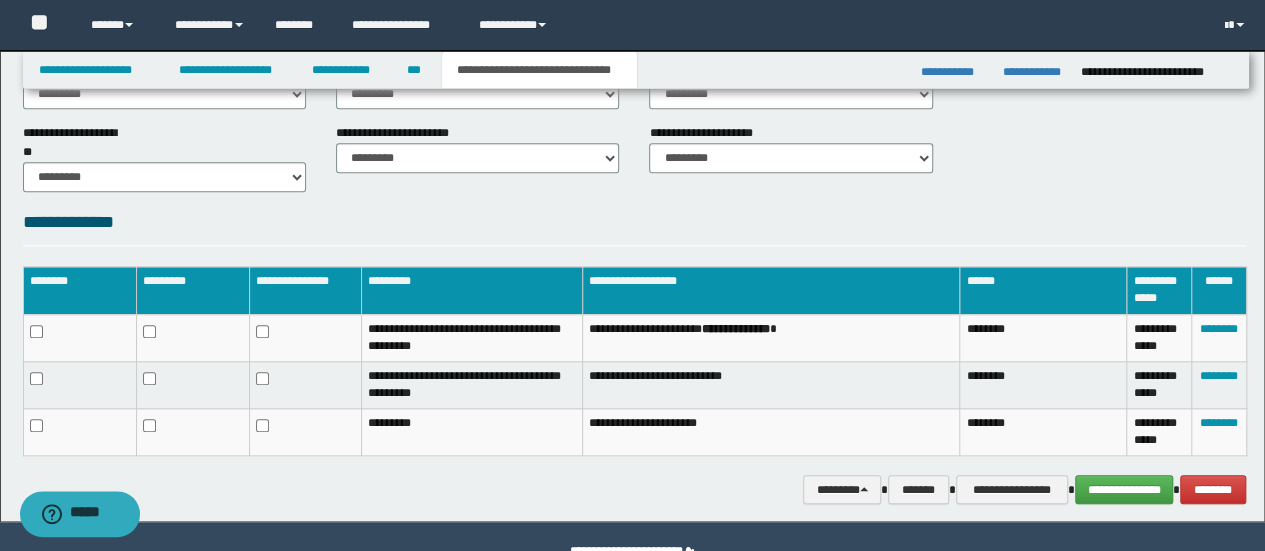 scroll, scrollTop: 924, scrollLeft: 0, axis: vertical 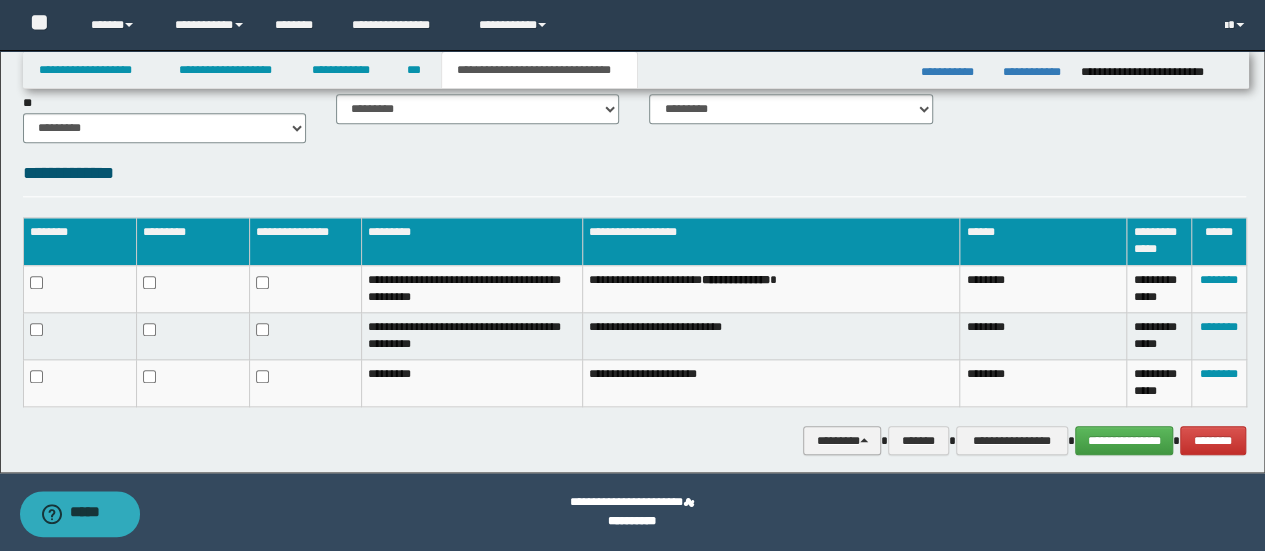 click on "********" at bounding box center [842, 440] 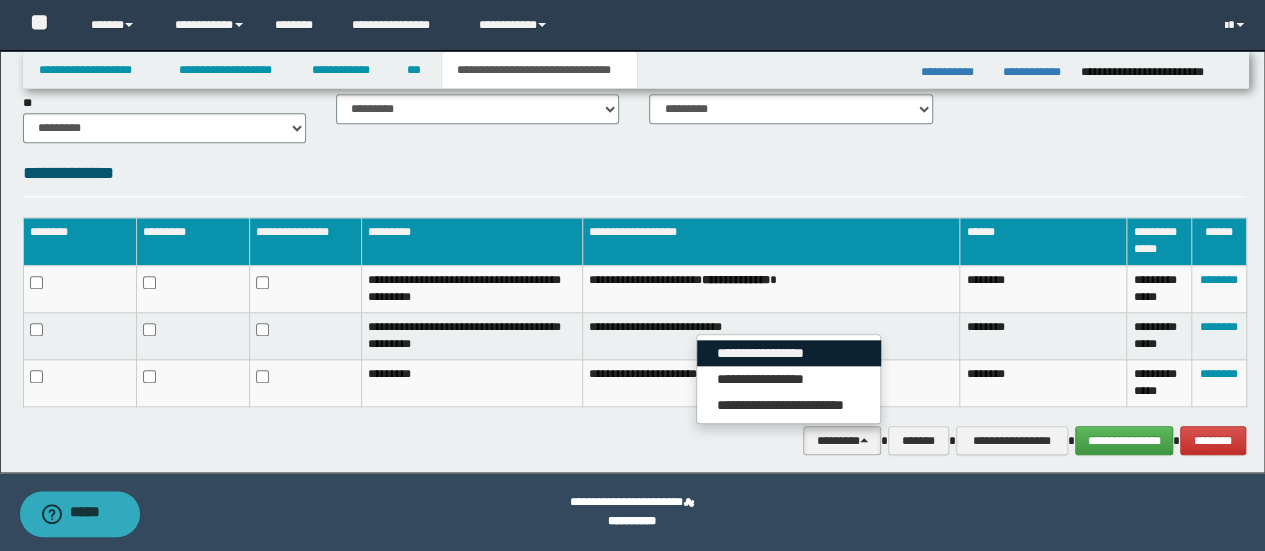 click on "**********" at bounding box center (789, 353) 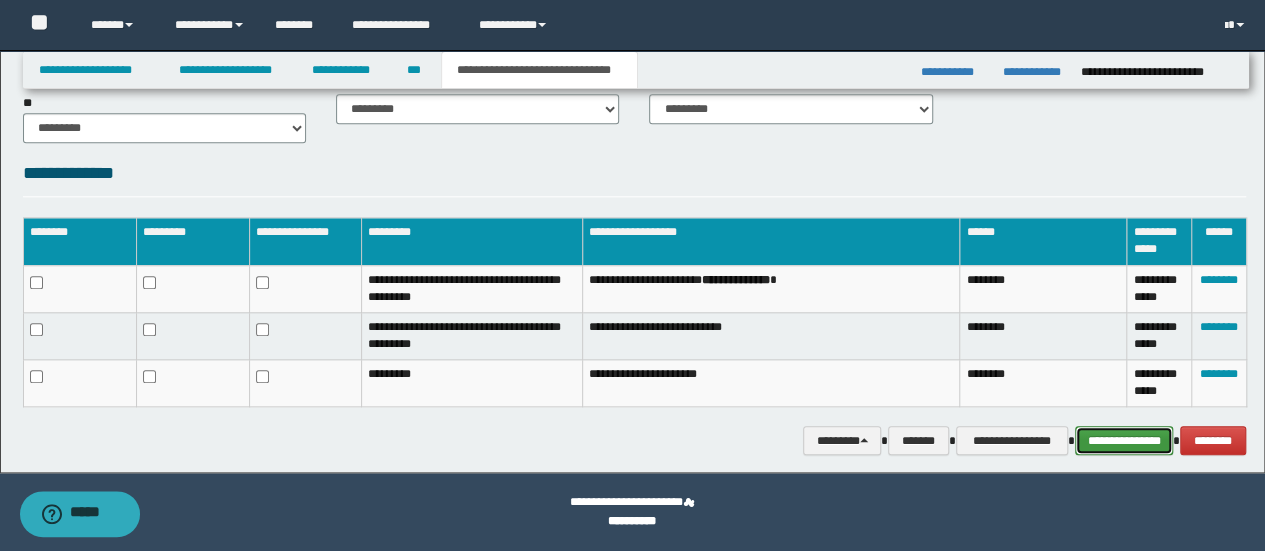 click on "**********" at bounding box center [1124, 440] 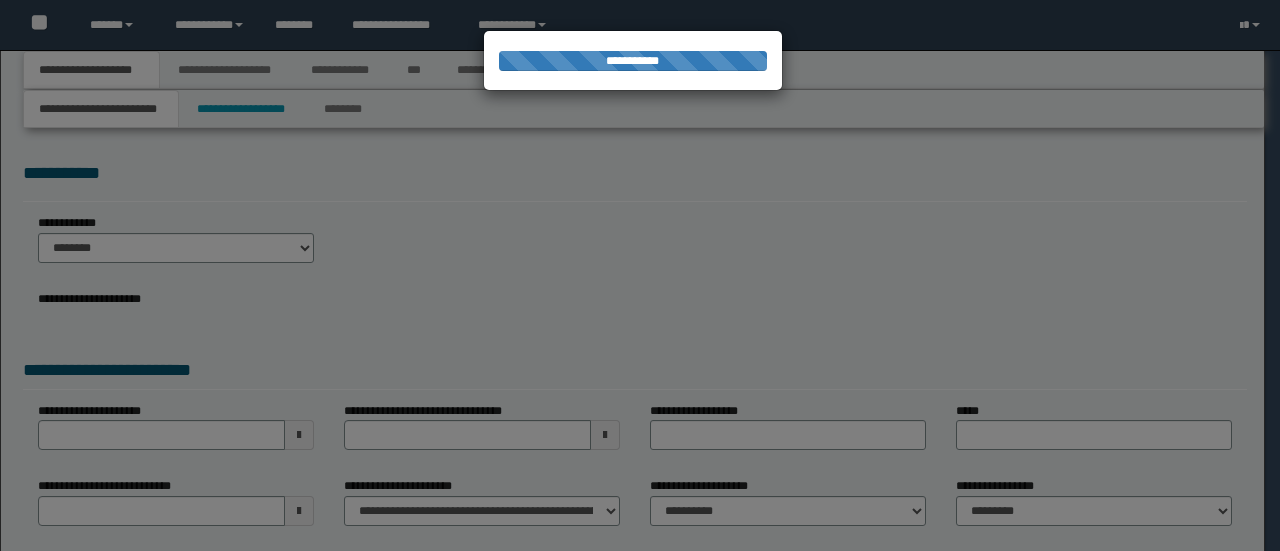 scroll, scrollTop: 0, scrollLeft: 0, axis: both 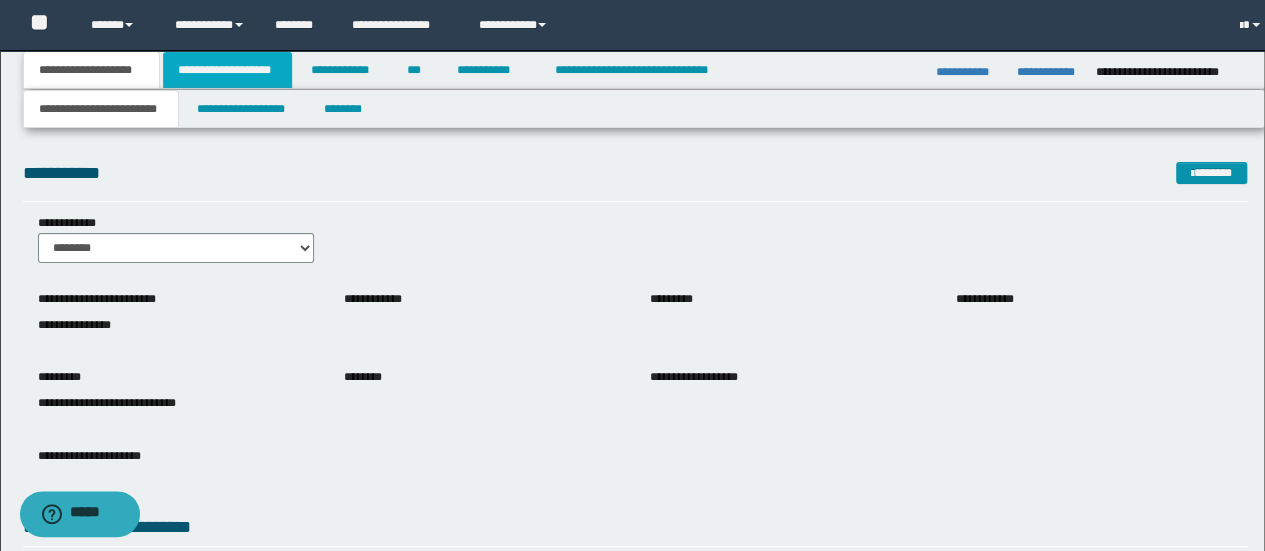 click on "**********" at bounding box center [227, 70] 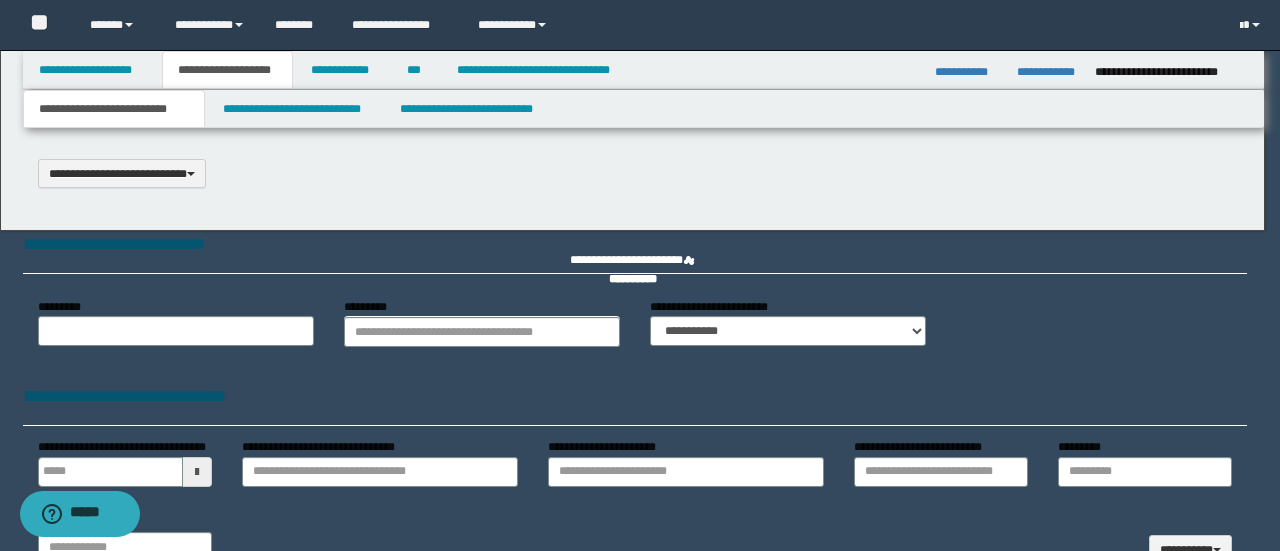 type 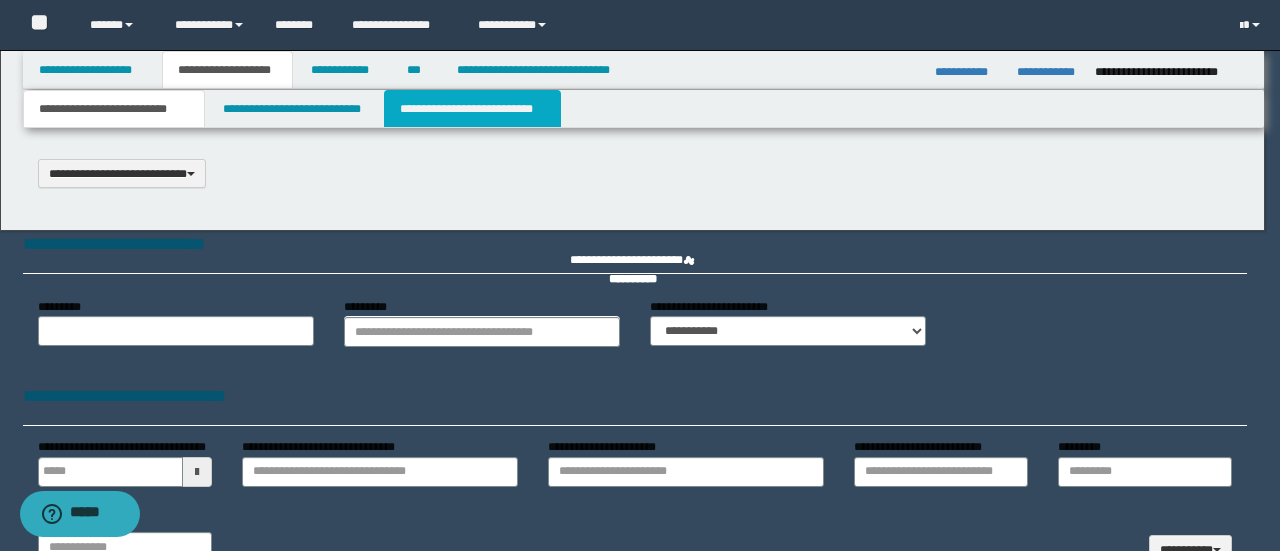 select on "*" 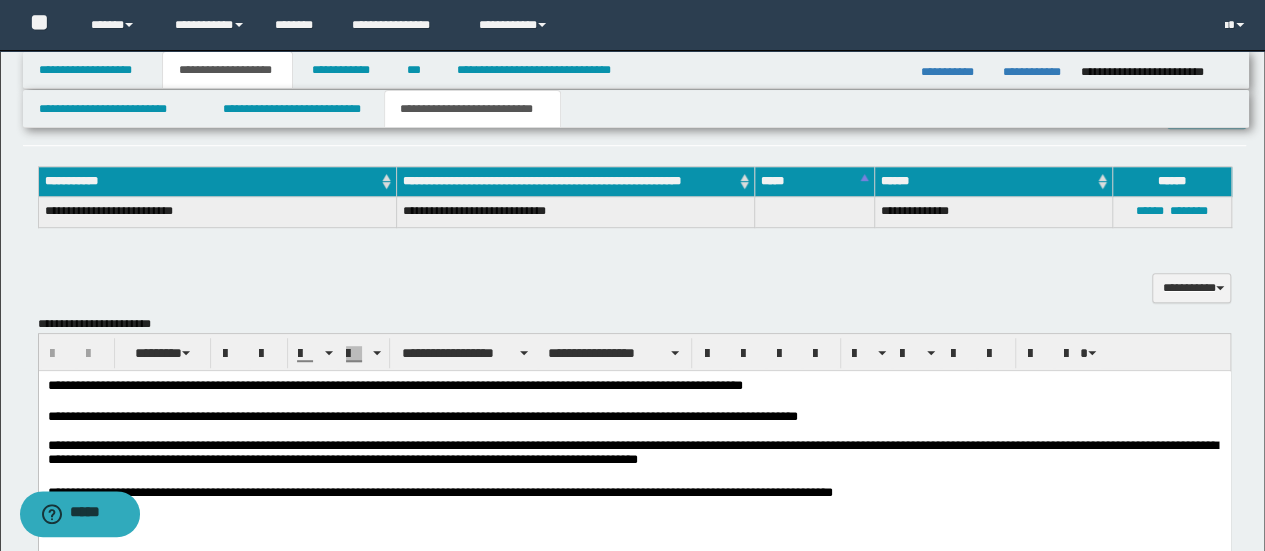 scroll, scrollTop: 300, scrollLeft: 0, axis: vertical 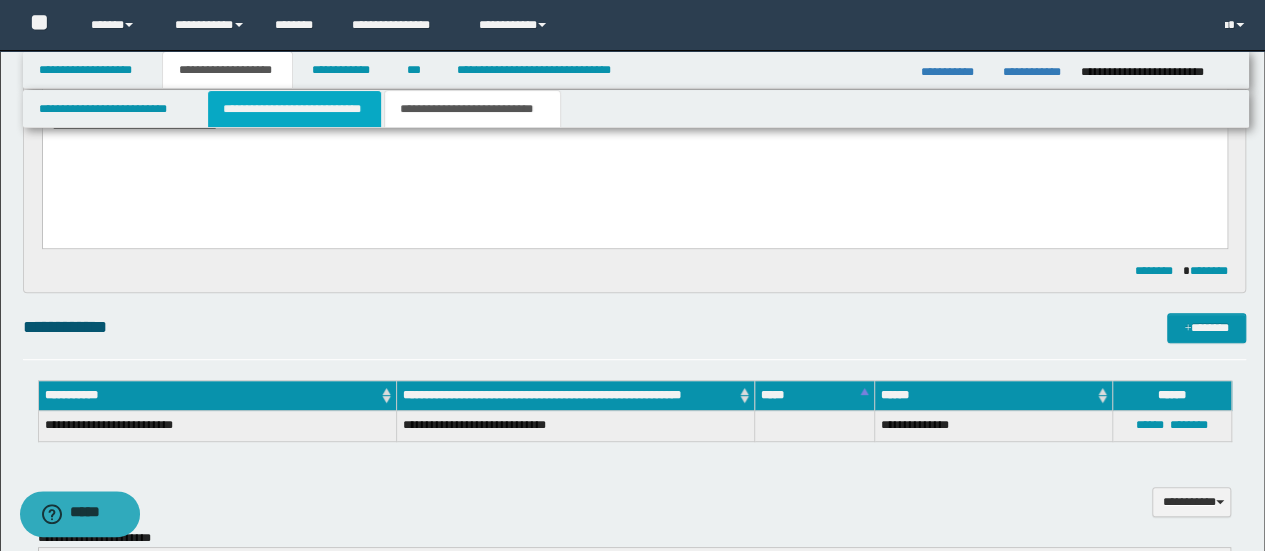 click on "**********" at bounding box center [294, 109] 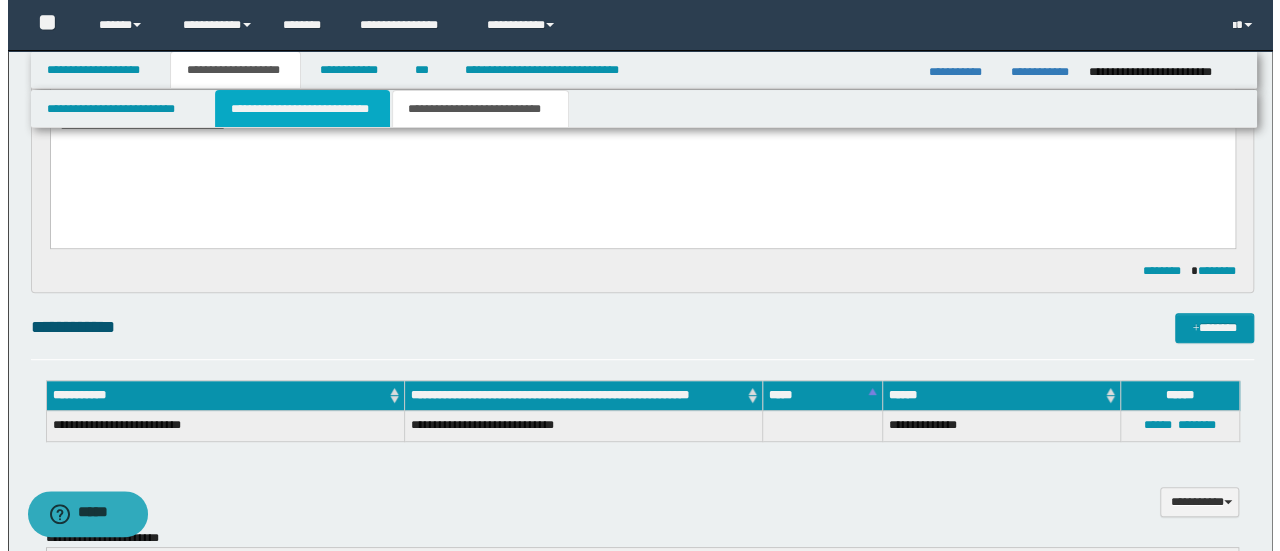 scroll, scrollTop: 0, scrollLeft: 0, axis: both 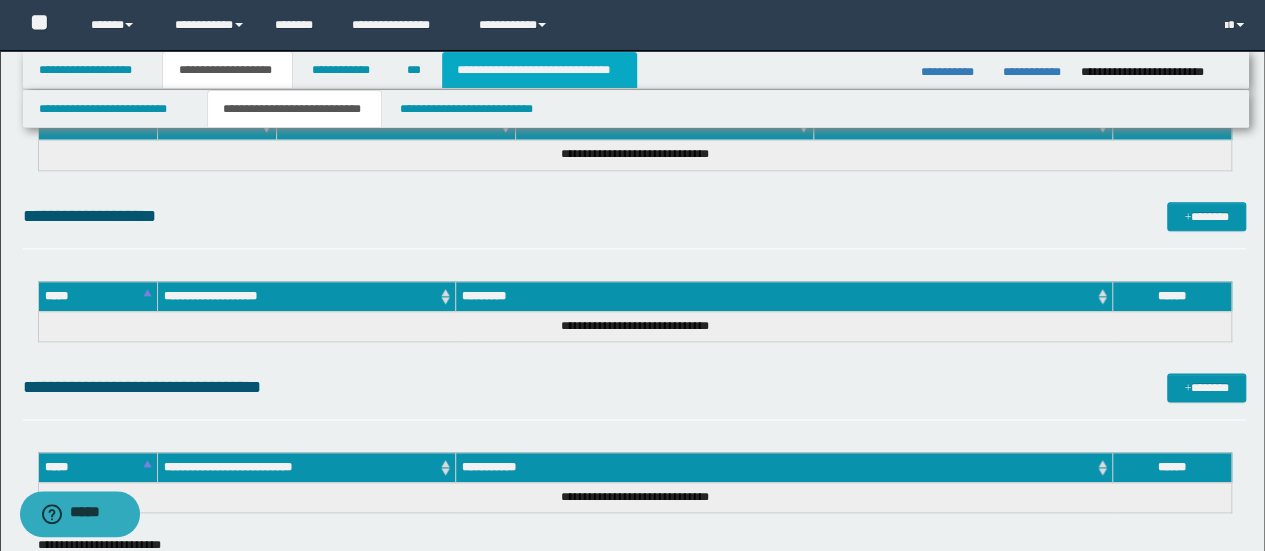 click on "**********" at bounding box center (539, 70) 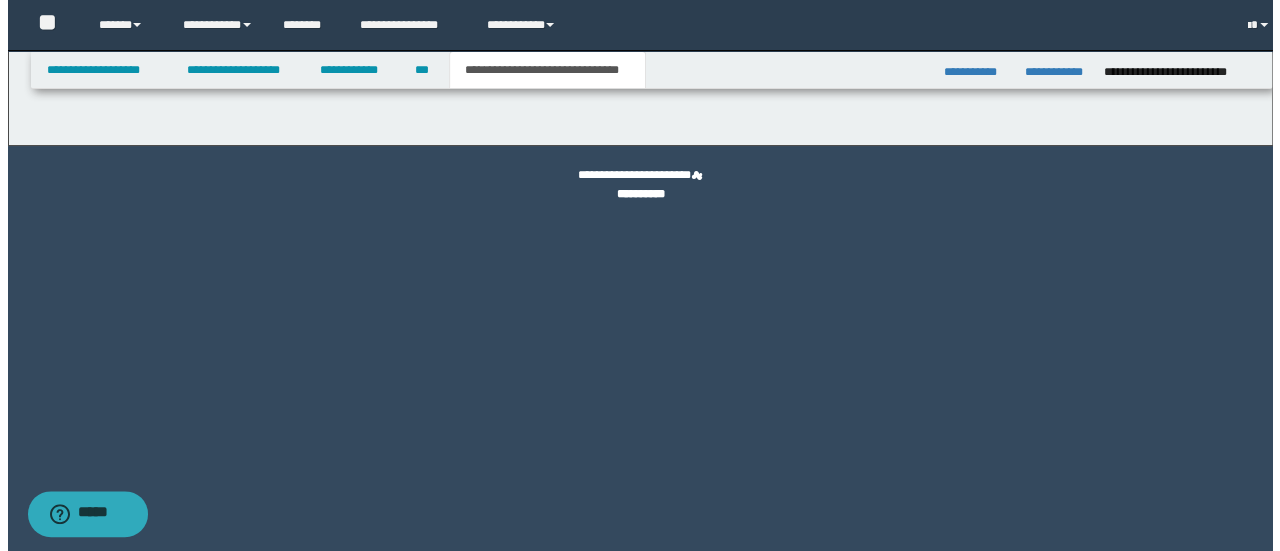 scroll, scrollTop: 0, scrollLeft: 0, axis: both 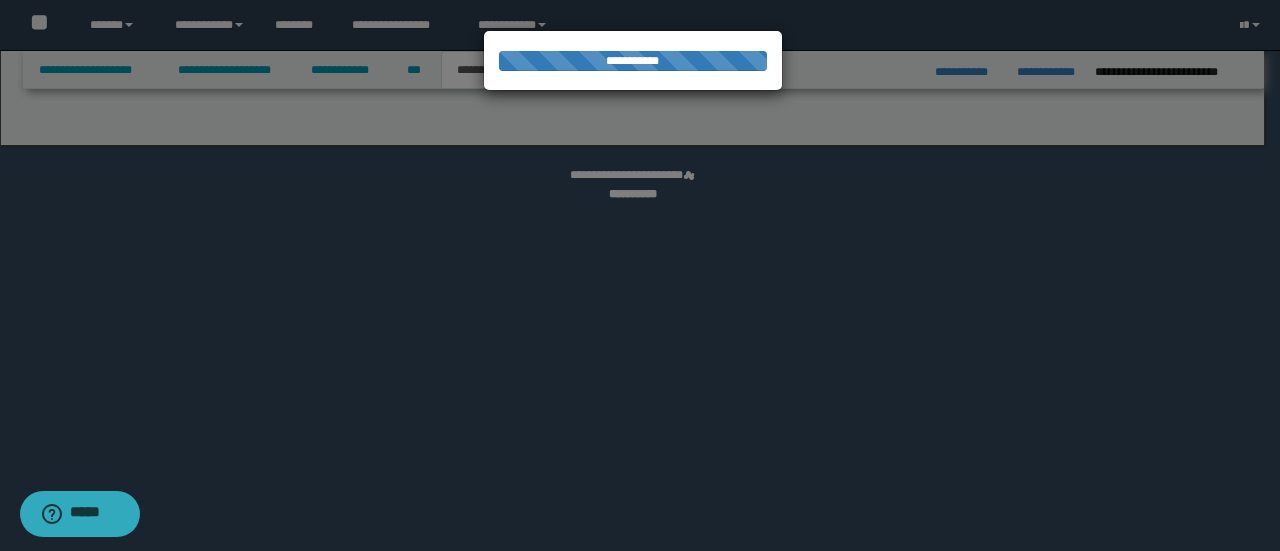 select on "*" 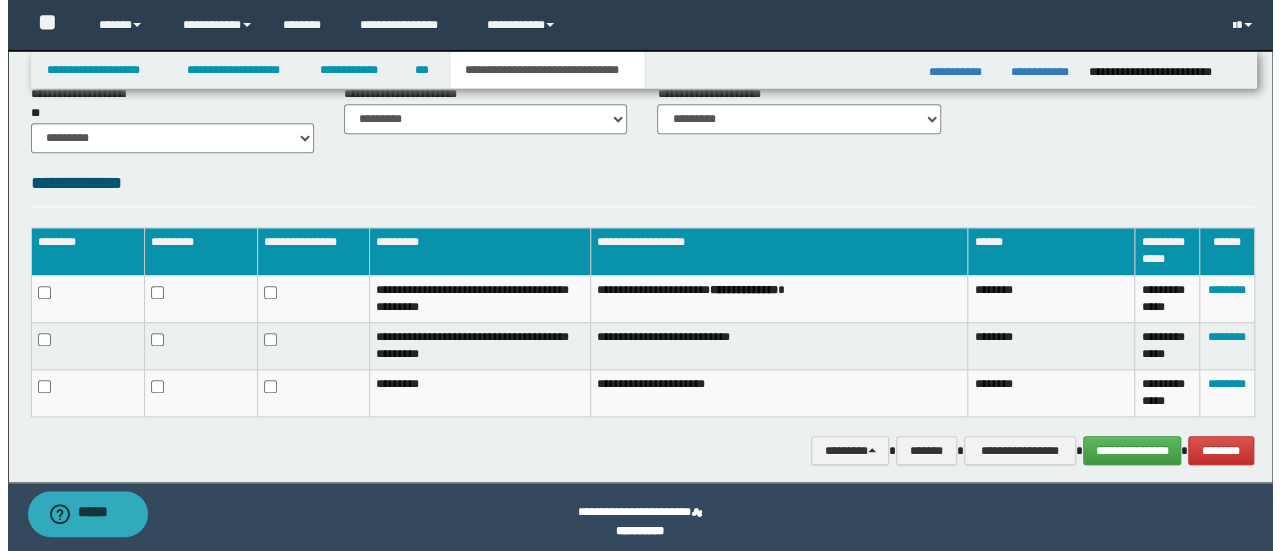 scroll, scrollTop: 924, scrollLeft: 0, axis: vertical 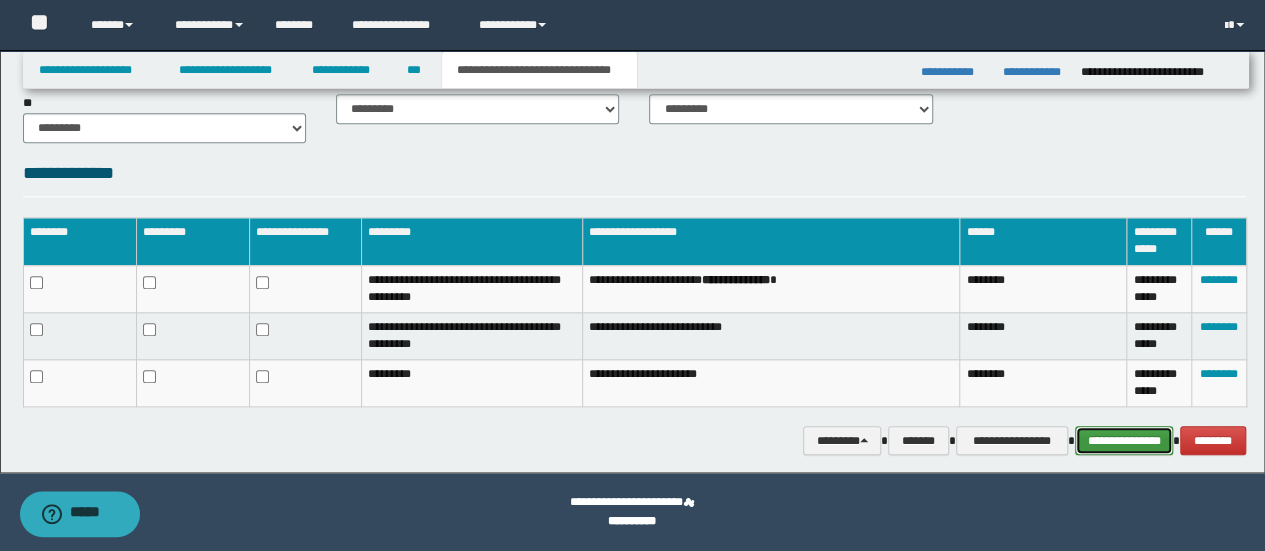 click on "**********" at bounding box center [1124, 440] 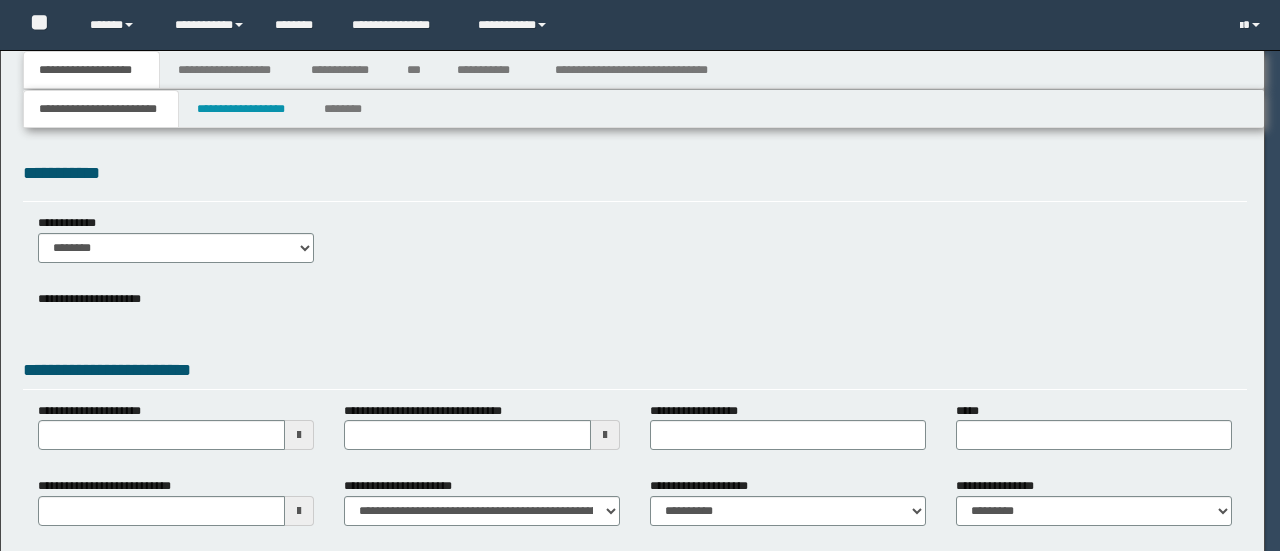 scroll, scrollTop: 0, scrollLeft: 0, axis: both 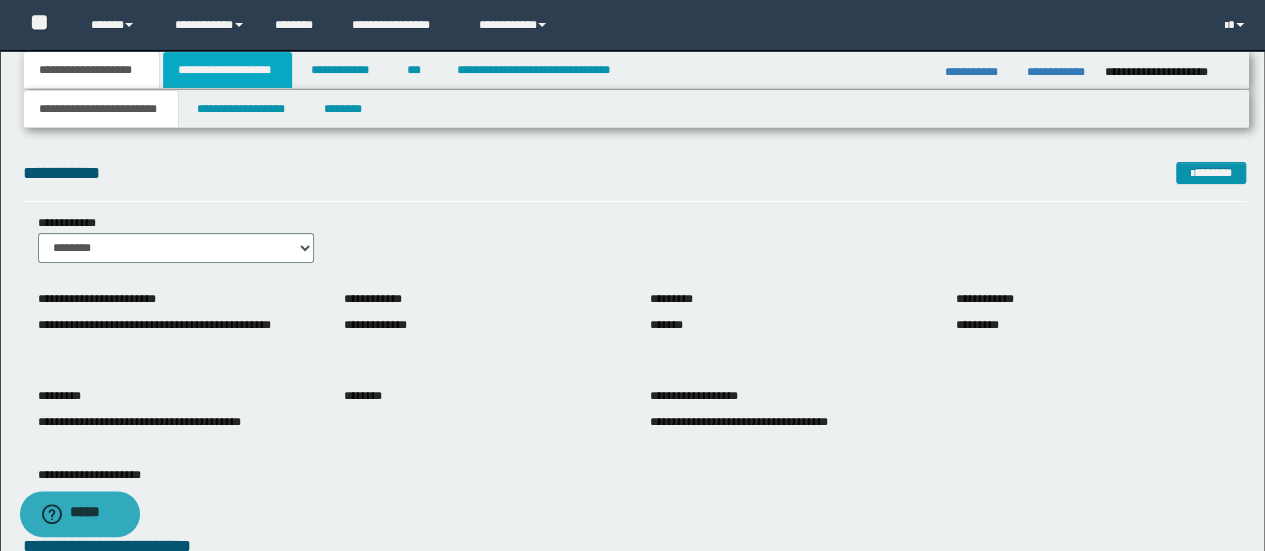 click on "**********" at bounding box center (227, 70) 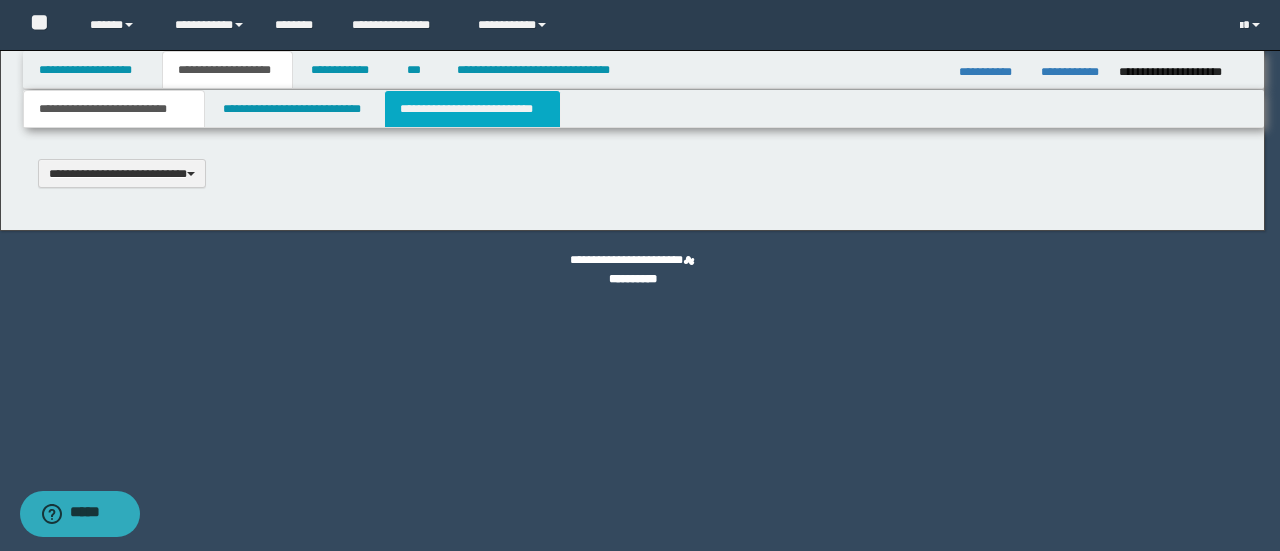 scroll, scrollTop: 0, scrollLeft: 0, axis: both 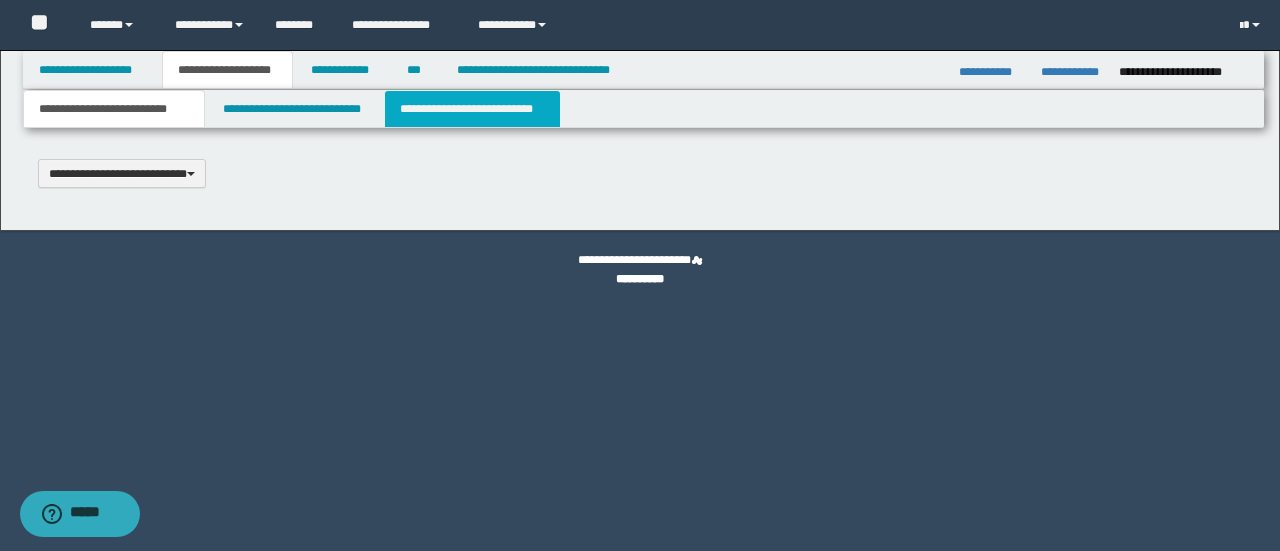 click on "**********" at bounding box center (472, 109) 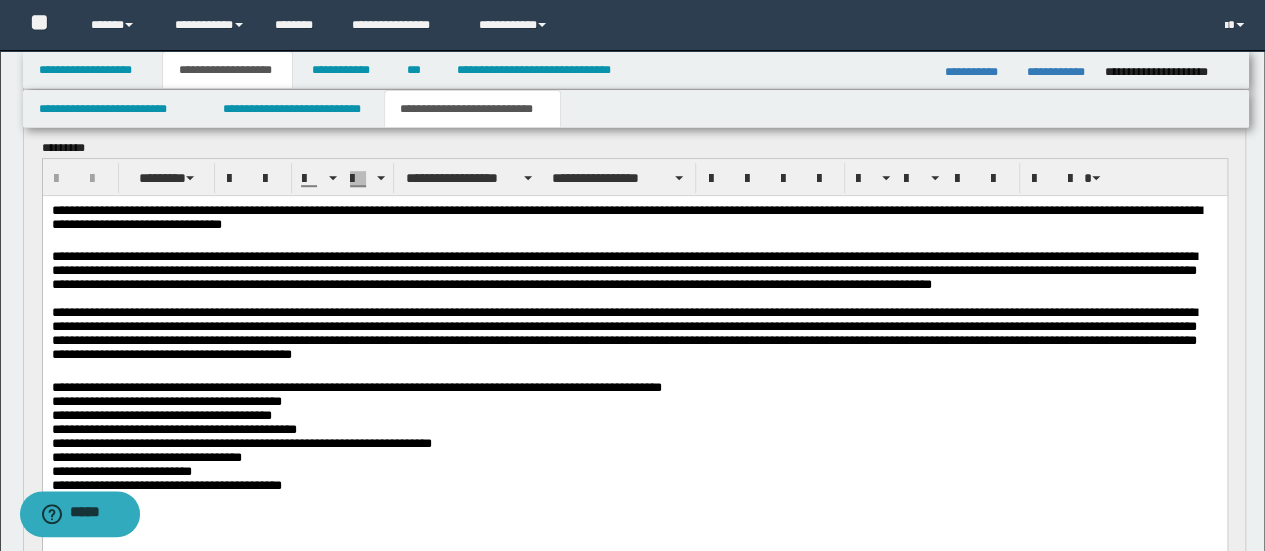 scroll, scrollTop: 700, scrollLeft: 0, axis: vertical 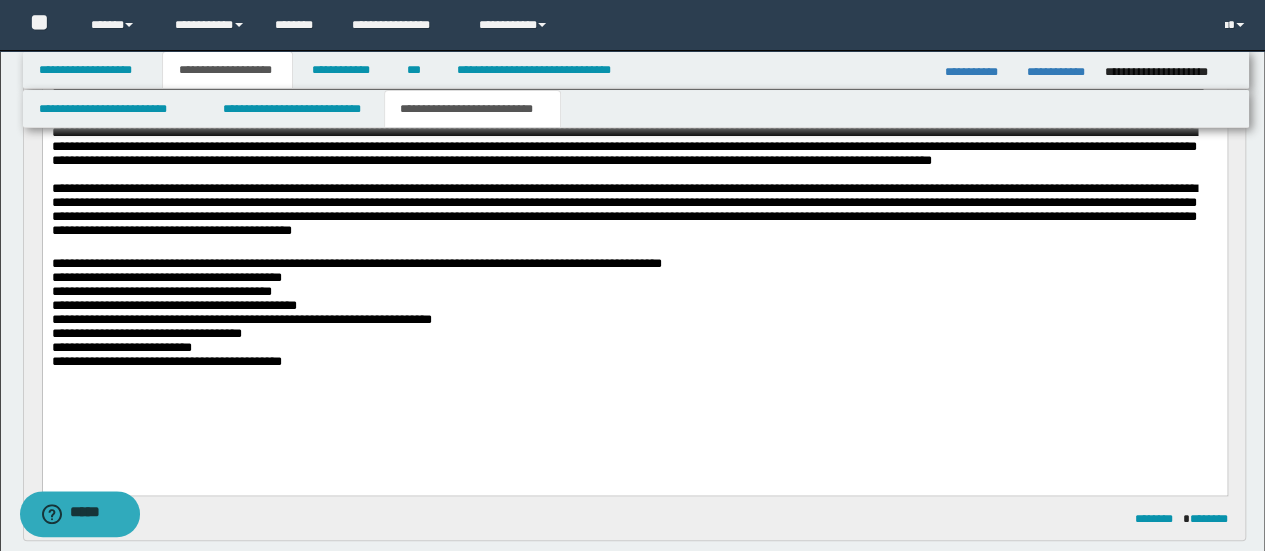 click on "**********" at bounding box center (634, 255) 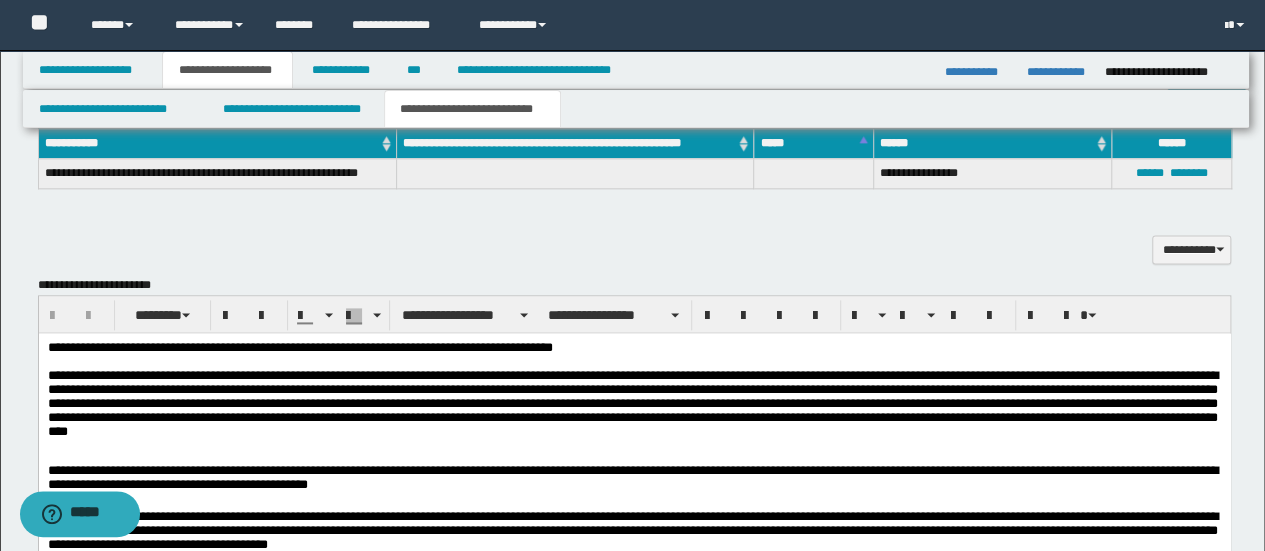 scroll, scrollTop: 1400, scrollLeft: 0, axis: vertical 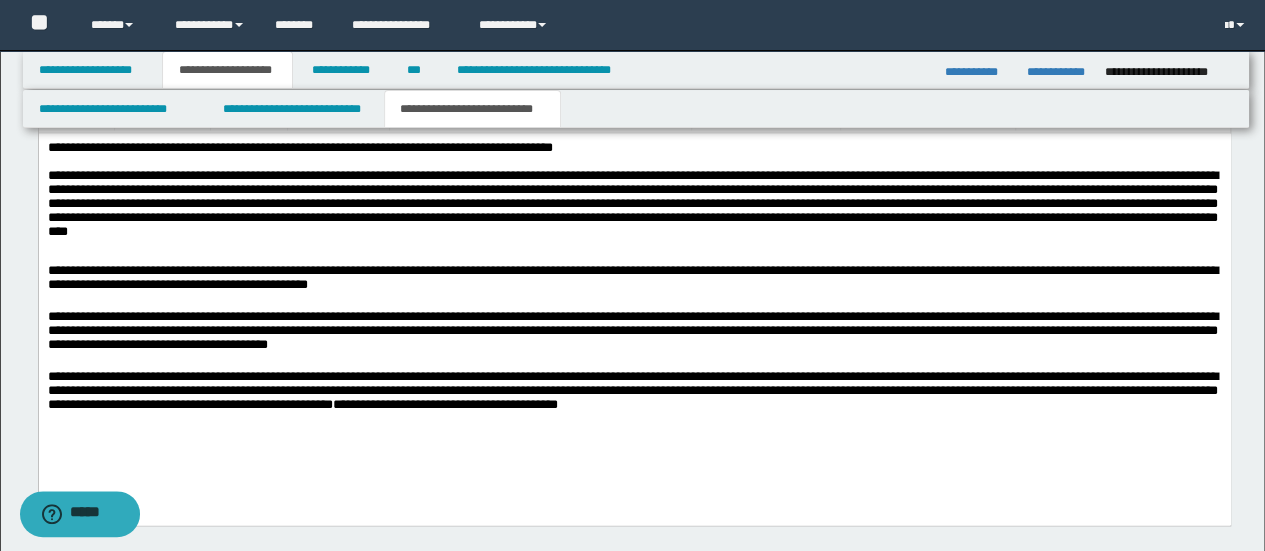click on "**********" at bounding box center (634, 303) 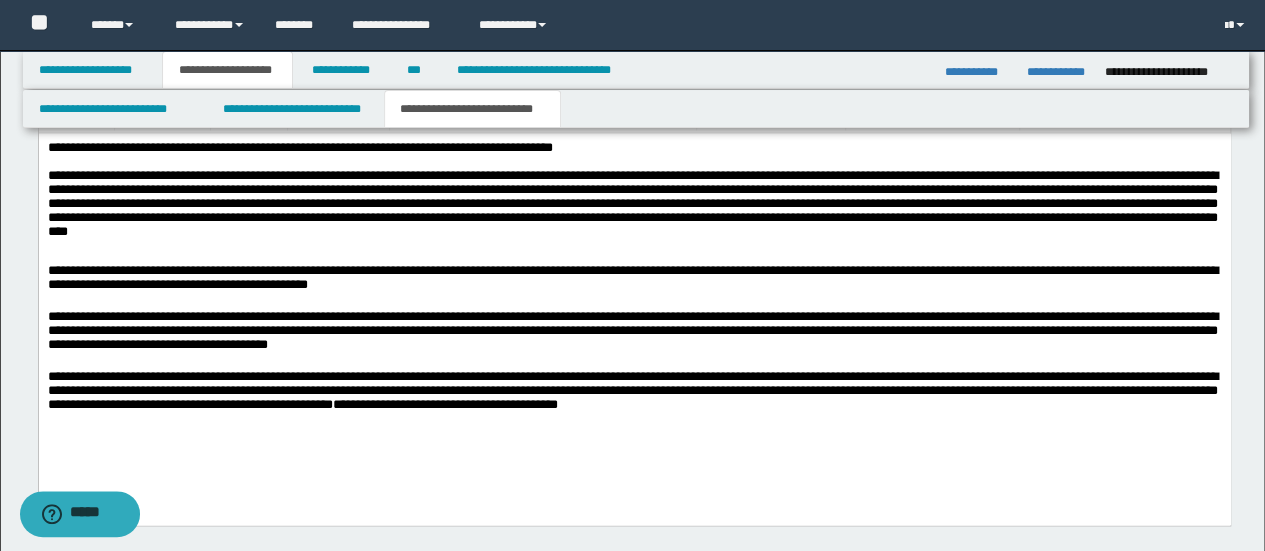click on "**********" at bounding box center (634, 385) 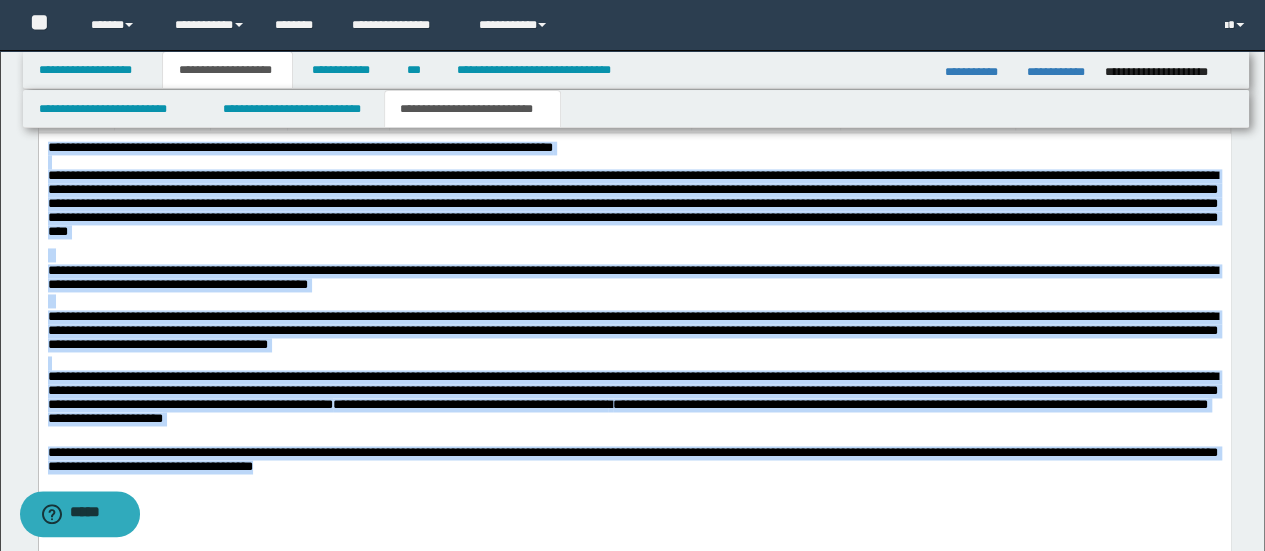 copy on "**********" 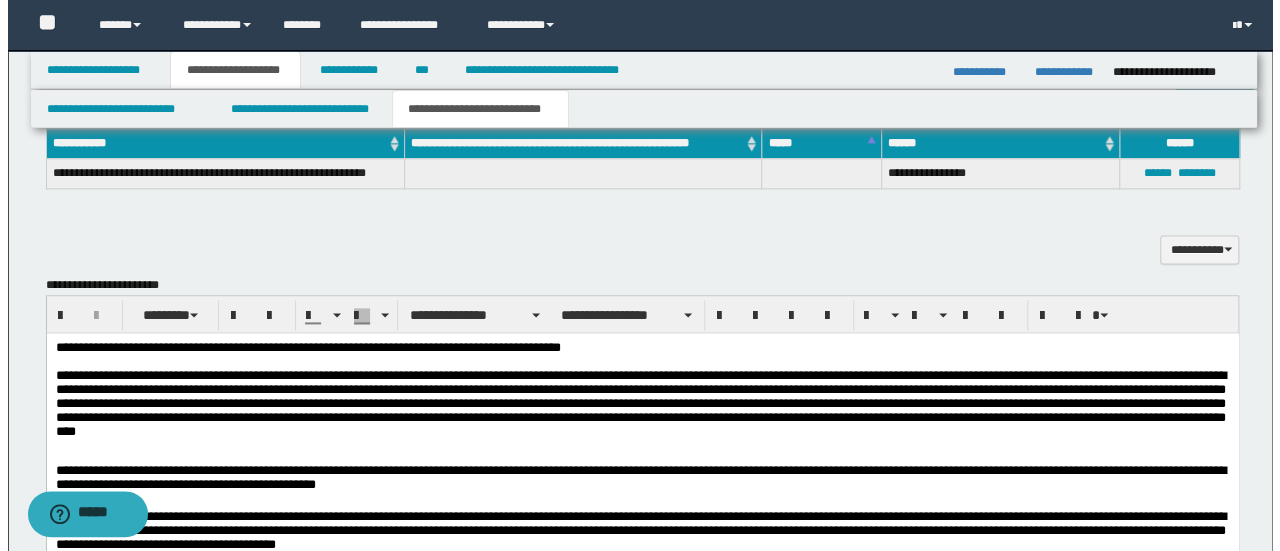scroll, scrollTop: 1100, scrollLeft: 0, axis: vertical 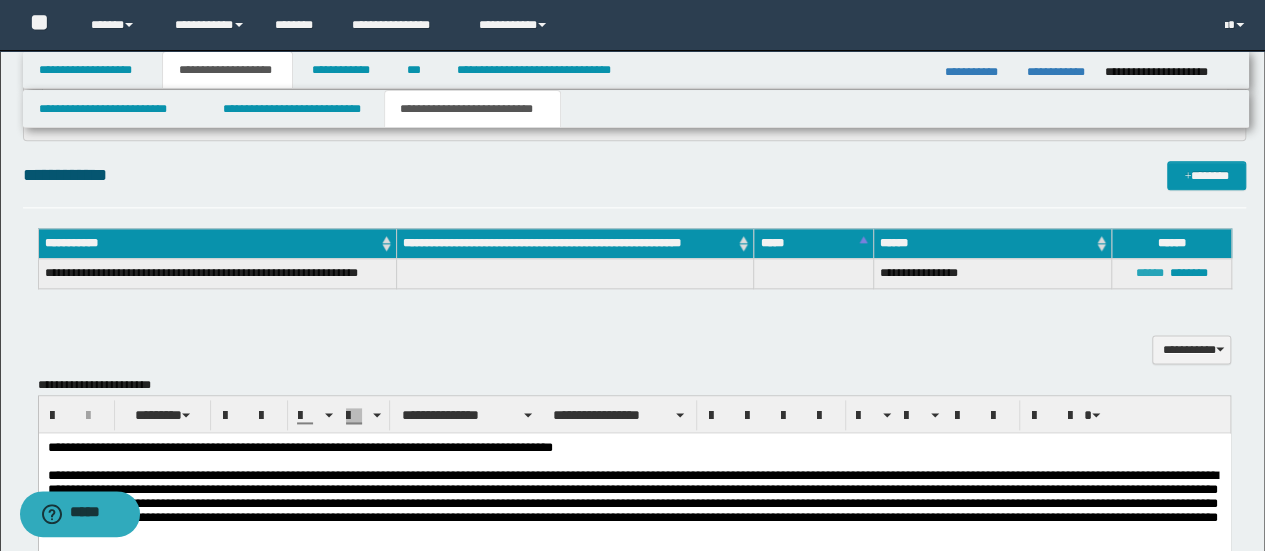 click on "******" at bounding box center (1150, 273) 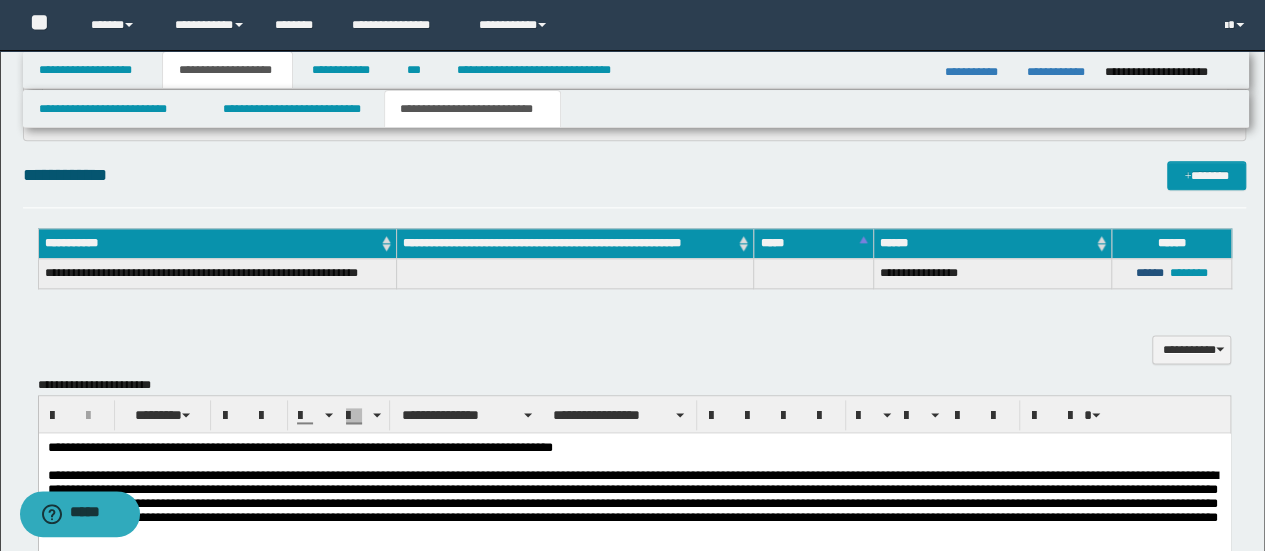 type on "**********" 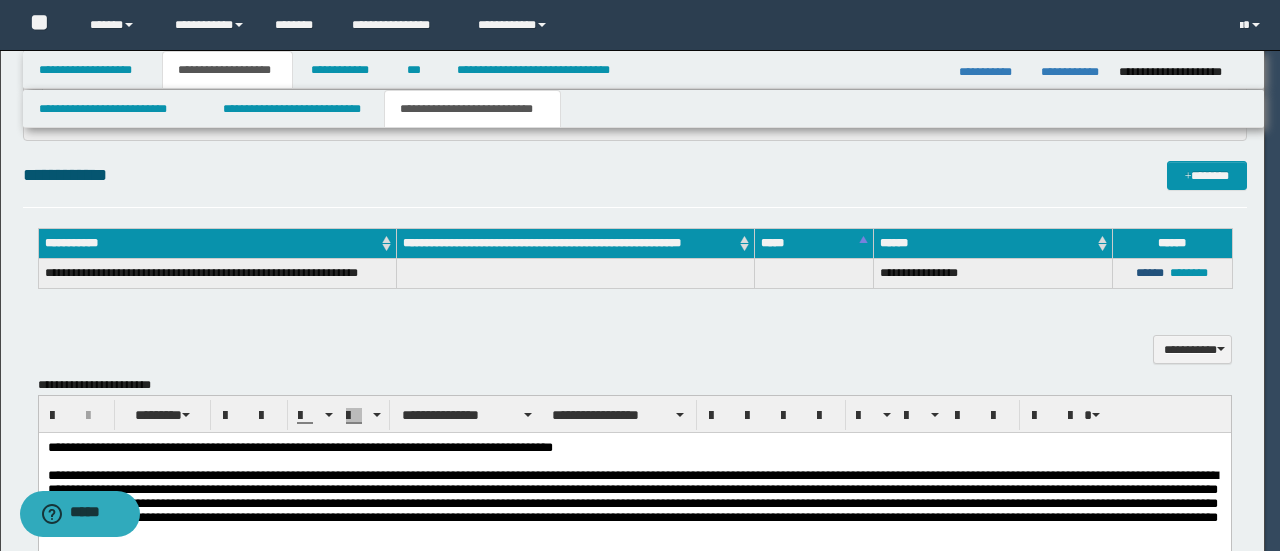 type 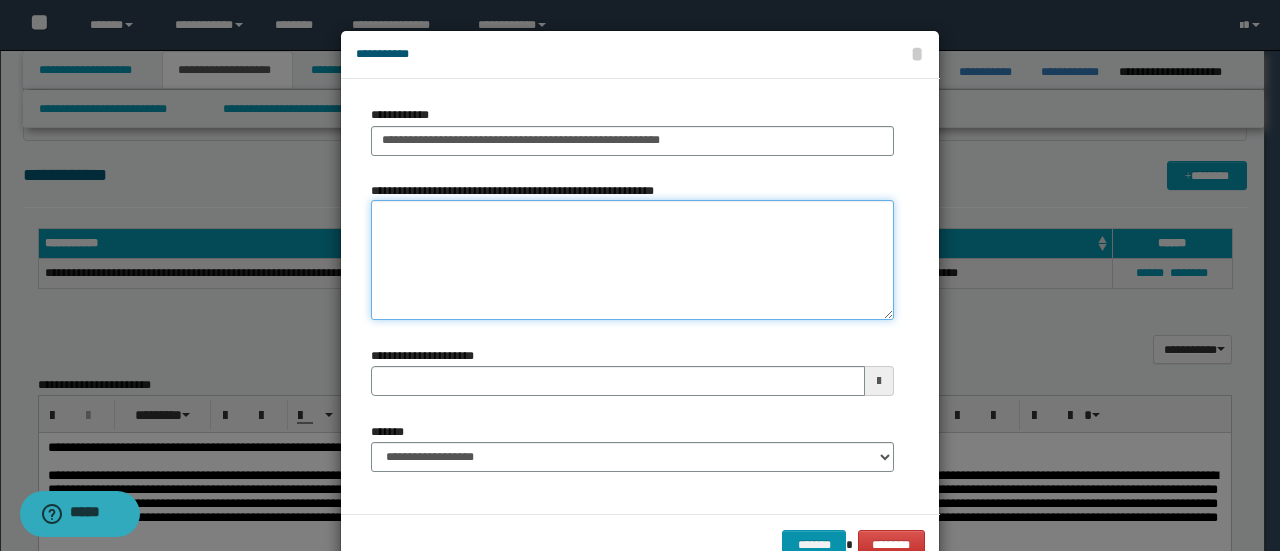 click on "**********" at bounding box center (632, 260) 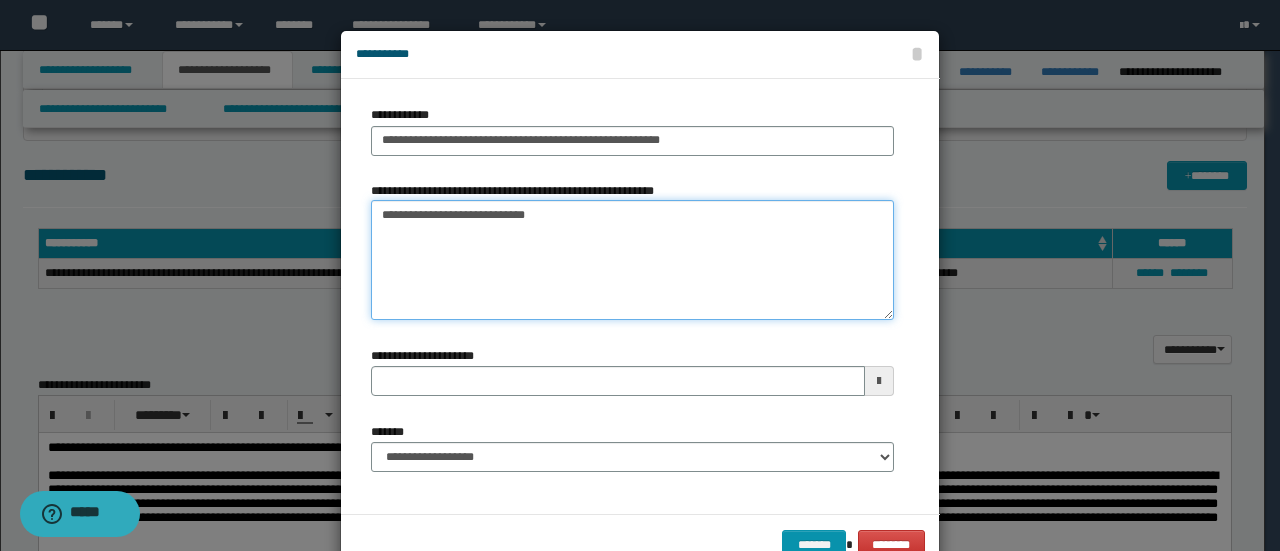 type on "**********" 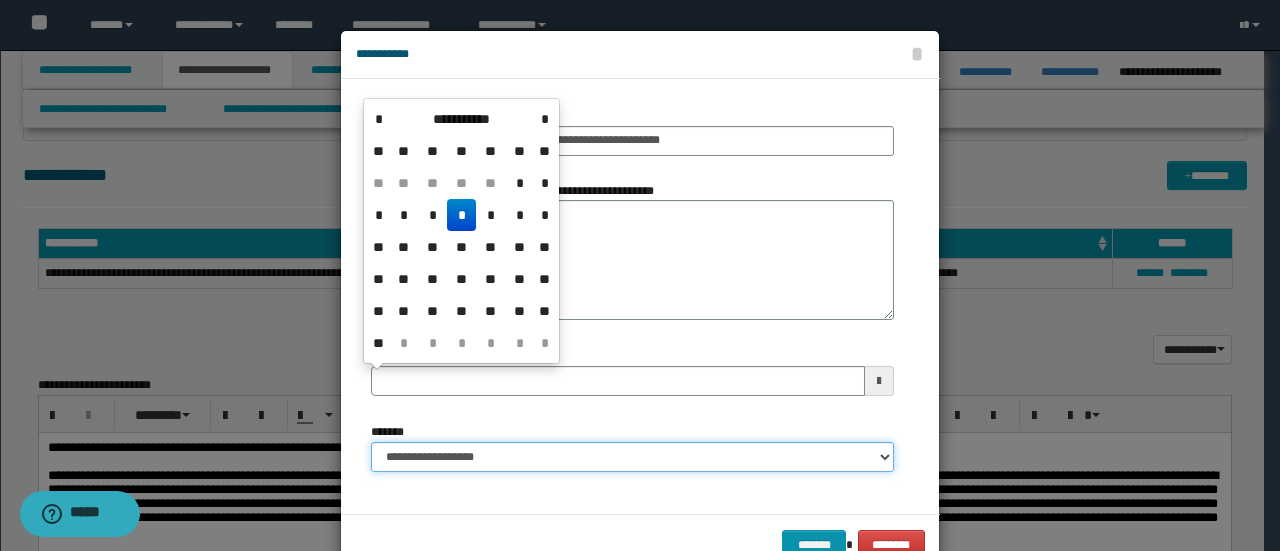 type 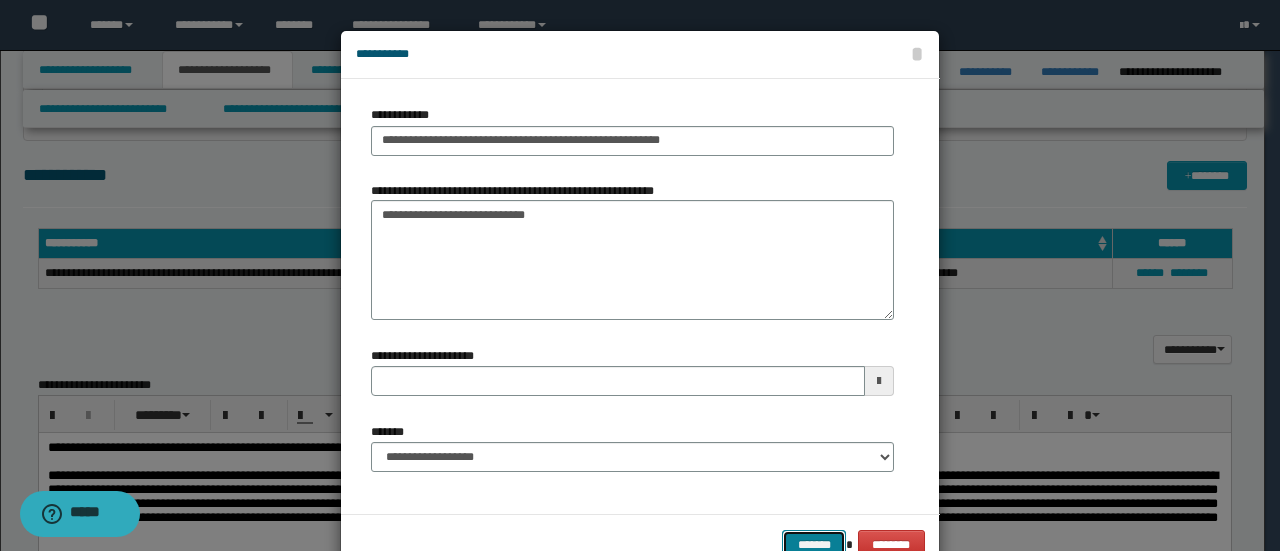 scroll, scrollTop: 6, scrollLeft: 0, axis: vertical 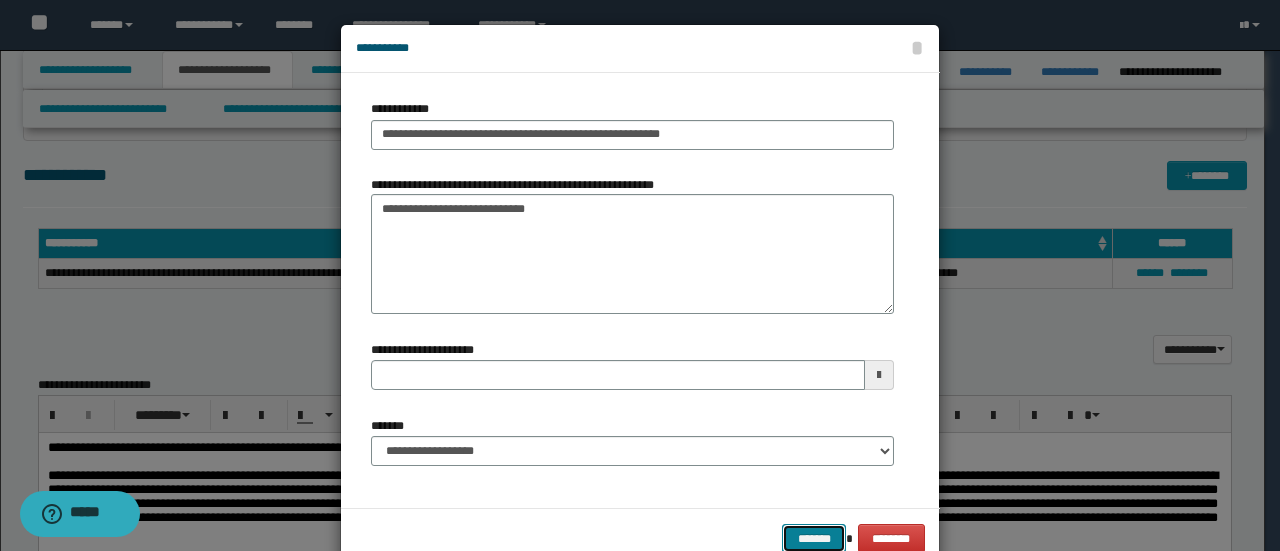 type 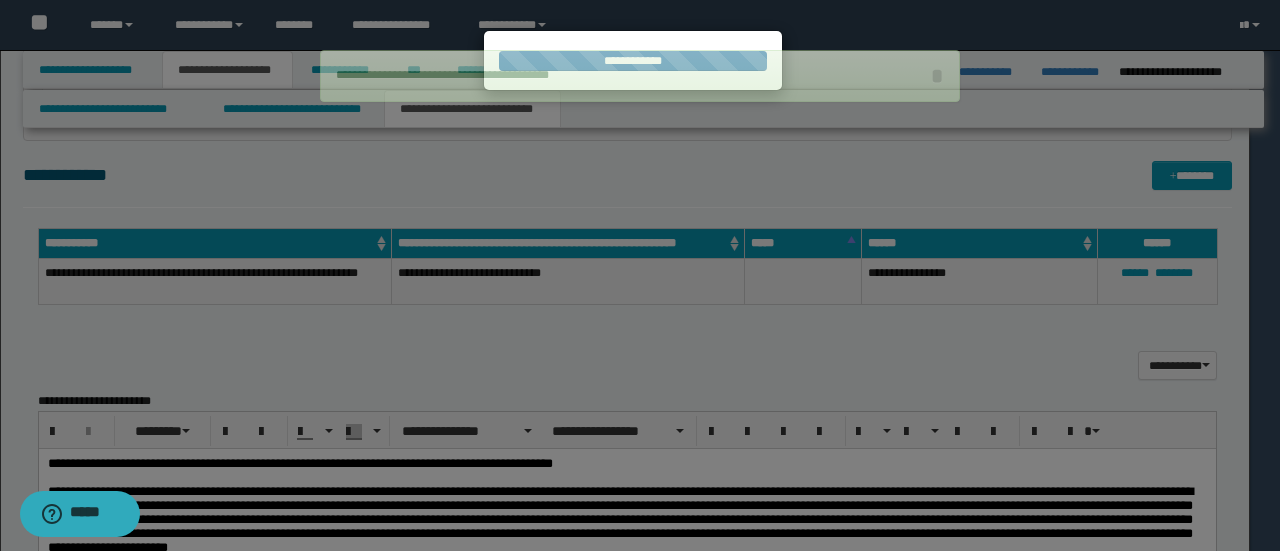 type 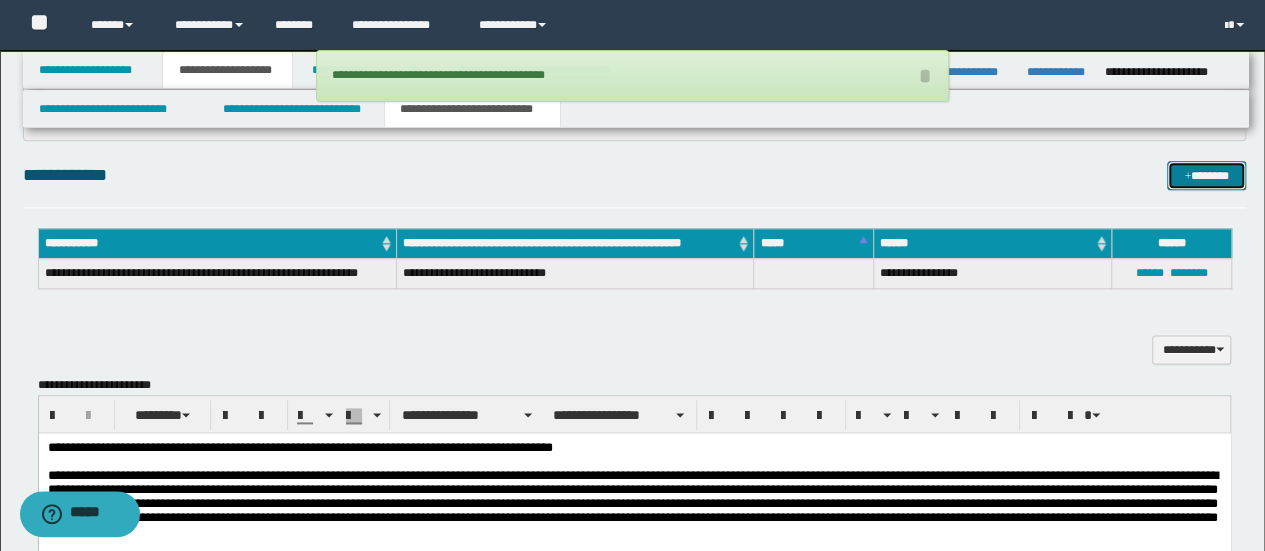 click on "*******" at bounding box center (1206, 175) 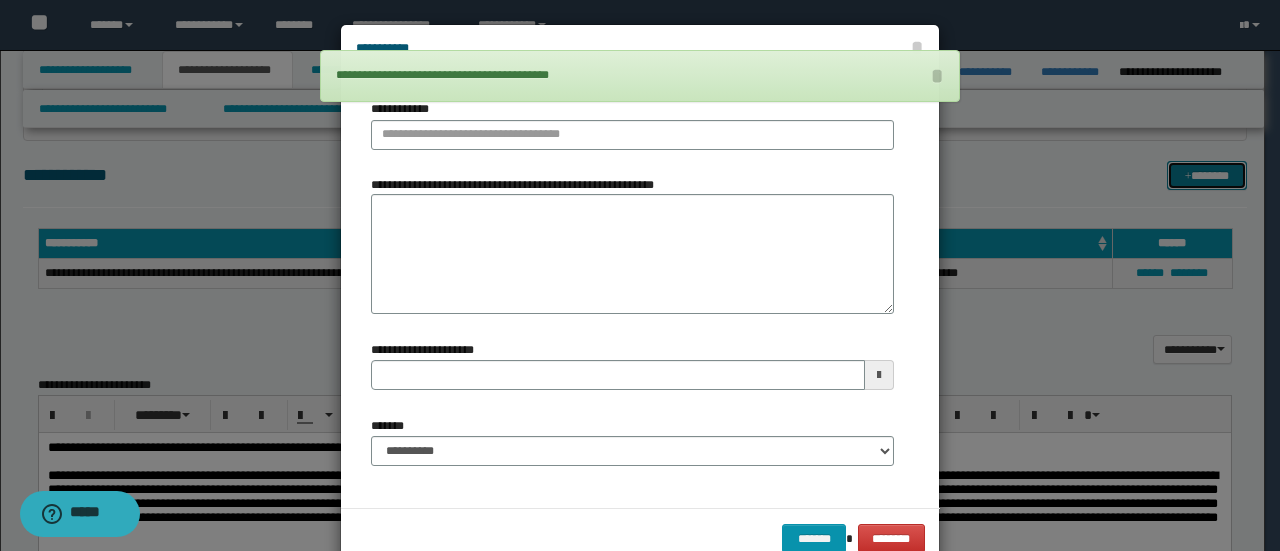 scroll, scrollTop: 0, scrollLeft: 0, axis: both 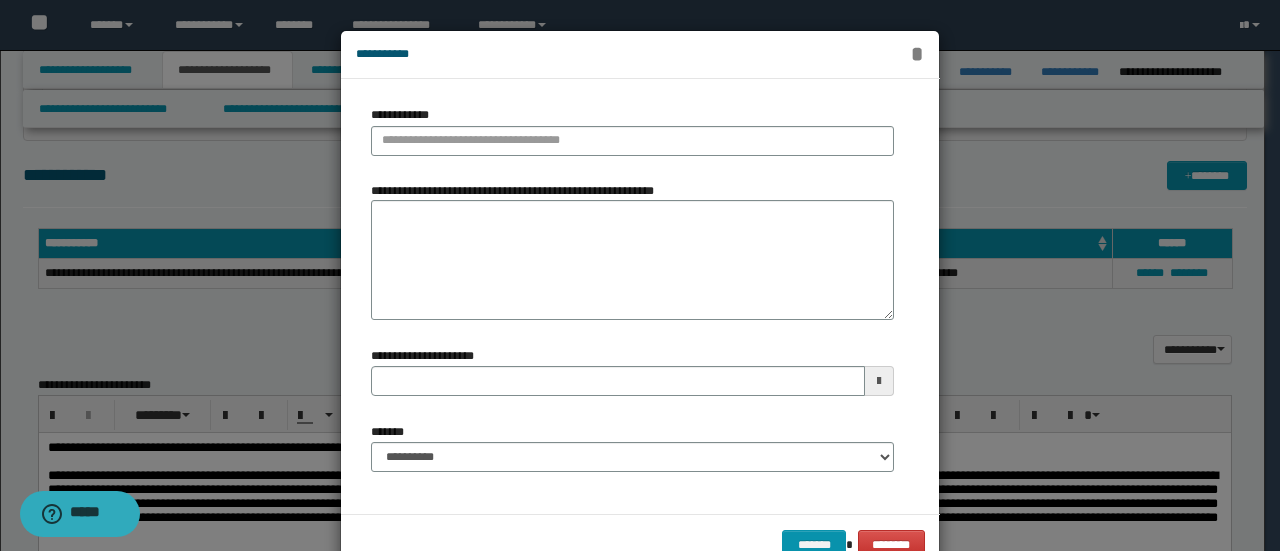 type 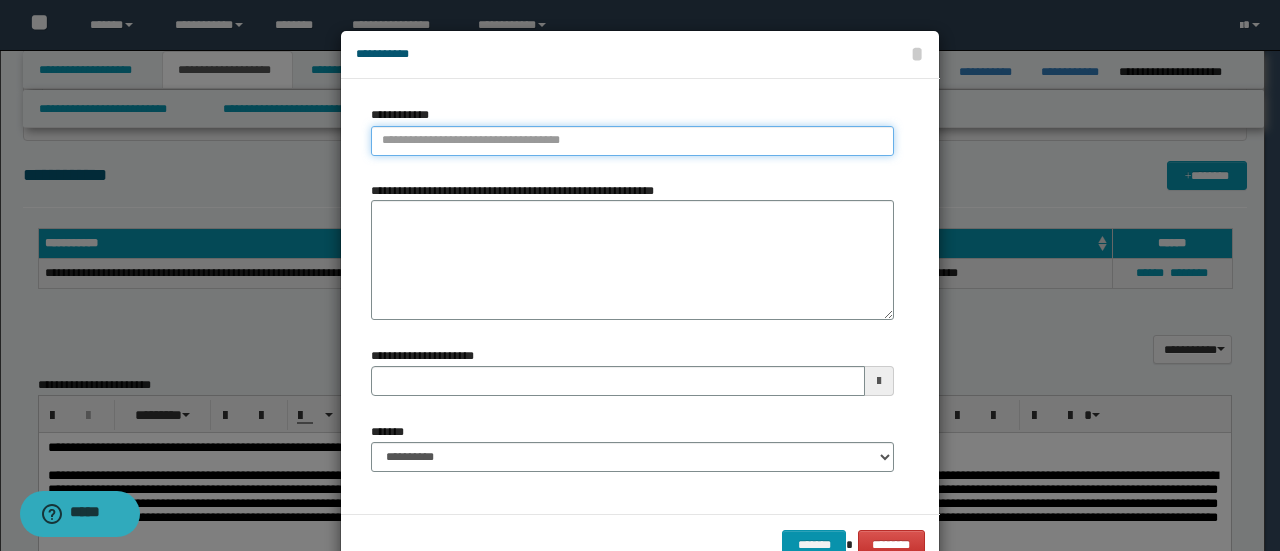 type on "**********" 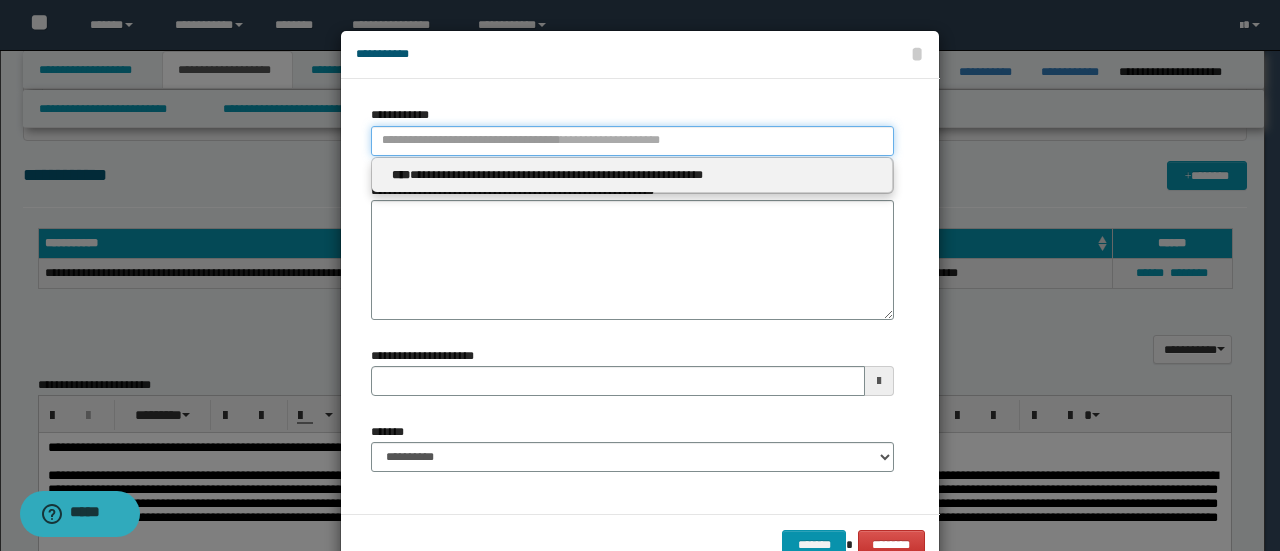 type 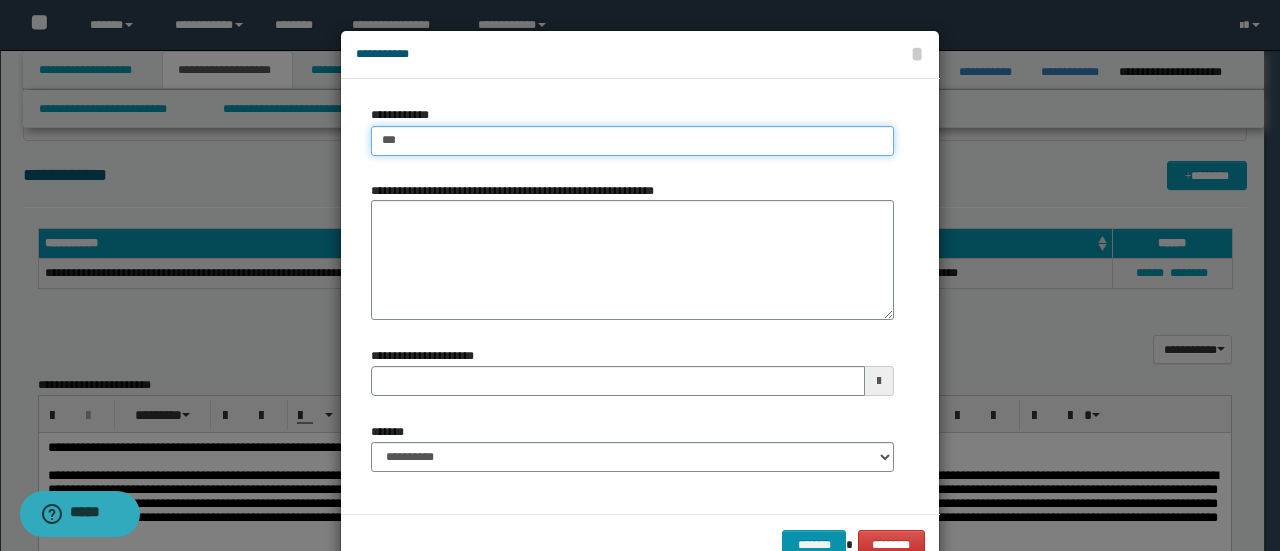 type on "****" 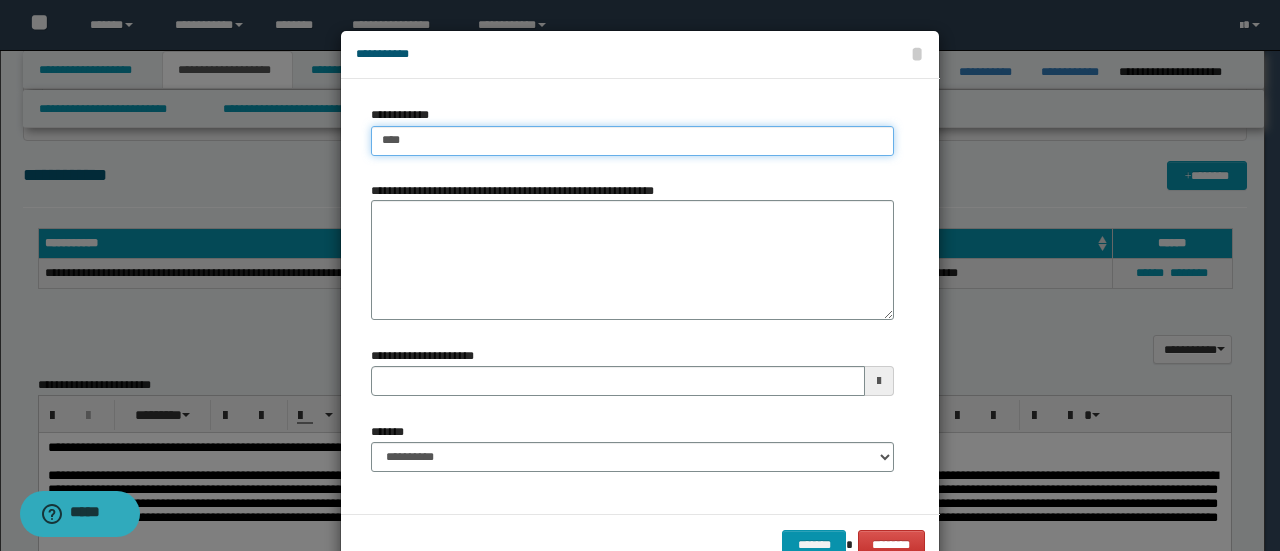 type on "****" 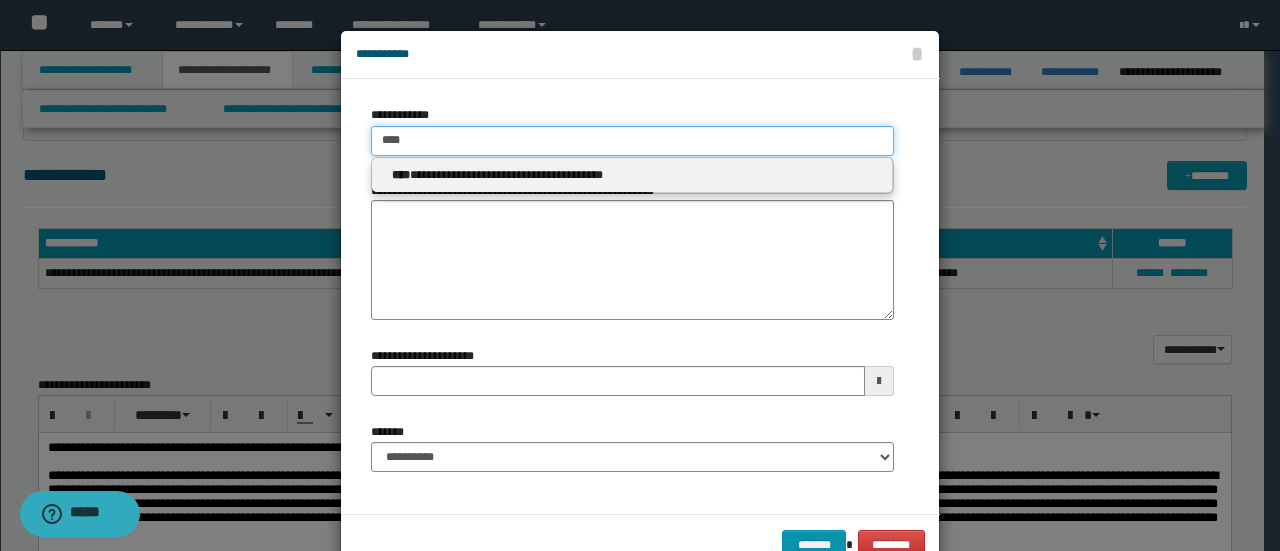 type 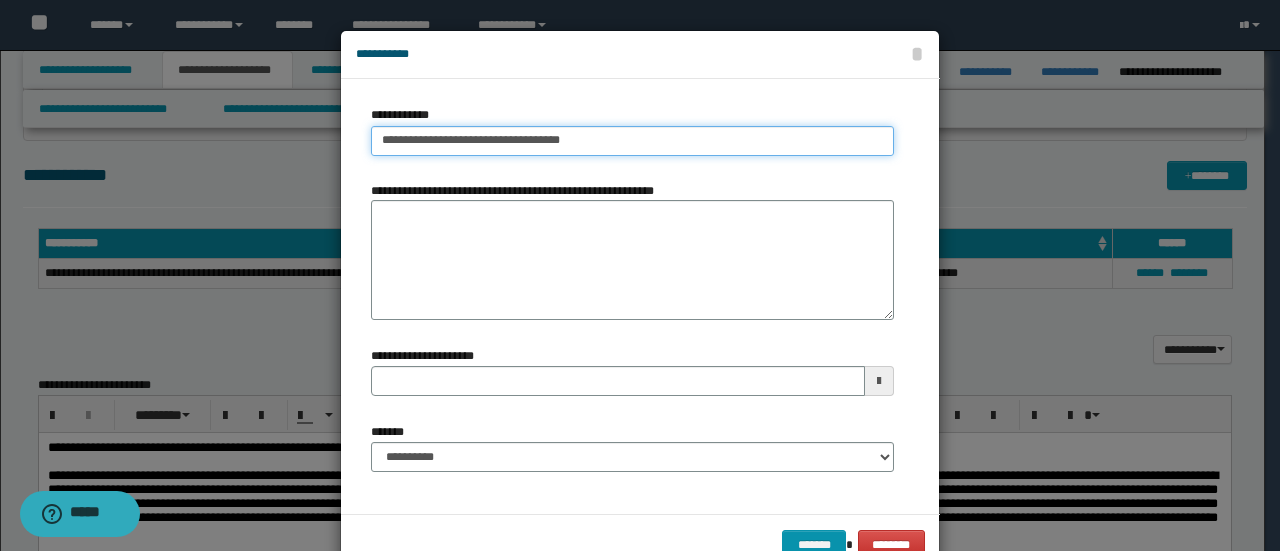 type on "**********" 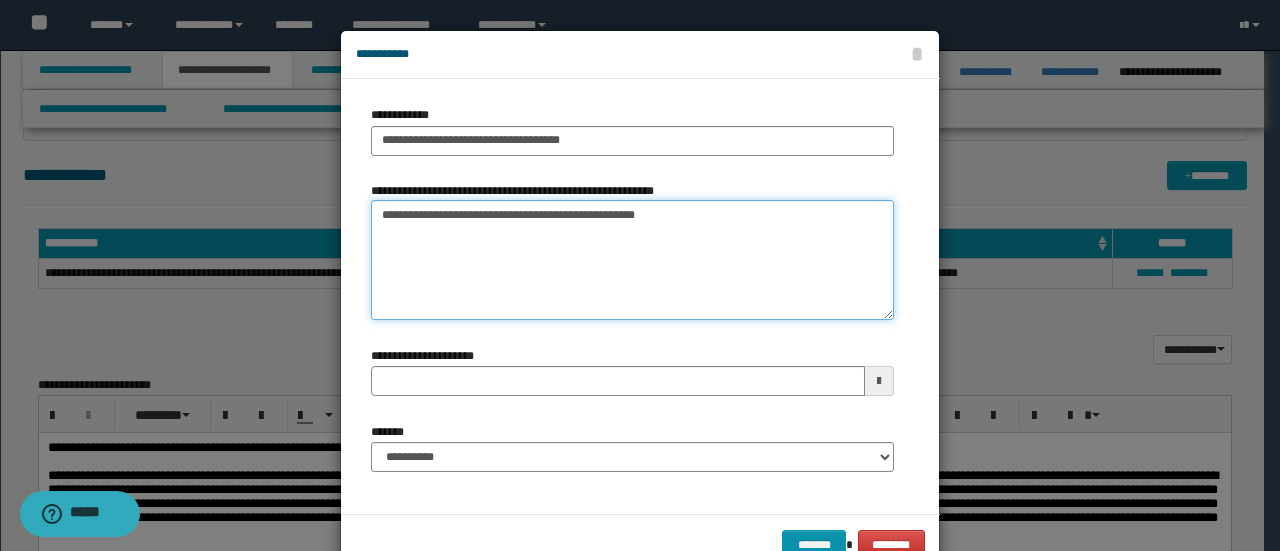 type on "**********" 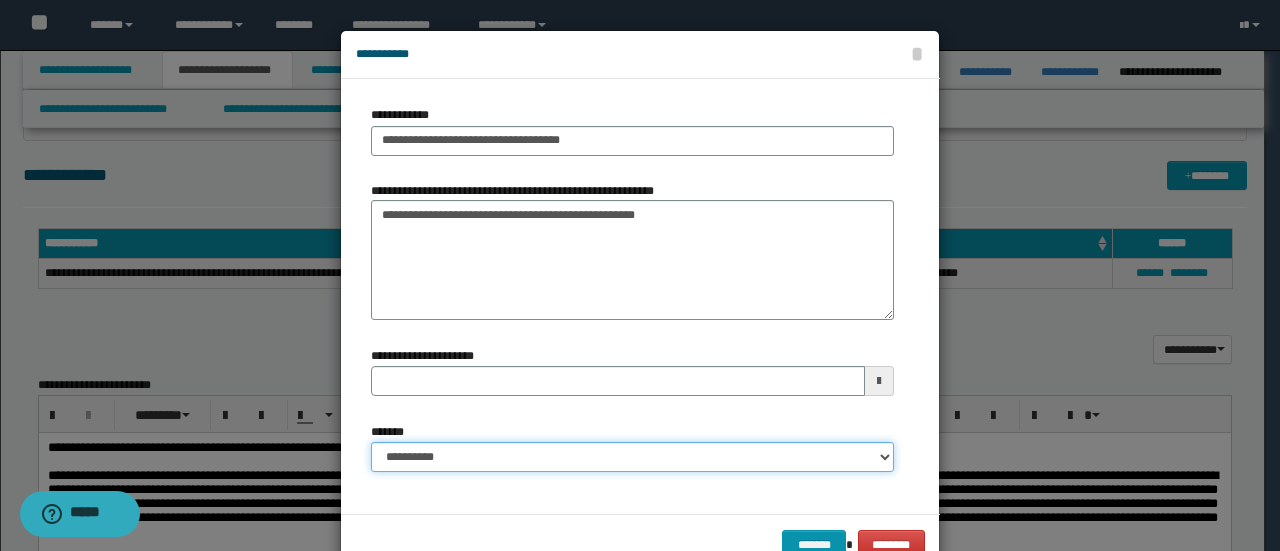 type 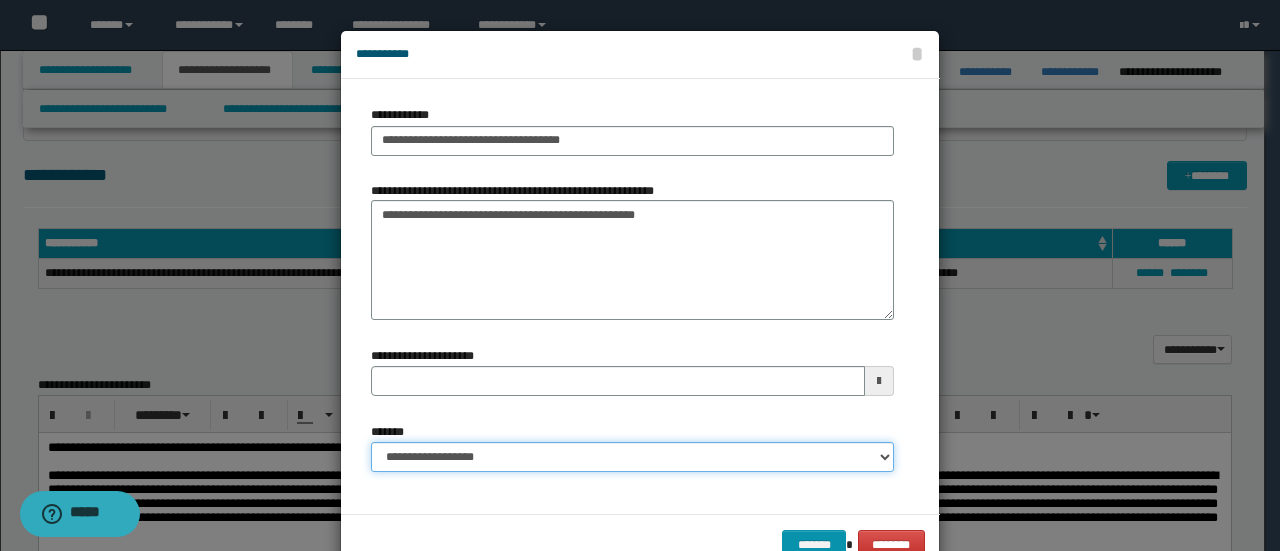 select on "*" 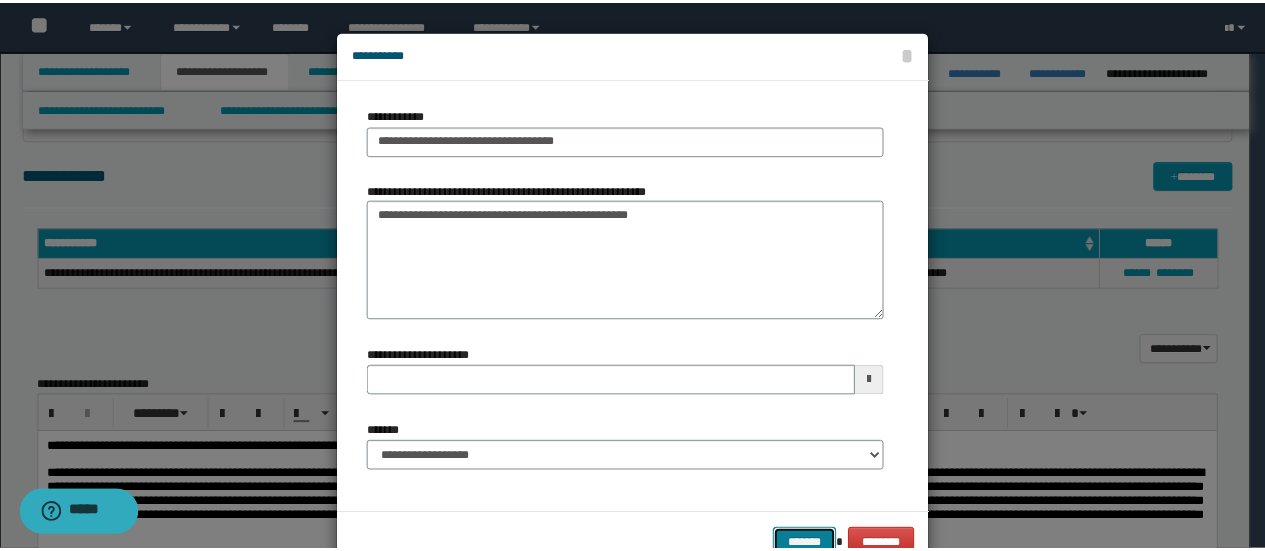 scroll, scrollTop: 6, scrollLeft: 0, axis: vertical 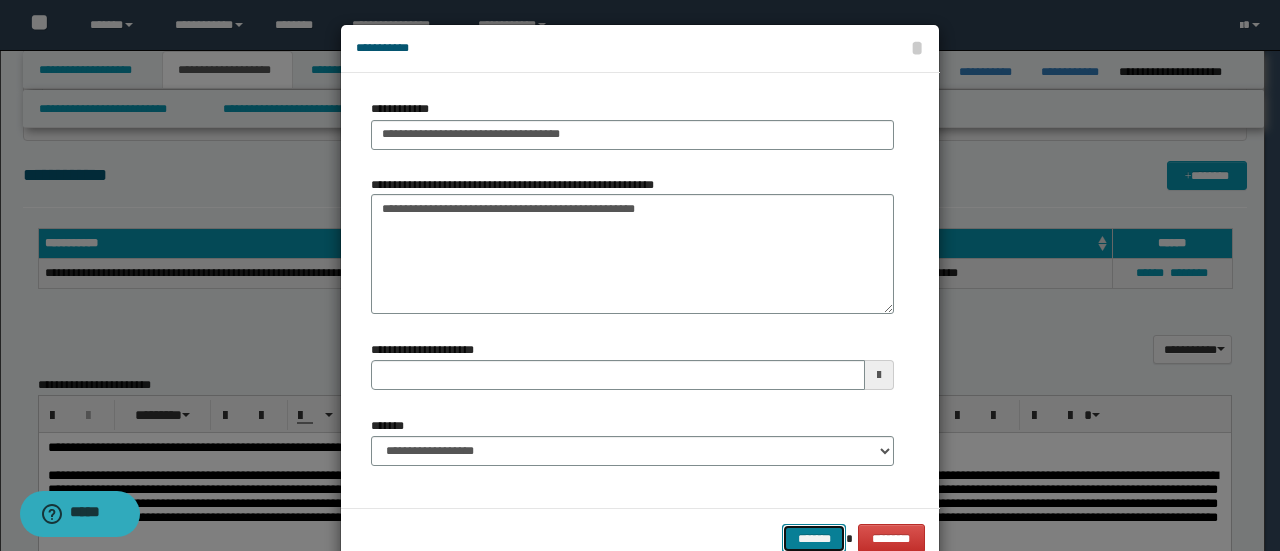 click on "*******" at bounding box center (814, 538) 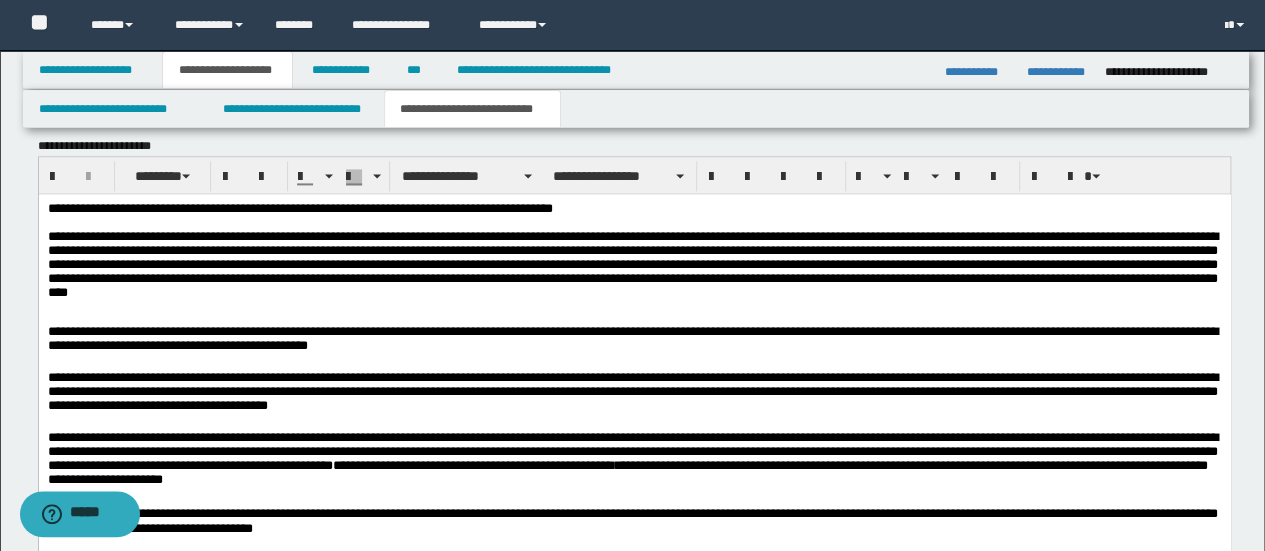 scroll, scrollTop: 1400, scrollLeft: 0, axis: vertical 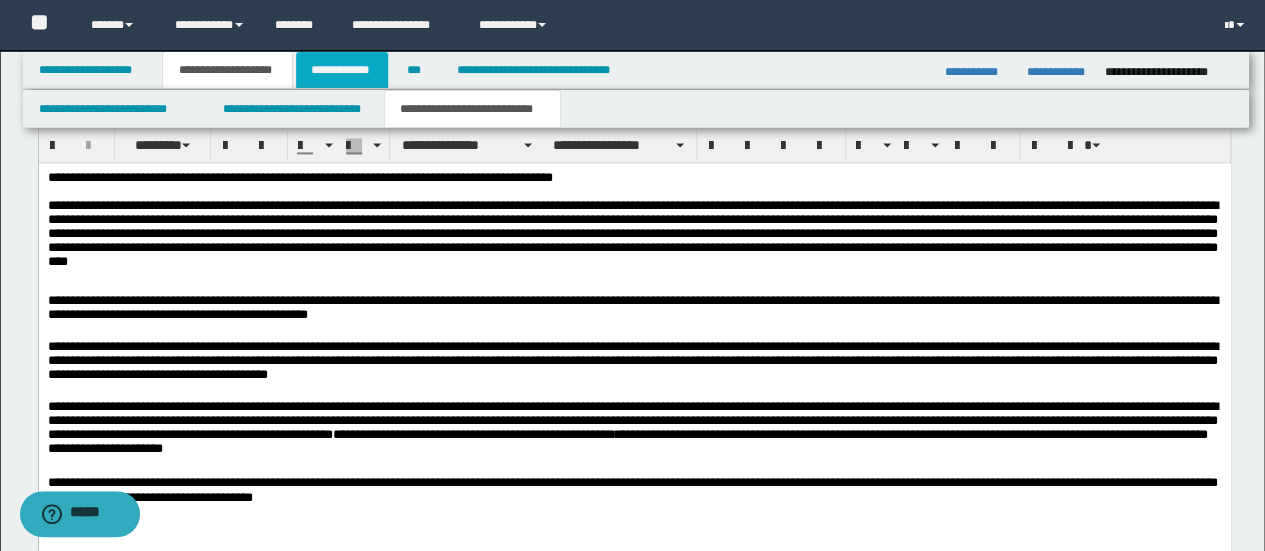 click on "**********" at bounding box center [342, 70] 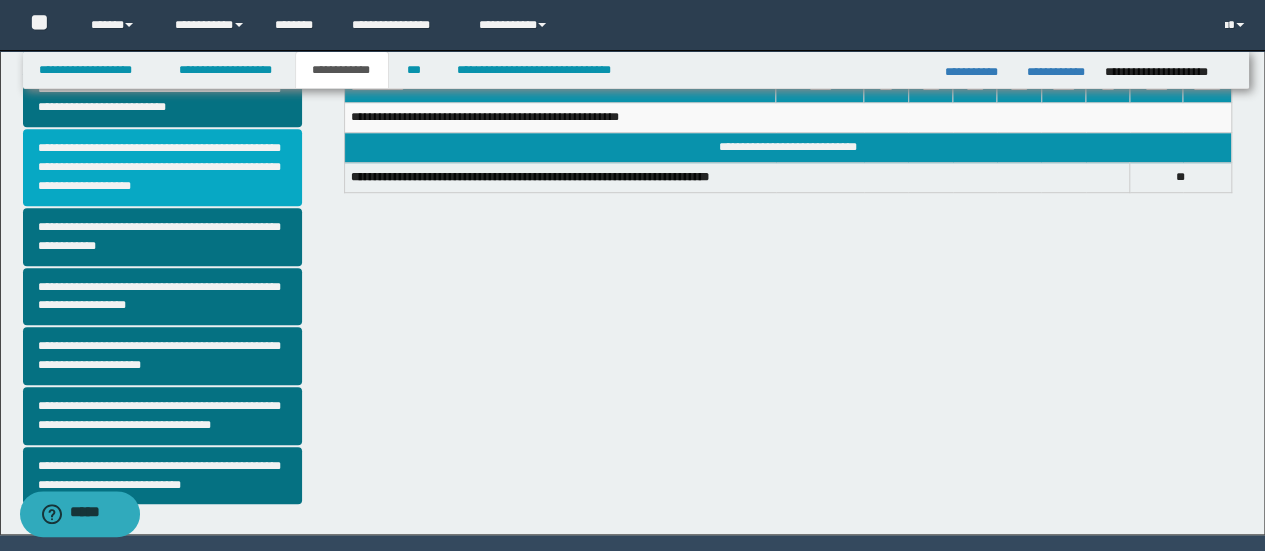 scroll, scrollTop: 497, scrollLeft: 0, axis: vertical 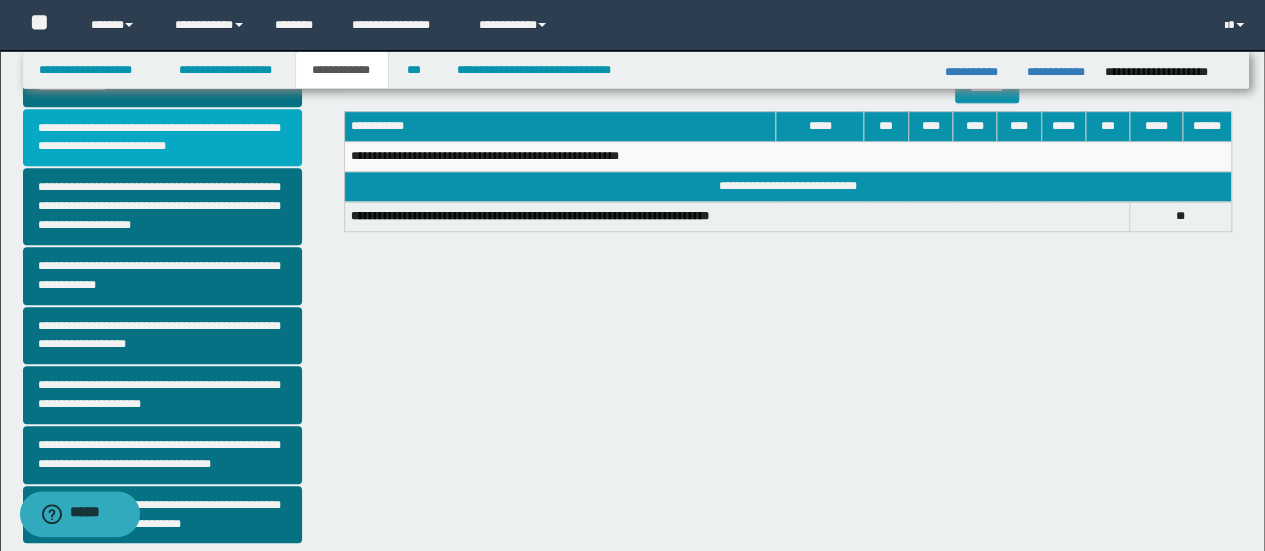 click on "**********" at bounding box center [162, 138] 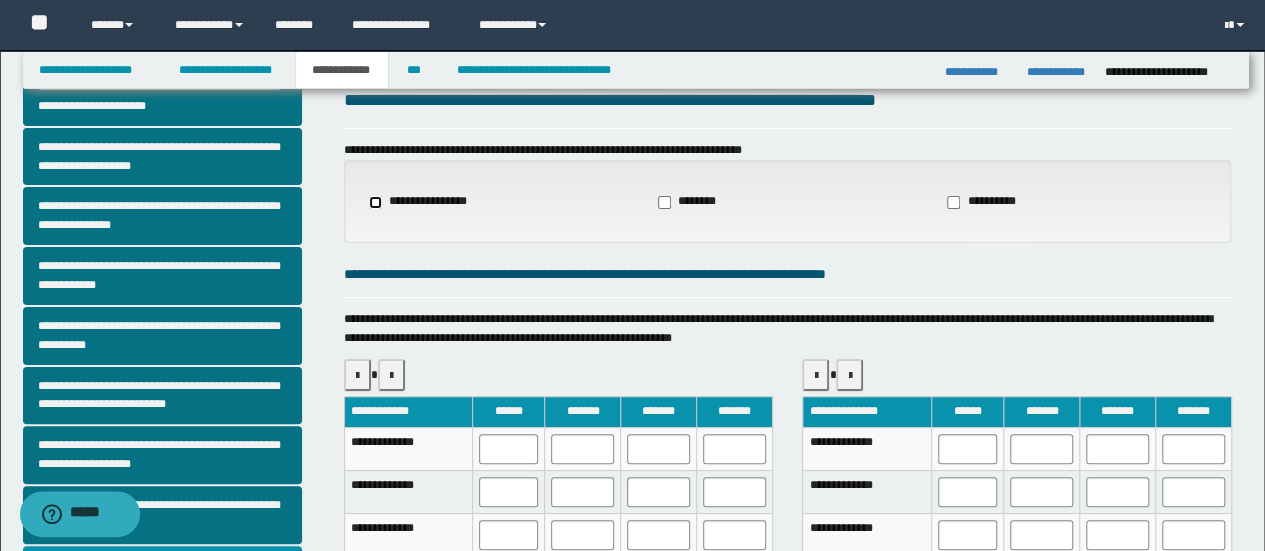 scroll, scrollTop: 100, scrollLeft: 0, axis: vertical 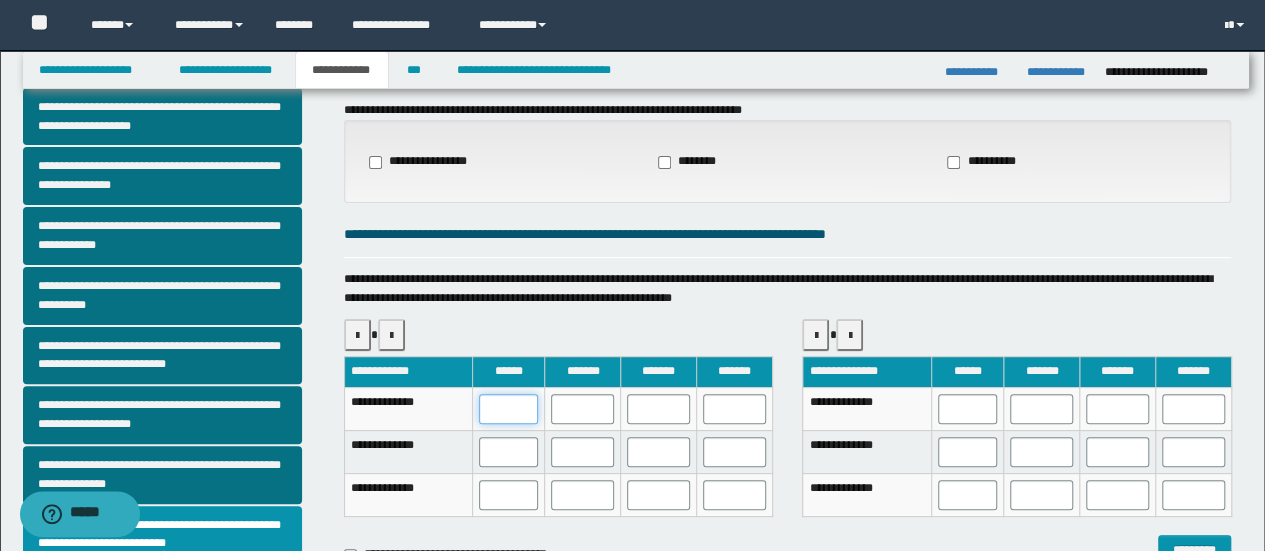 click at bounding box center (509, 409) 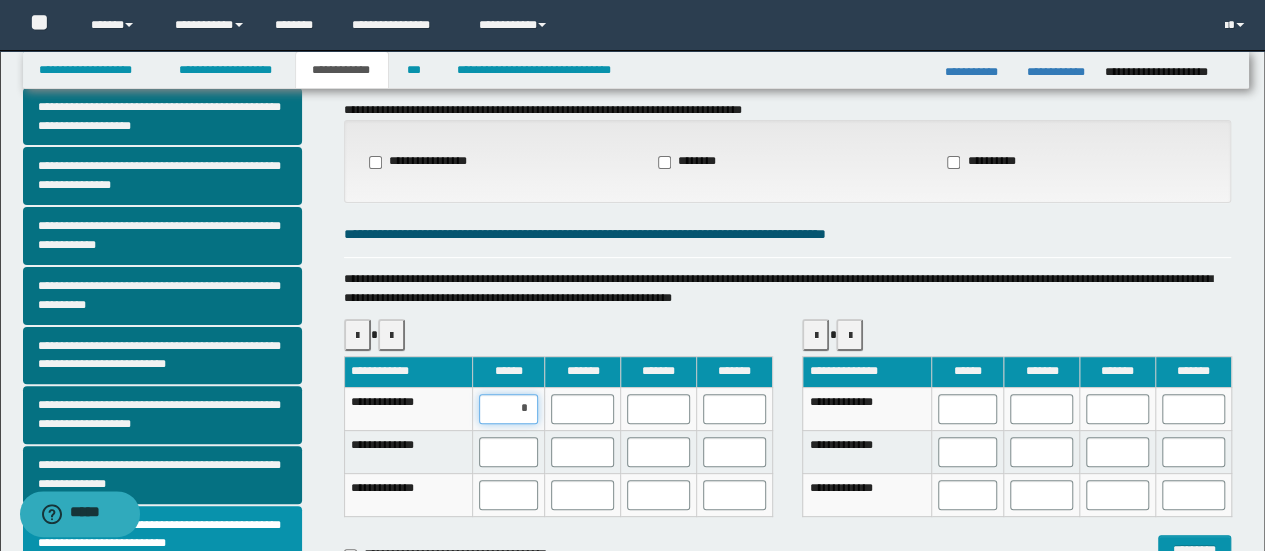 type on "**" 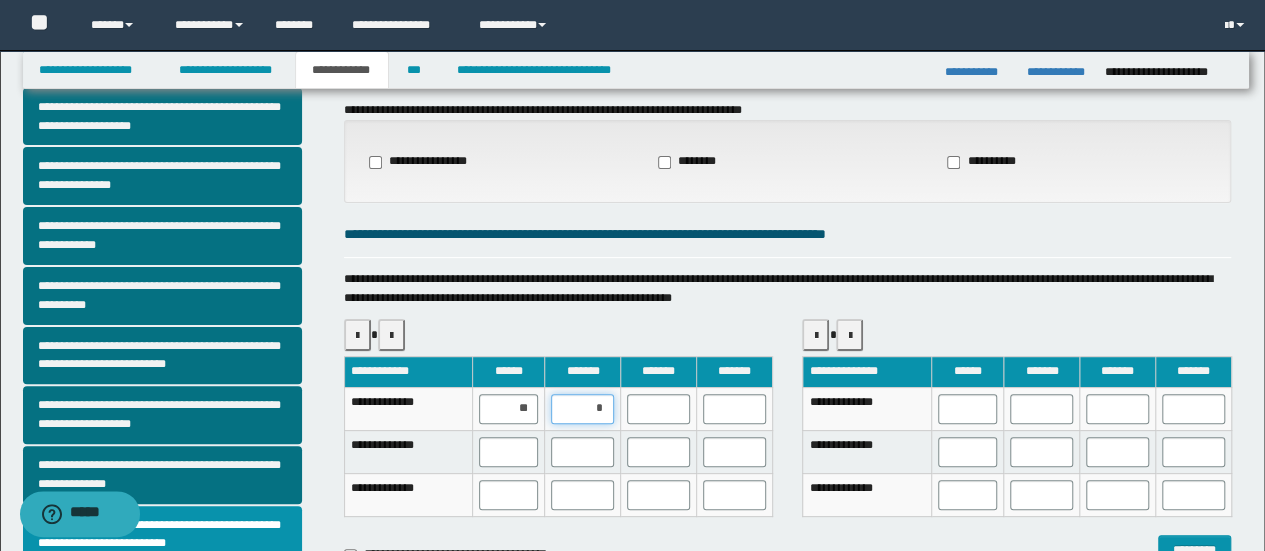 type on "**" 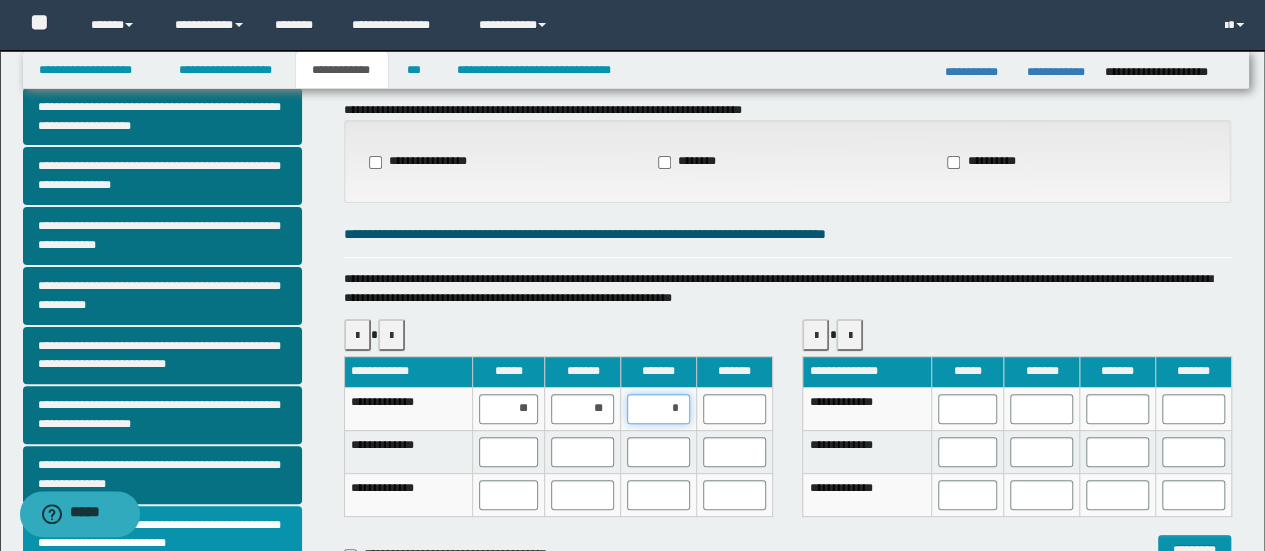 type on "**" 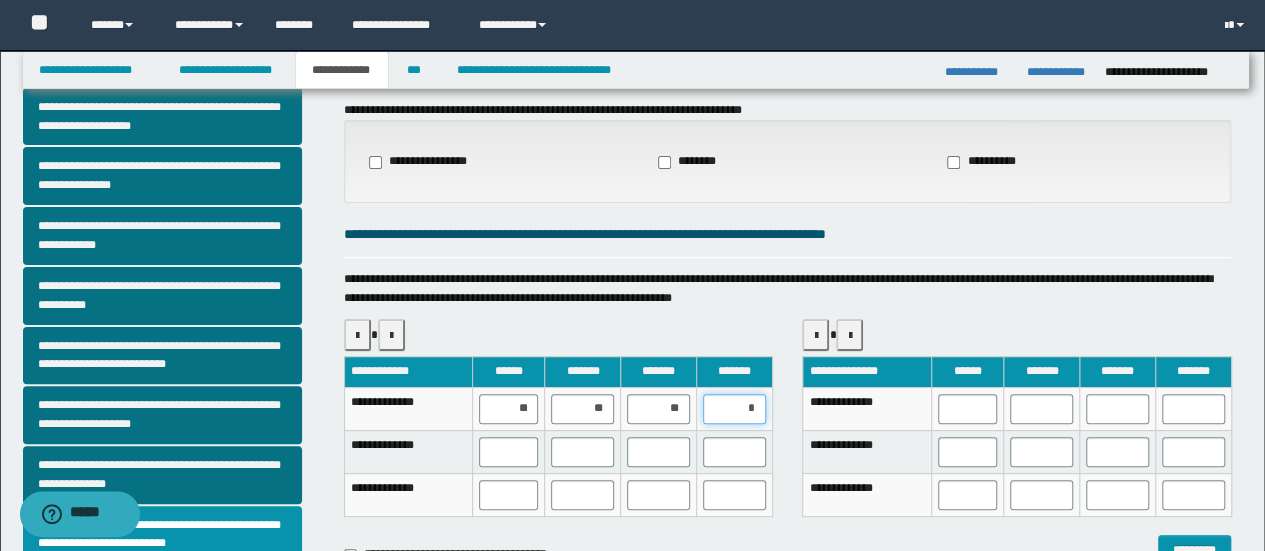 type on "**" 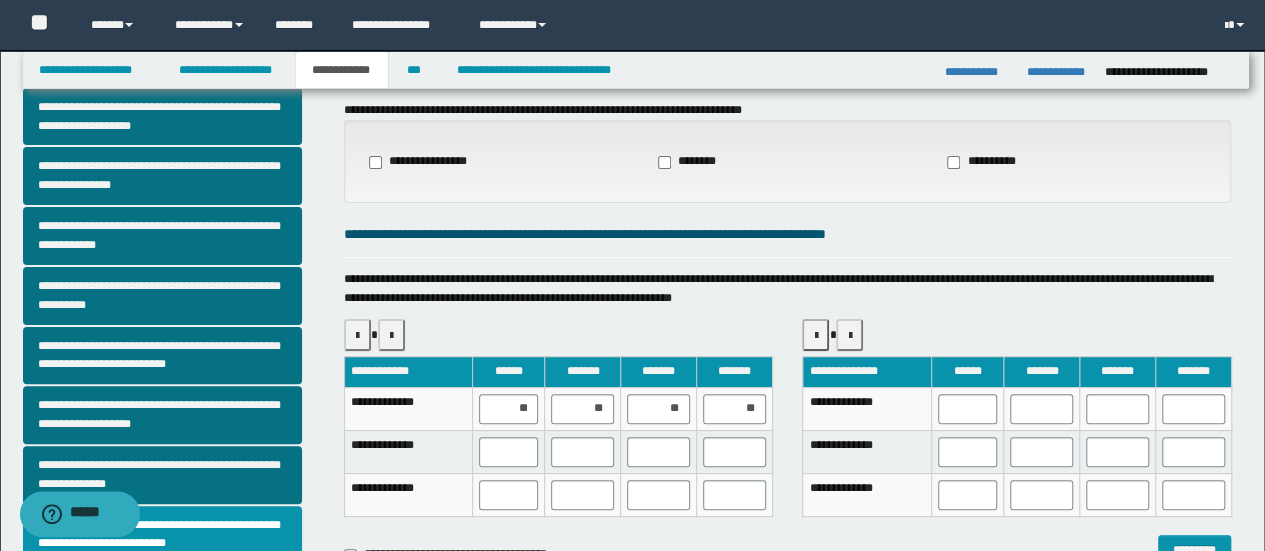 type 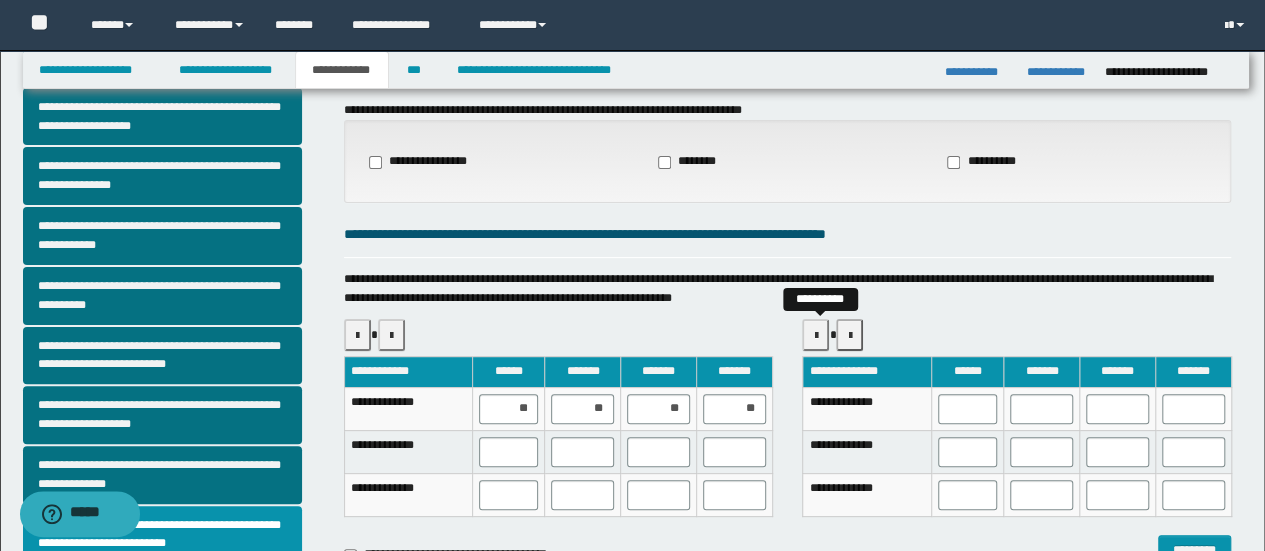 type 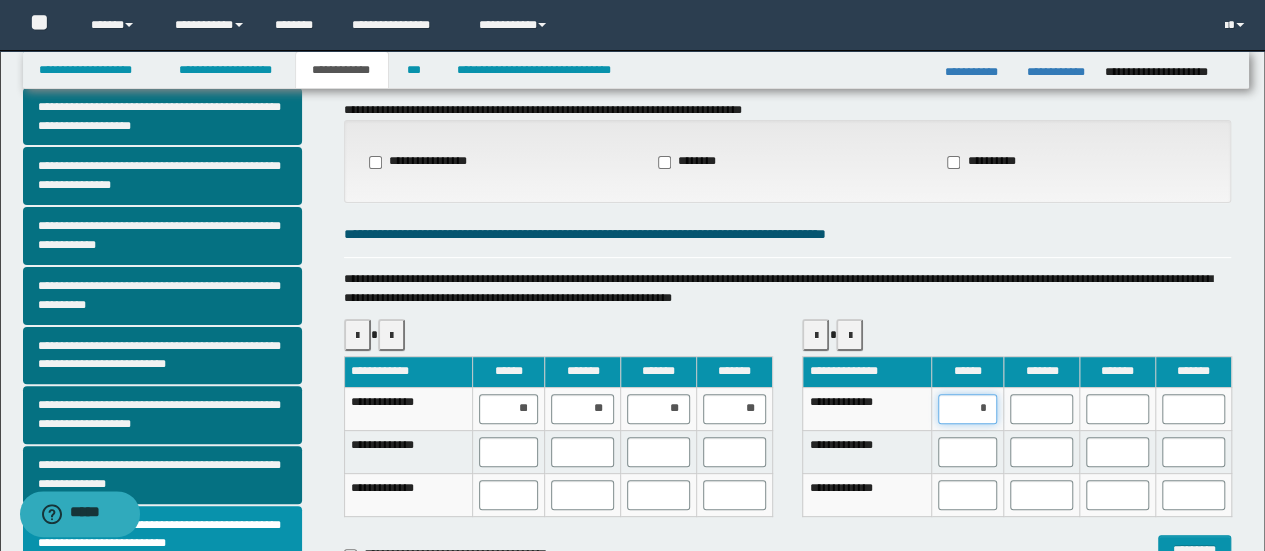 type on "**" 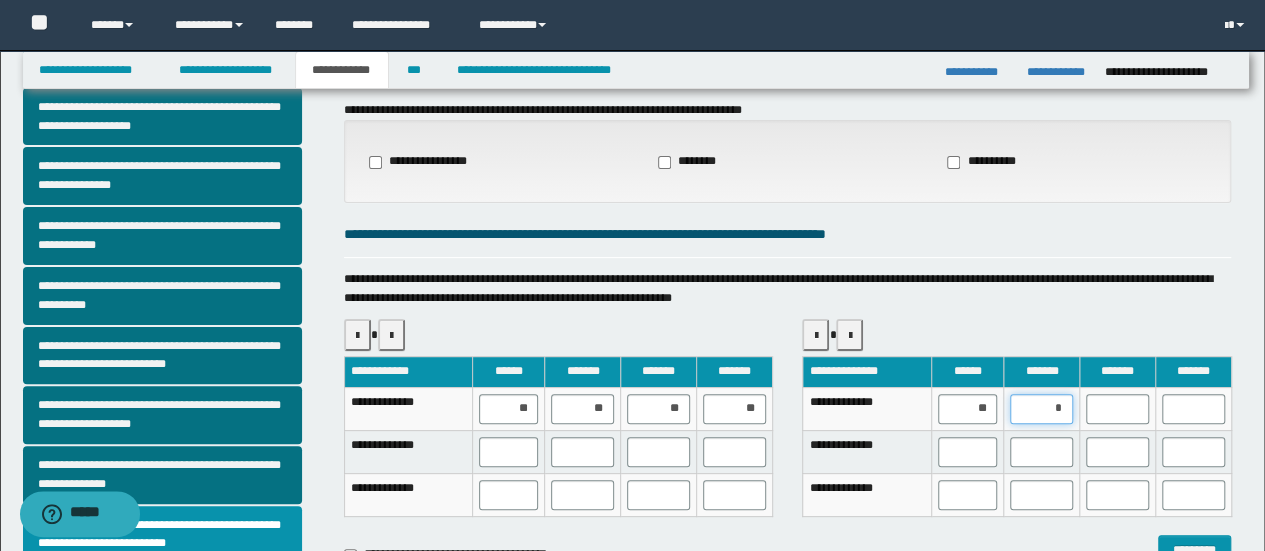 type on "**" 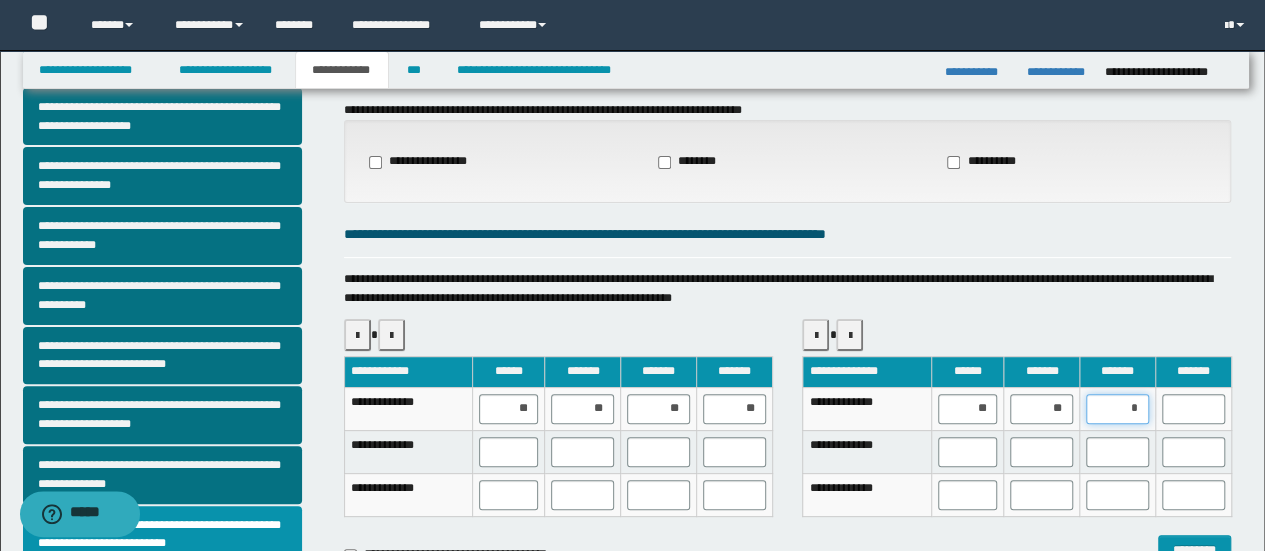 type on "**" 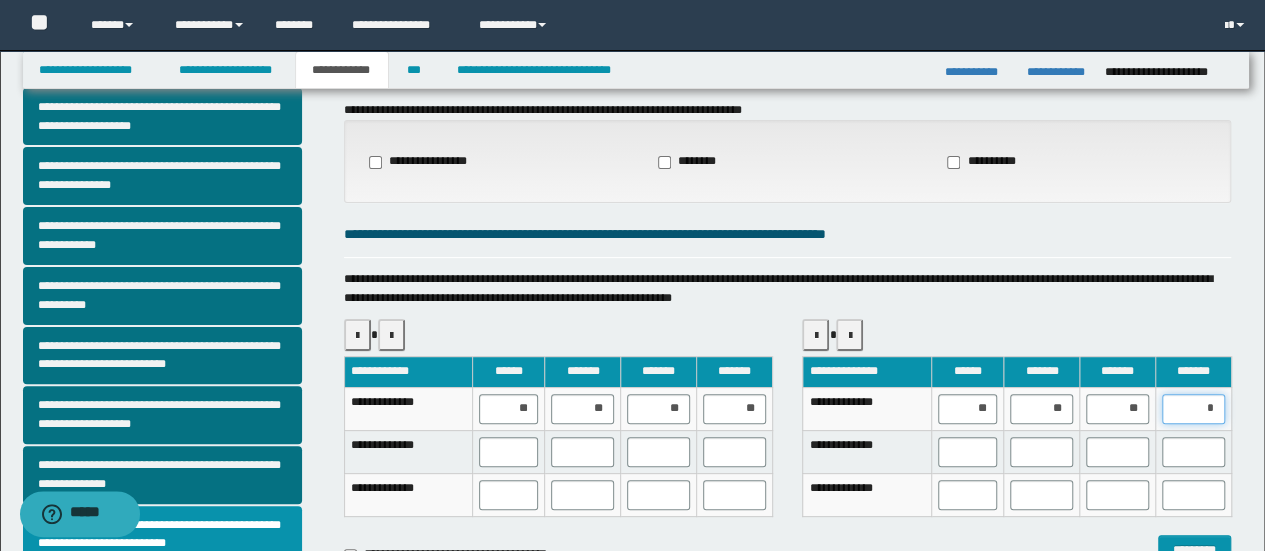 type on "**" 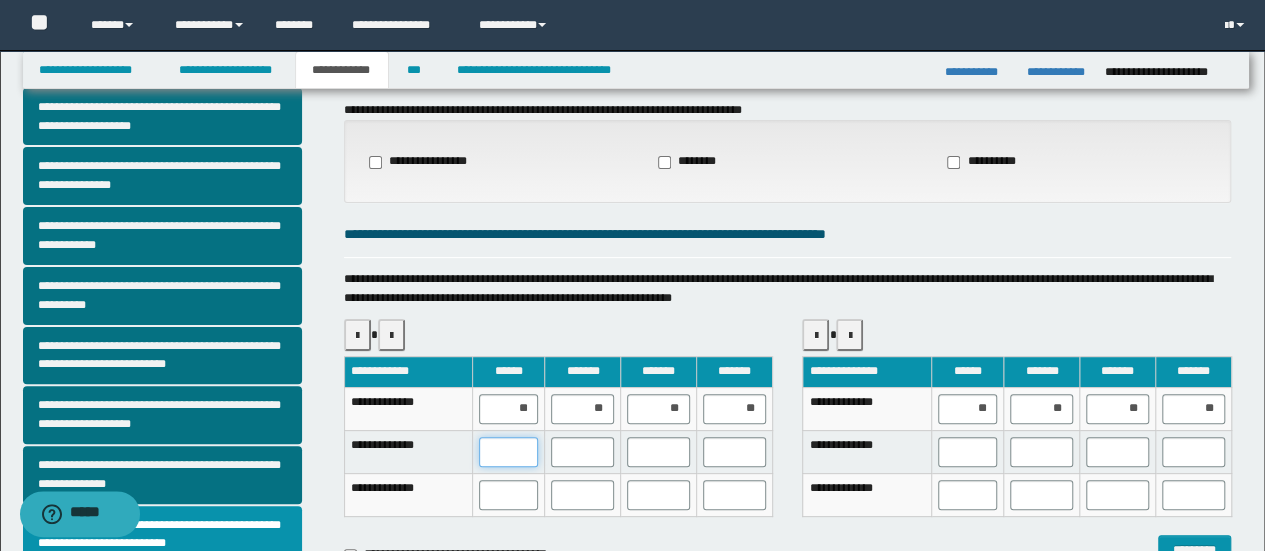click at bounding box center (509, 452) 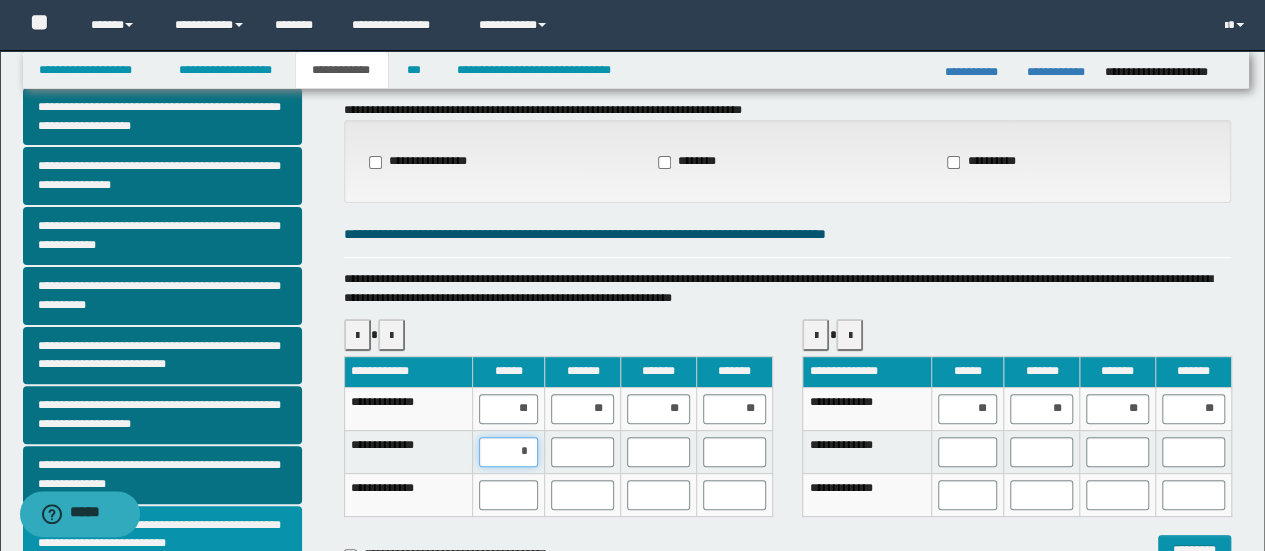 type on "**" 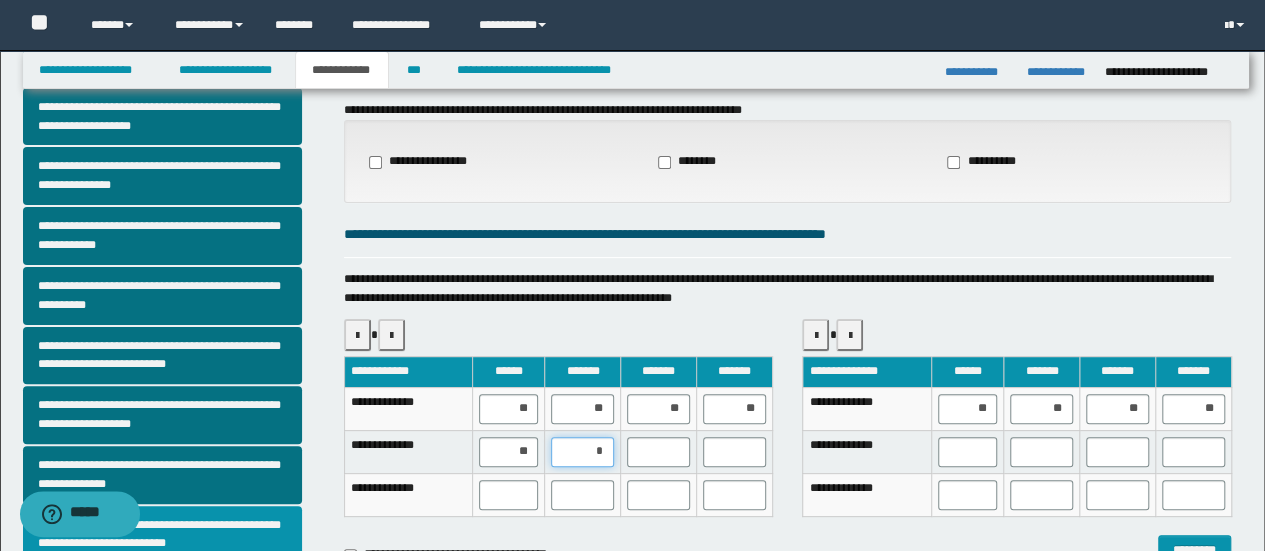 type on "**" 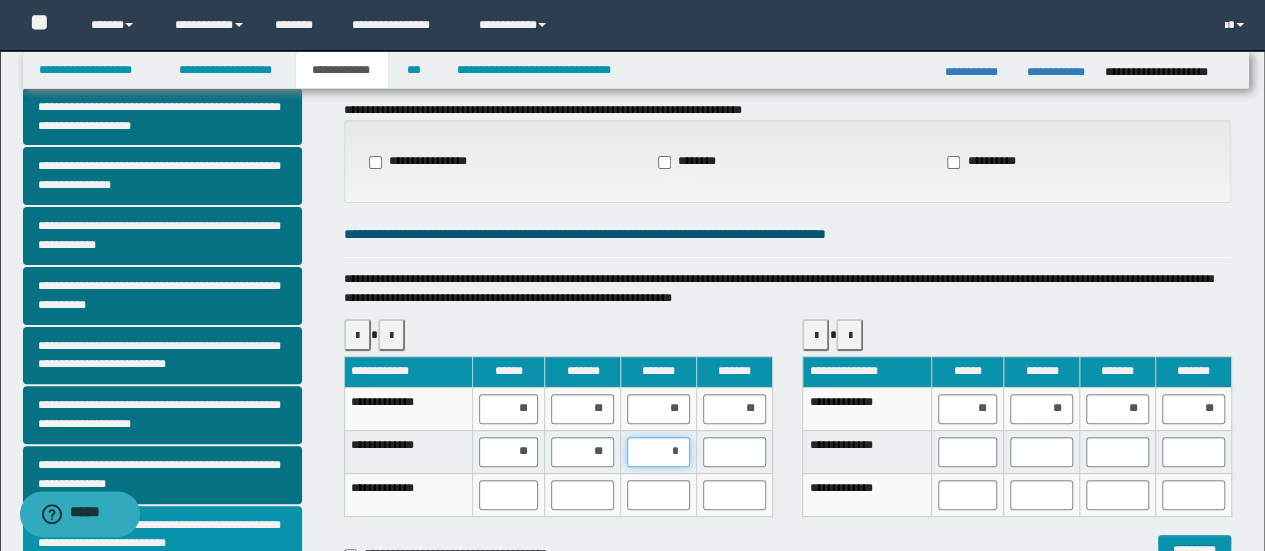 type on "**" 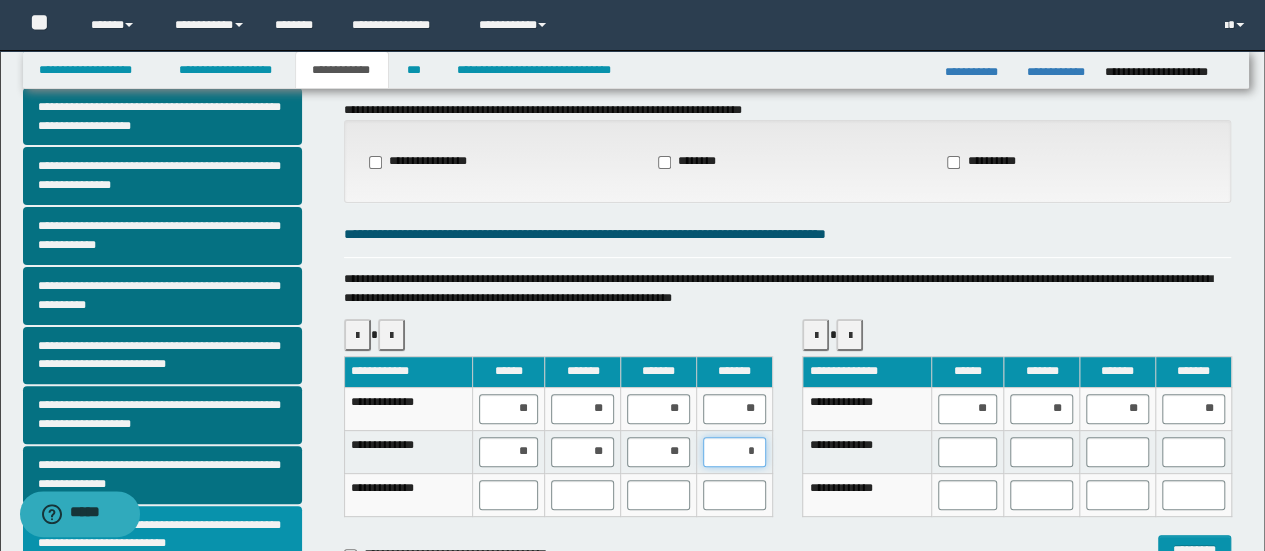type on "**" 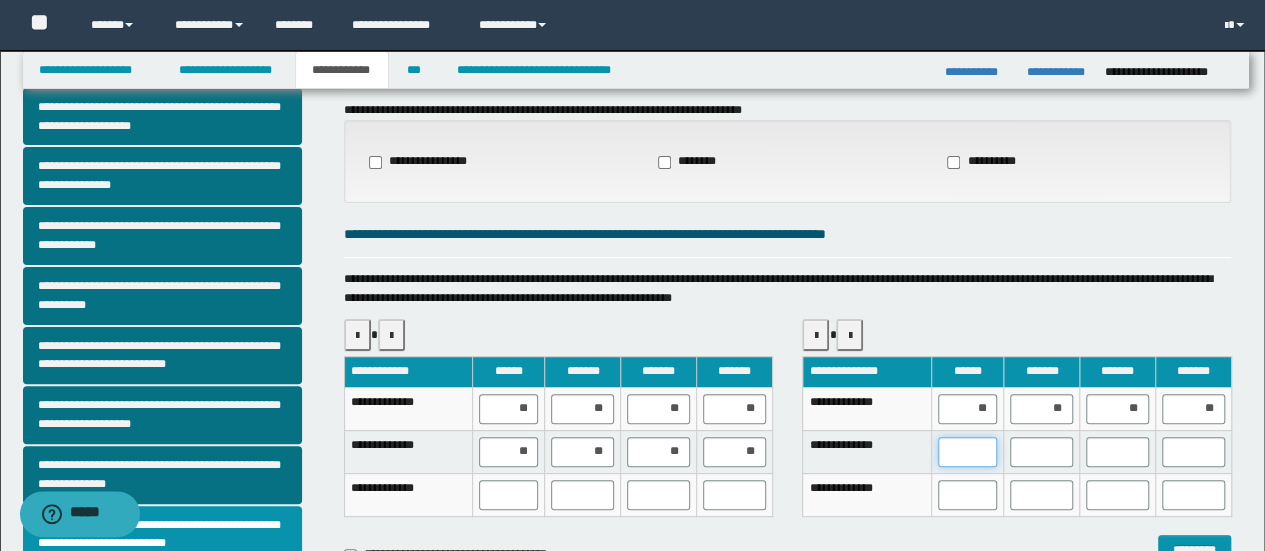 click at bounding box center [968, 452] 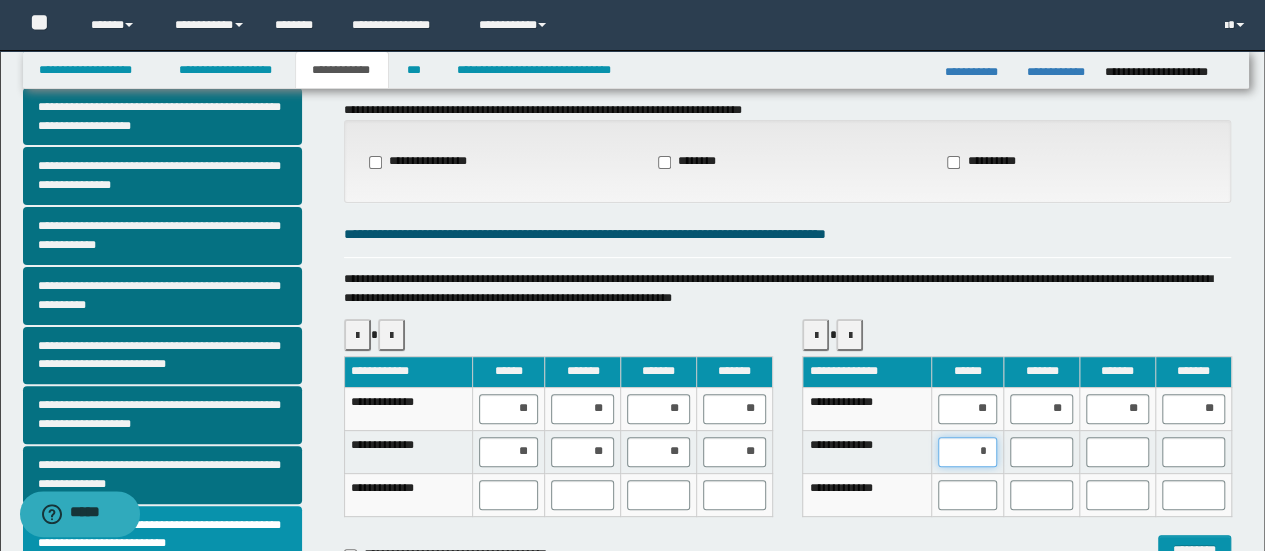 type on "**" 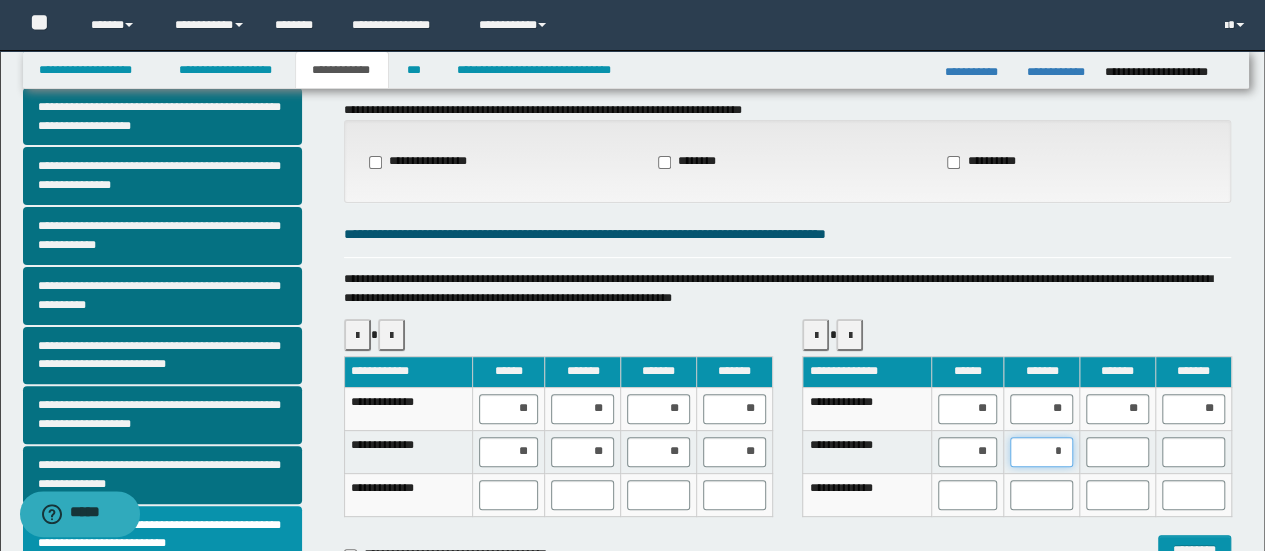 type on "**" 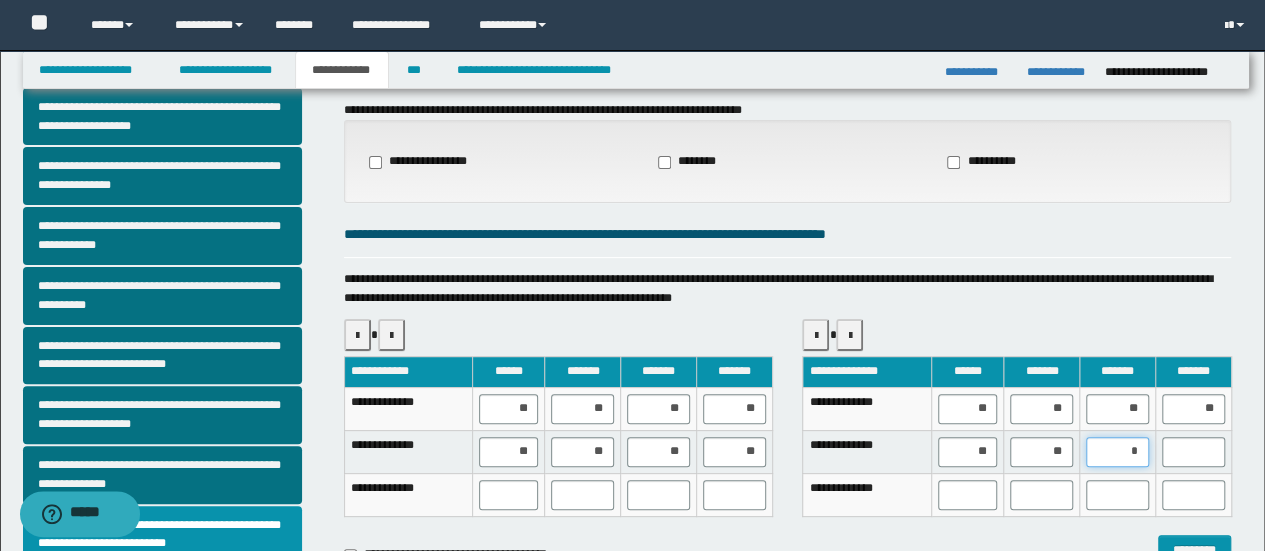 type on "**" 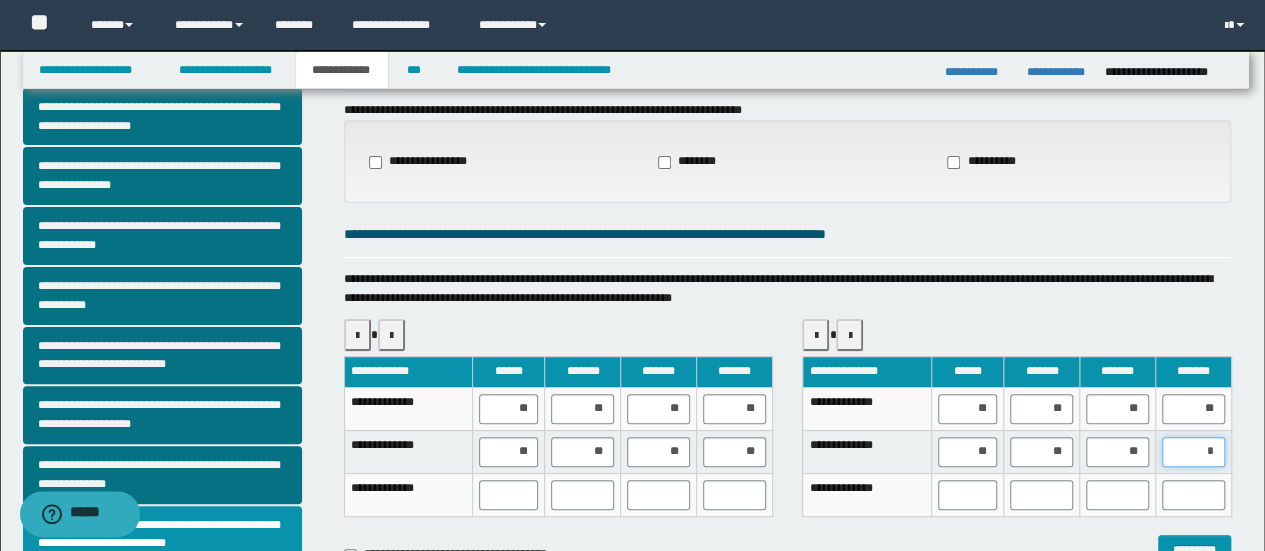type on "**" 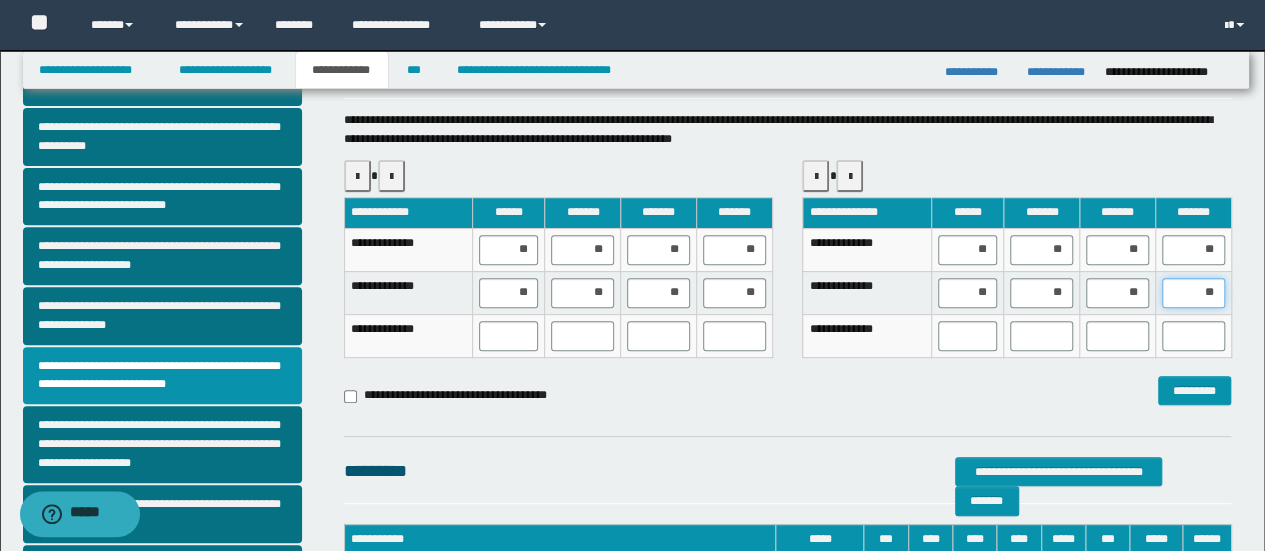 scroll, scrollTop: 300, scrollLeft: 0, axis: vertical 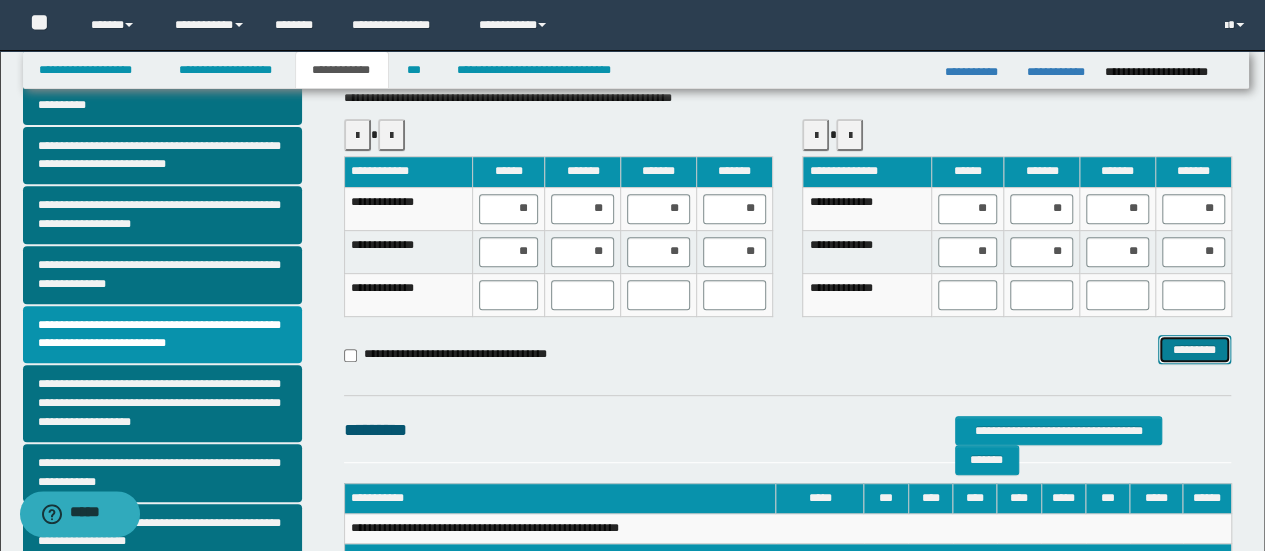 click on "*********" at bounding box center (1194, 349) 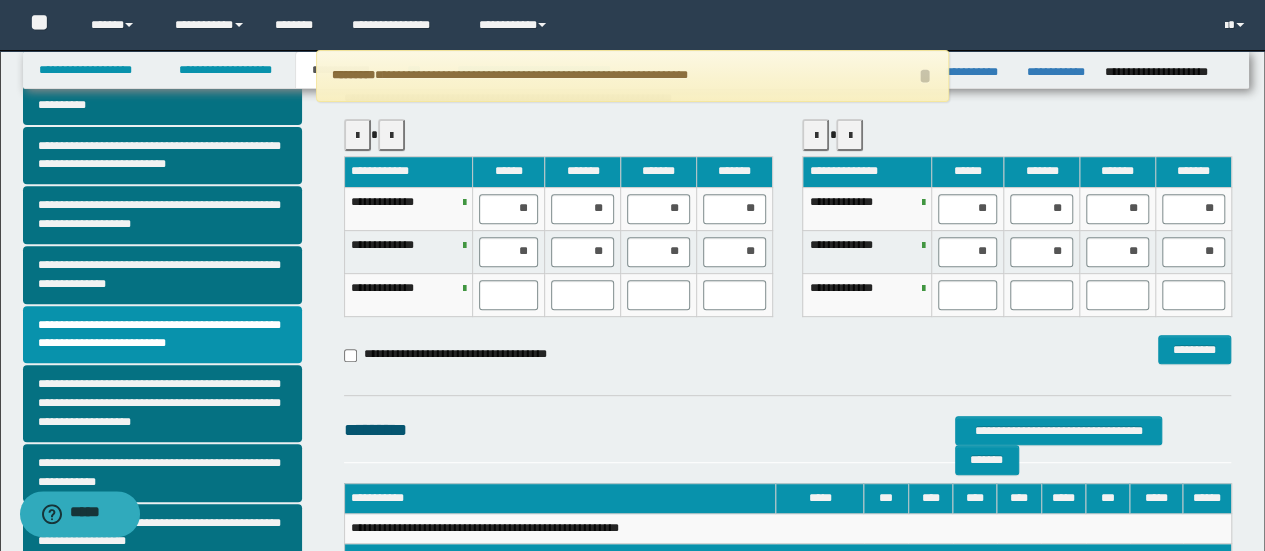 click at bounding box center (464, 203) 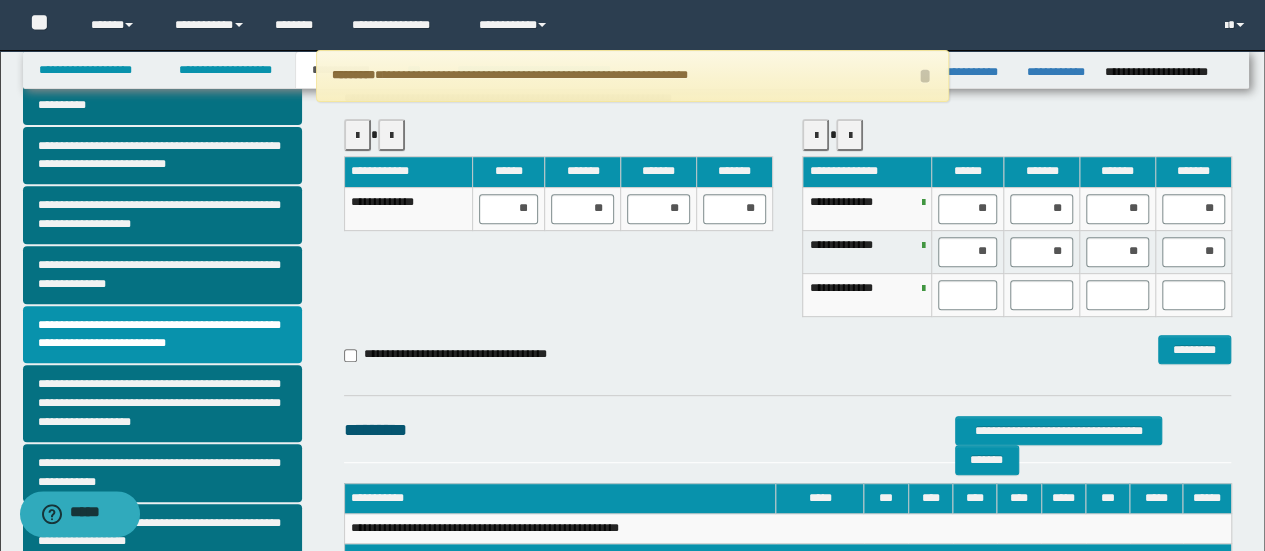 click at bounding box center (923, 246) 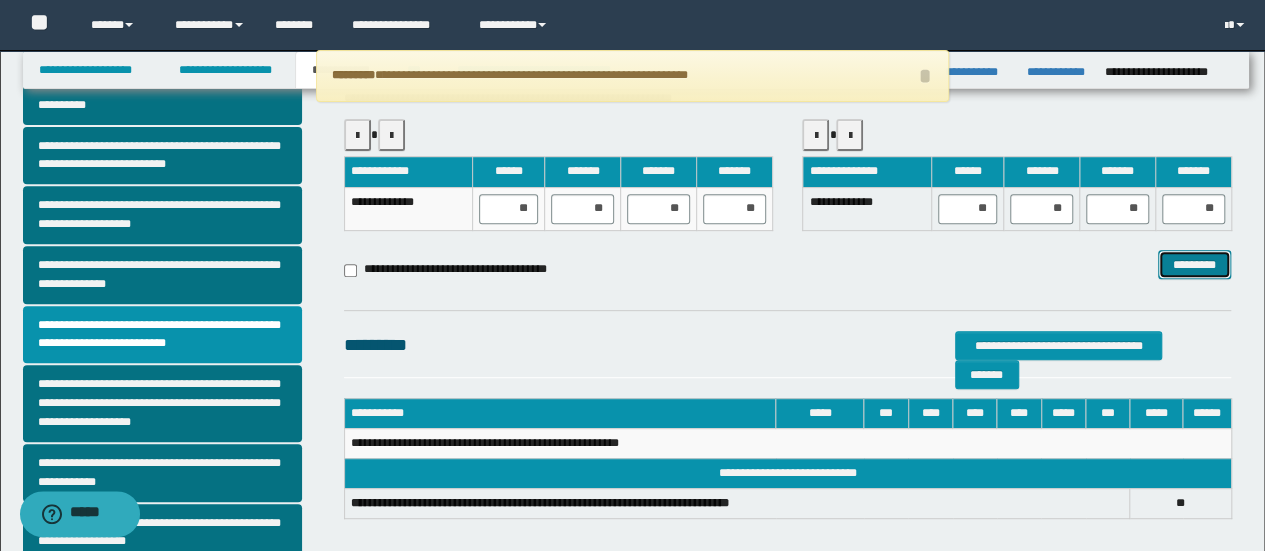 click on "*********" at bounding box center (1194, 264) 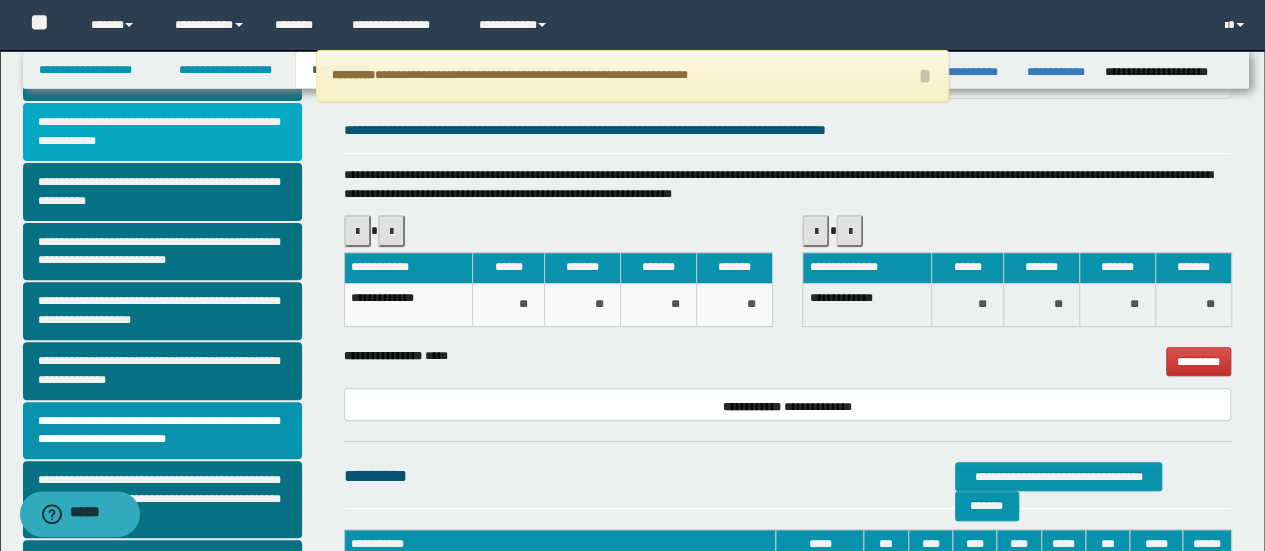 scroll, scrollTop: 0, scrollLeft: 0, axis: both 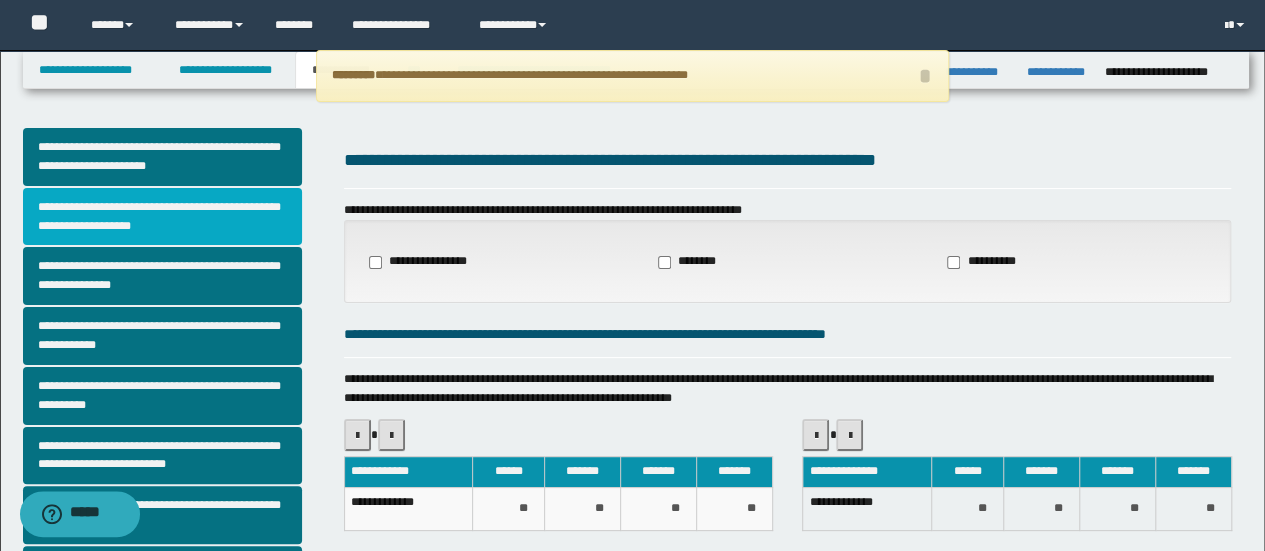 click on "**********" at bounding box center [162, 217] 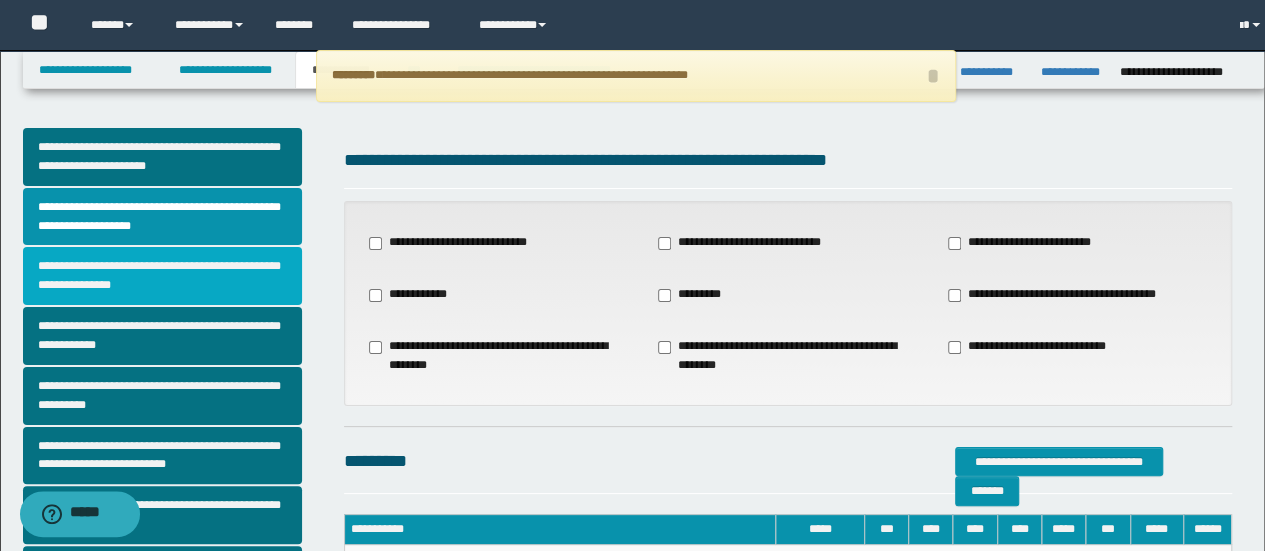 click on "**********" at bounding box center [162, 276] 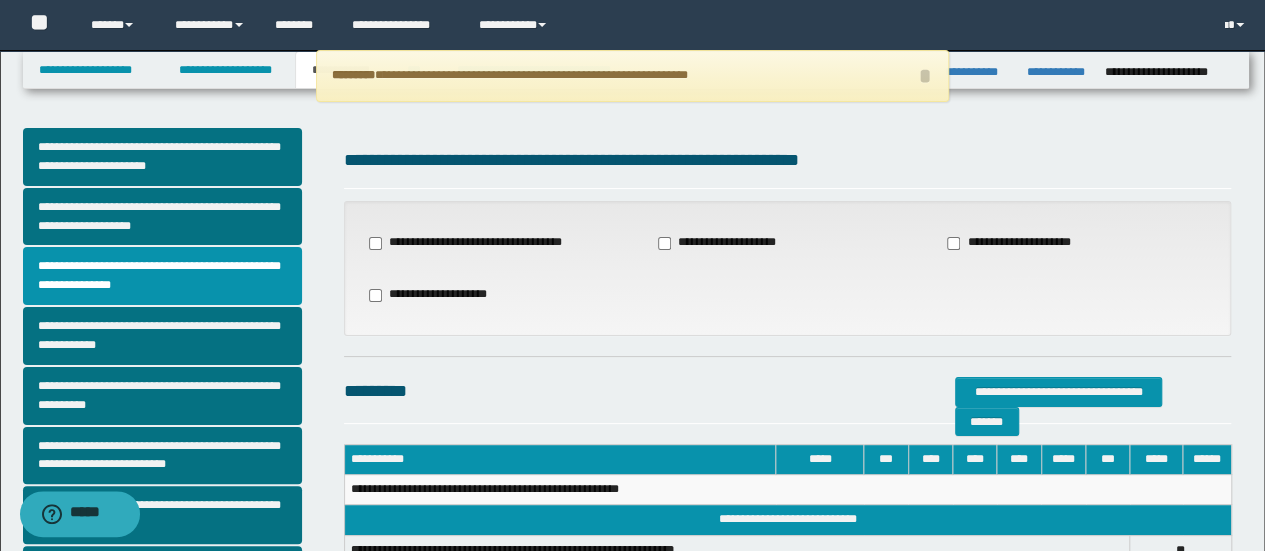 click on "**********" at bounding box center (474, 243) 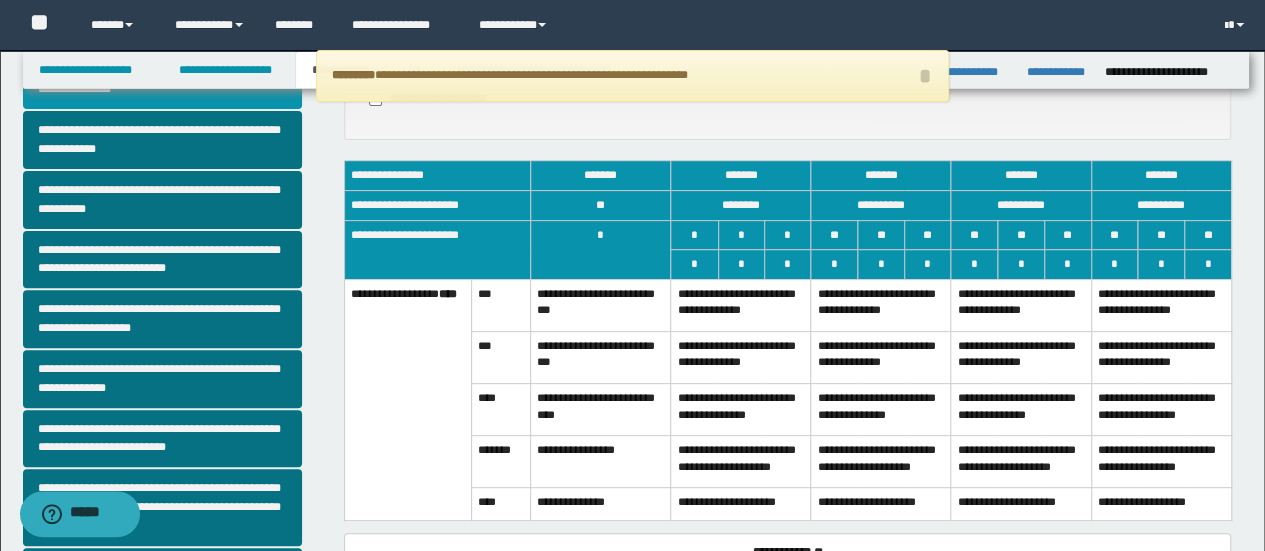 scroll, scrollTop: 300, scrollLeft: 0, axis: vertical 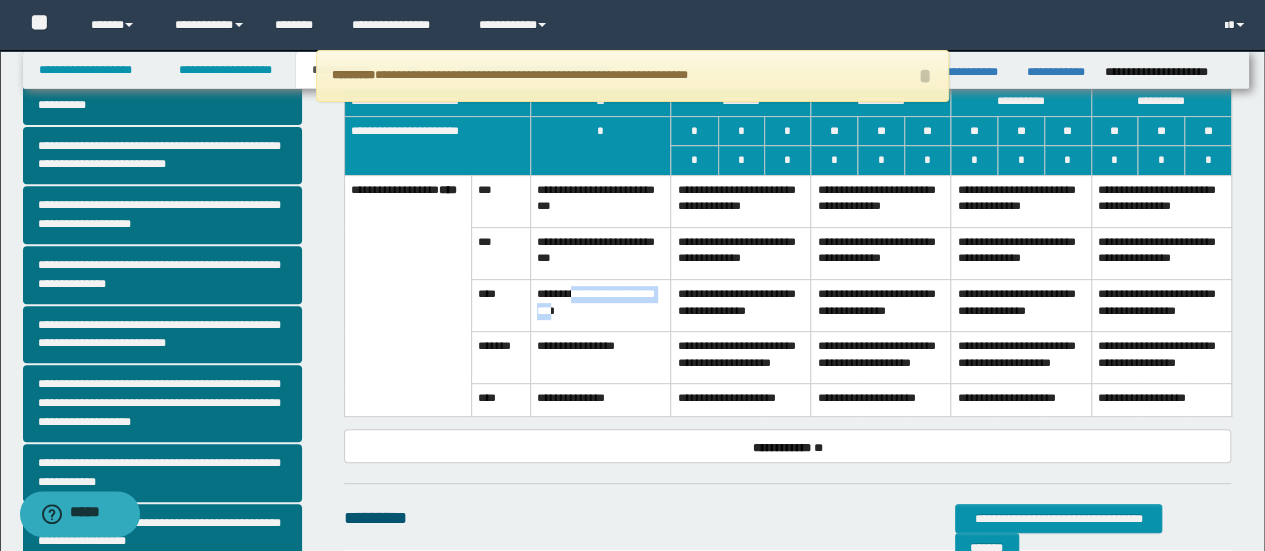 click on "**********" at bounding box center [601, 305] 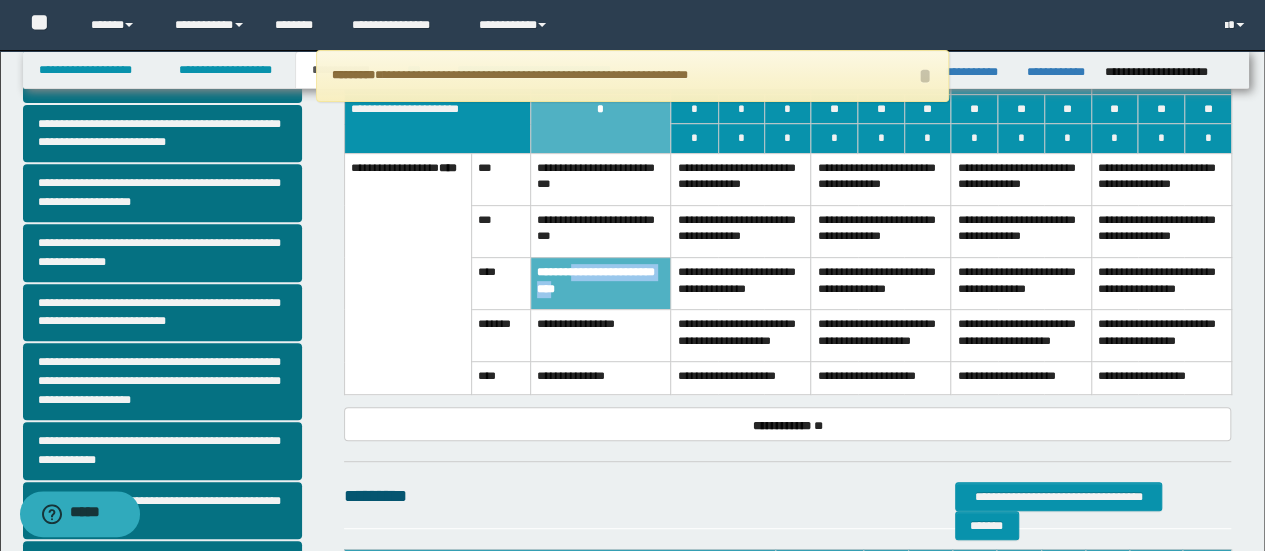 scroll, scrollTop: 197, scrollLeft: 0, axis: vertical 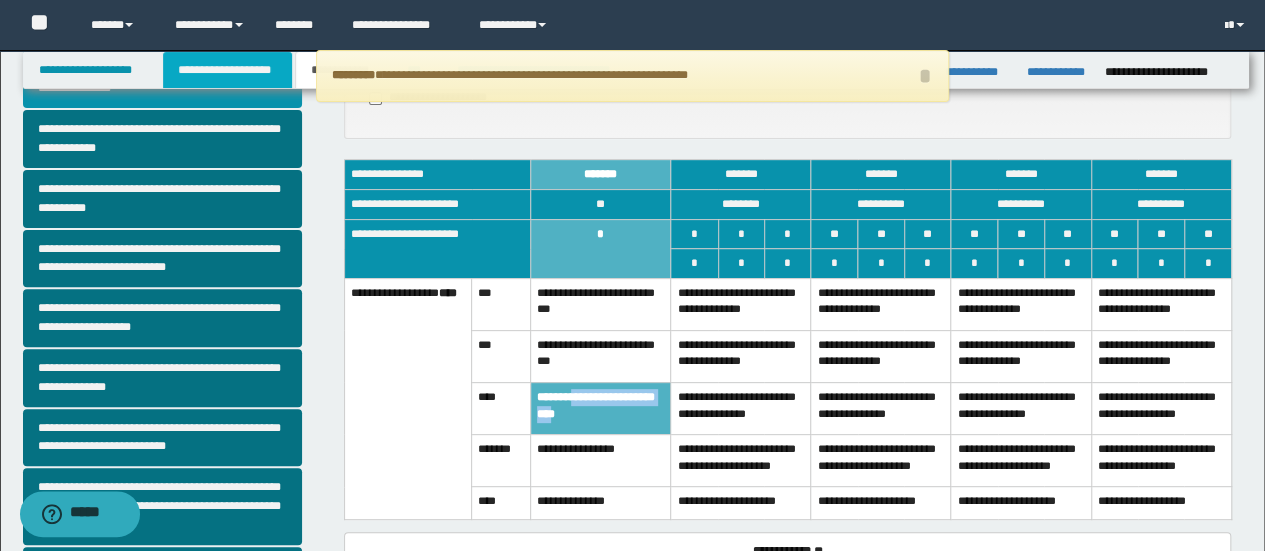 drag, startPoint x: 219, startPoint y: 81, endPoint x: 299, endPoint y: 50, distance: 85.79627 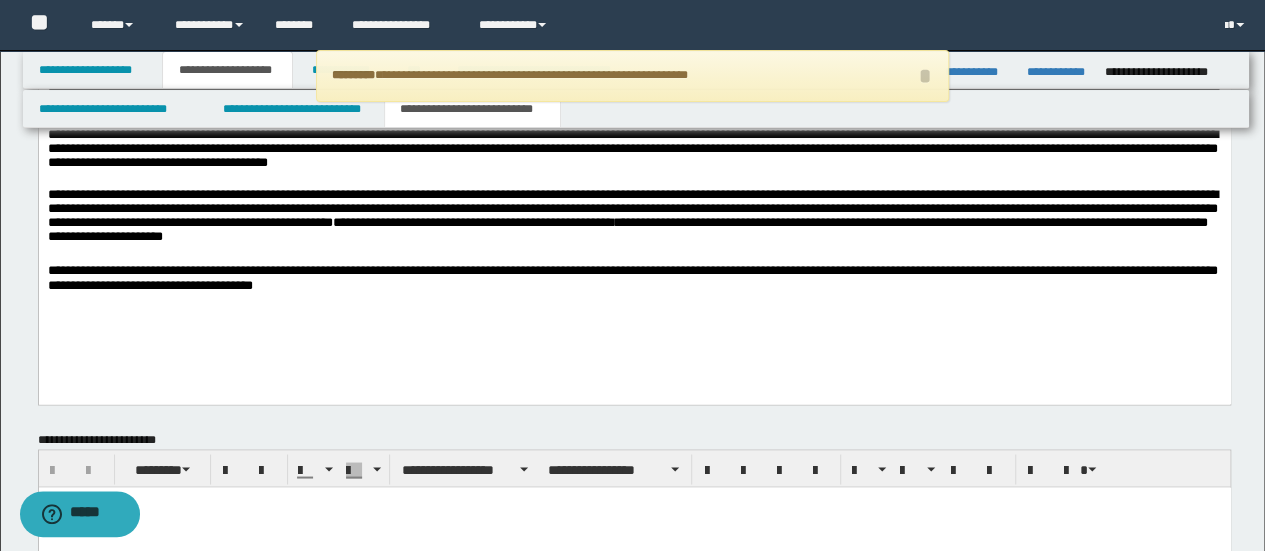 scroll, scrollTop: 1628, scrollLeft: 0, axis: vertical 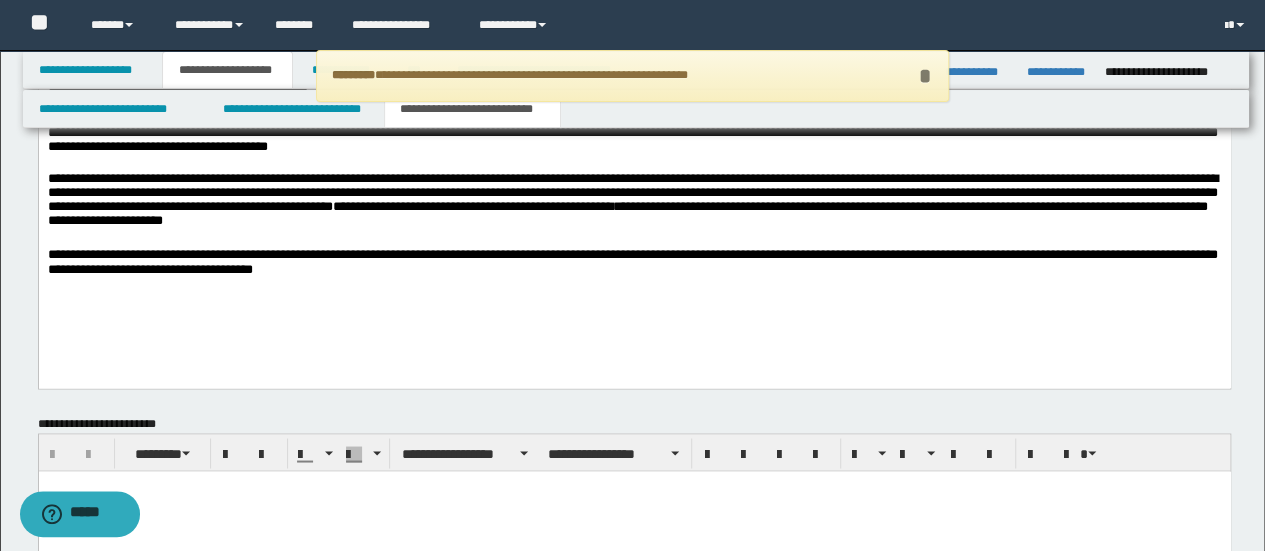 click on "*" at bounding box center (925, 76) 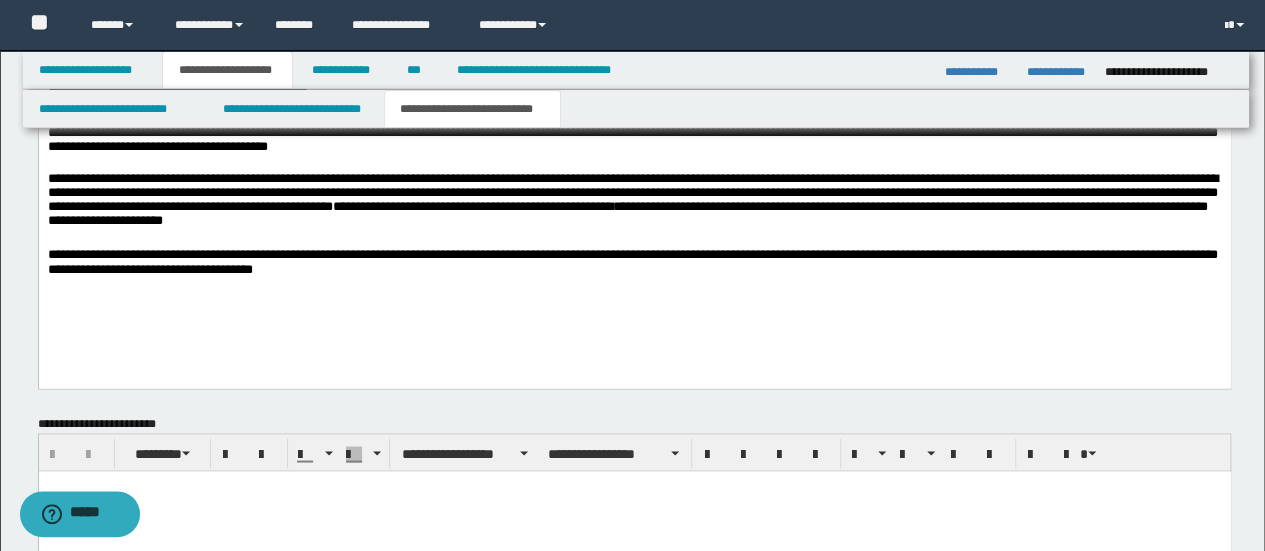 click on "**********" at bounding box center [634, 134] 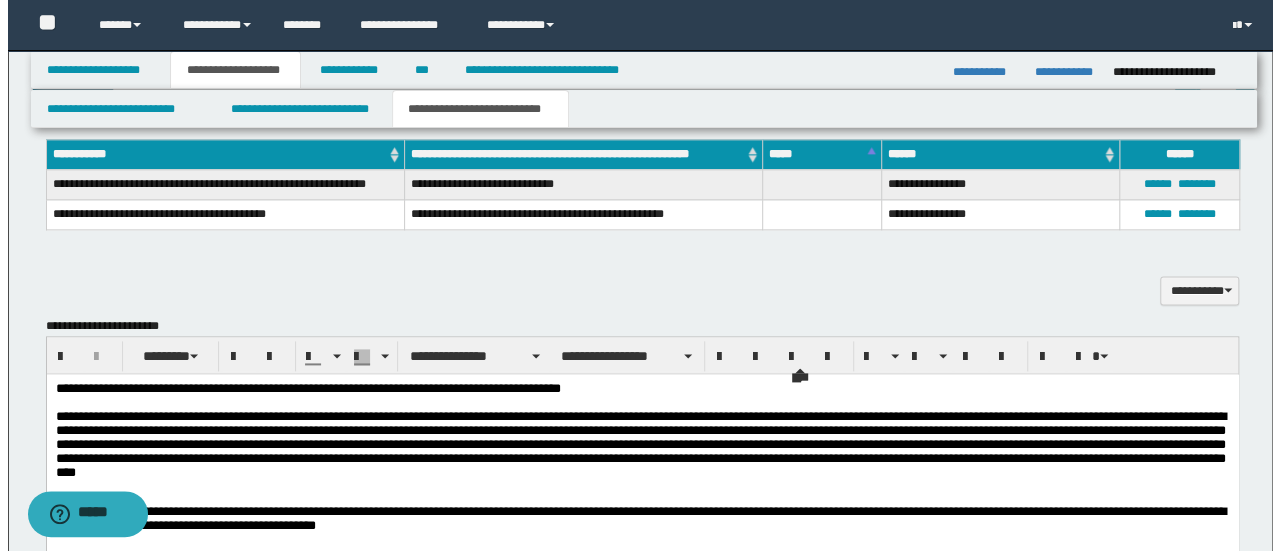 scroll, scrollTop: 1128, scrollLeft: 0, axis: vertical 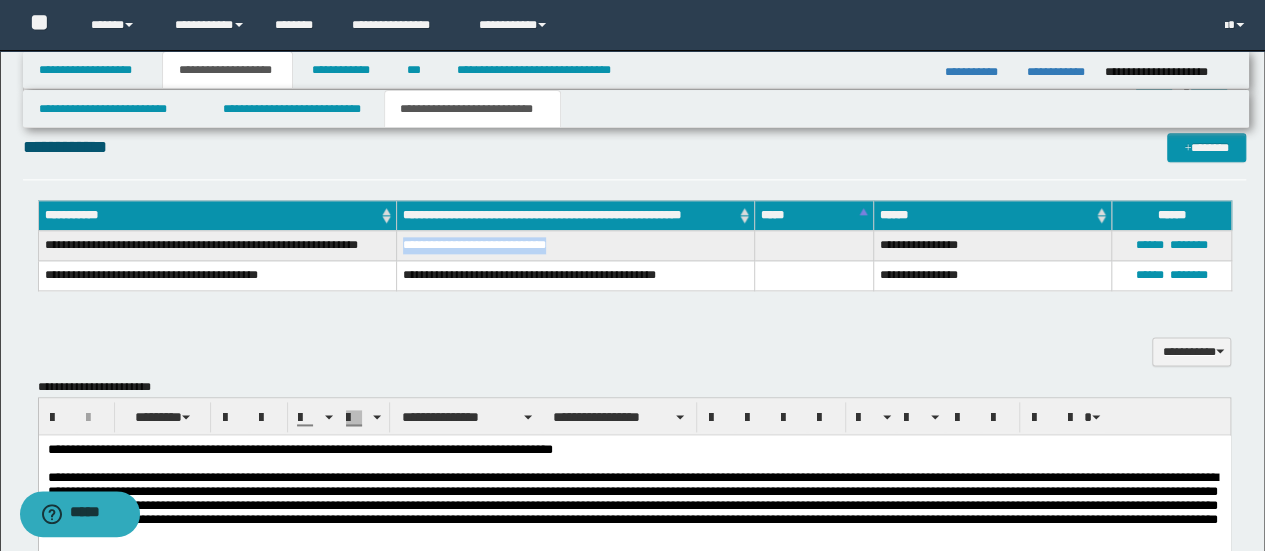 drag, startPoint x: 402, startPoint y: 241, endPoint x: 545, endPoint y: 246, distance: 143.08739 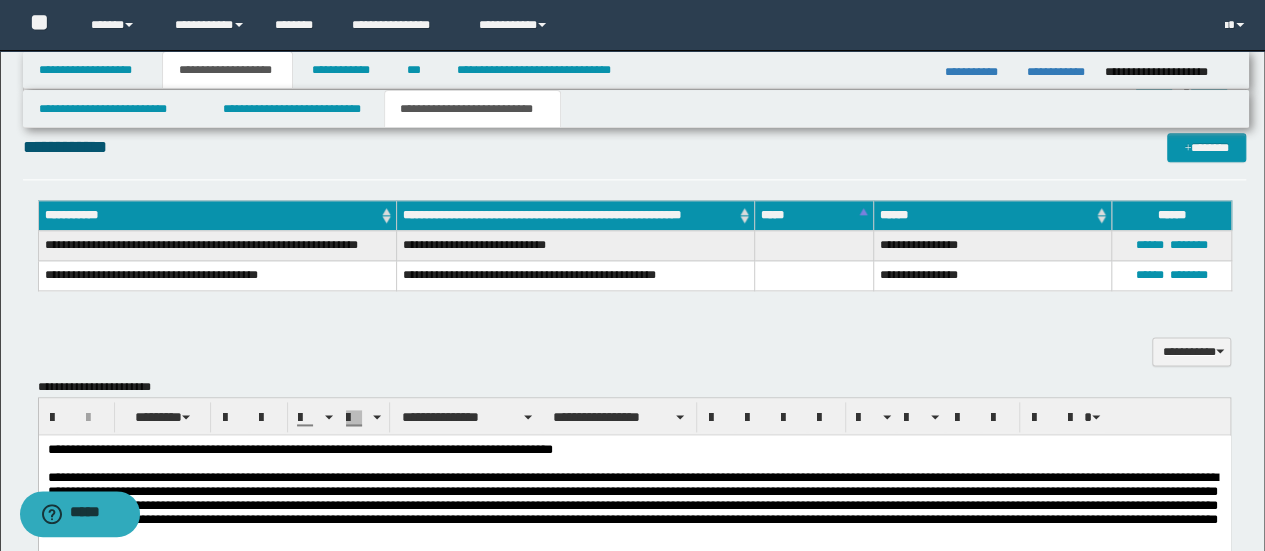 click on "**********" at bounding box center [635, 340] 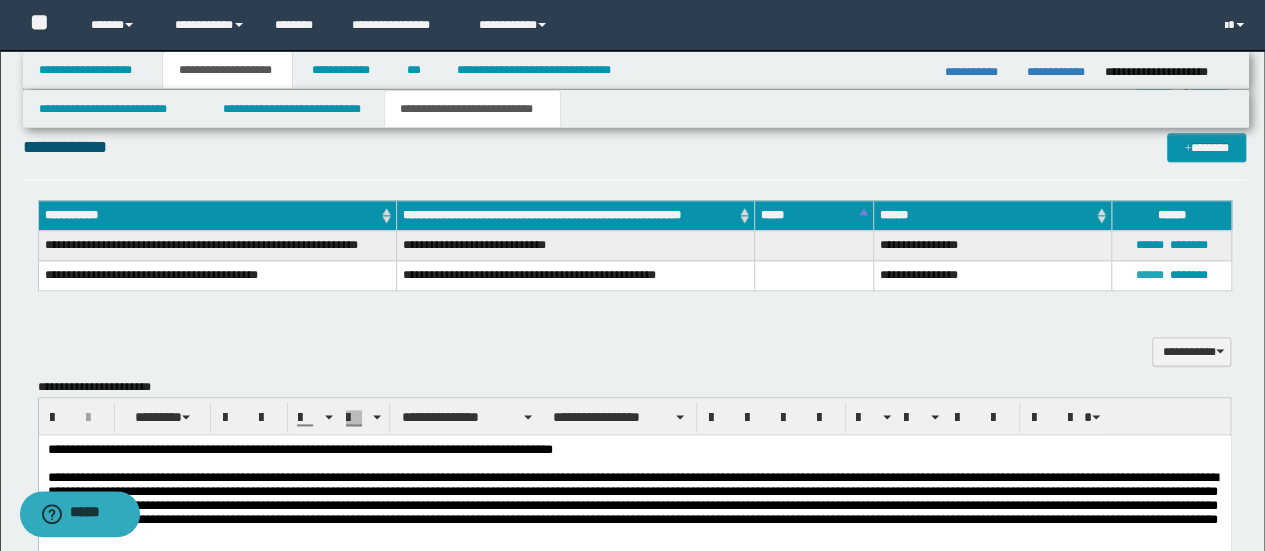 click on "******" at bounding box center [1150, 275] 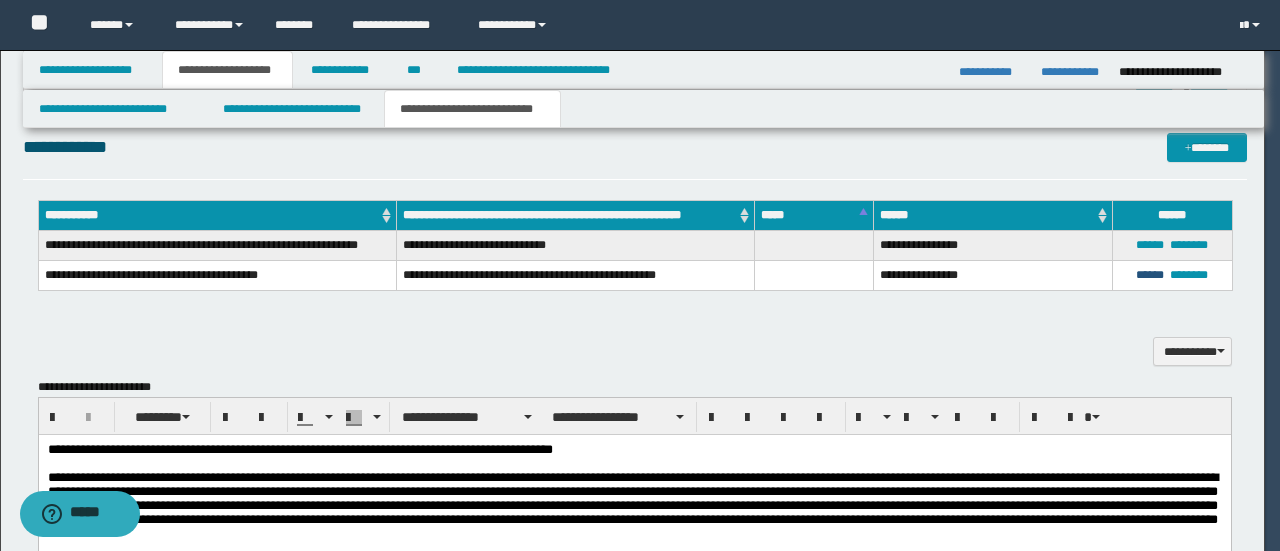 type 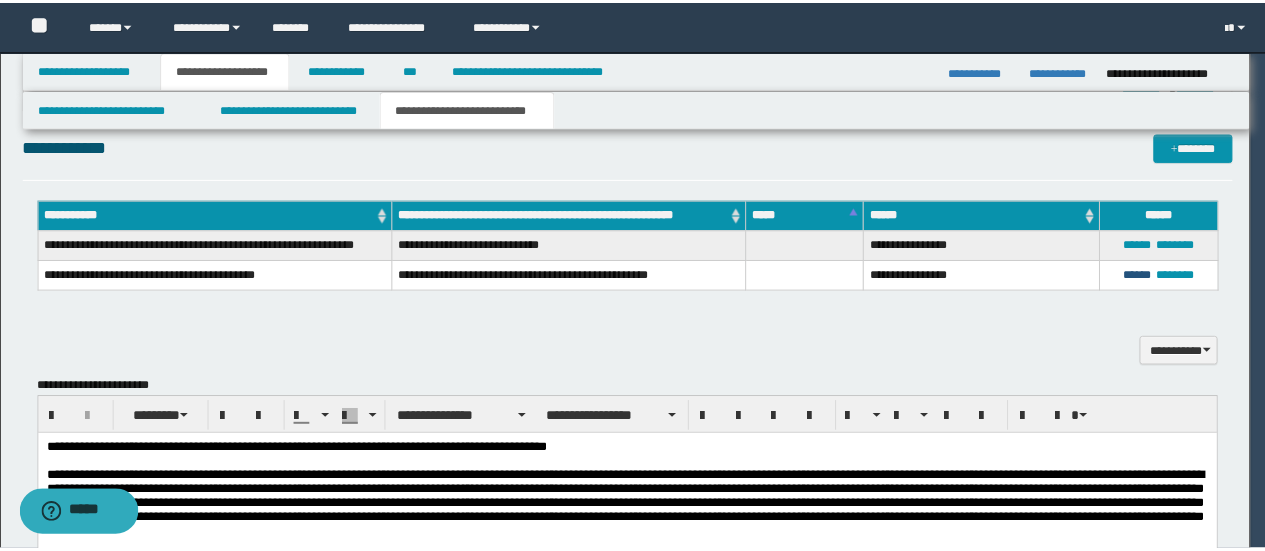 scroll, scrollTop: 0, scrollLeft: 0, axis: both 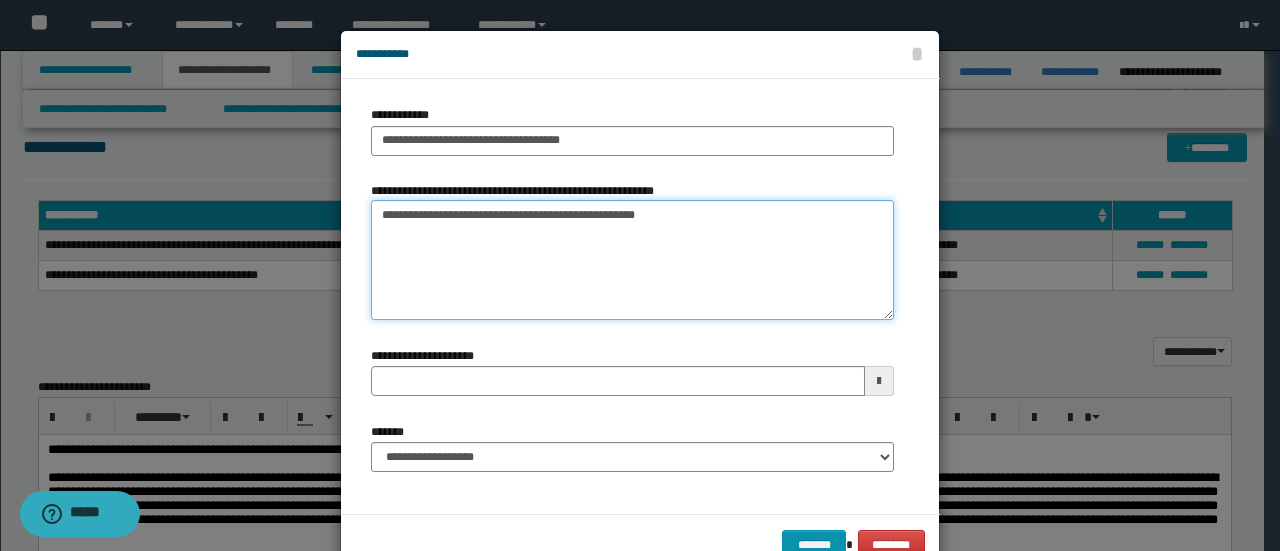 drag, startPoint x: 662, startPoint y: 243, endPoint x: 246, endPoint y: 276, distance: 417.30685 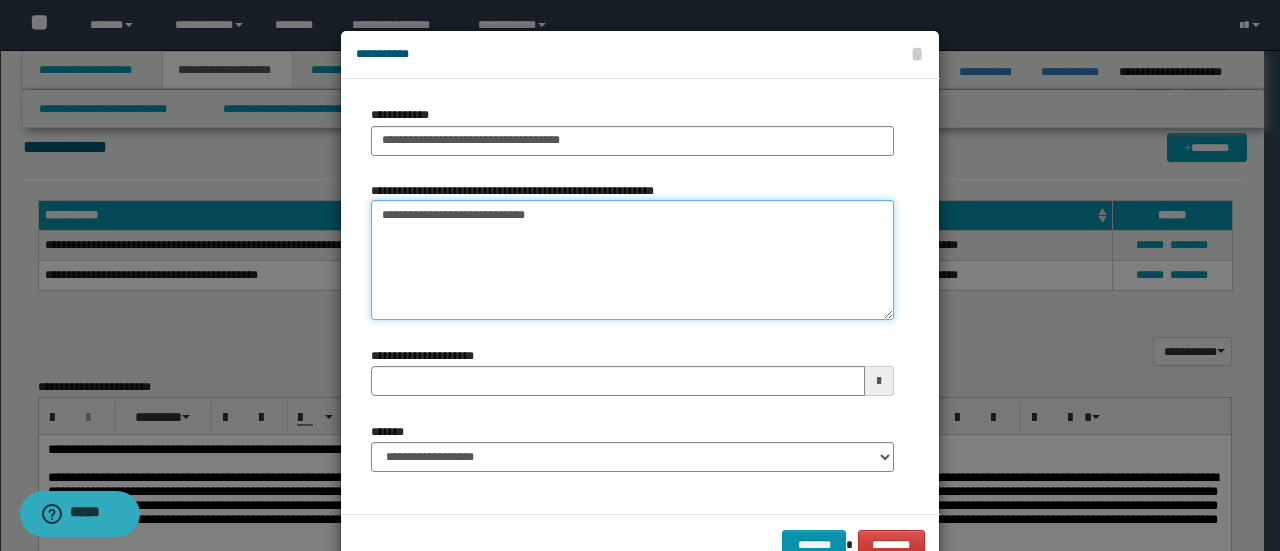 type 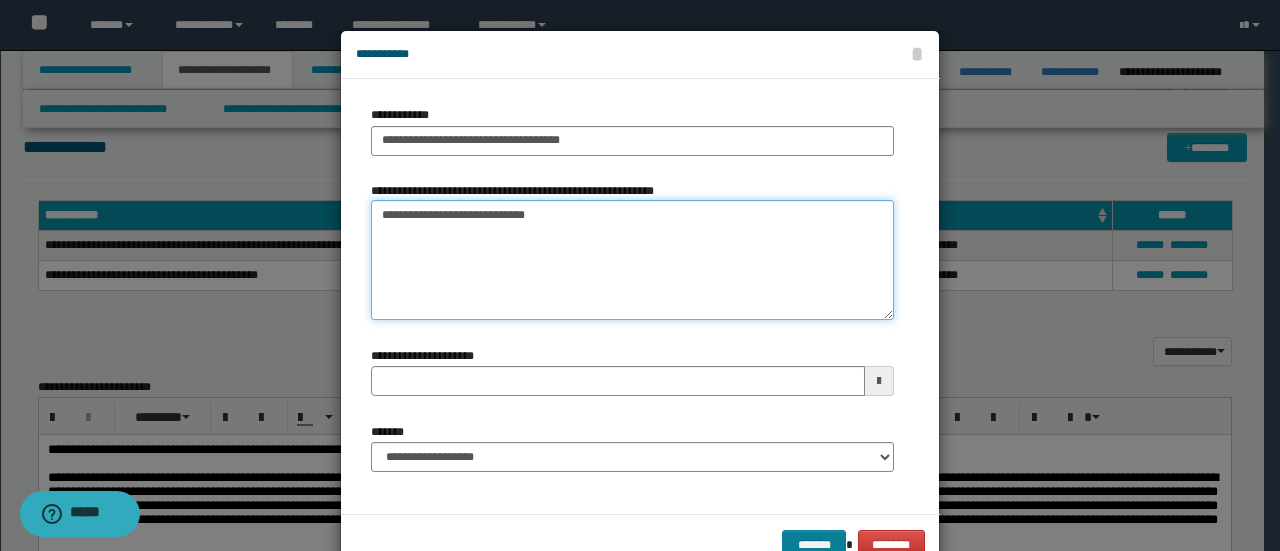 type on "**********" 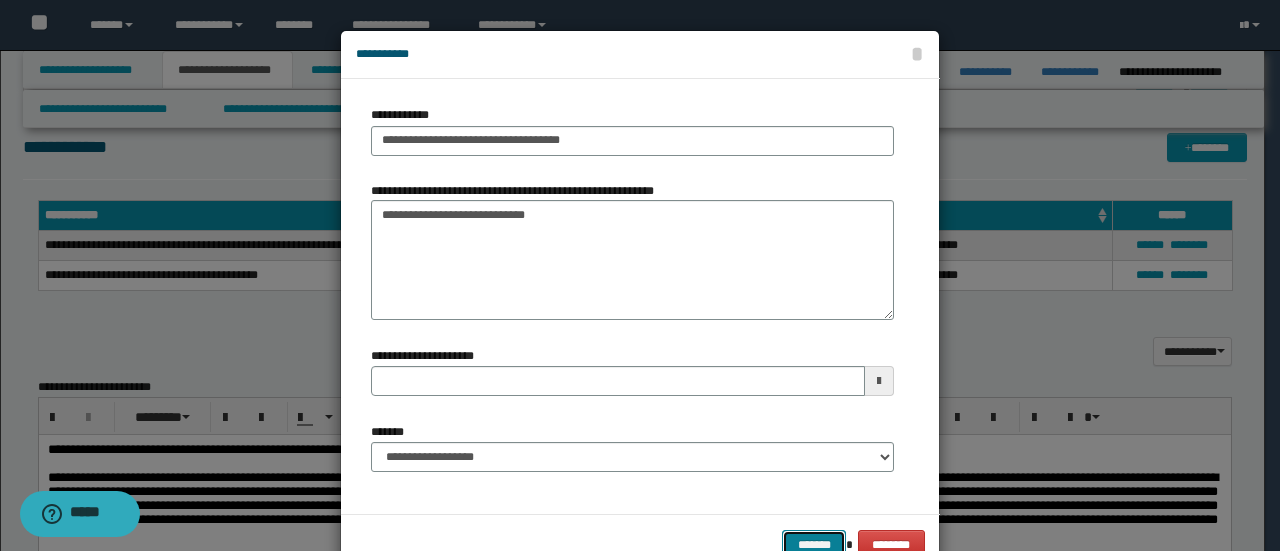 click on "*******" at bounding box center [814, 544] 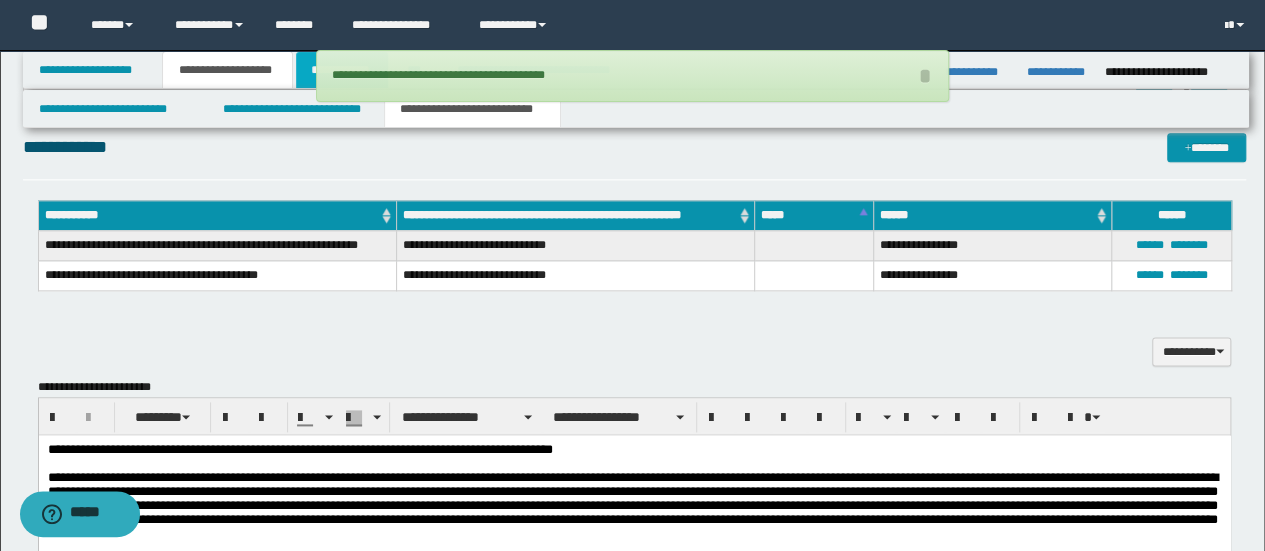 click on "**********" at bounding box center [342, 70] 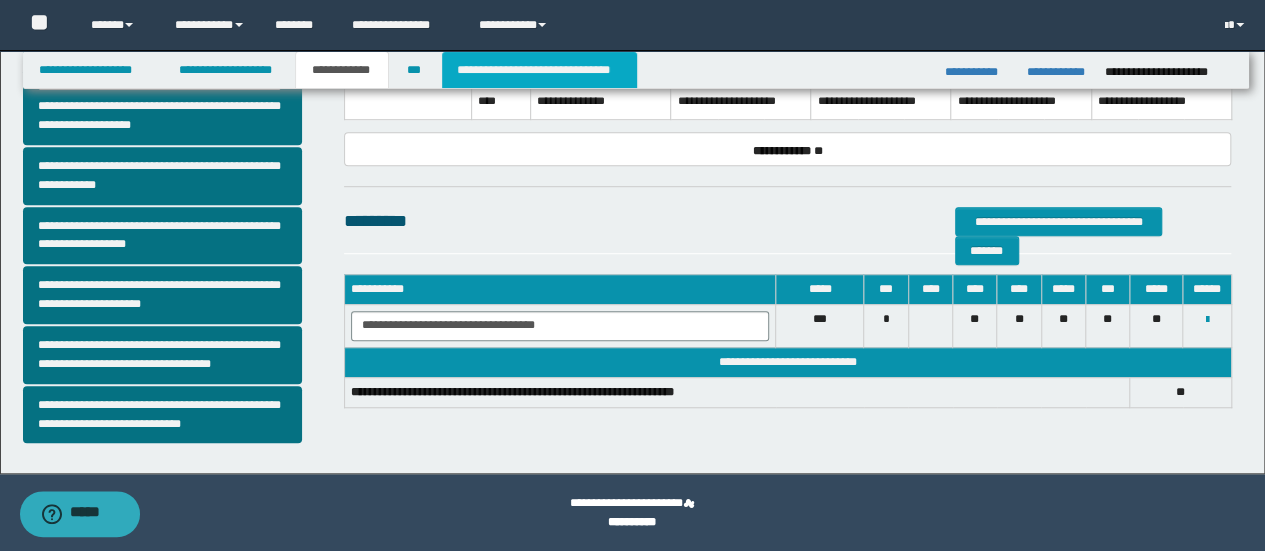 click on "**********" at bounding box center [539, 70] 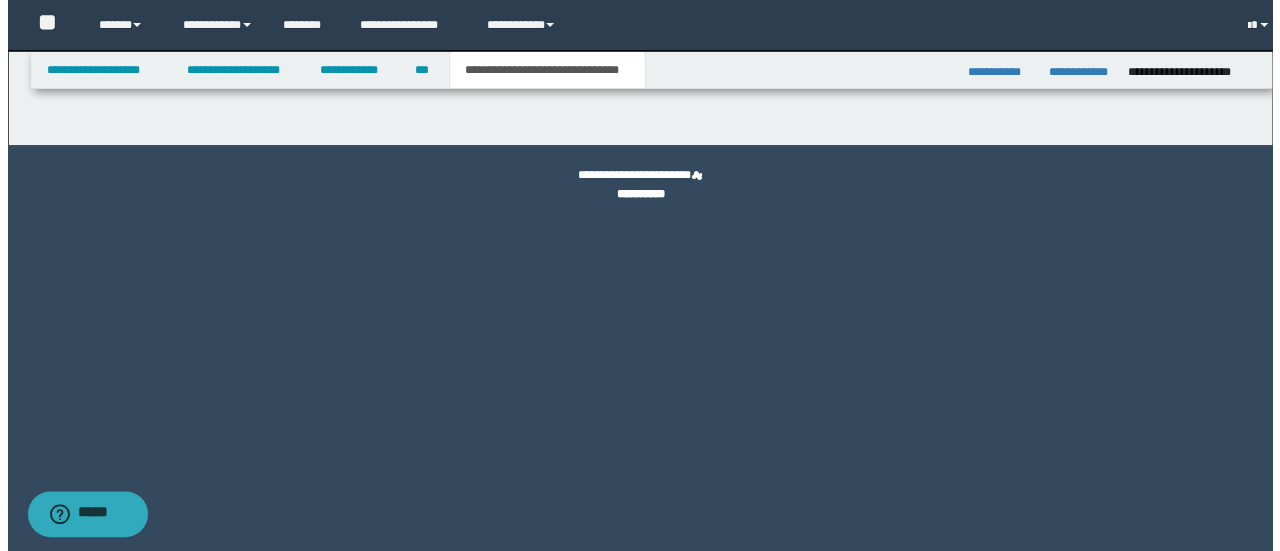 scroll, scrollTop: 0, scrollLeft: 0, axis: both 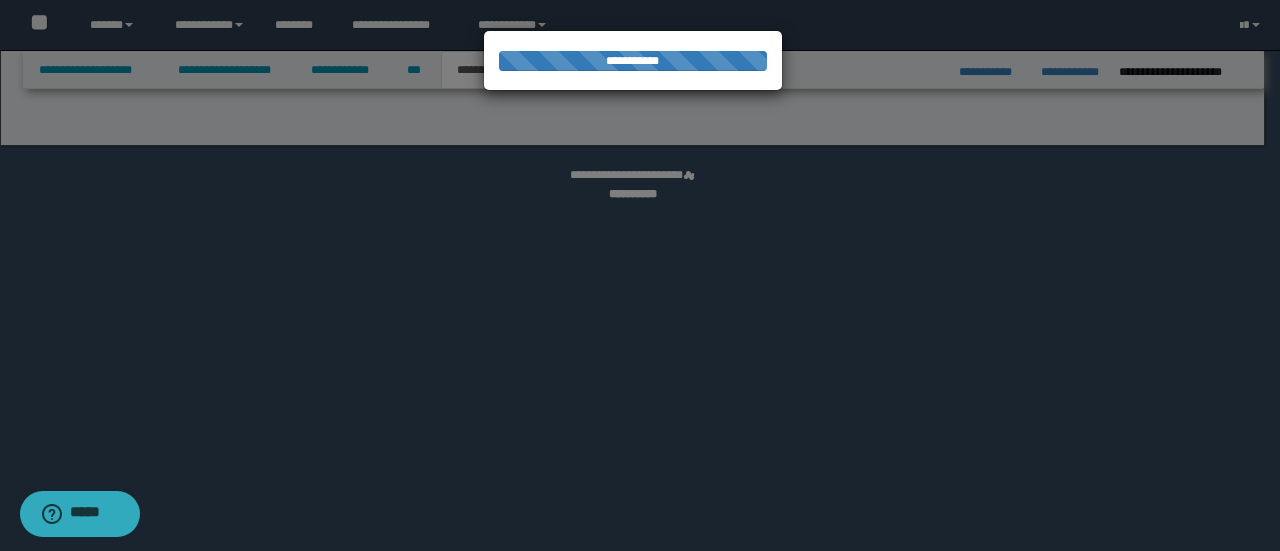 select on "*" 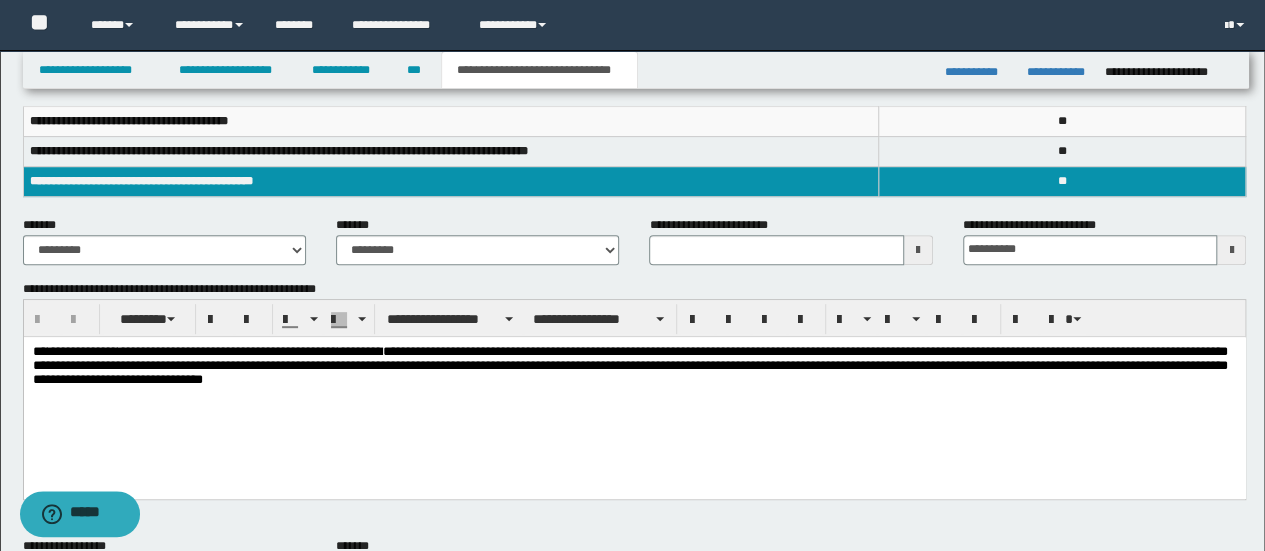 scroll, scrollTop: 300, scrollLeft: 0, axis: vertical 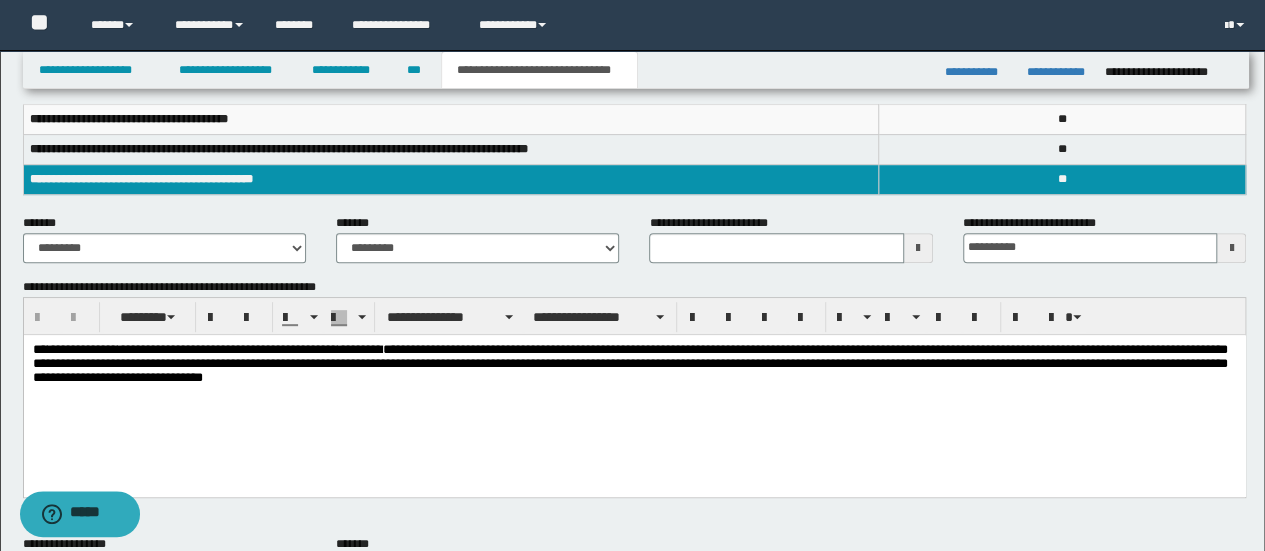drag, startPoint x: 200, startPoint y: 349, endPoint x: 362, endPoint y: 494, distance: 217.41435 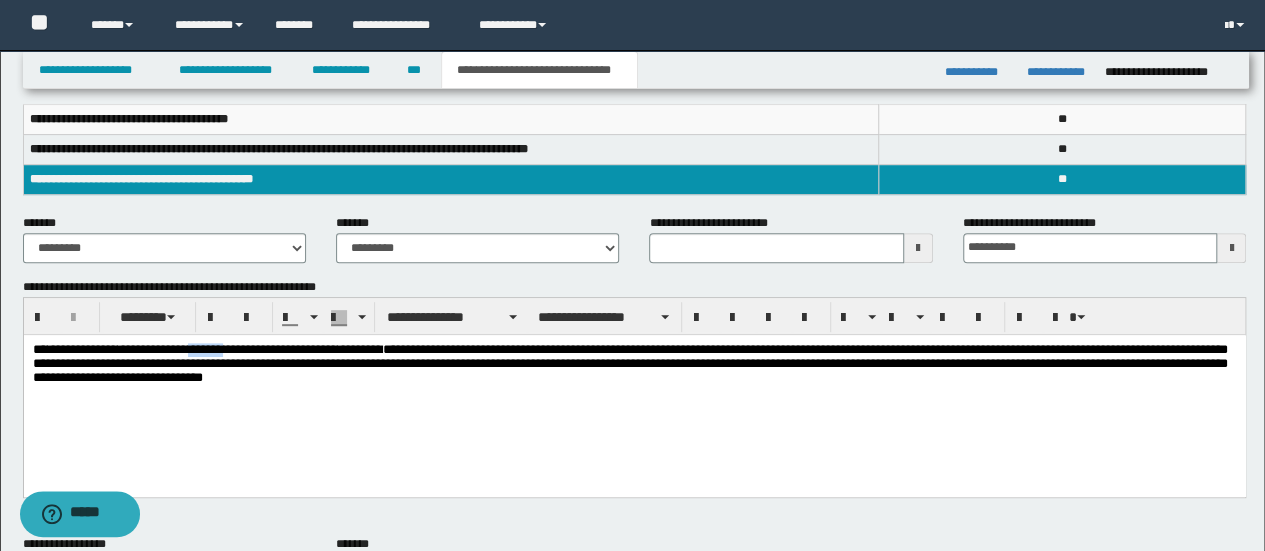 type 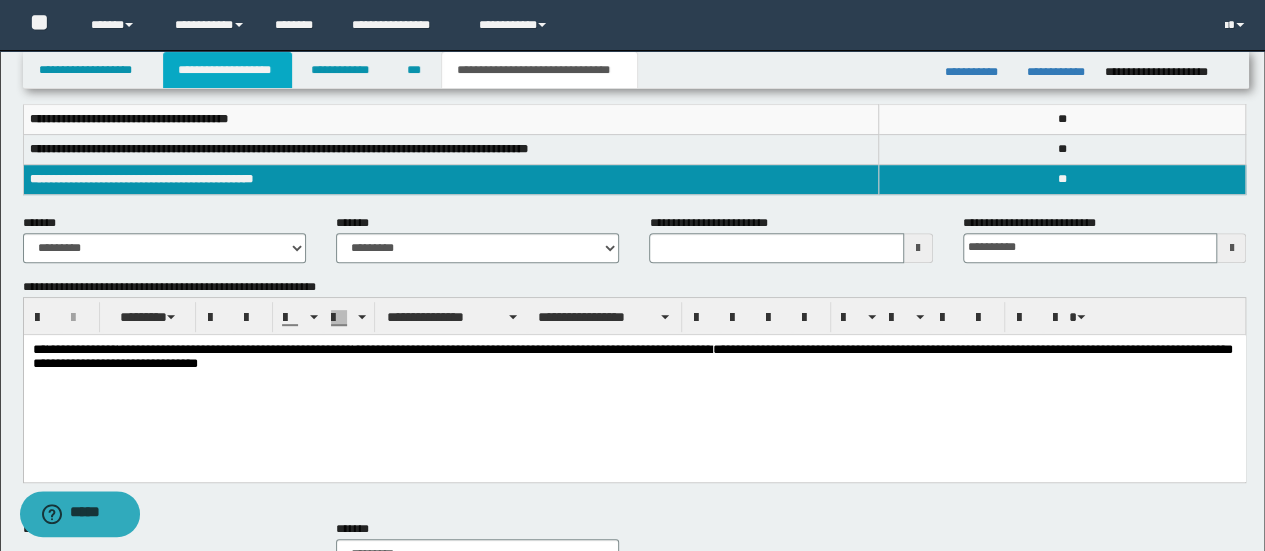 click on "**********" at bounding box center [227, 70] 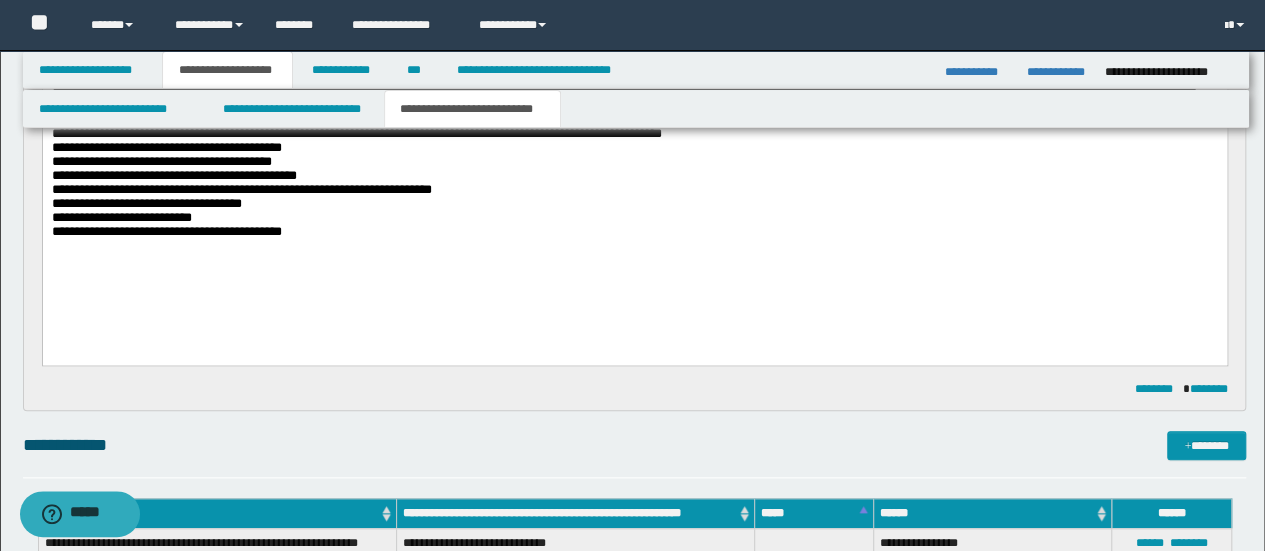 scroll, scrollTop: 630, scrollLeft: 0, axis: vertical 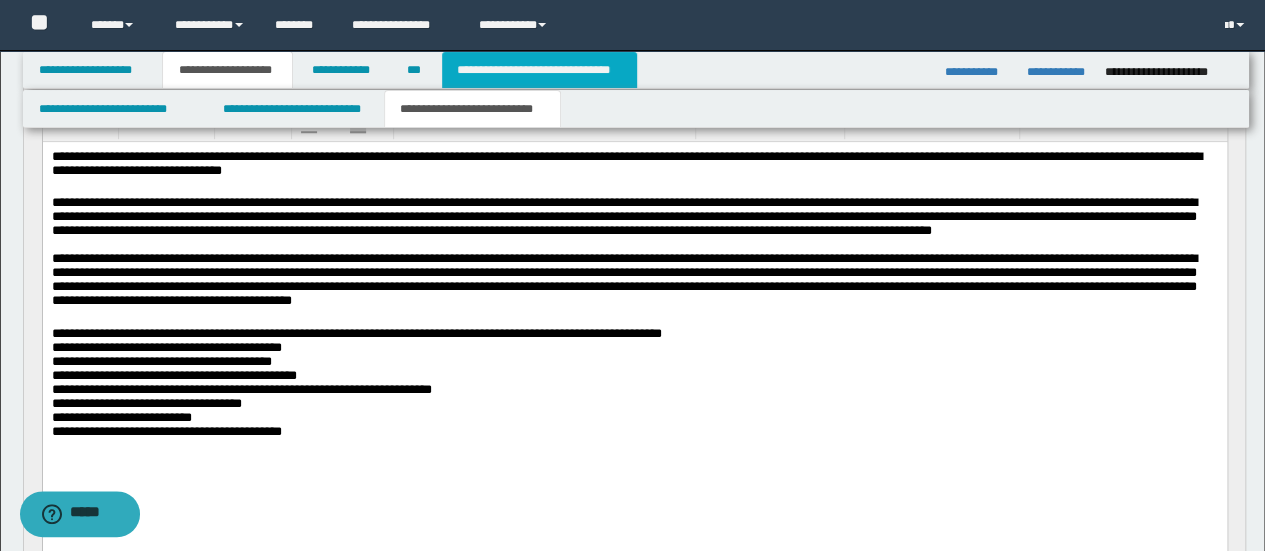 drag, startPoint x: 516, startPoint y: 67, endPoint x: 491, endPoint y: 64, distance: 25.179358 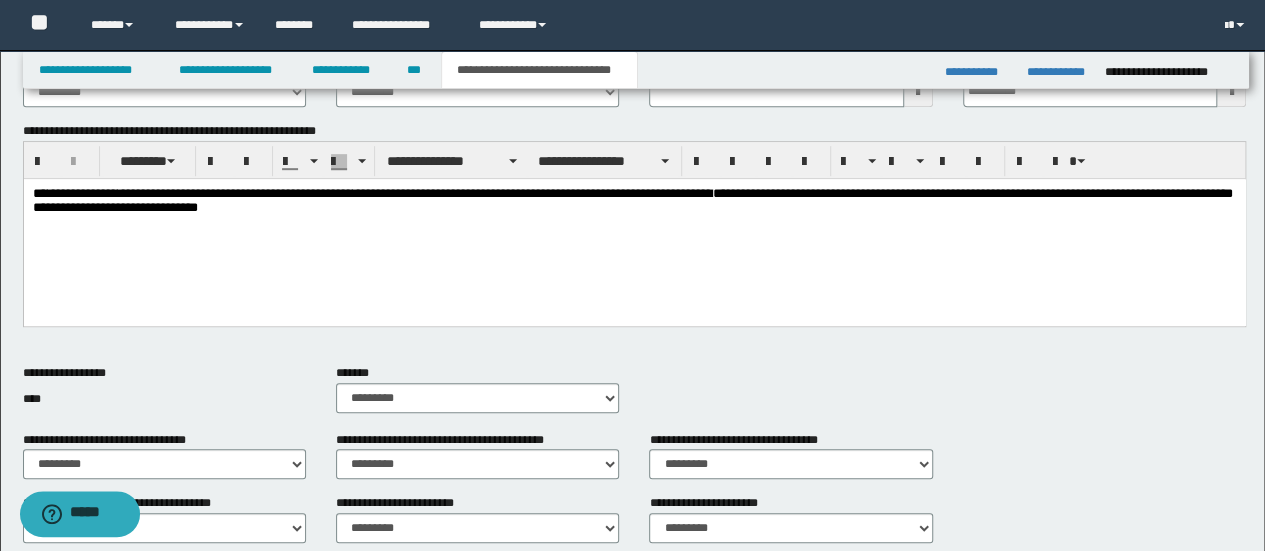 scroll, scrollTop: 300, scrollLeft: 0, axis: vertical 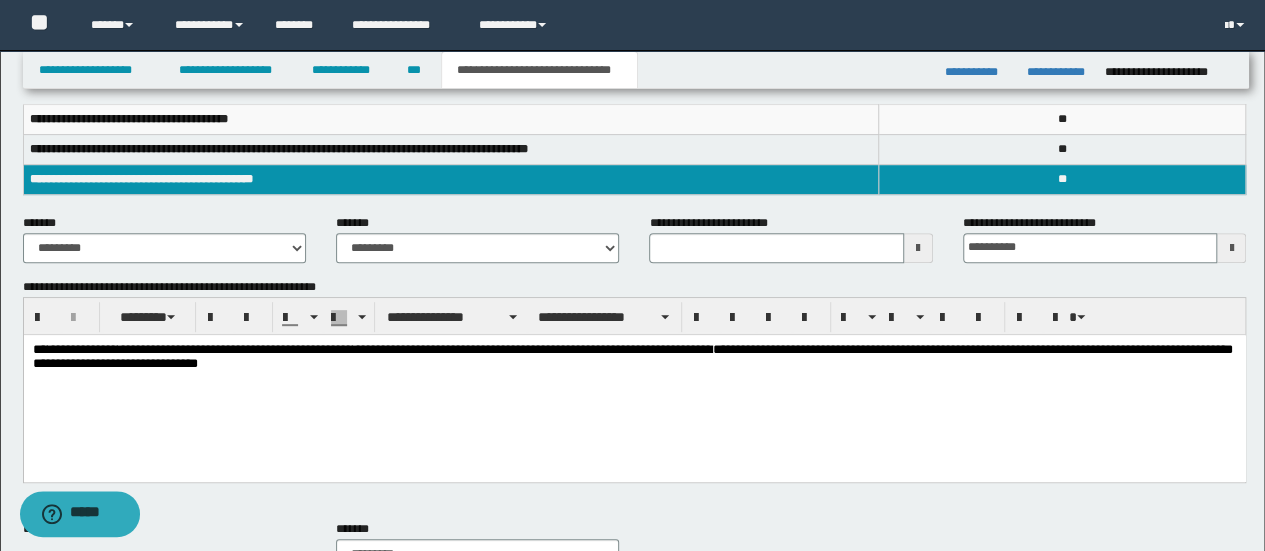 click on "**********" at bounding box center (632, 355) 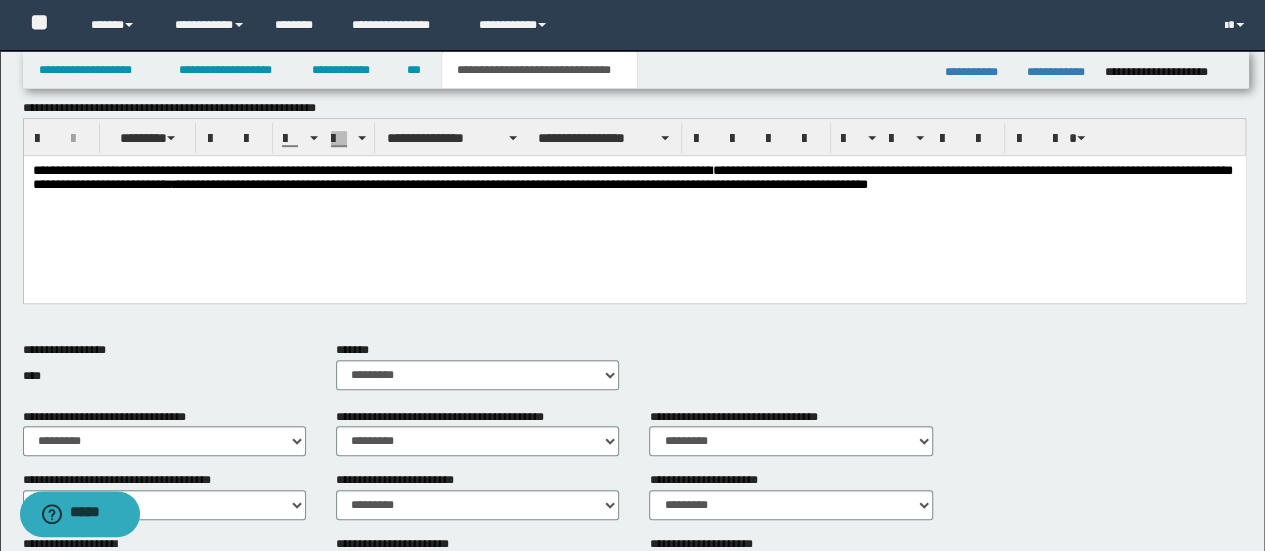 scroll, scrollTop: 340, scrollLeft: 0, axis: vertical 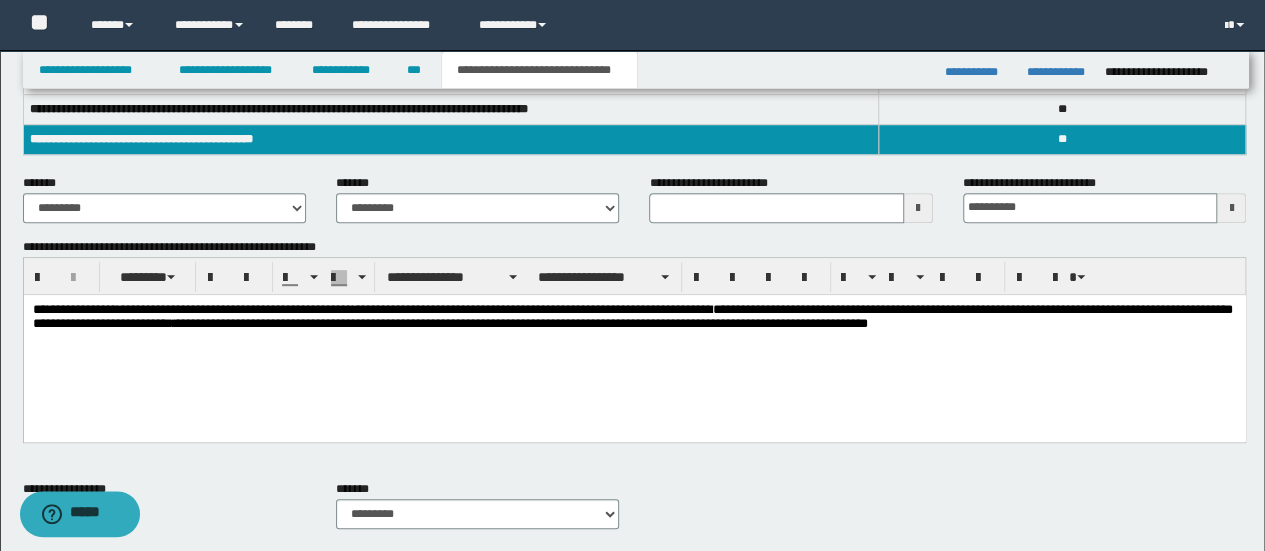 click on "**********" at bounding box center [634, 341] 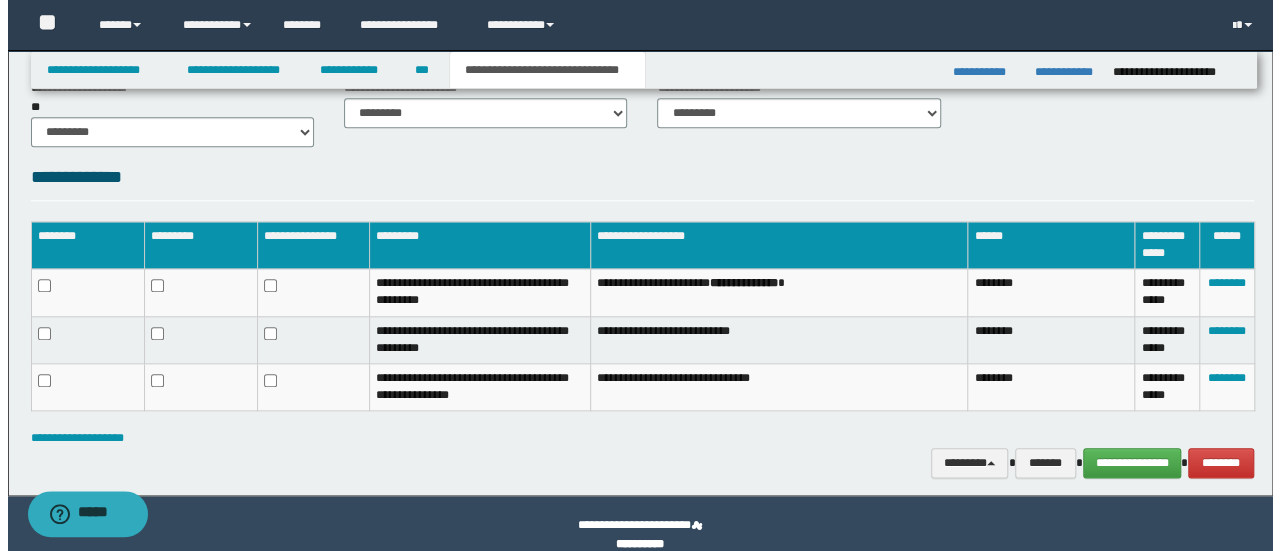 scroll, scrollTop: 972, scrollLeft: 0, axis: vertical 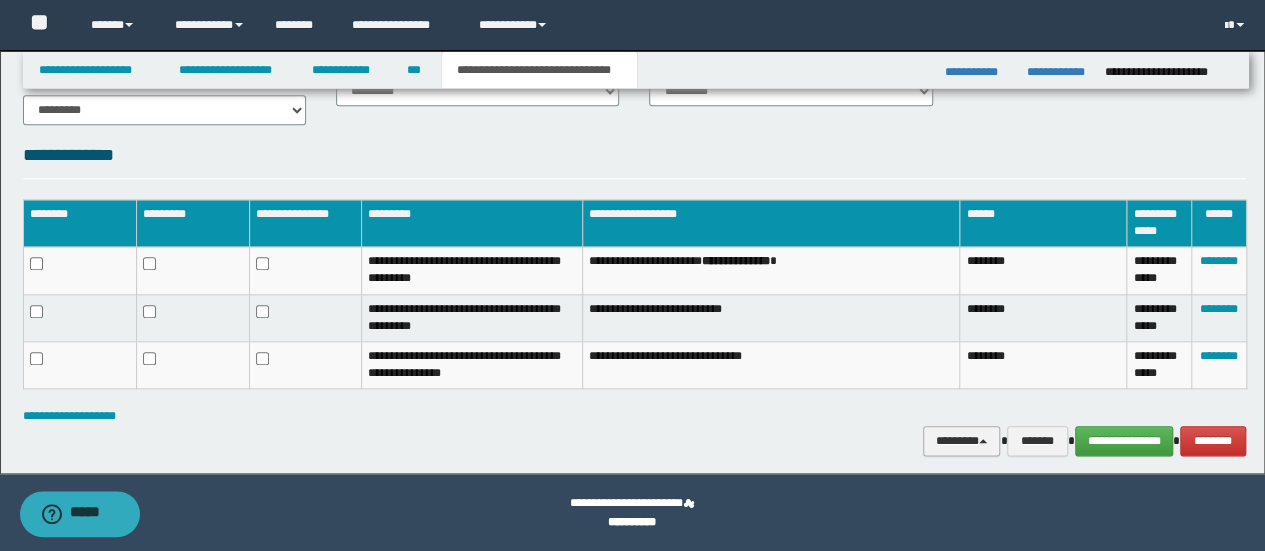 click on "********" at bounding box center [962, 440] 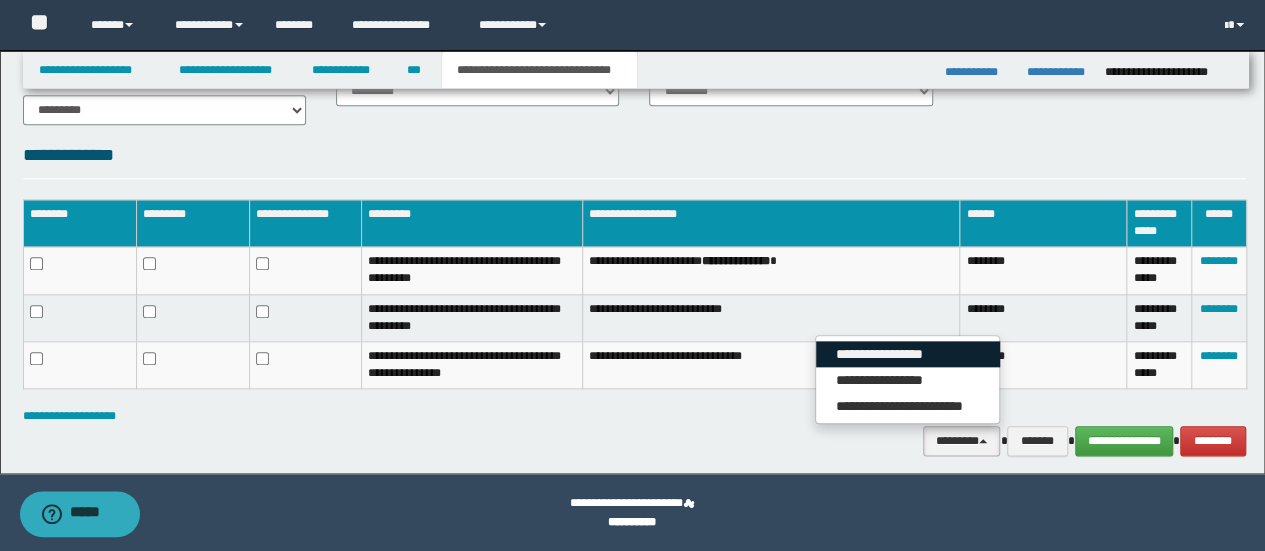 click on "**********" at bounding box center [908, 354] 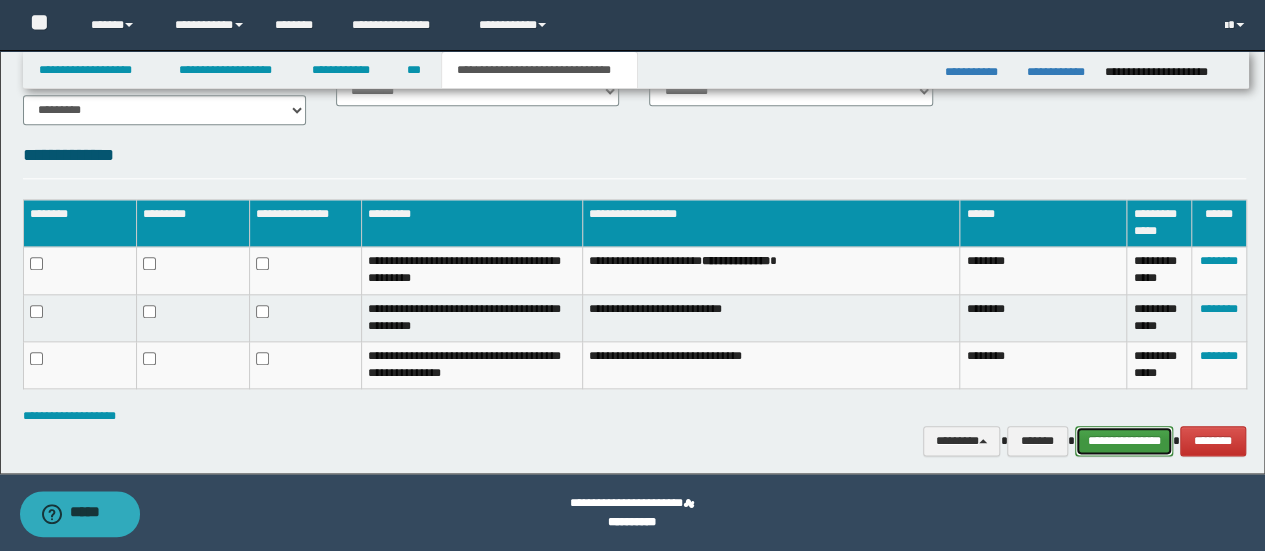 click on "**********" at bounding box center [1124, 440] 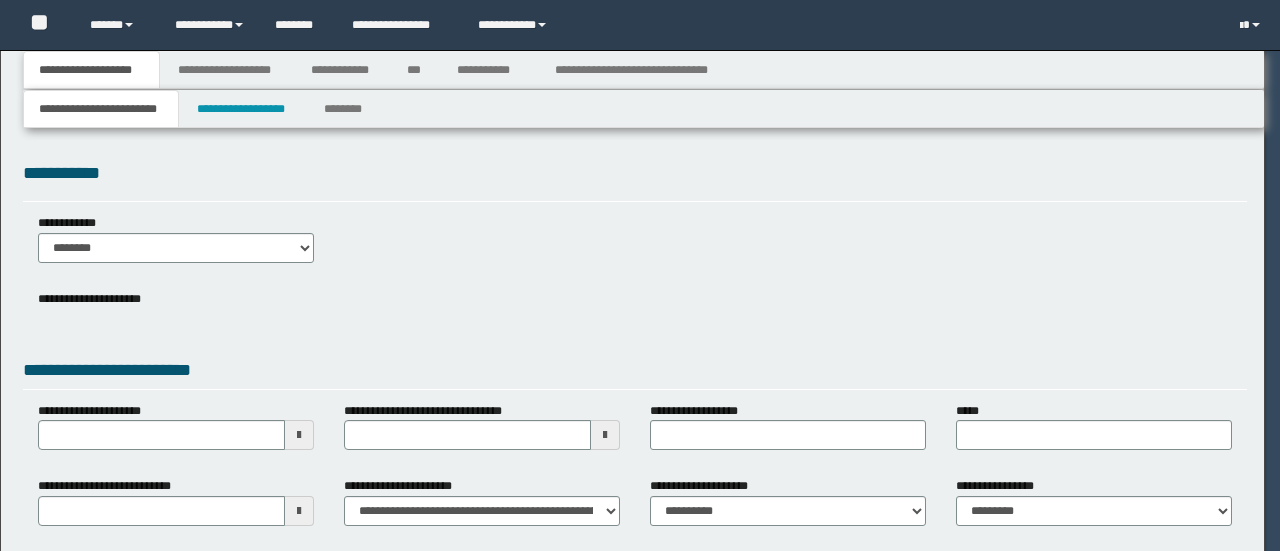 scroll, scrollTop: 0, scrollLeft: 0, axis: both 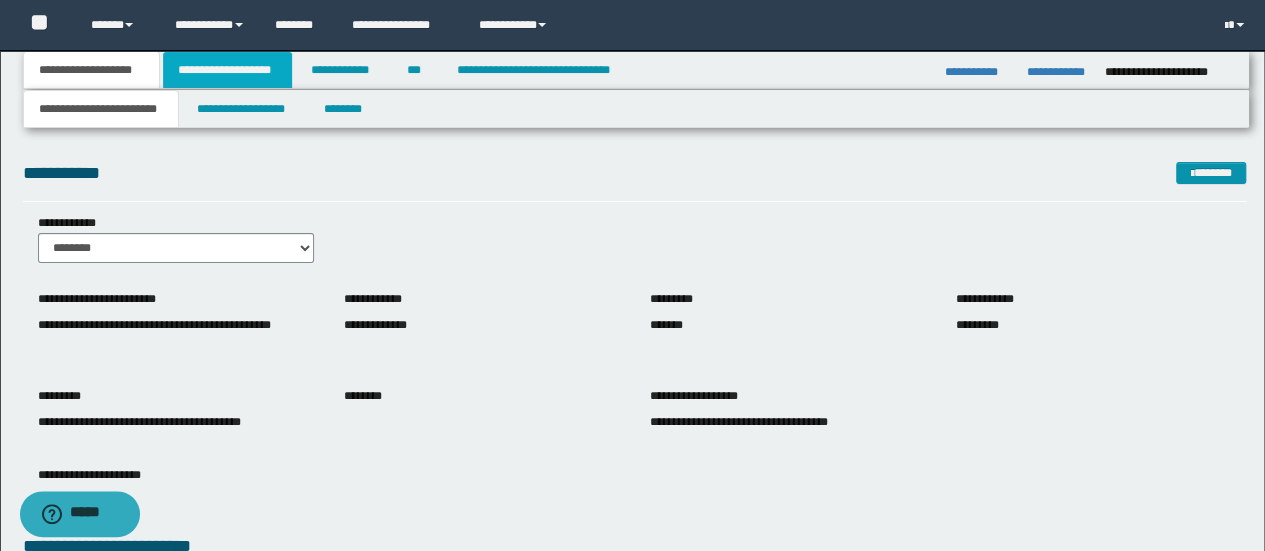 click on "**********" at bounding box center [227, 70] 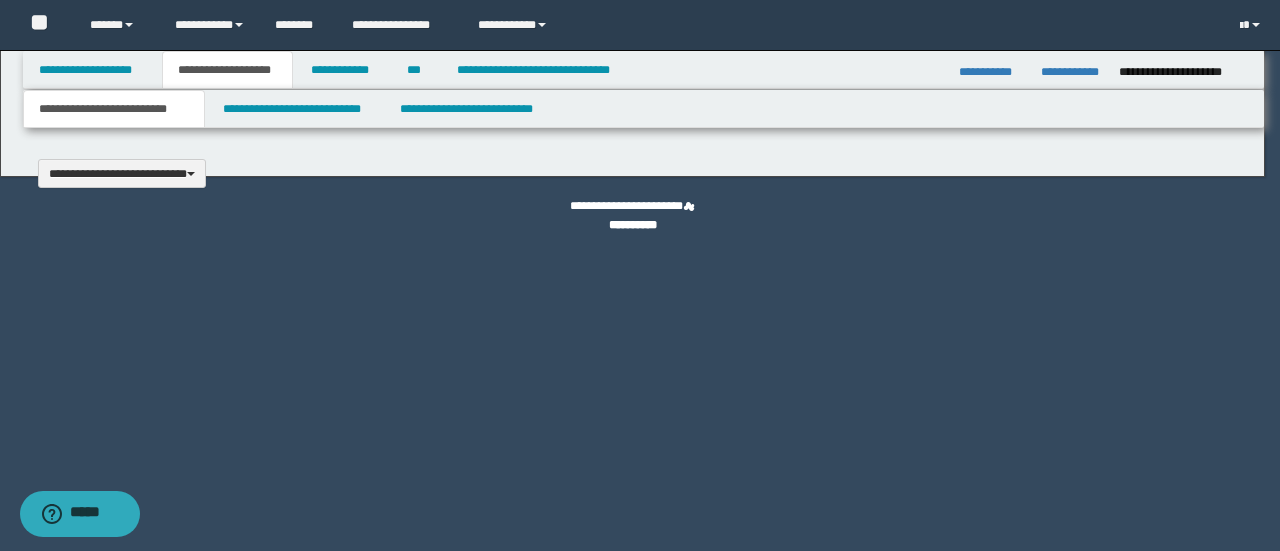 type 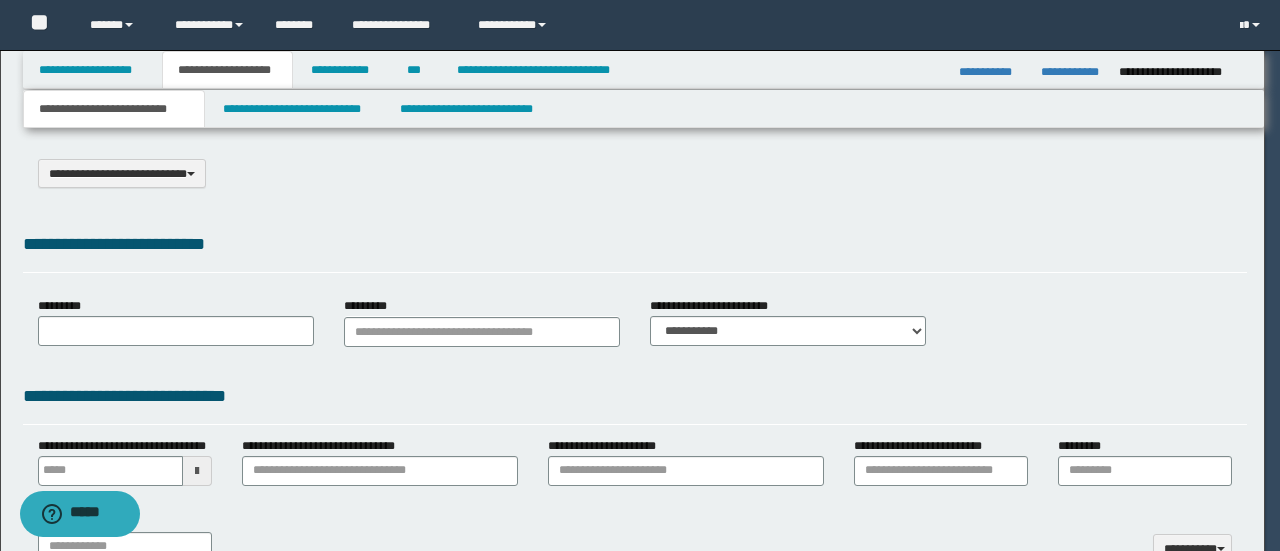 scroll, scrollTop: 0, scrollLeft: 0, axis: both 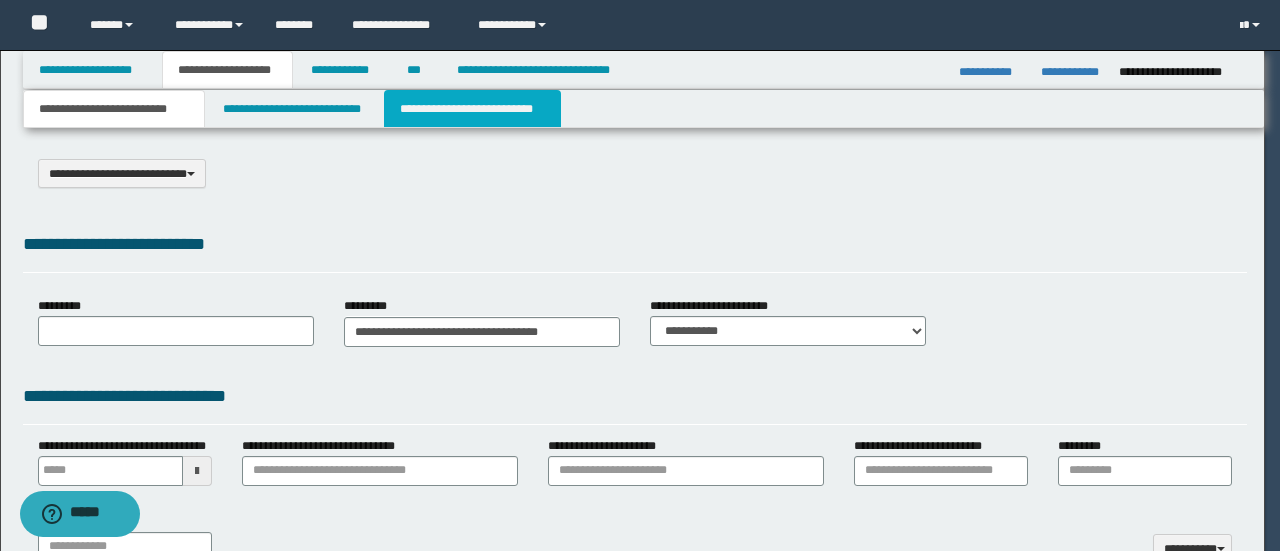 click on "**********" at bounding box center (472, 109) 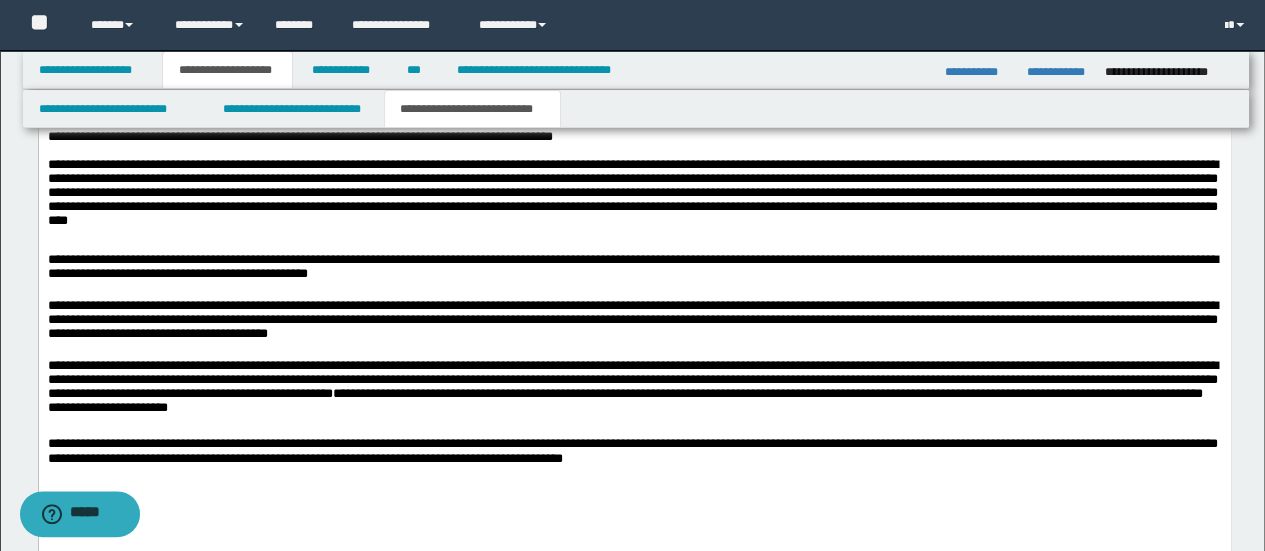 scroll, scrollTop: 1500, scrollLeft: 0, axis: vertical 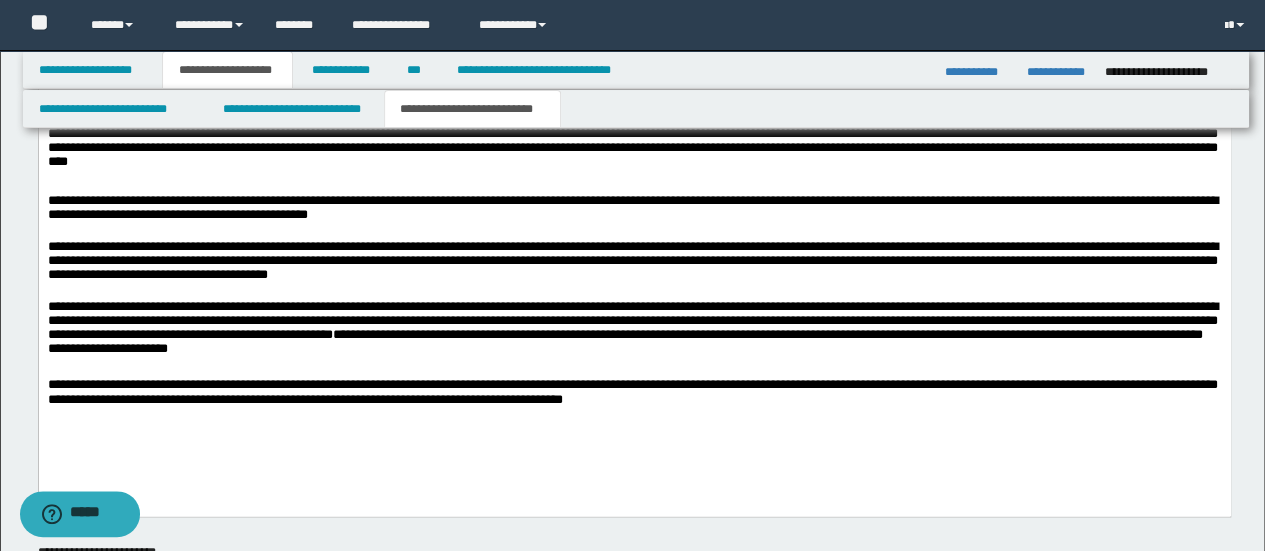 click on "**********" at bounding box center (634, 262) 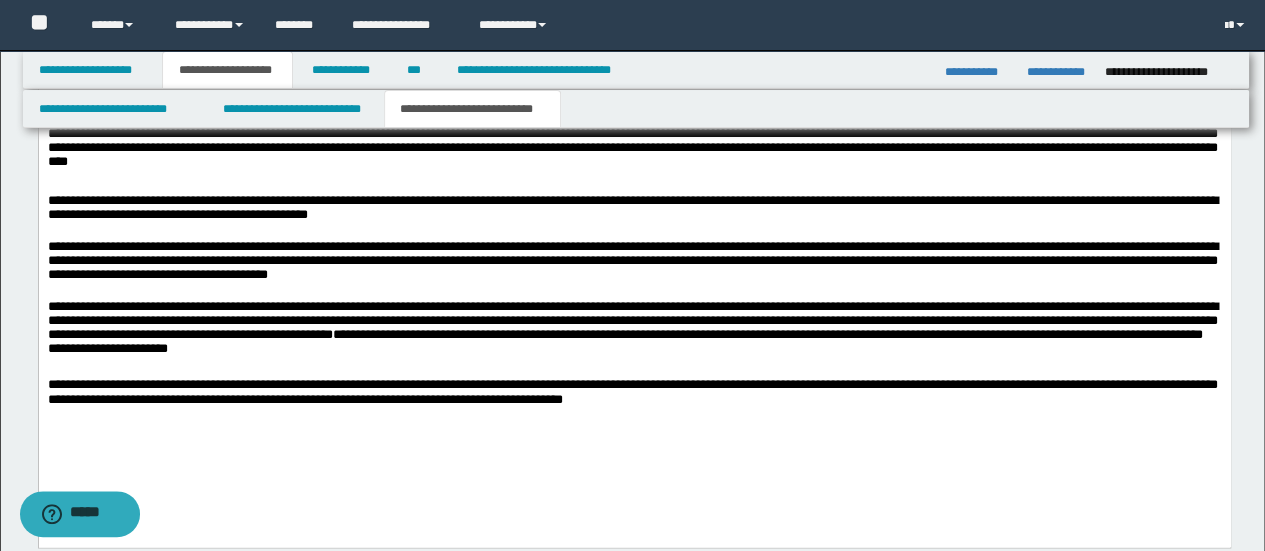 click on "**********" at bounding box center (634, 276) 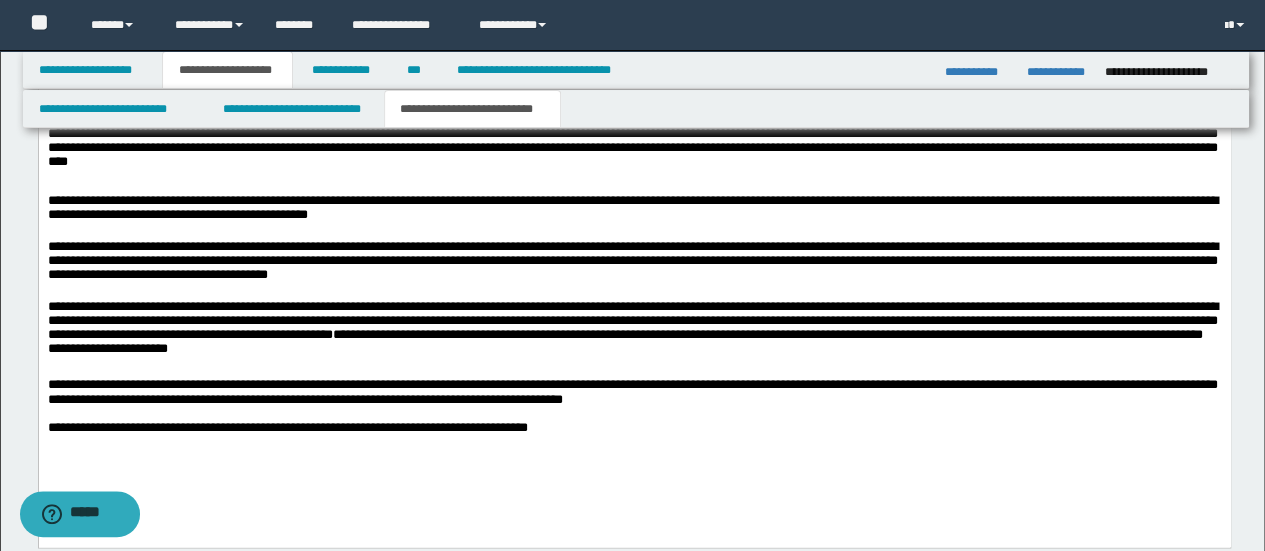 click on "**********" at bounding box center [287, 425] 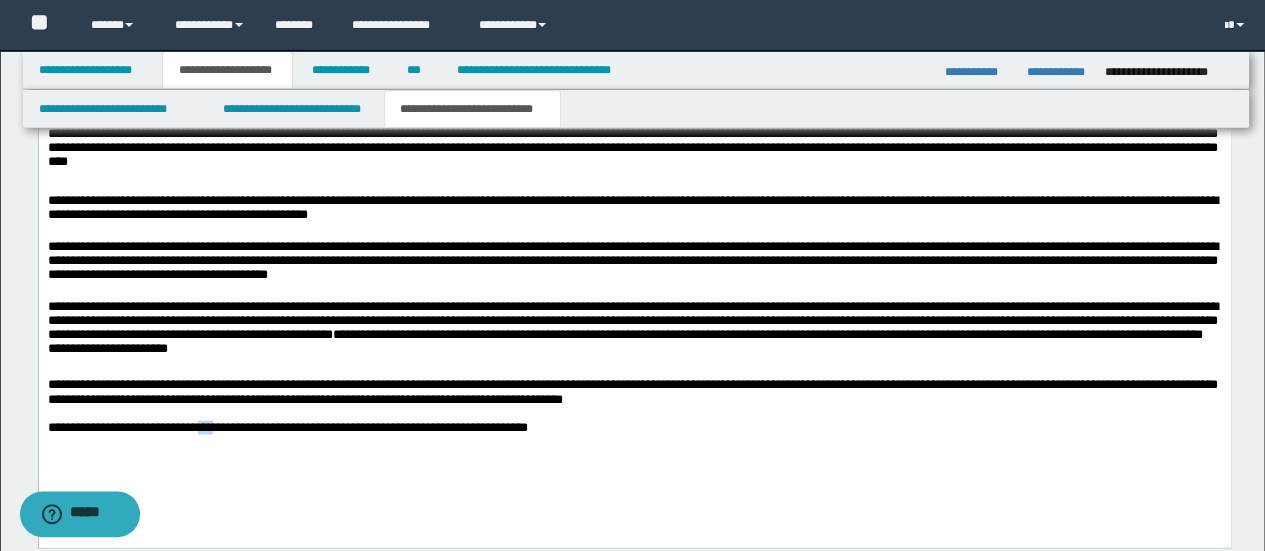 click on "**********" at bounding box center (287, 425) 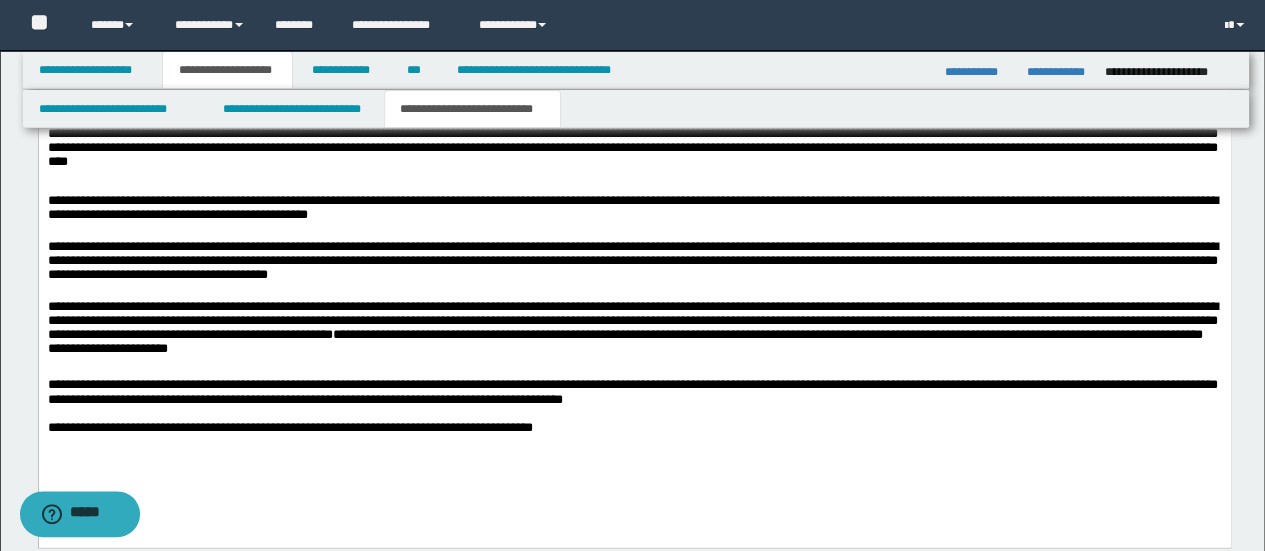 click on "**********" at bounding box center [634, 276] 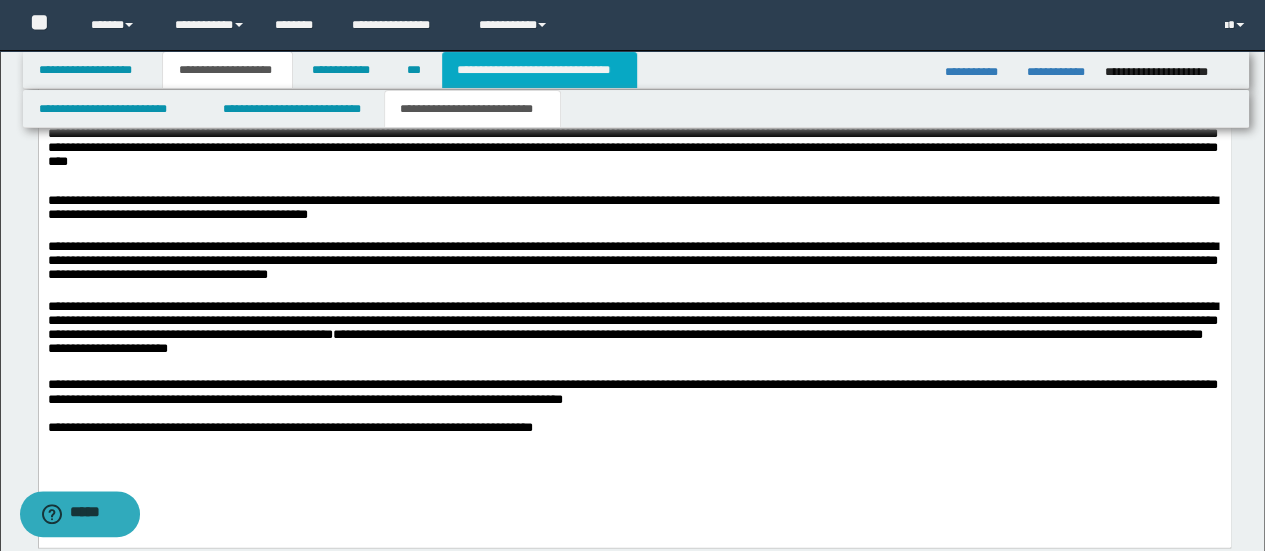 click on "**********" at bounding box center (539, 70) 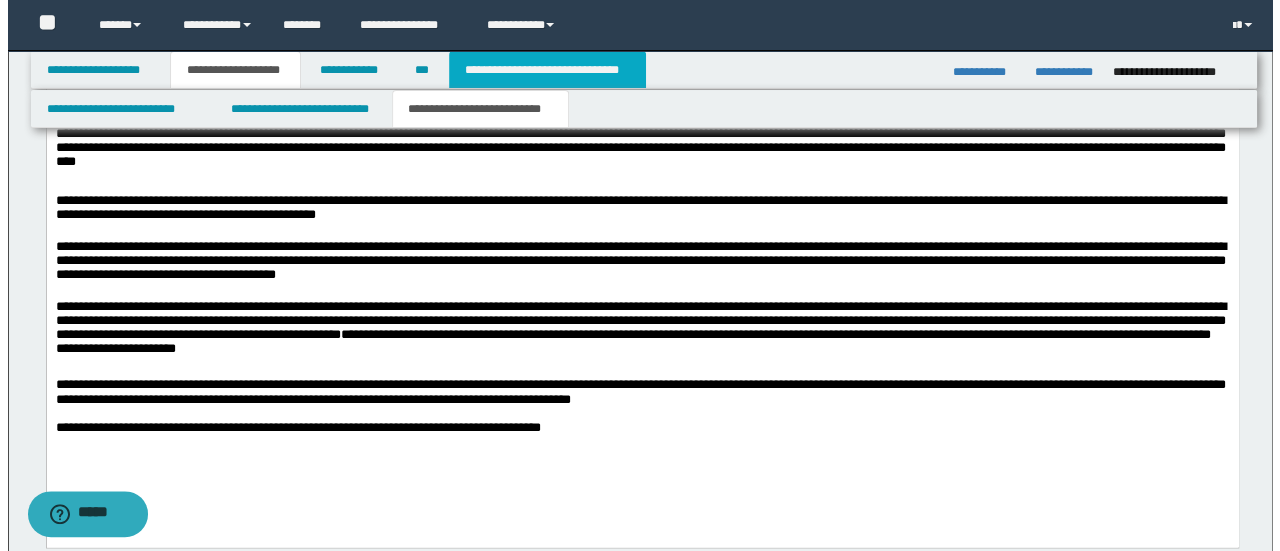 scroll, scrollTop: 0, scrollLeft: 0, axis: both 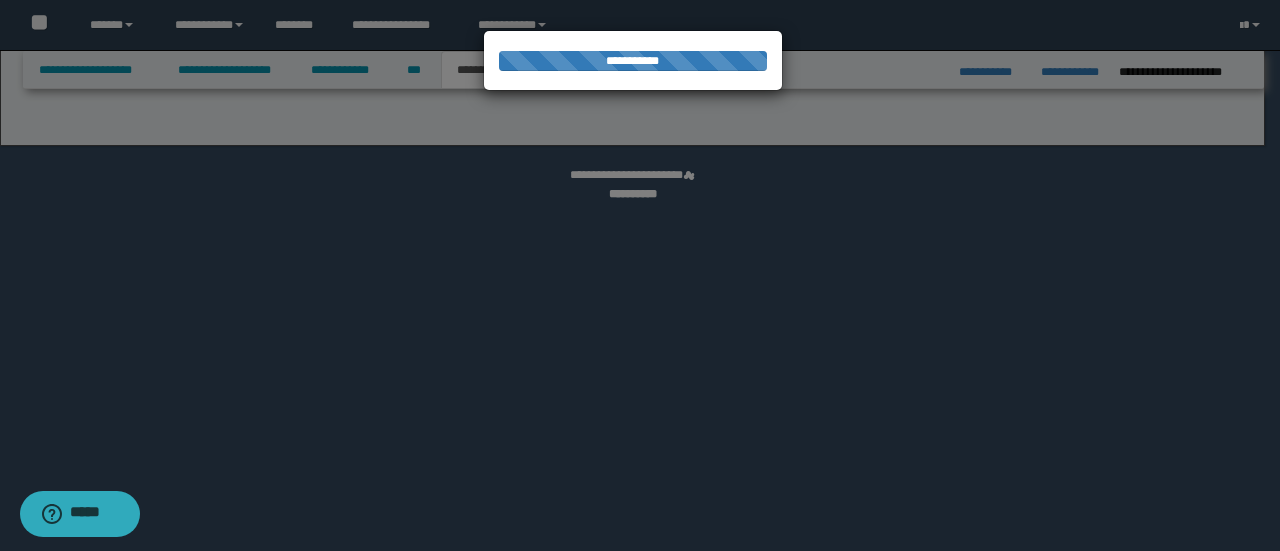 select on "*" 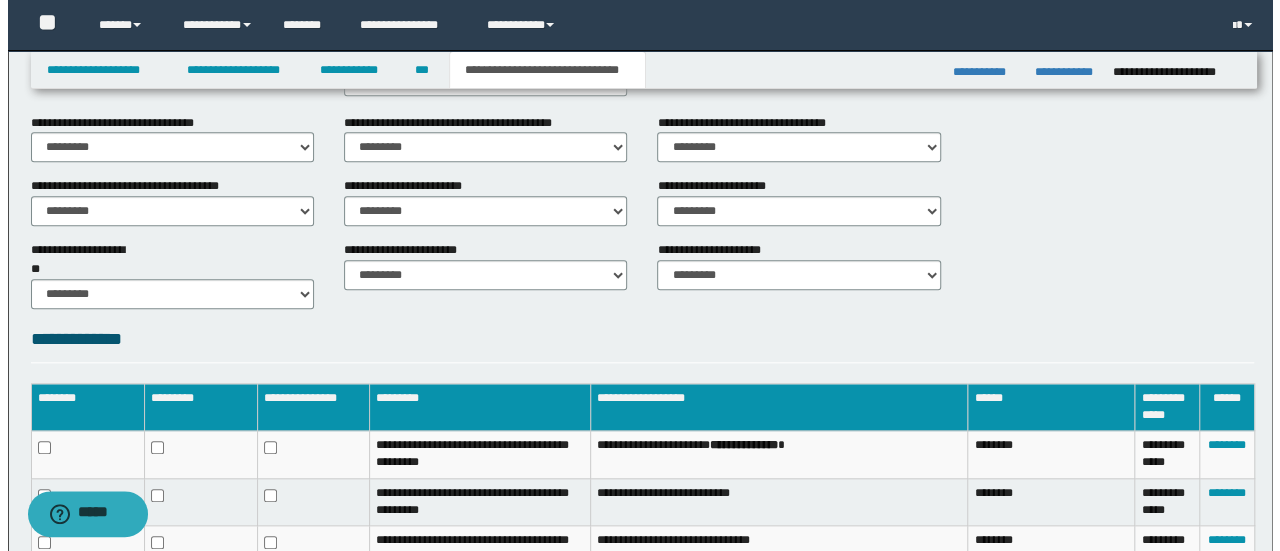 scroll, scrollTop: 972, scrollLeft: 0, axis: vertical 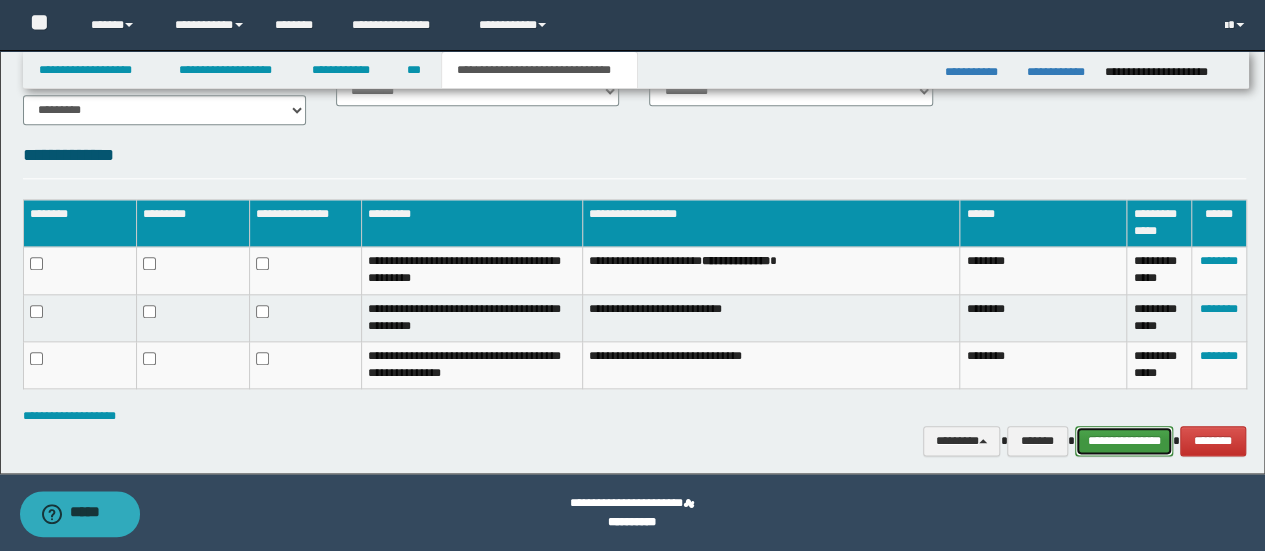 click on "**********" at bounding box center (1124, 440) 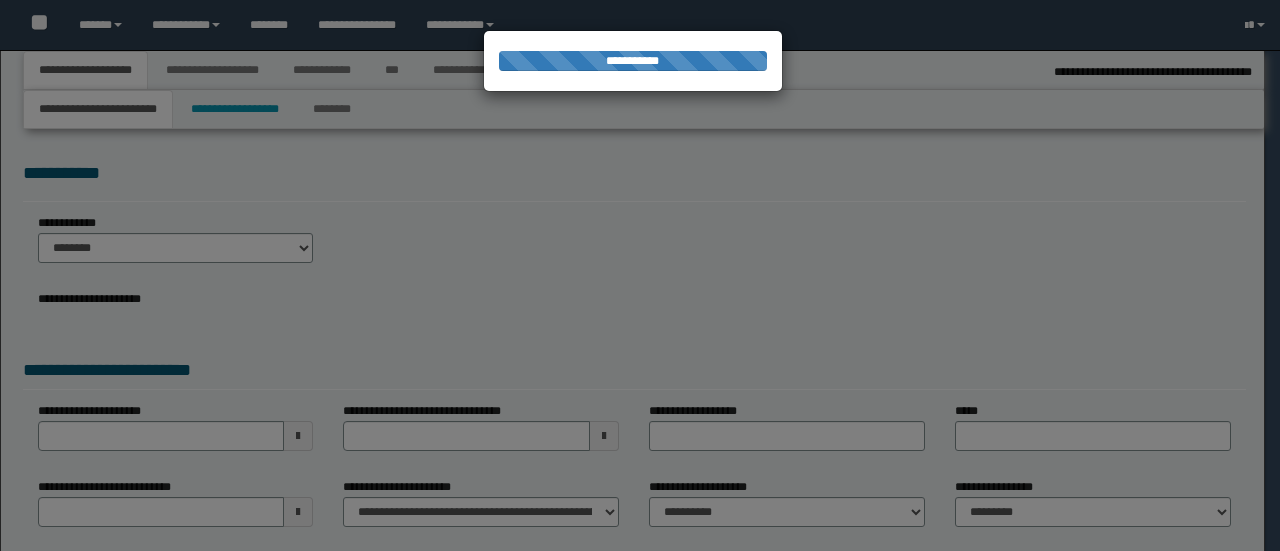select on "*" 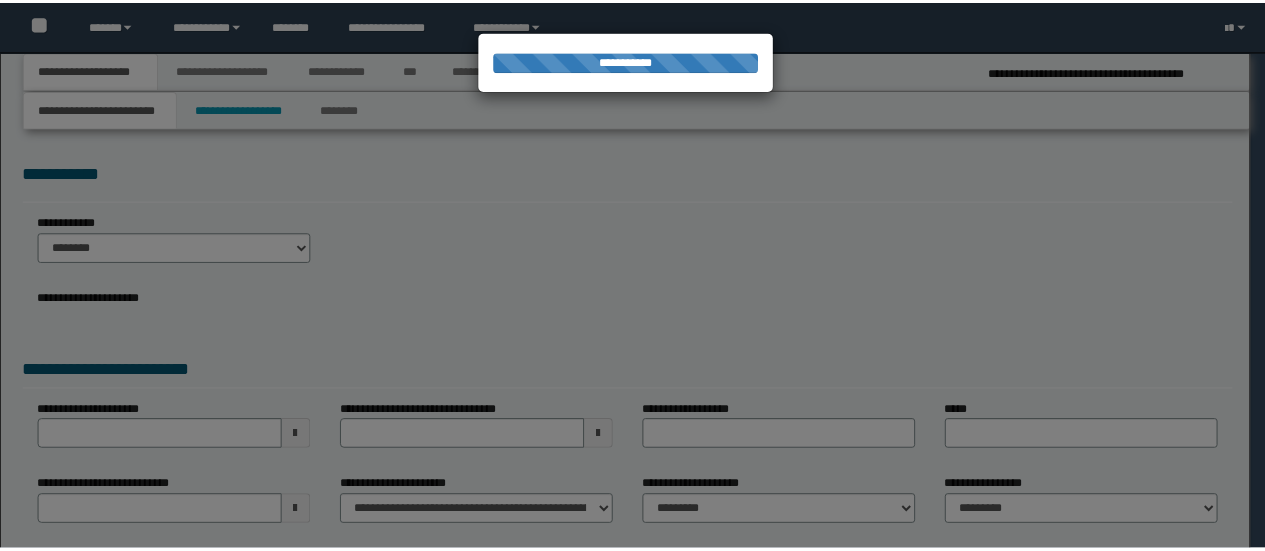 scroll, scrollTop: 0, scrollLeft: 0, axis: both 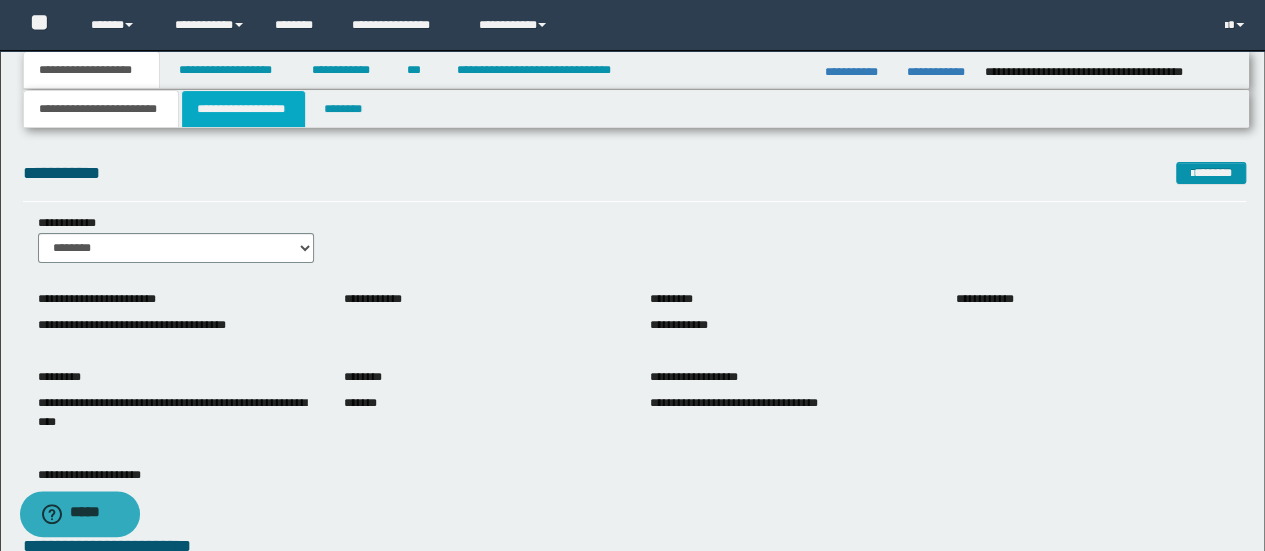 drag, startPoint x: 255, startPoint y: 113, endPoint x: 244, endPoint y: 93, distance: 22.825424 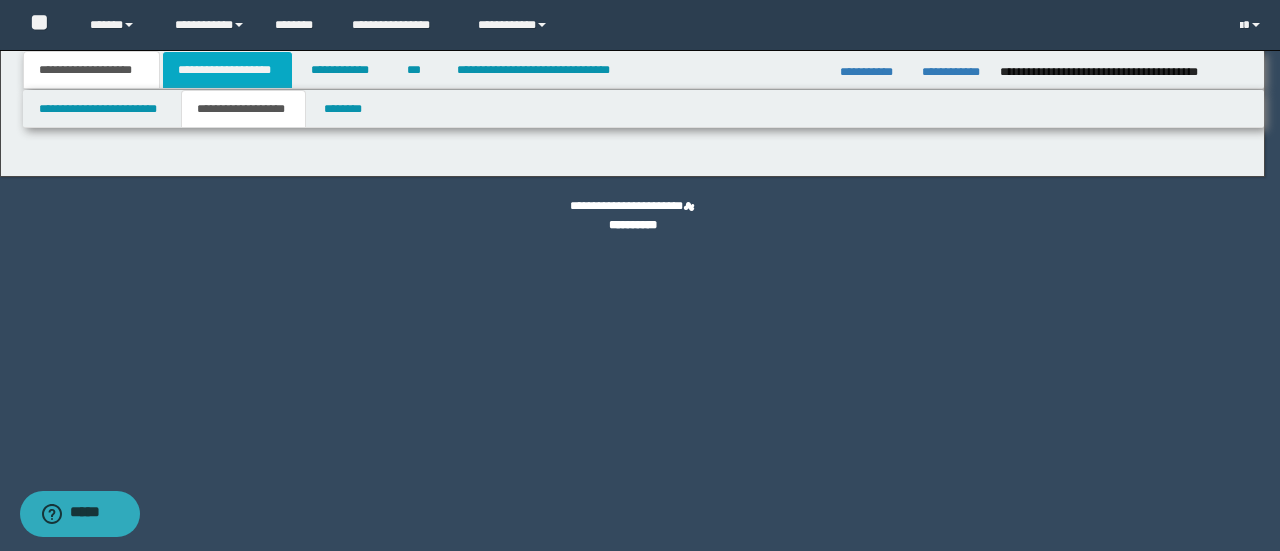 type on "**********" 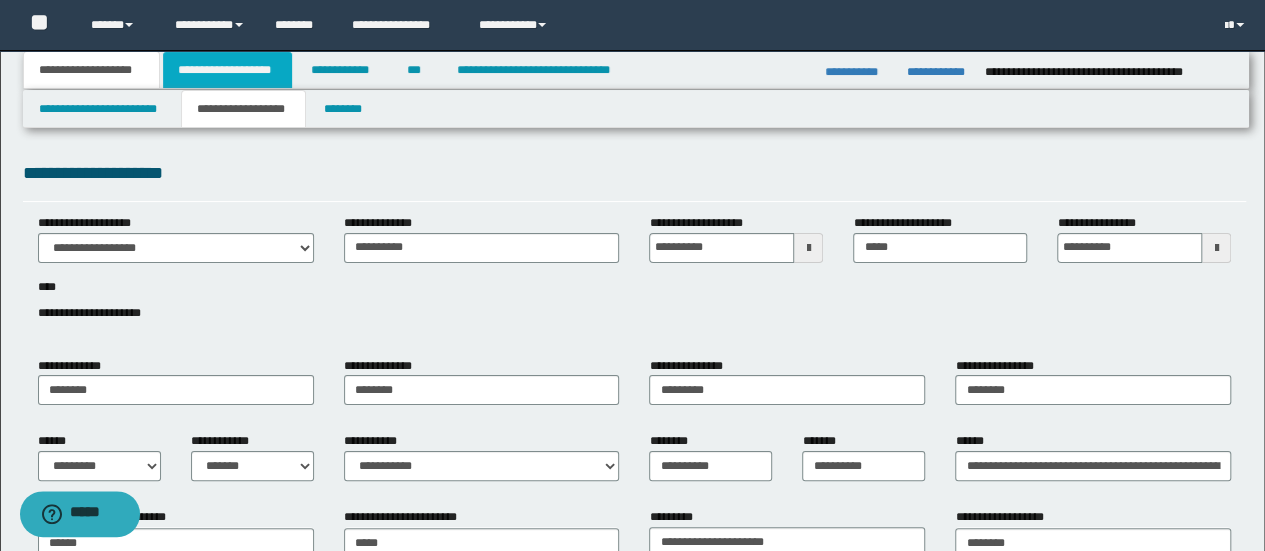 click on "**********" at bounding box center [227, 70] 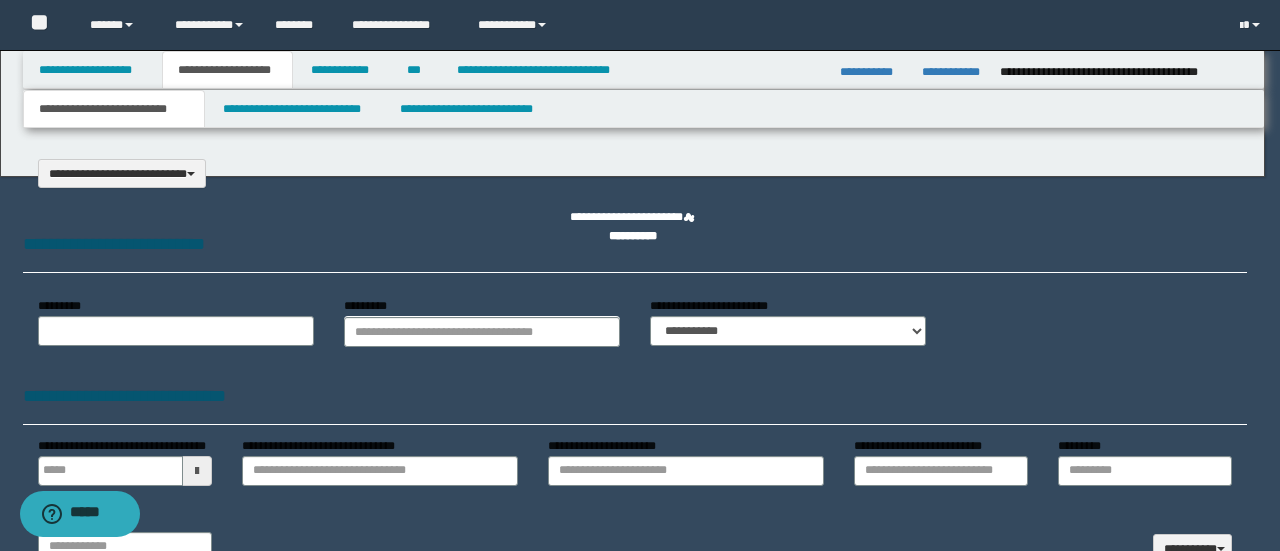 select on "*" 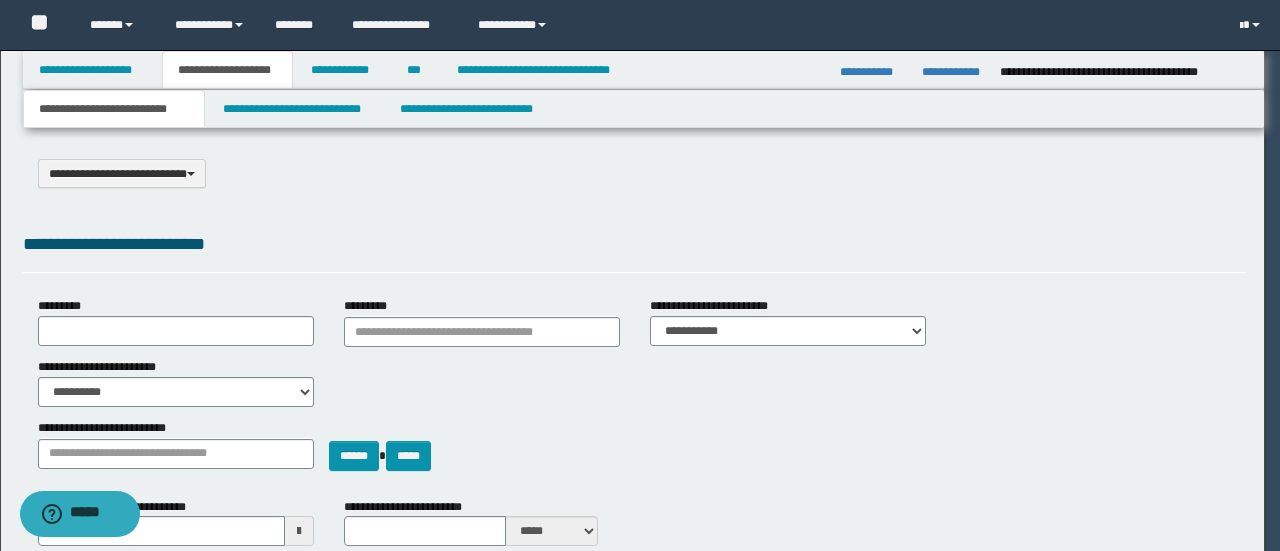 scroll, scrollTop: 0, scrollLeft: 0, axis: both 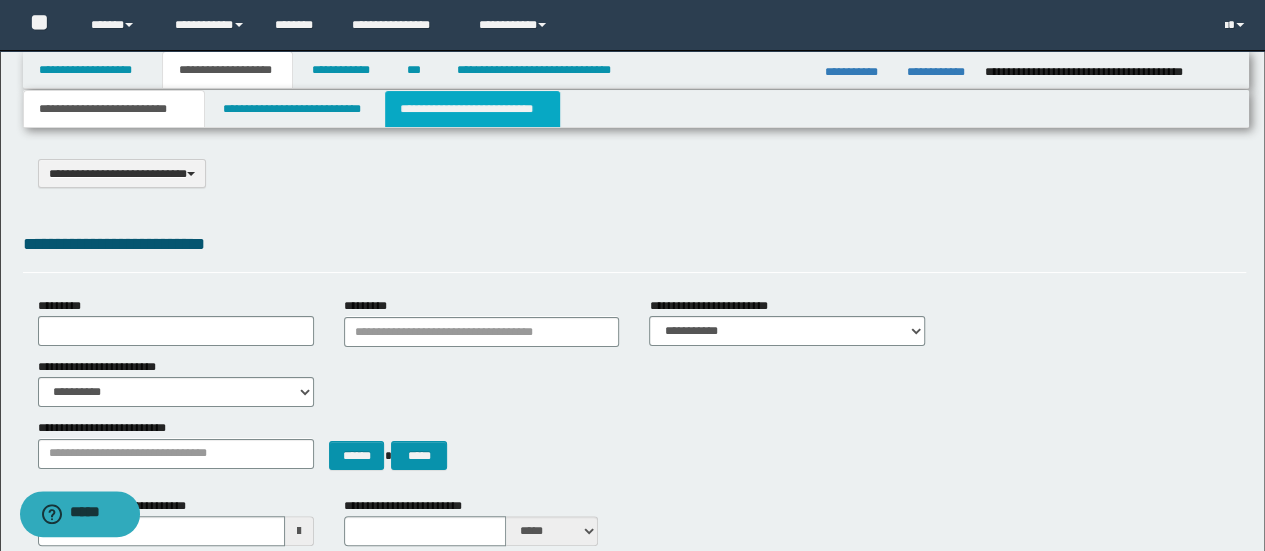 click on "**********" at bounding box center [472, 109] 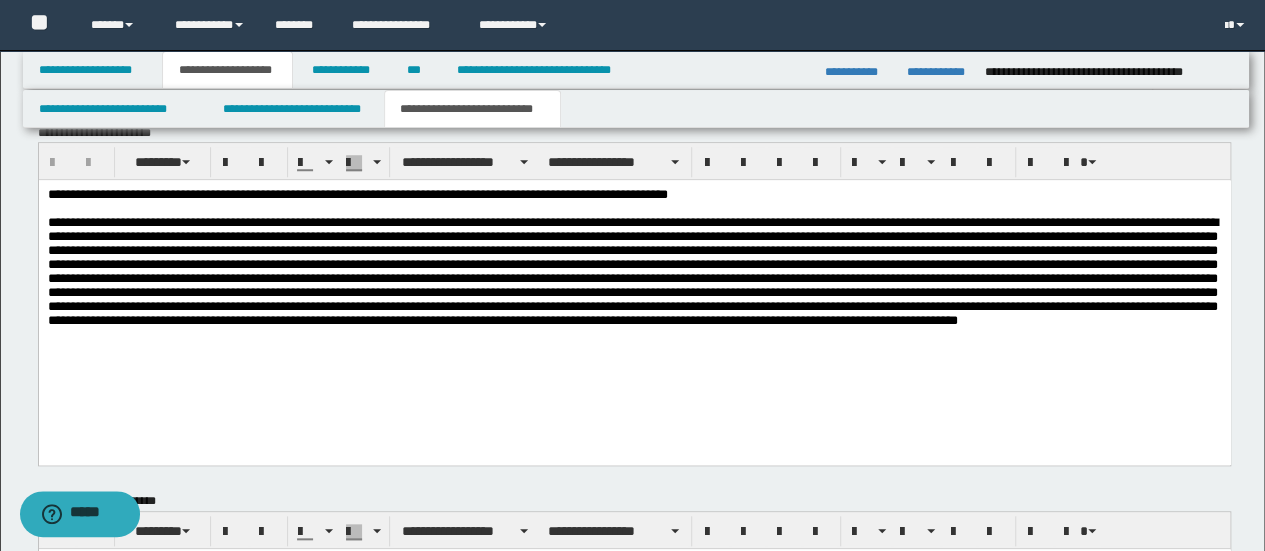 scroll, scrollTop: 800, scrollLeft: 0, axis: vertical 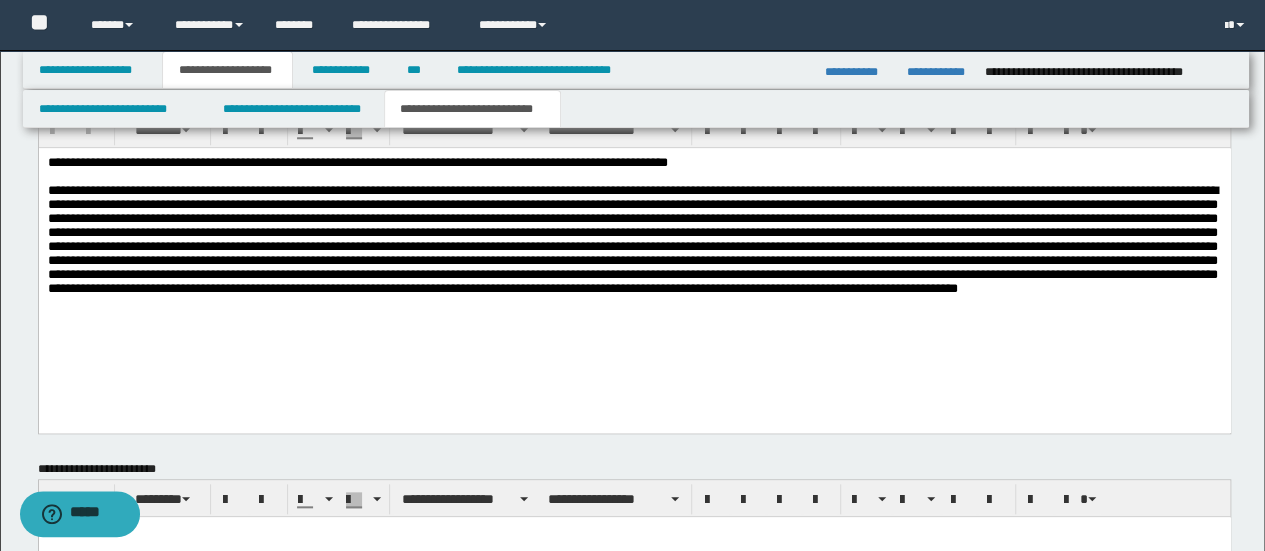 click on "**********" at bounding box center [634, 265] 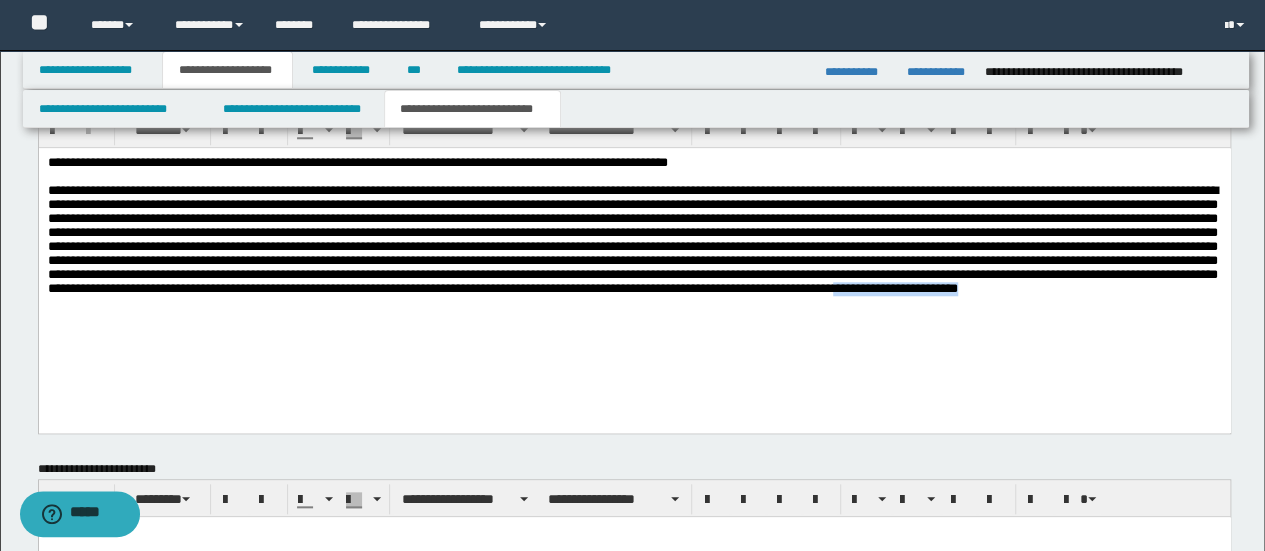 type 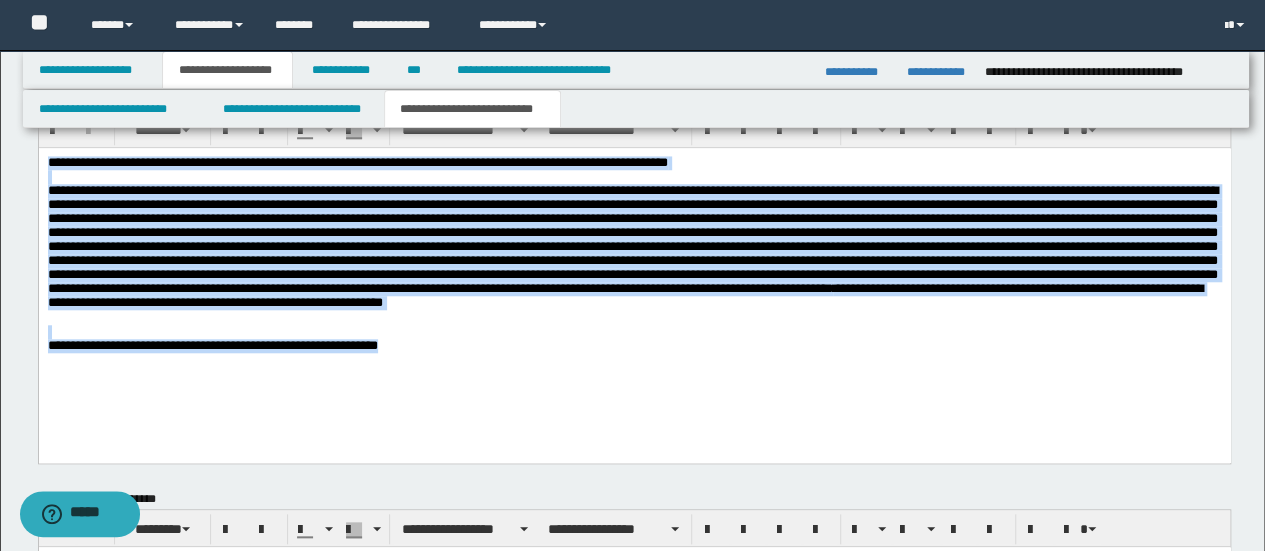 copy on "**********" 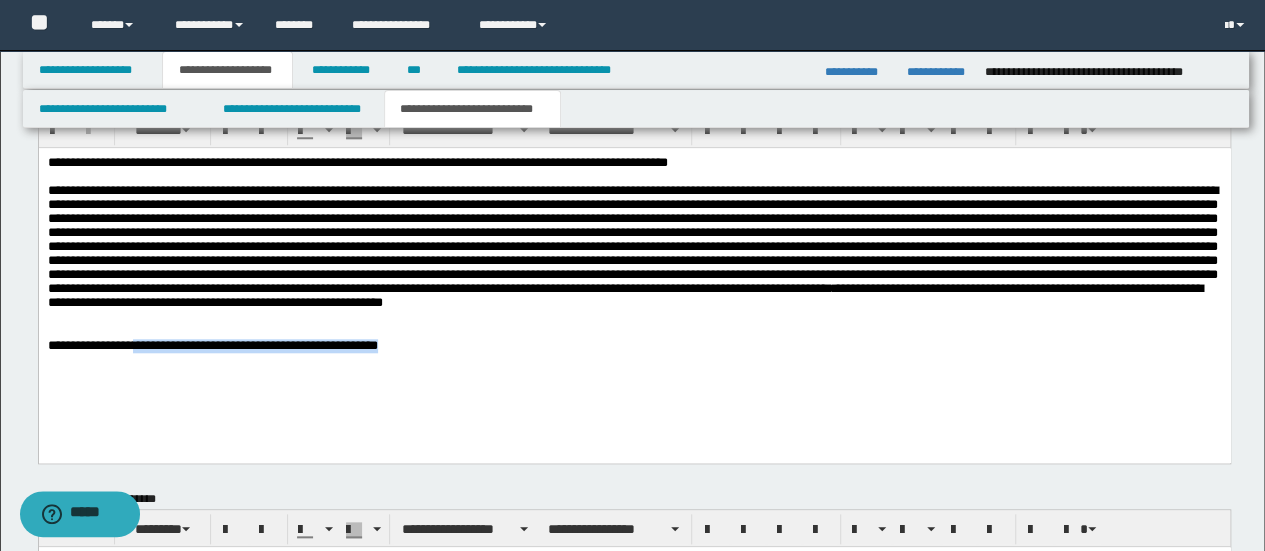 copy on "**********" 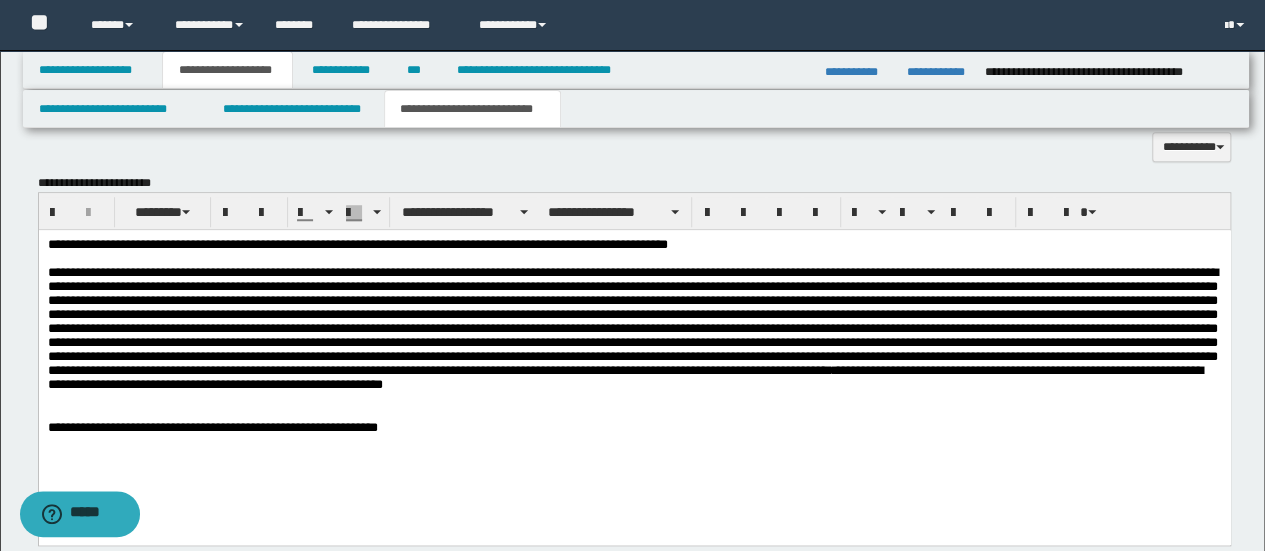 scroll, scrollTop: 600, scrollLeft: 0, axis: vertical 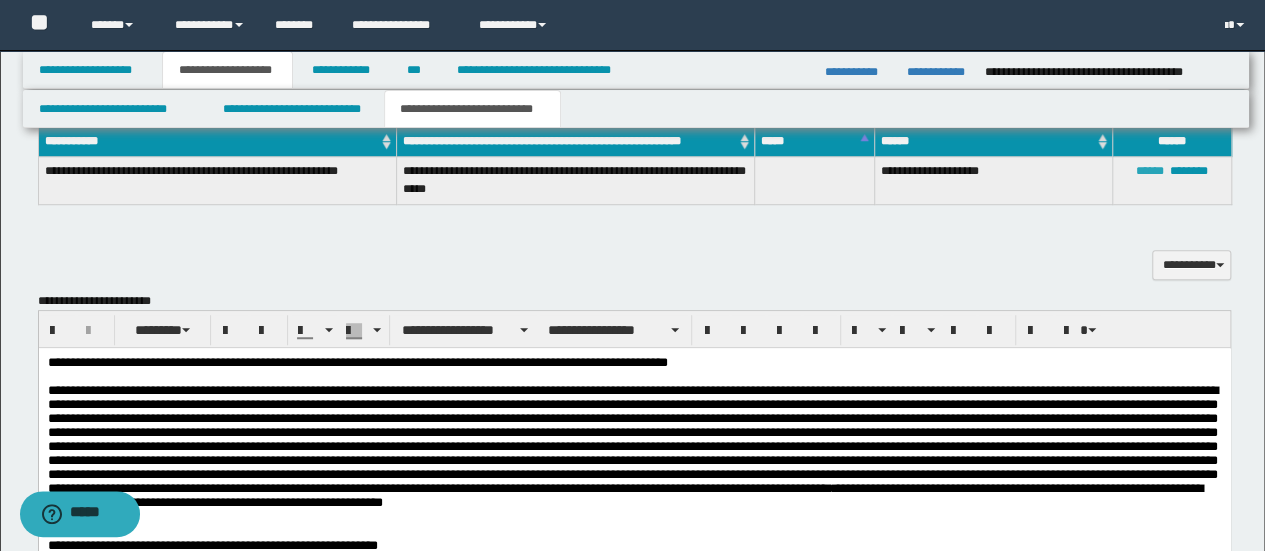 click on "******" at bounding box center (1150, 171) 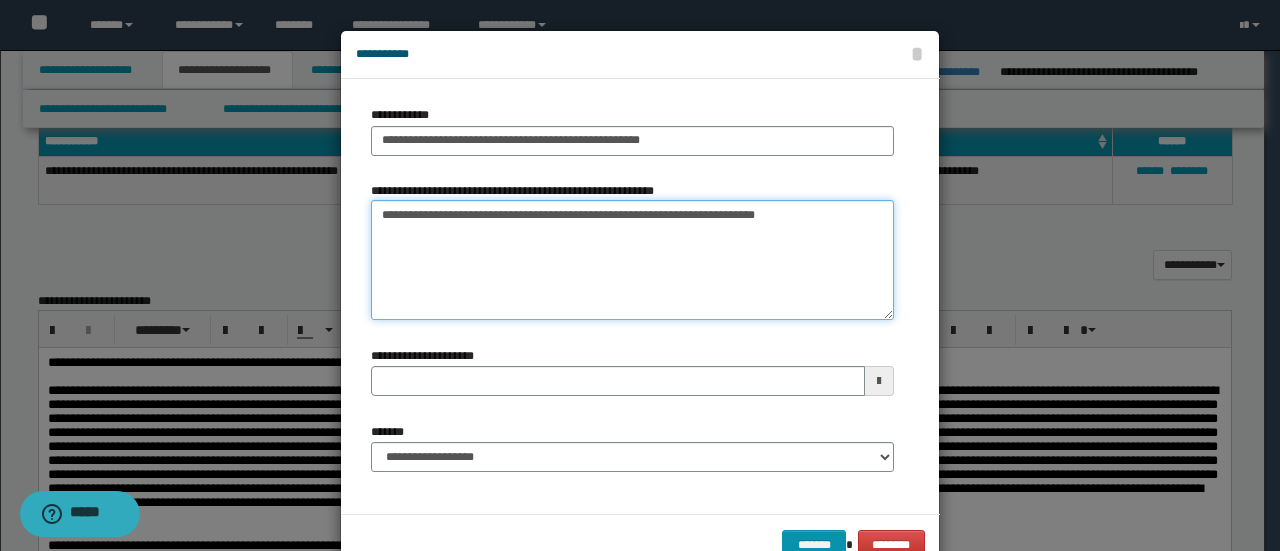 click on "**********" at bounding box center (632, 260) 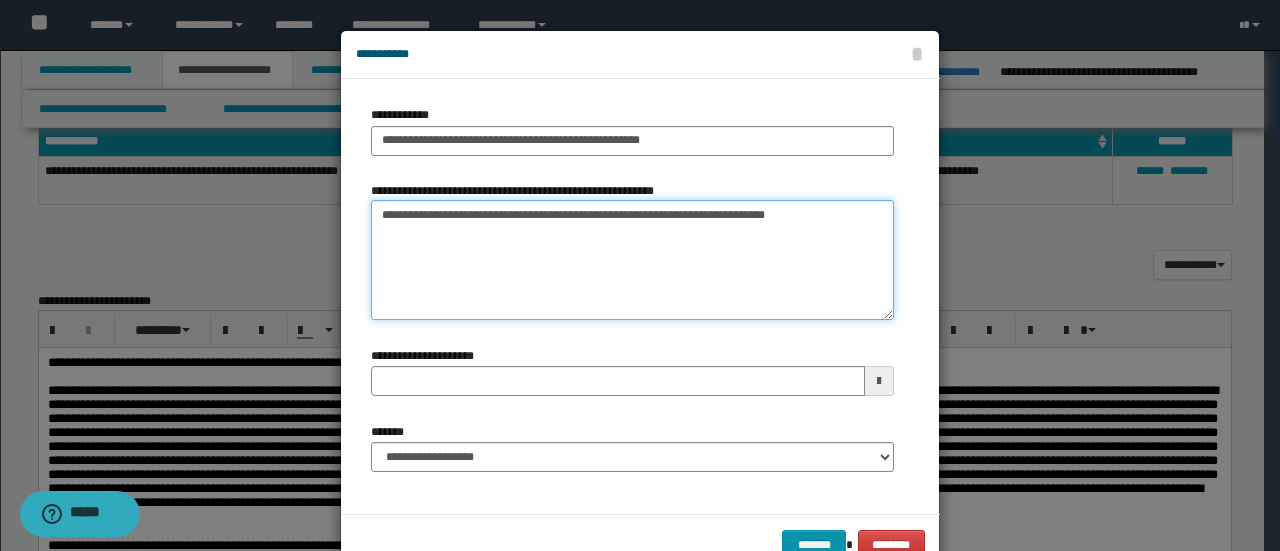 paste on "**********" 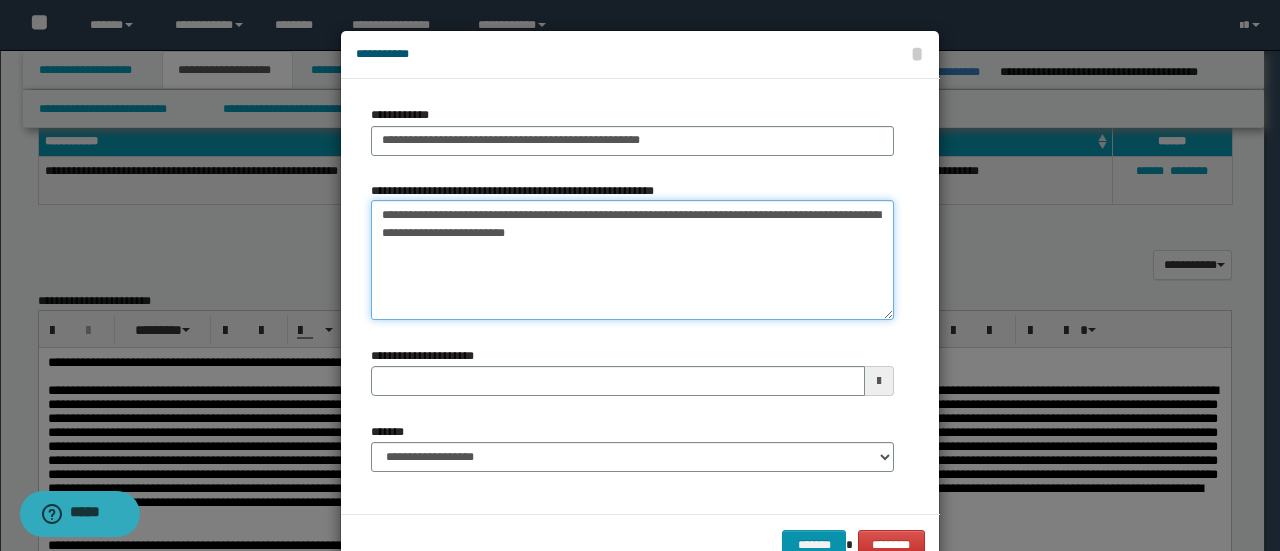 type 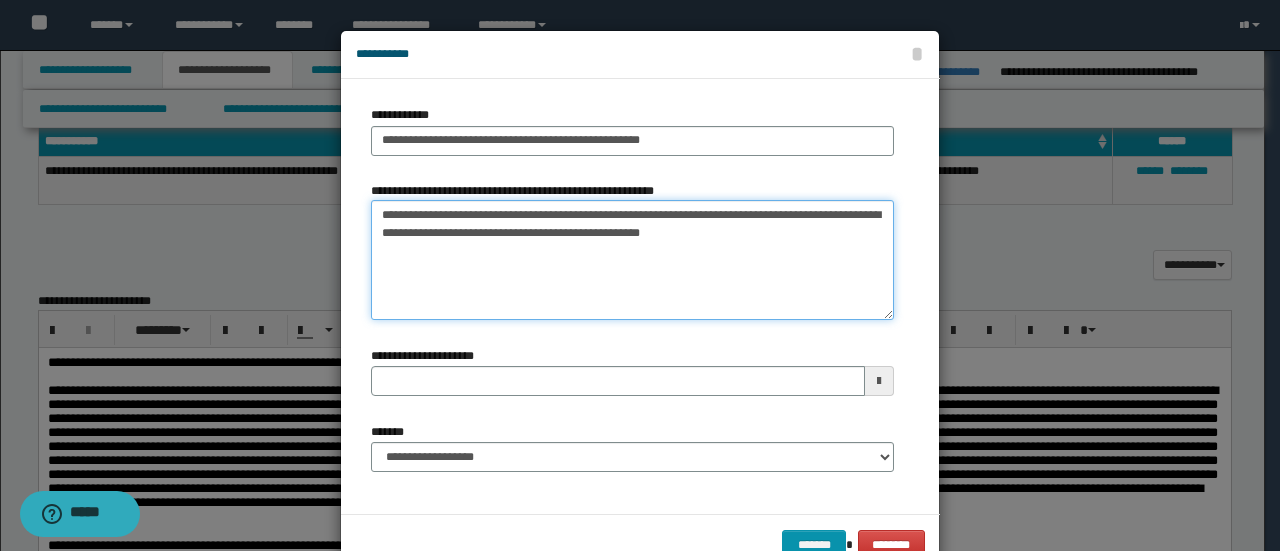 type on "**********" 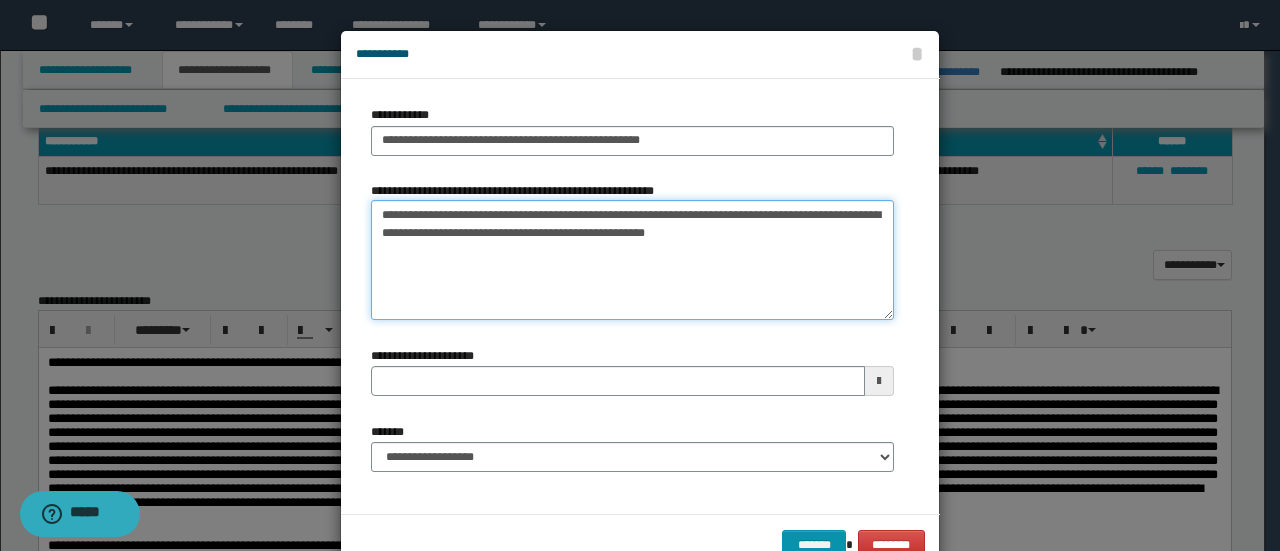 type 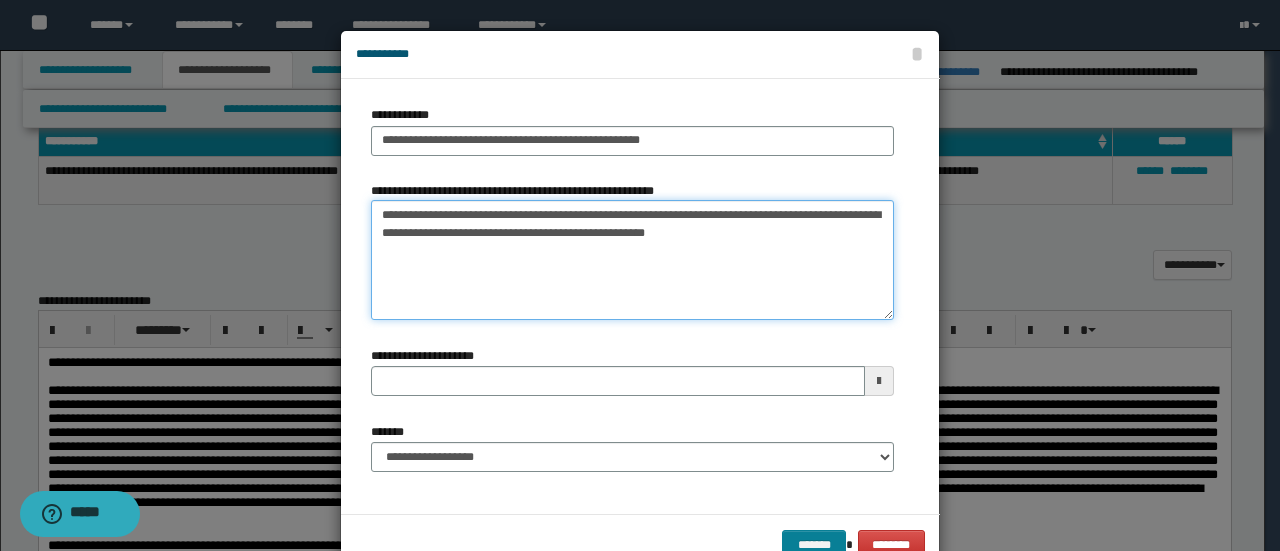 type on "**********" 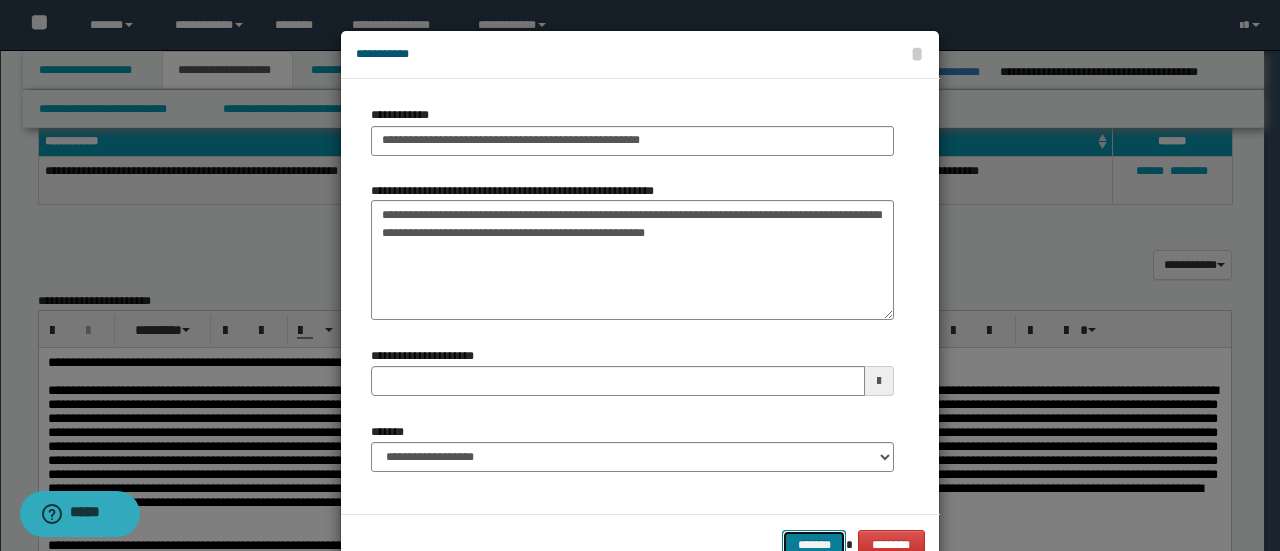 click on "*******" at bounding box center [814, 544] 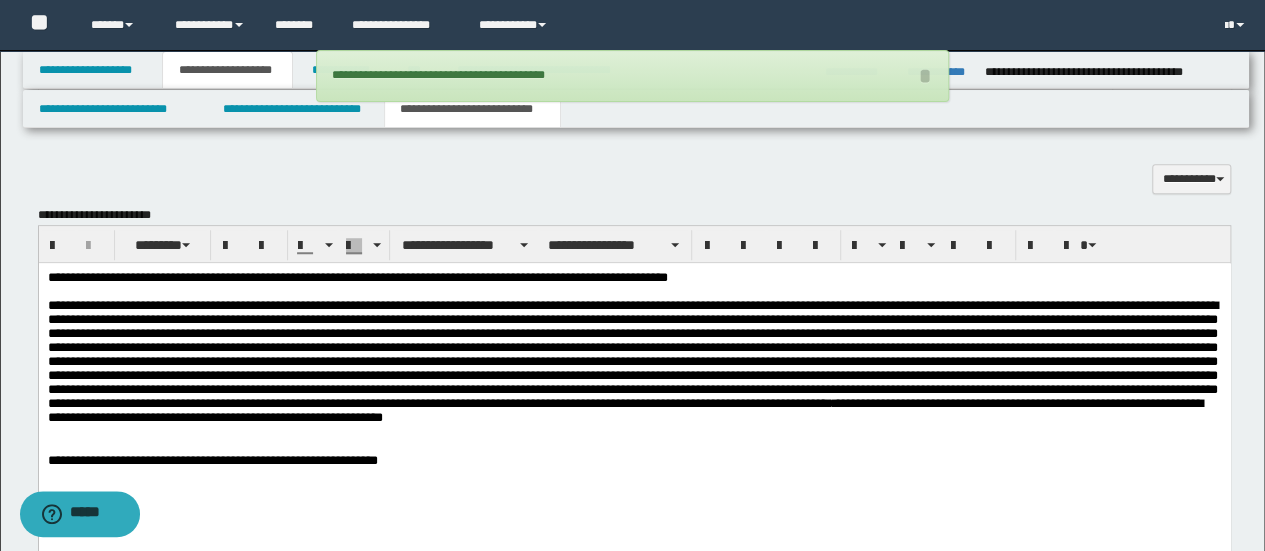 scroll, scrollTop: 800, scrollLeft: 0, axis: vertical 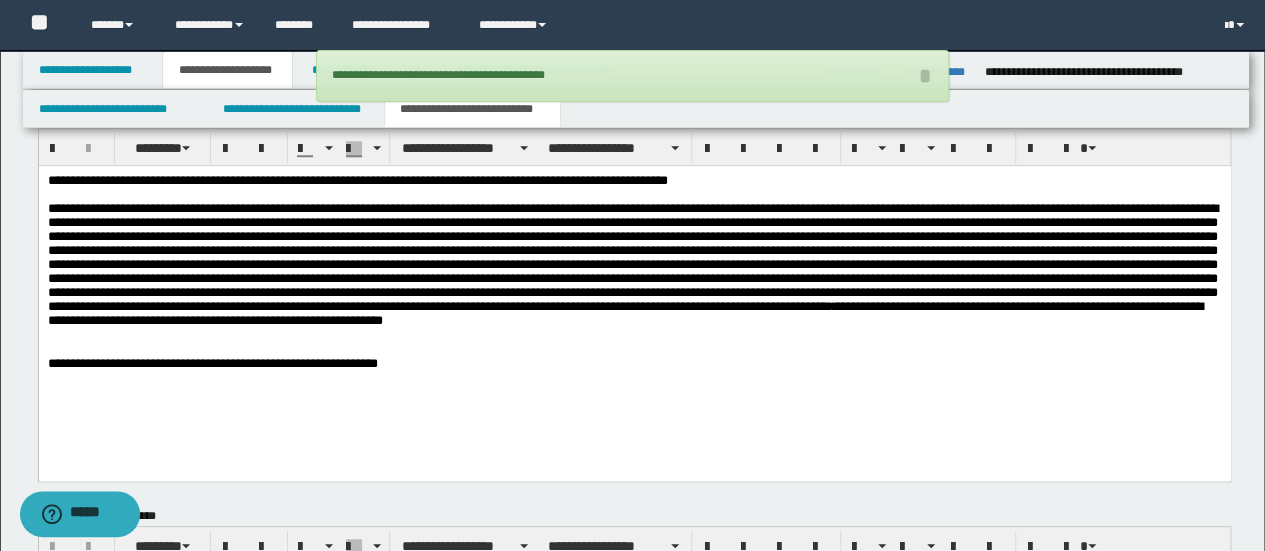 click on "**********" at bounding box center [634, 297] 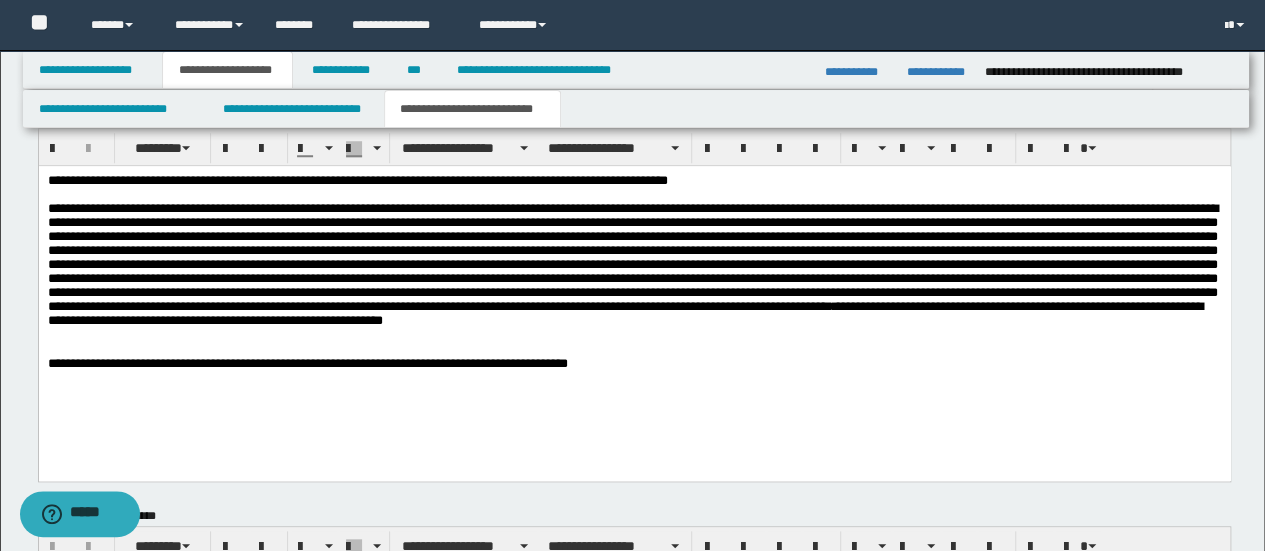 scroll, scrollTop: 500, scrollLeft: 0, axis: vertical 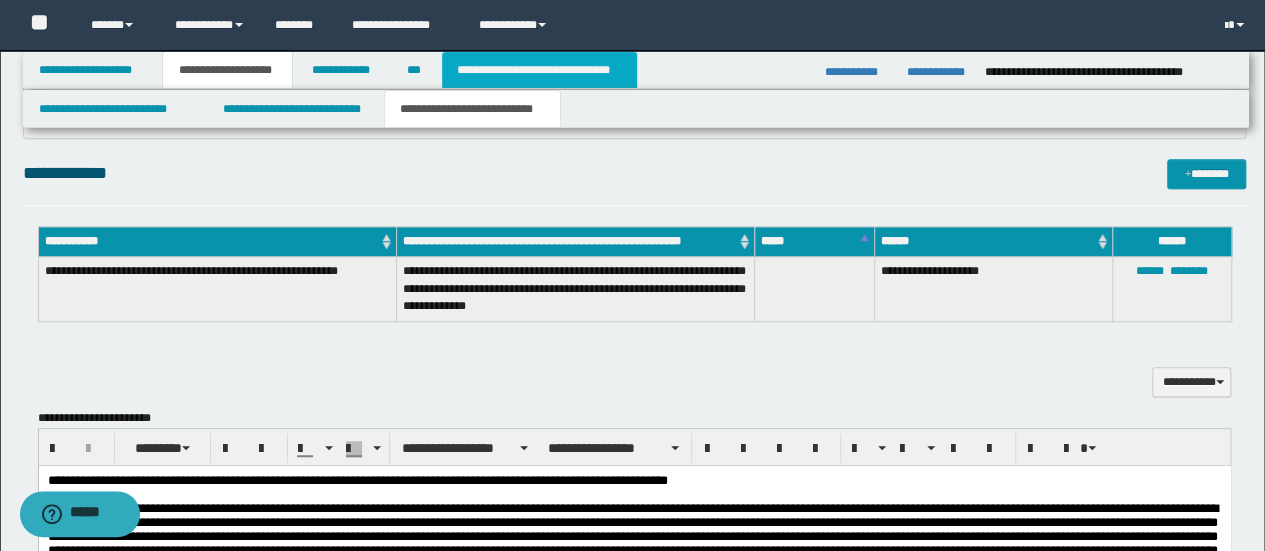 click on "**********" at bounding box center [539, 70] 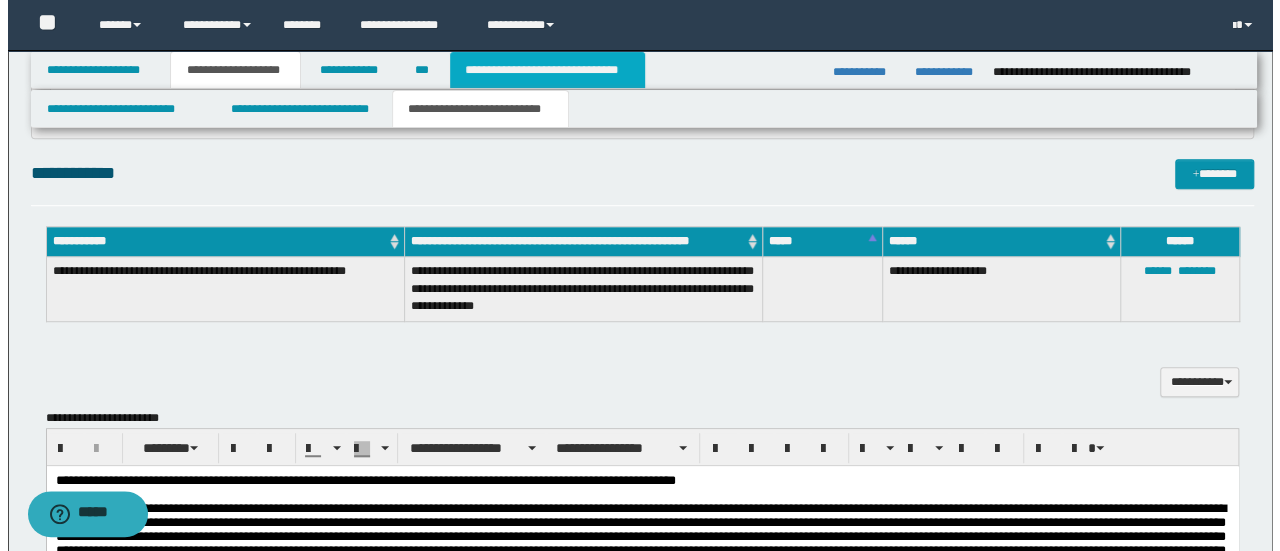 scroll, scrollTop: 0, scrollLeft: 0, axis: both 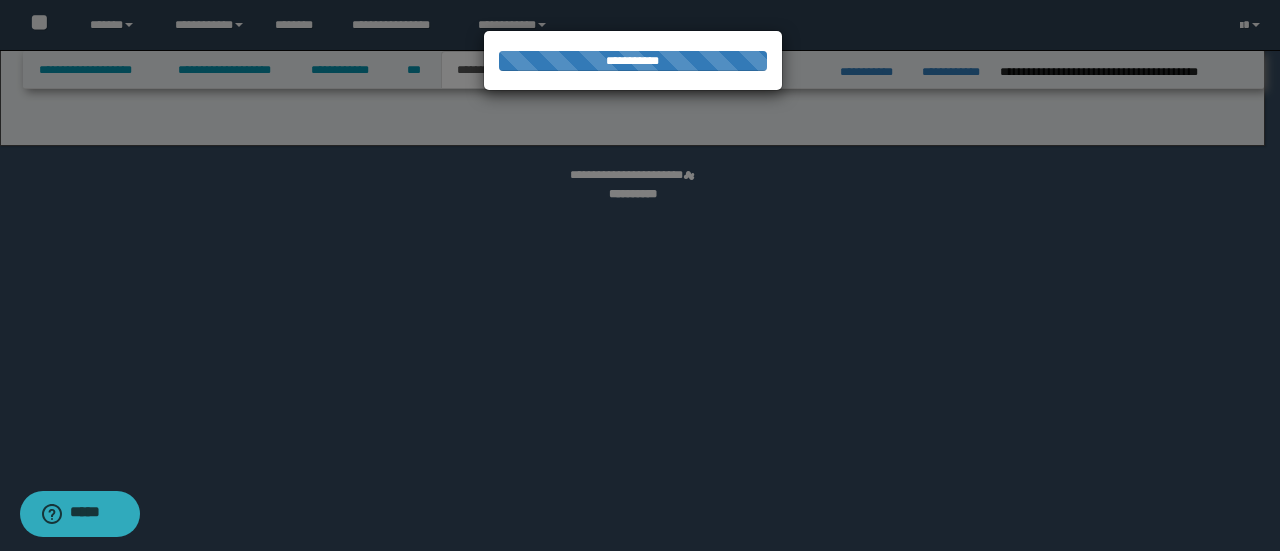 select on "*" 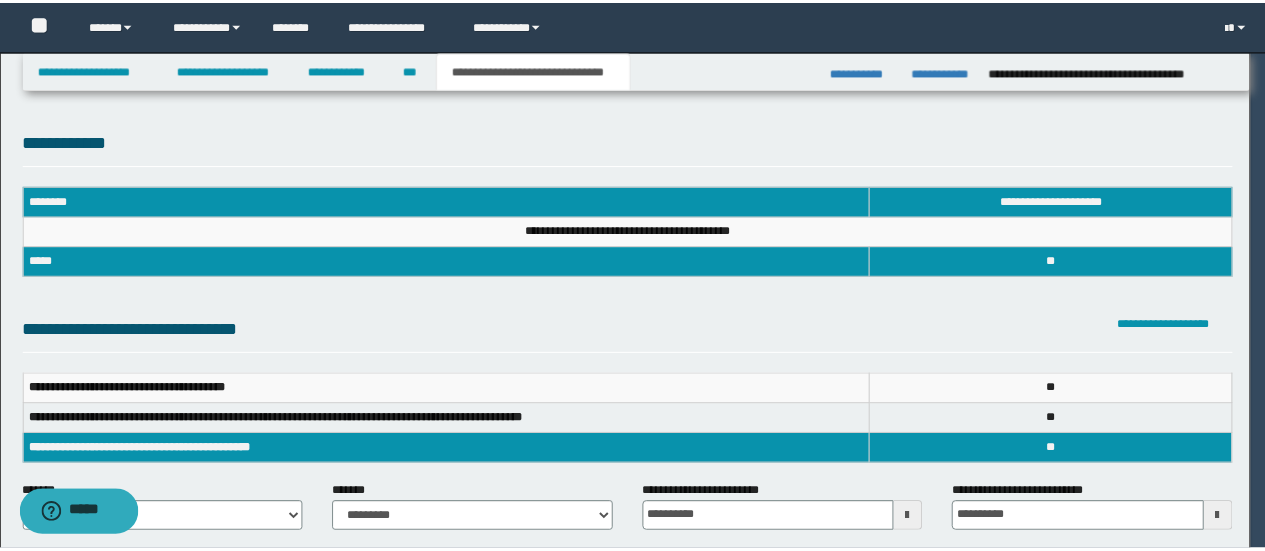 scroll, scrollTop: 0, scrollLeft: 0, axis: both 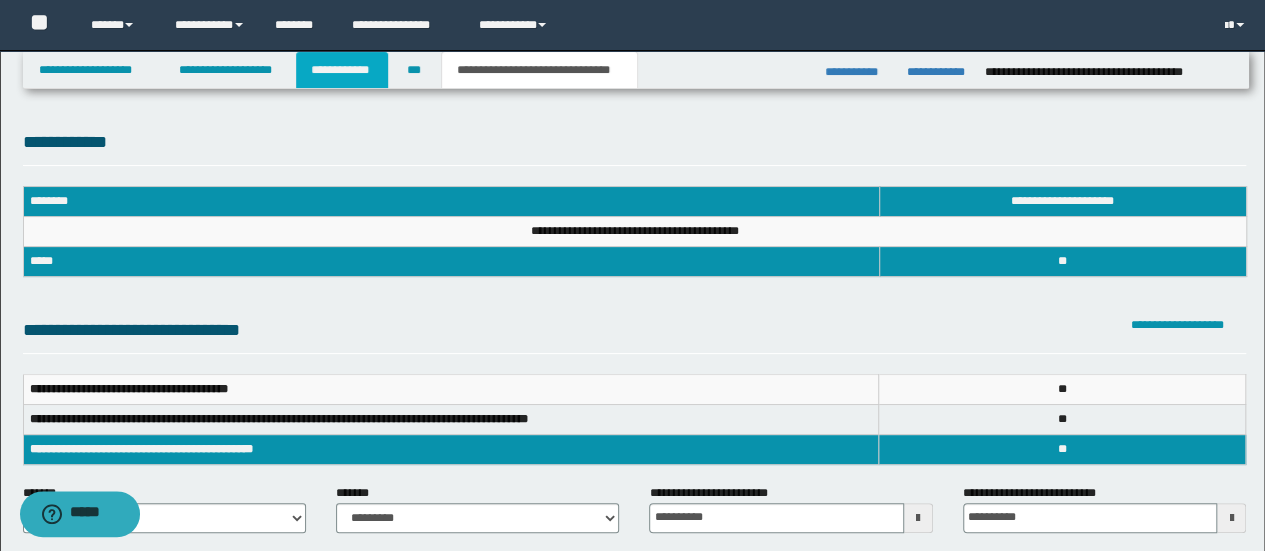 click on "**********" at bounding box center [342, 70] 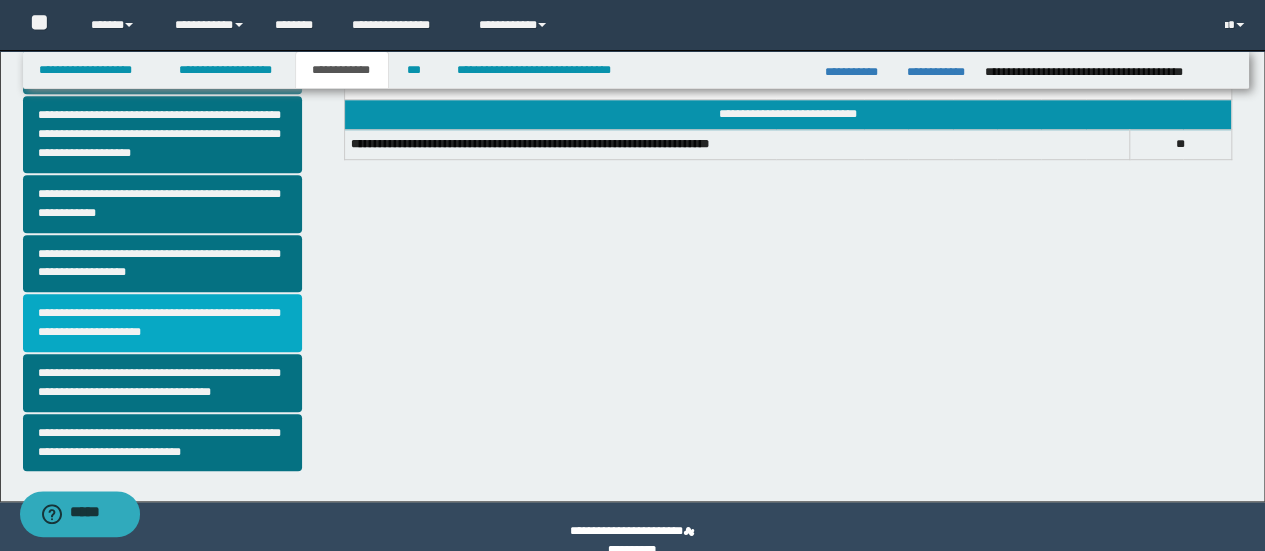 scroll, scrollTop: 597, scrollLeft: 0, axis: vertical 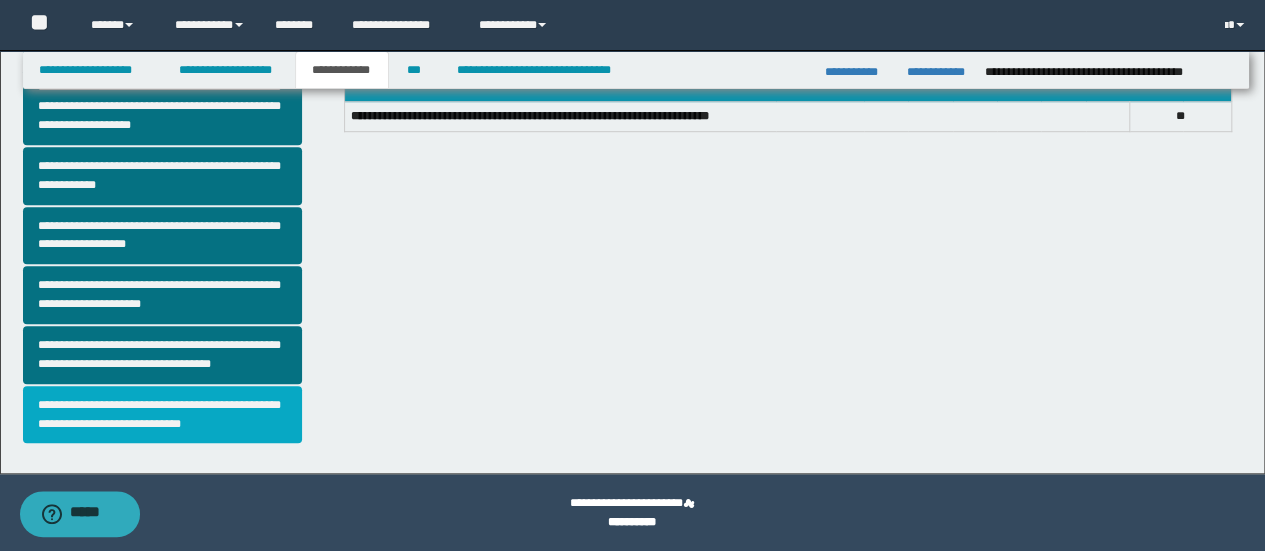 click on "**********" at bounding box center [162, 415] 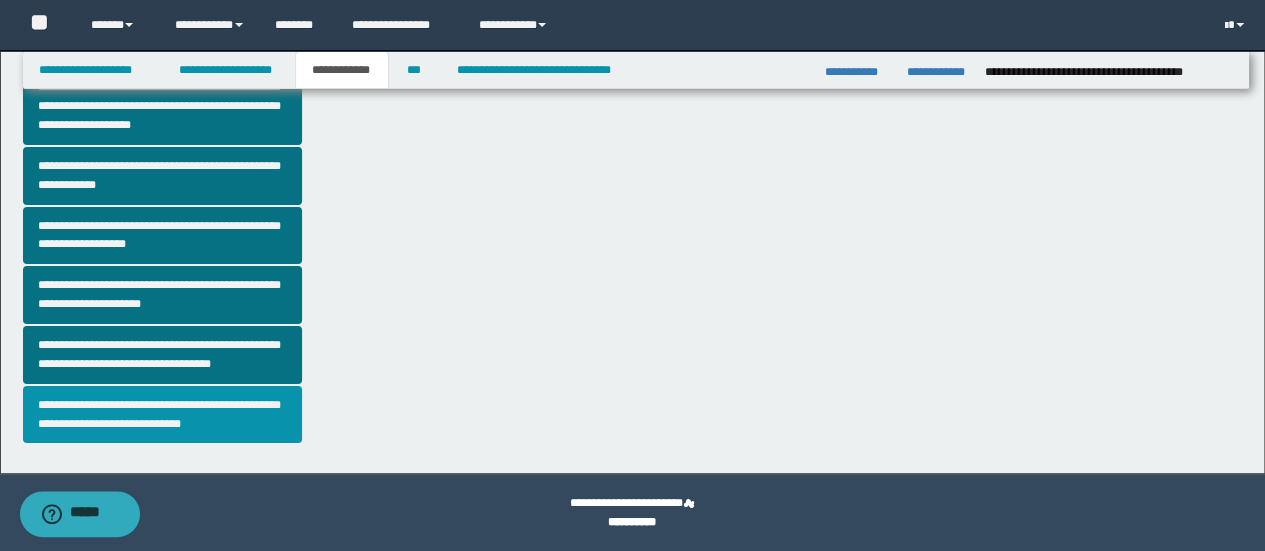 scroll, scrollTop: 0, scrollLeft: 0, axis: both 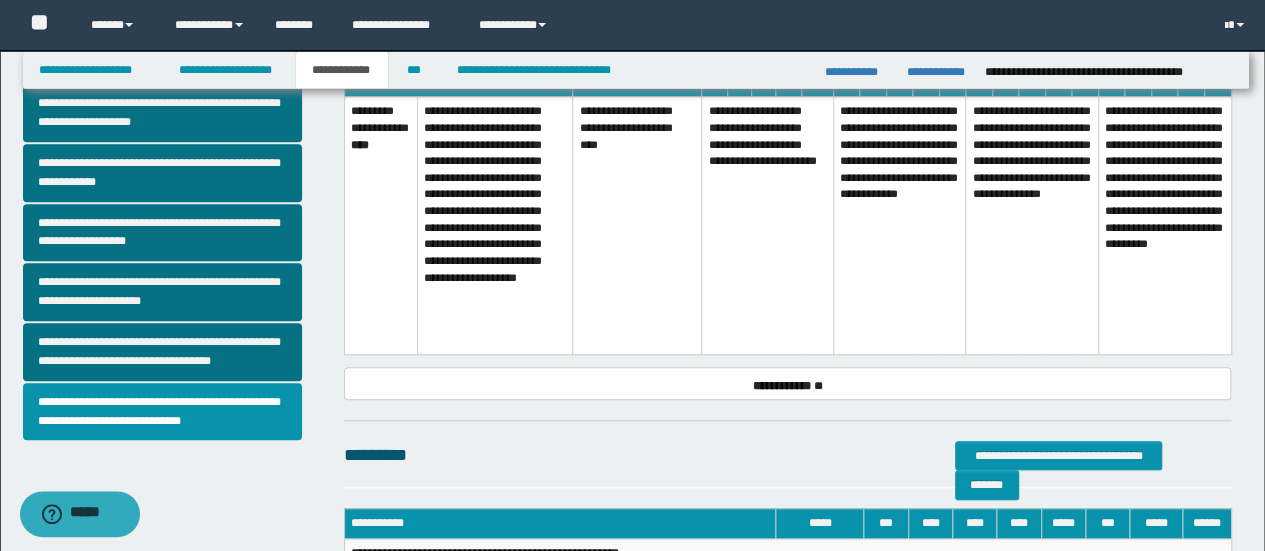 click on "**********" at bounding box center [1032, 225] 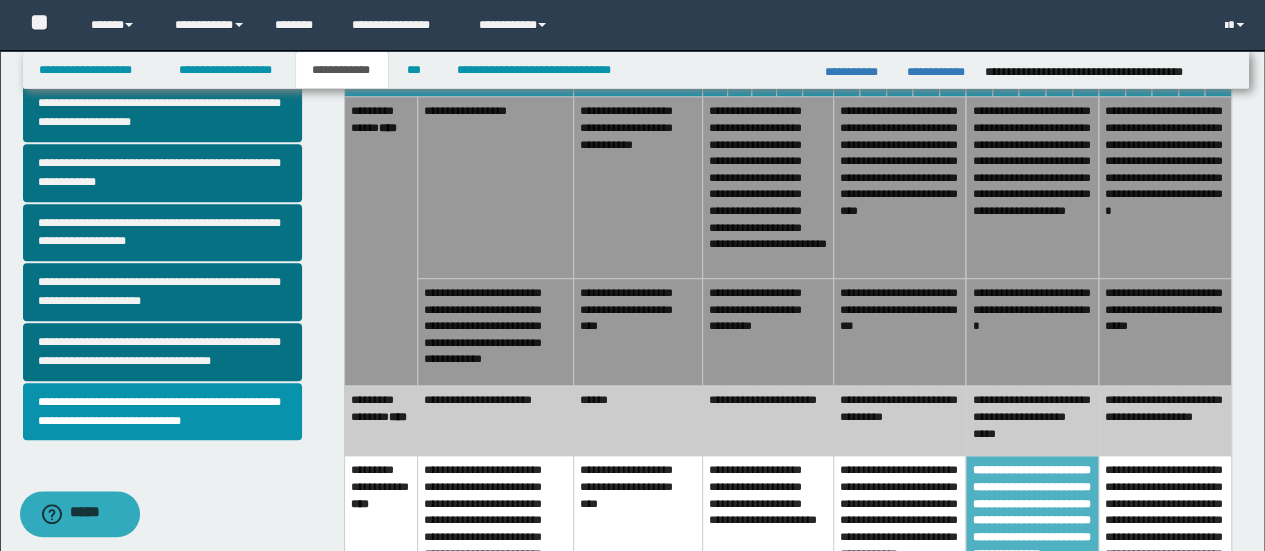 click on "**********" at bounding box center [899, 421] 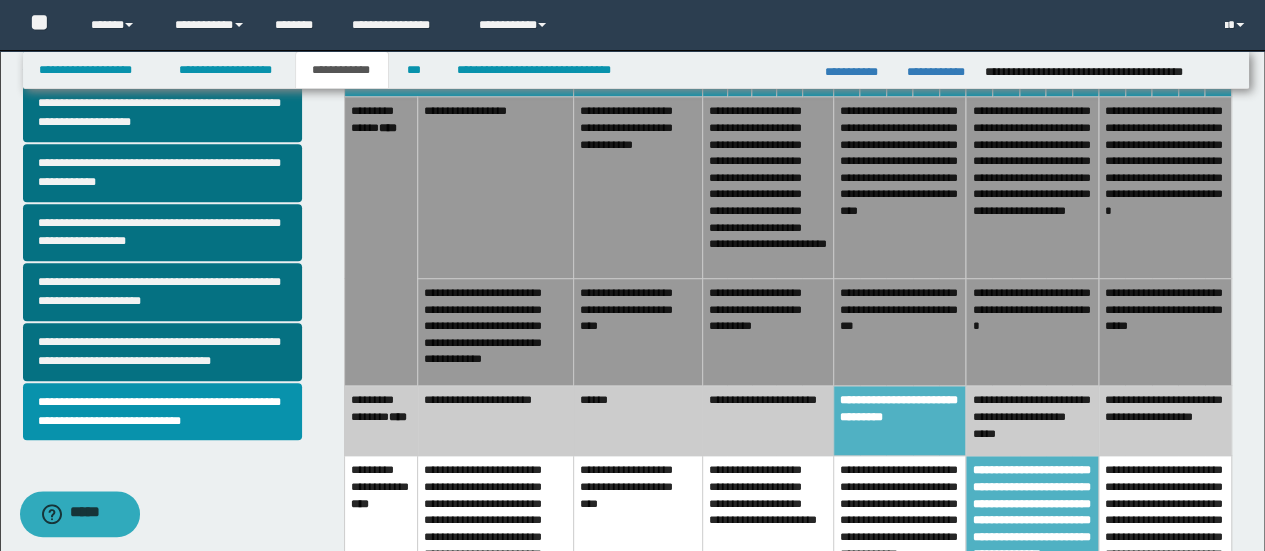 click on "**********" at bounding box center [899, 331] 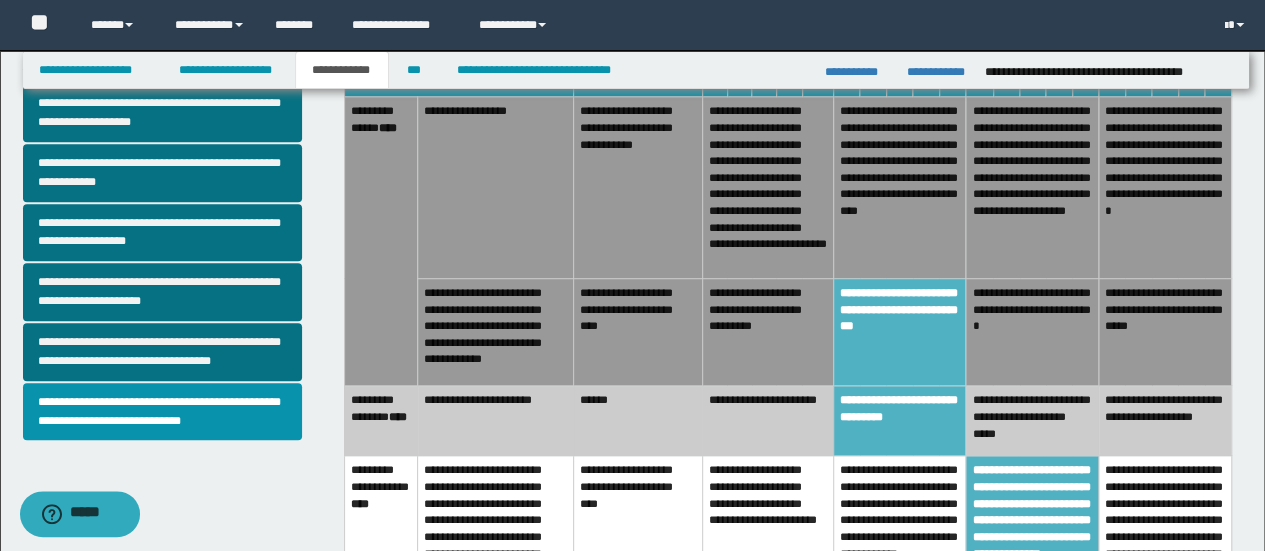 scroll, scrollTop: 300, scrollLeft: 0, axis: vertical 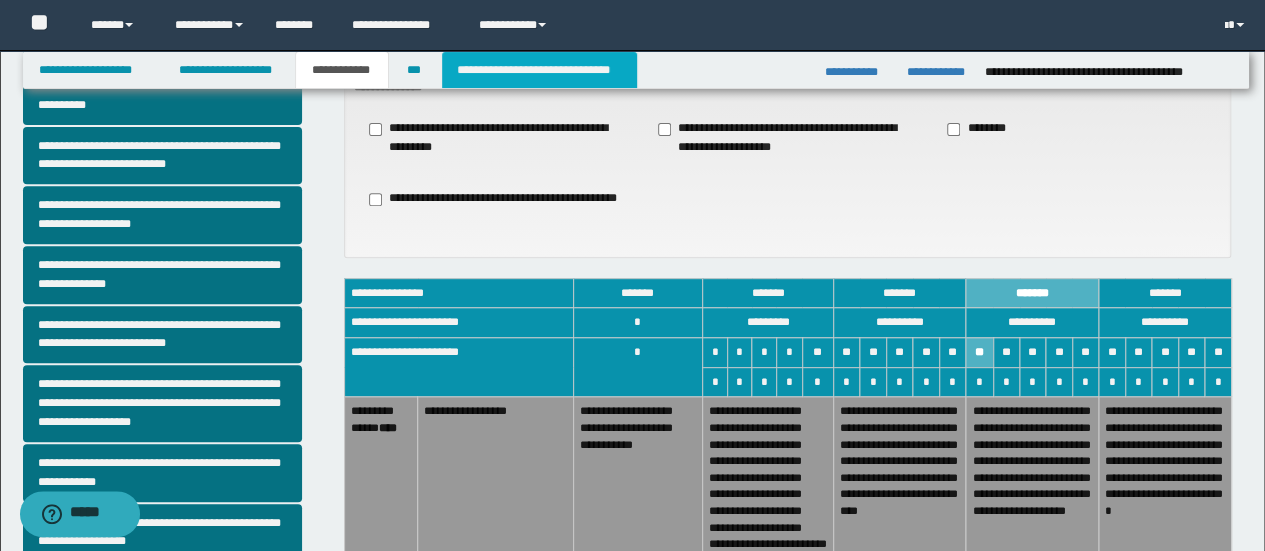 click on "**********" at bounding box center (539, 70) 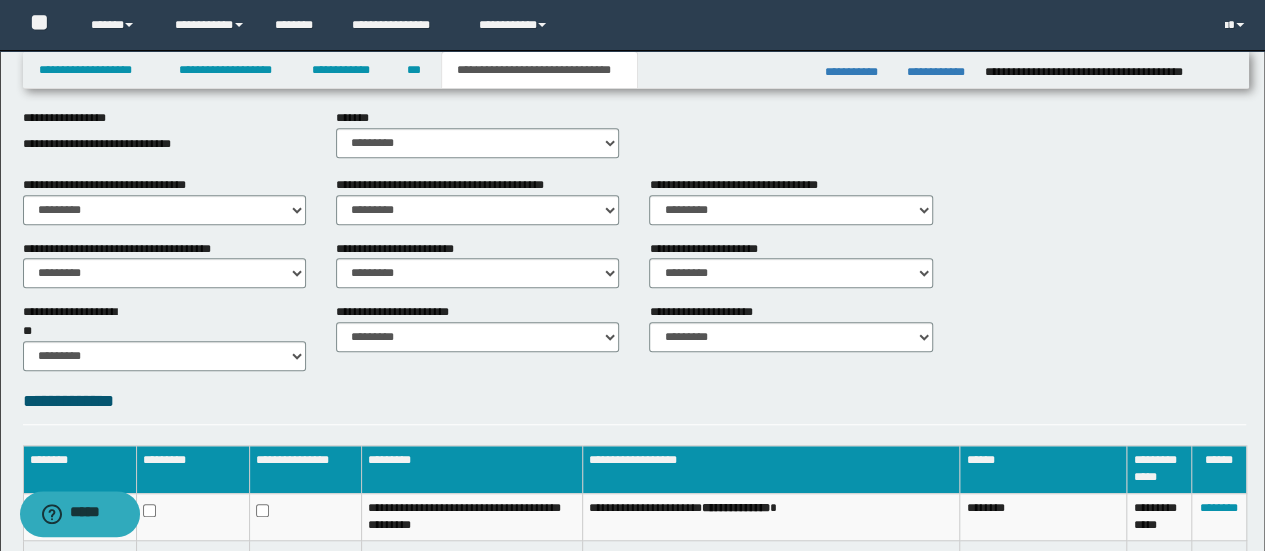 scroll, scrollTop: 800, scrollLeft: 0, axis: vertical 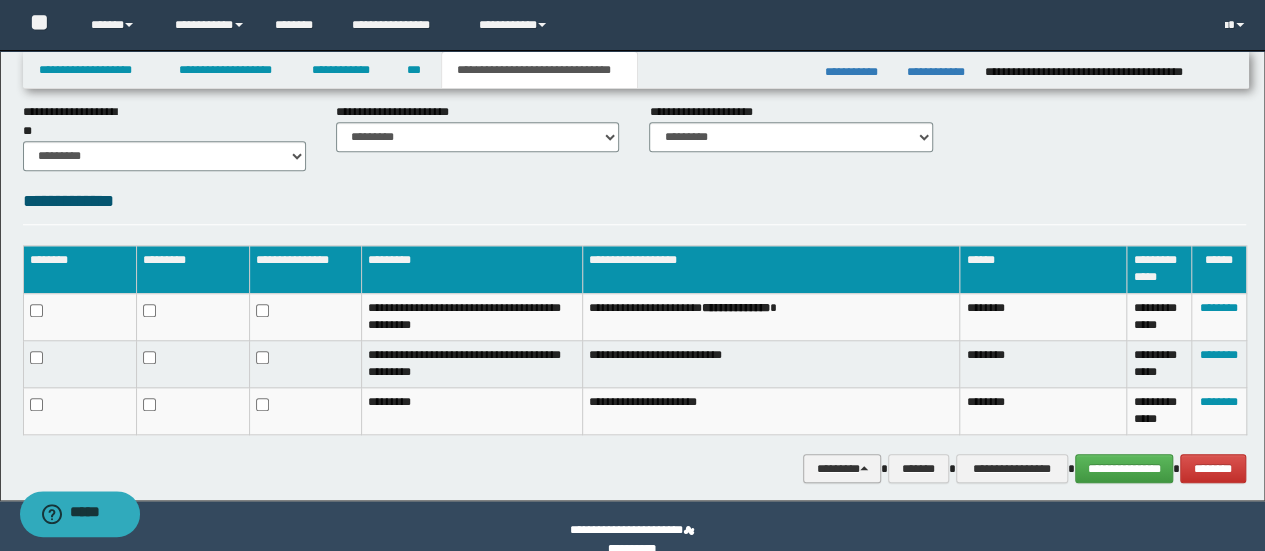 click on "********" at bounding box center [842, 468] 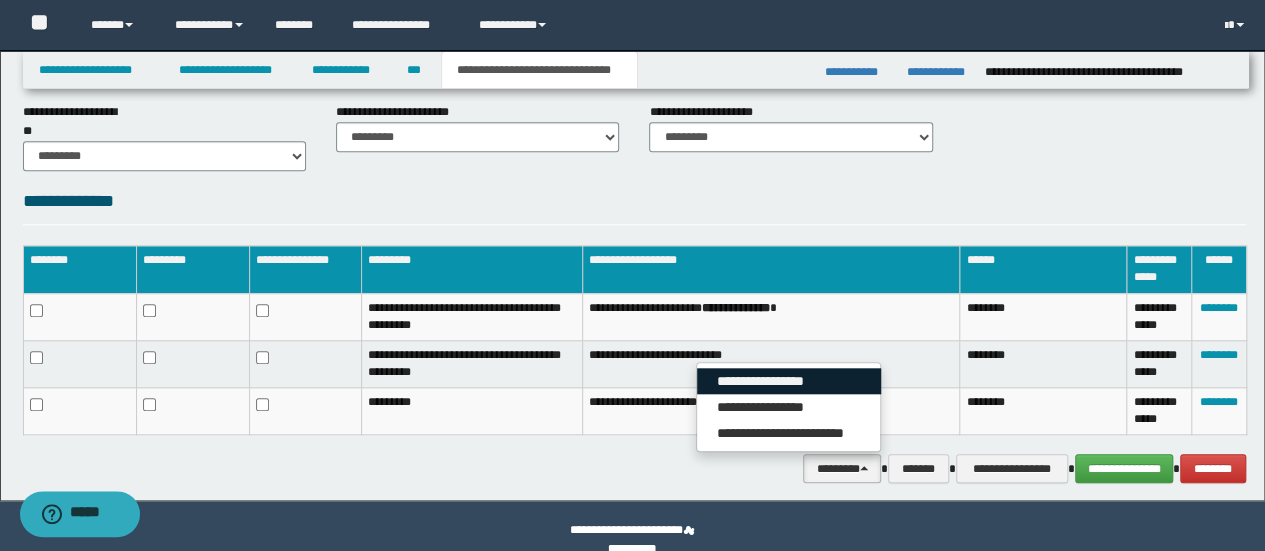 click on "**********" at bounding box center (789, 381) 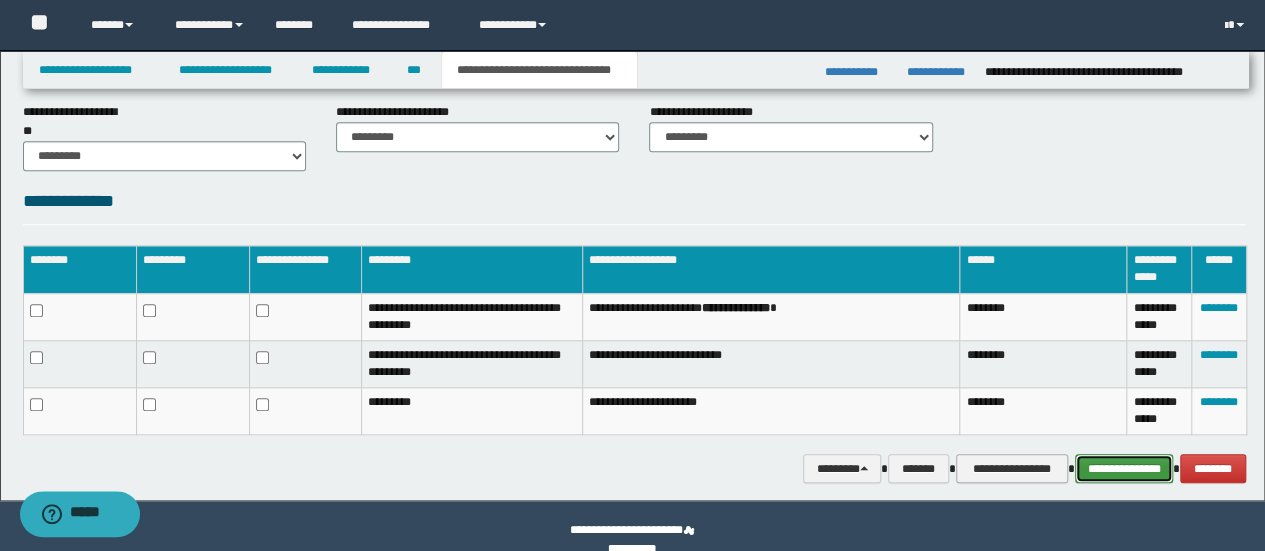 drag, startPoint x: 1136, startPoint y: 467, endPoint x: 1055, endPoint y: 467, distance: 81 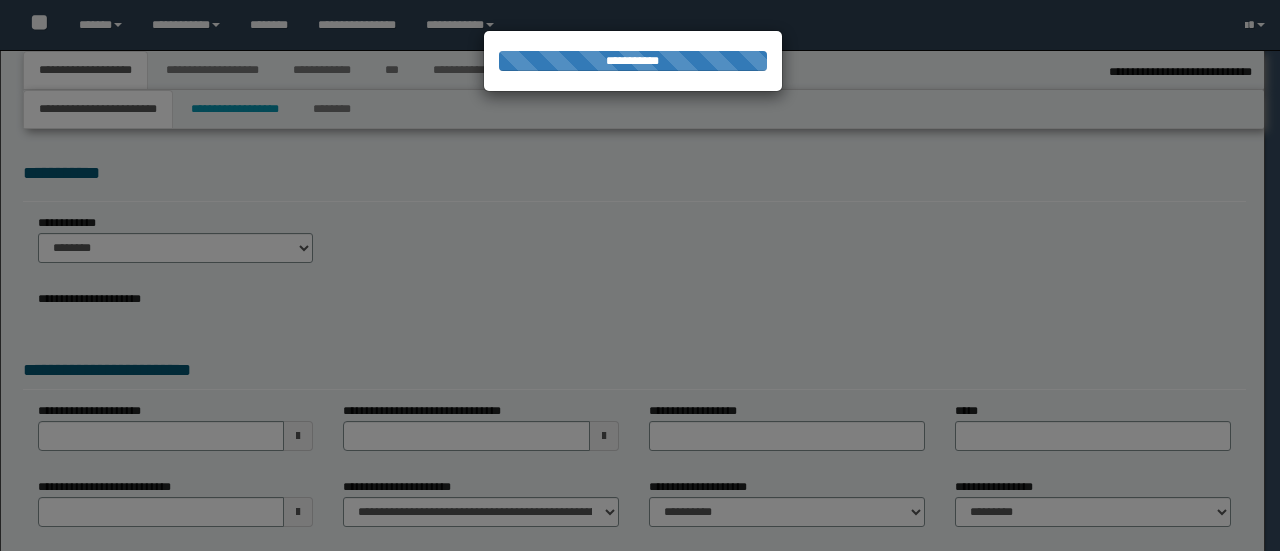 select on "*" 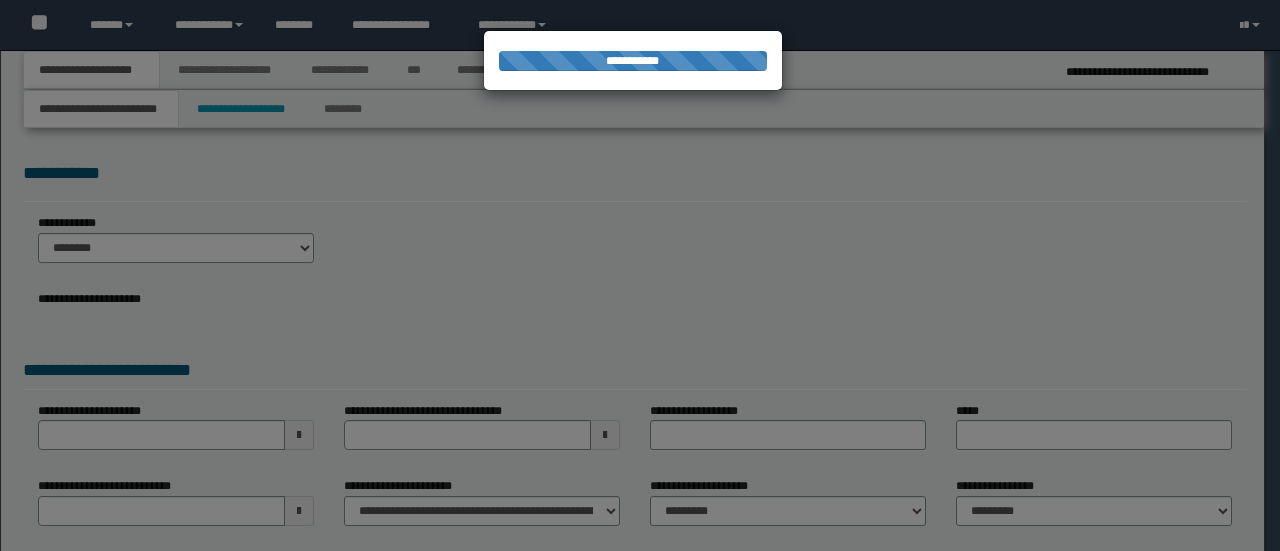 scroll, scrollTop: 0, scrollLeft: 0, axis: both 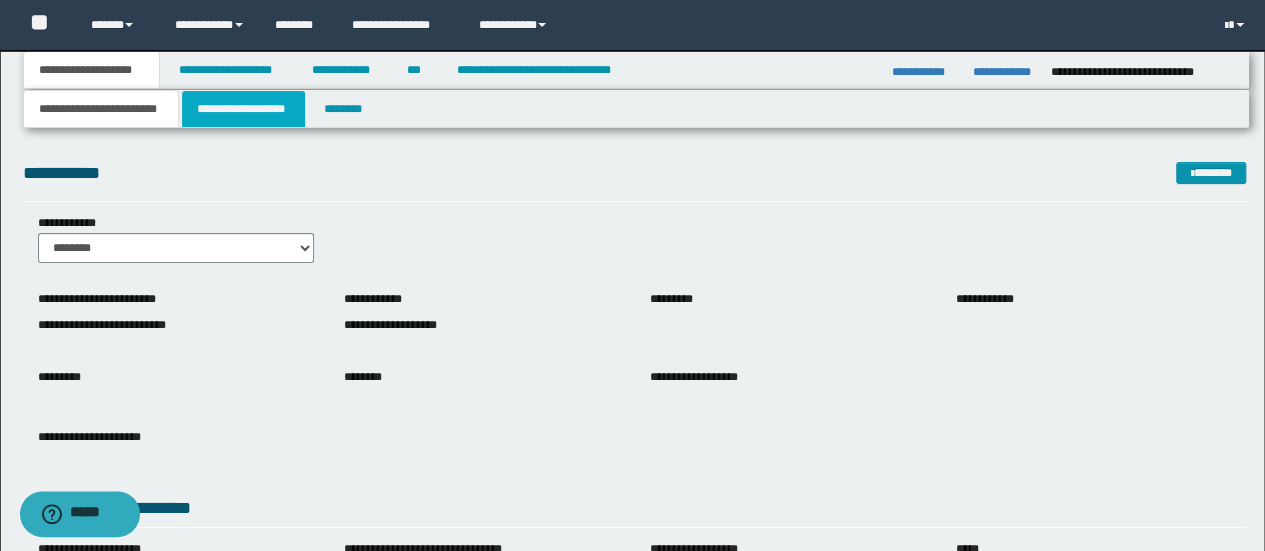 click on "**********" at bounding box center [243, 109] 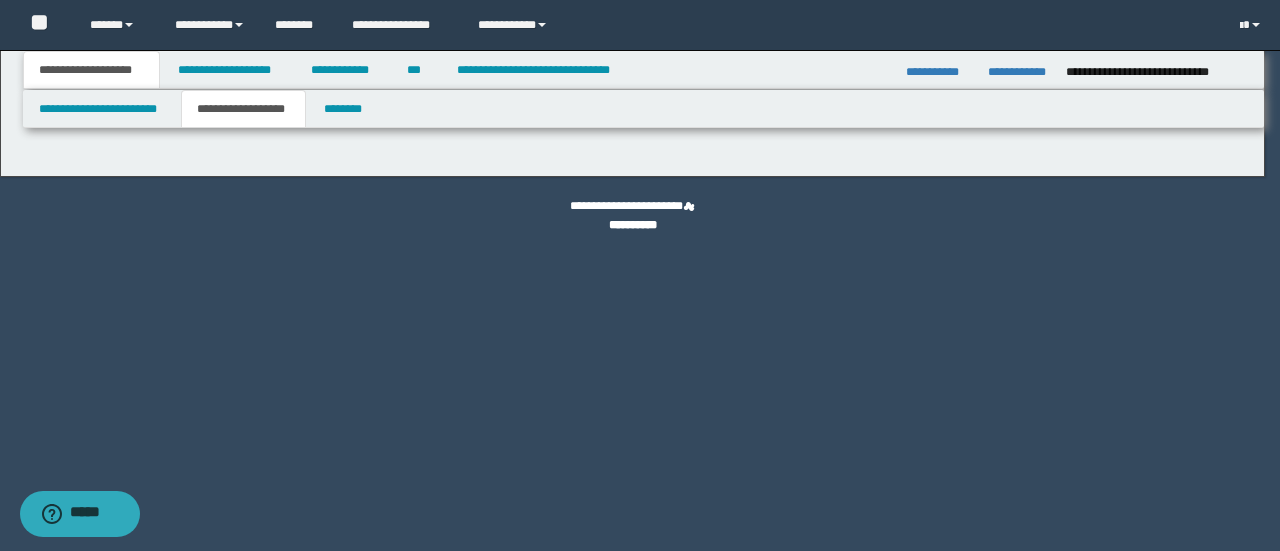 type on "********" 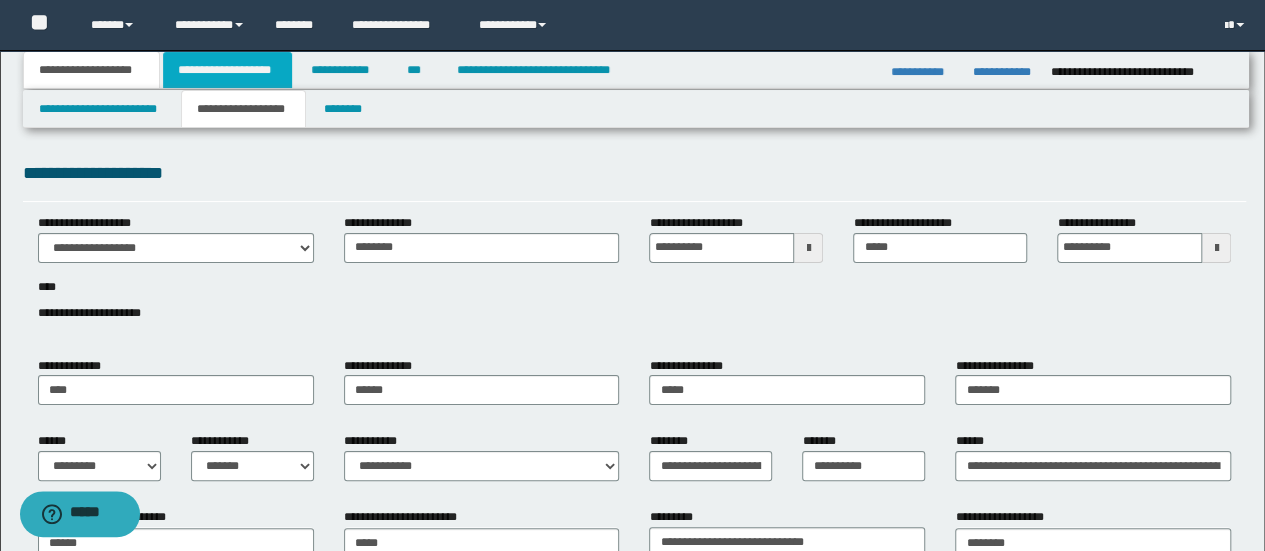 click on "**********" at bounding box center (227, 70) 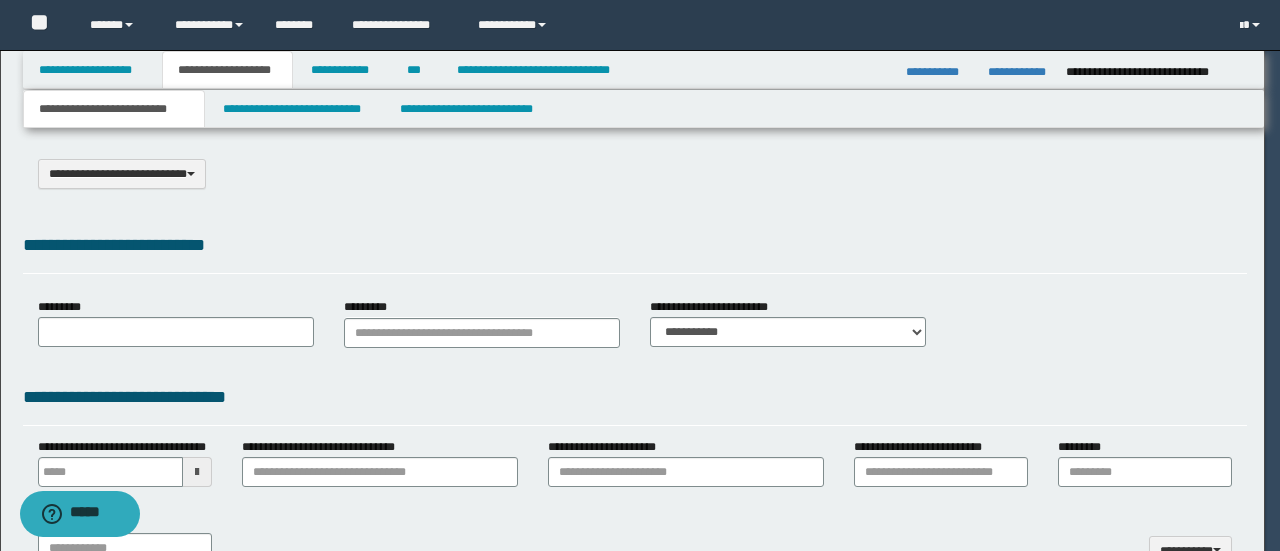 select on "*" 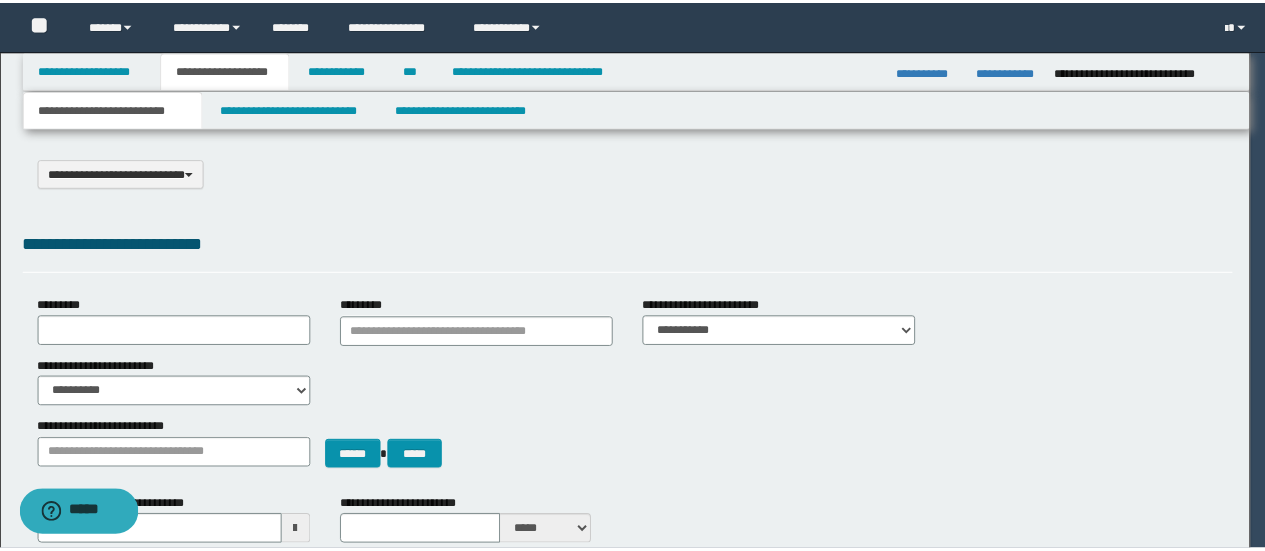 scroll, scrollTop: 0, scrollLeft: 0, axis: both 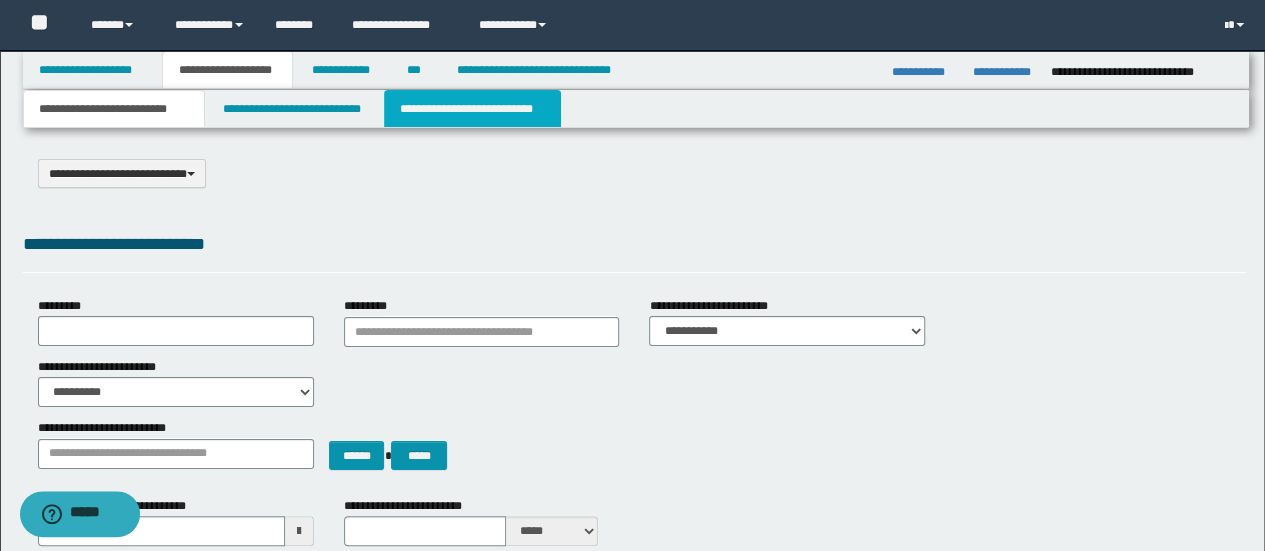 click on "**********" at bounding box center [472, 109] 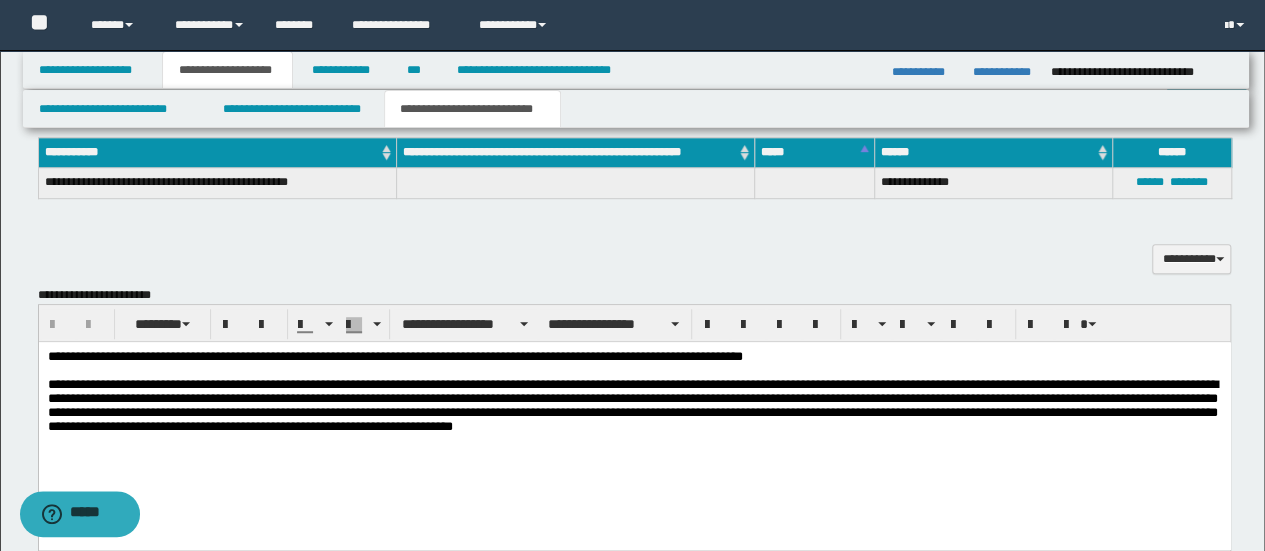 scroll, scrollTop: 600, scrollLeft: 0, axis: vertical 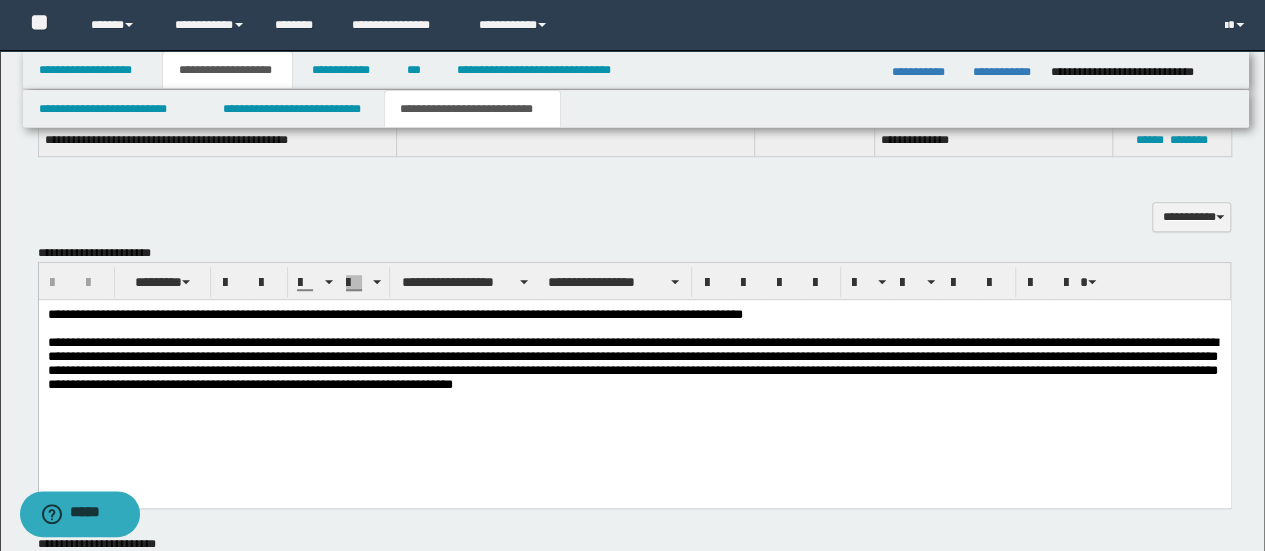 click on "**********" at bounding box center [634, 379] 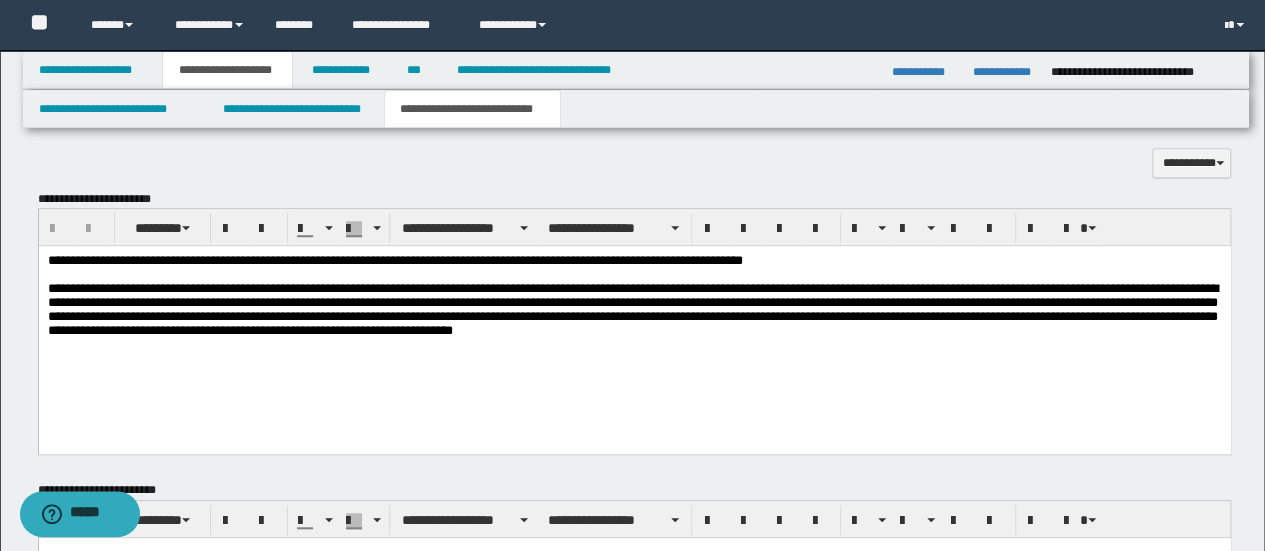 scroll, scrollTop: 700, scrollLeft: 0, axis: vertical 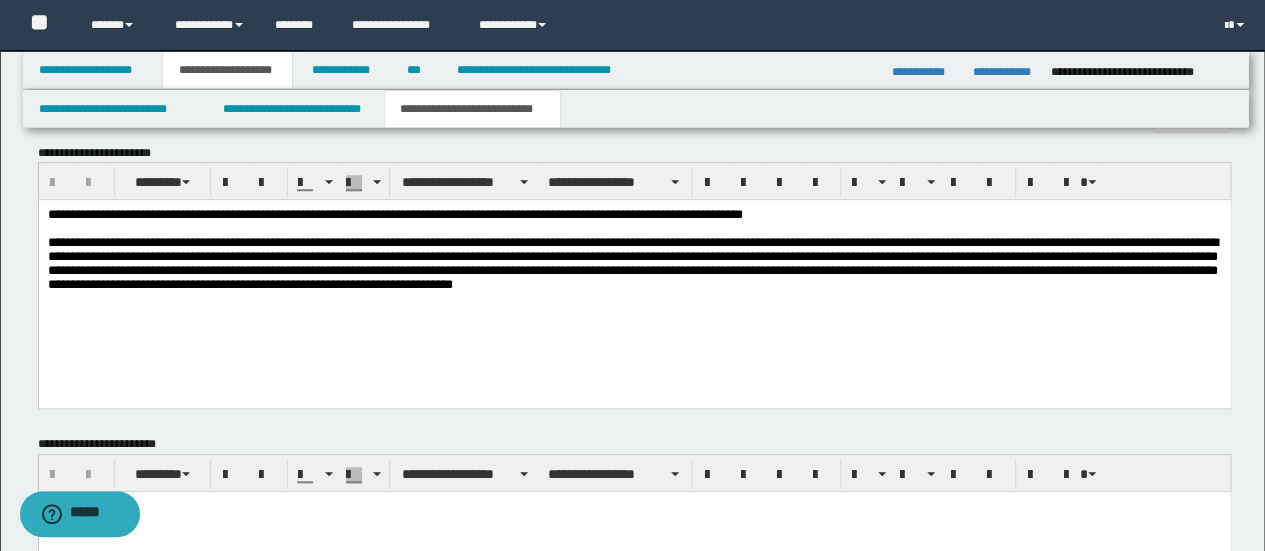click on "**********" at bounding box center [634, 279] 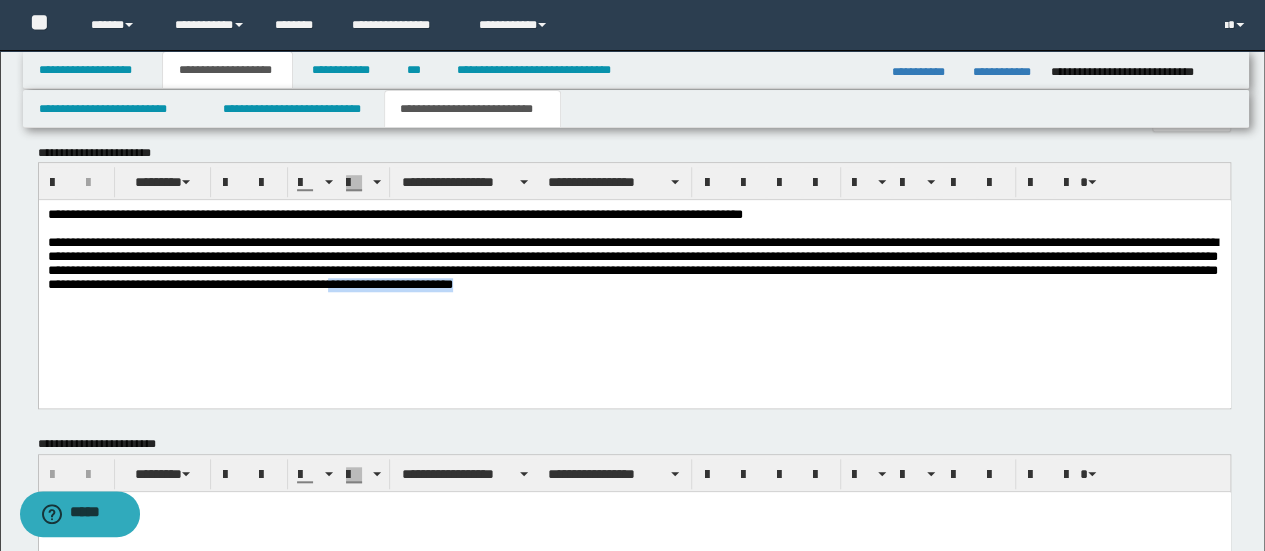 type 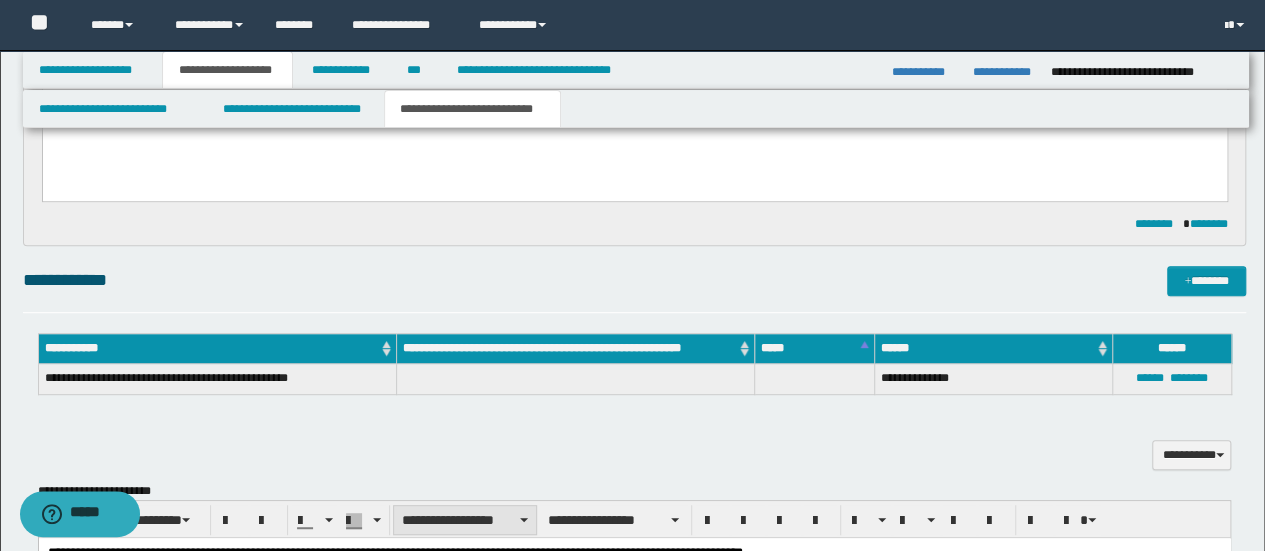 scroll, scrollTop: 600, scrollLeft: 0, axis: vertical 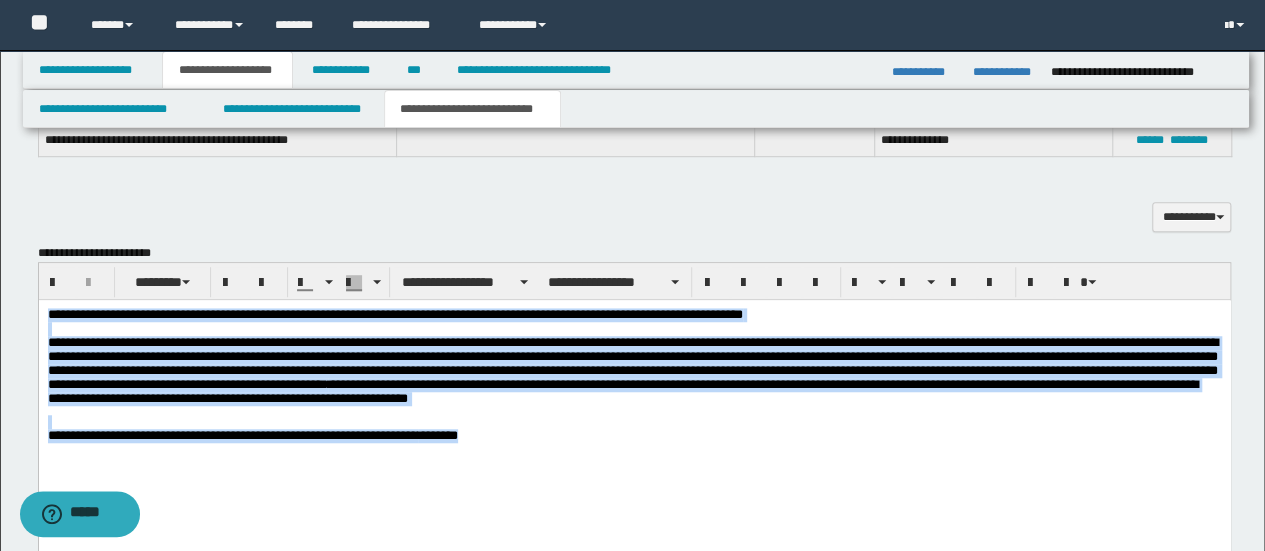 copy on "**********" 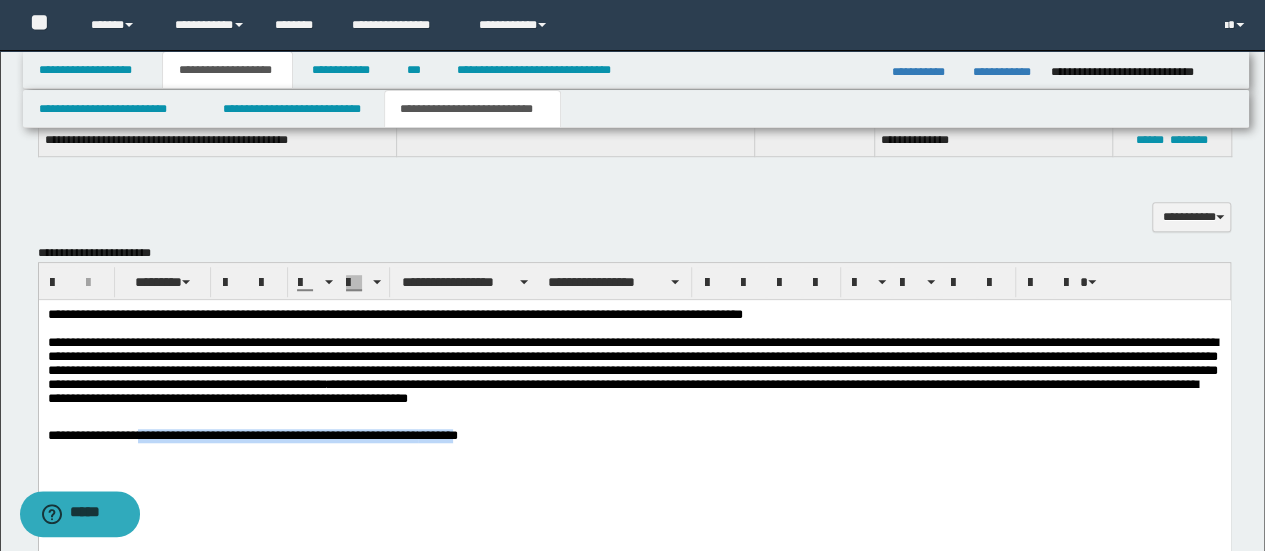 copy on "**********" 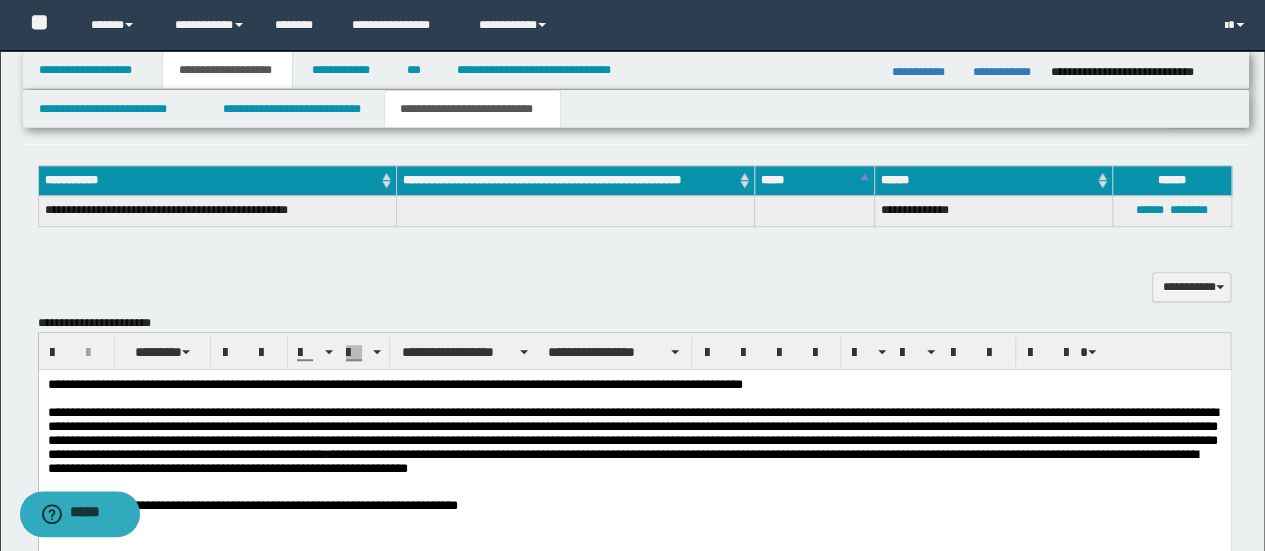 scroll, scrollTop: 500, scrollLeft: 0, axis: vertical 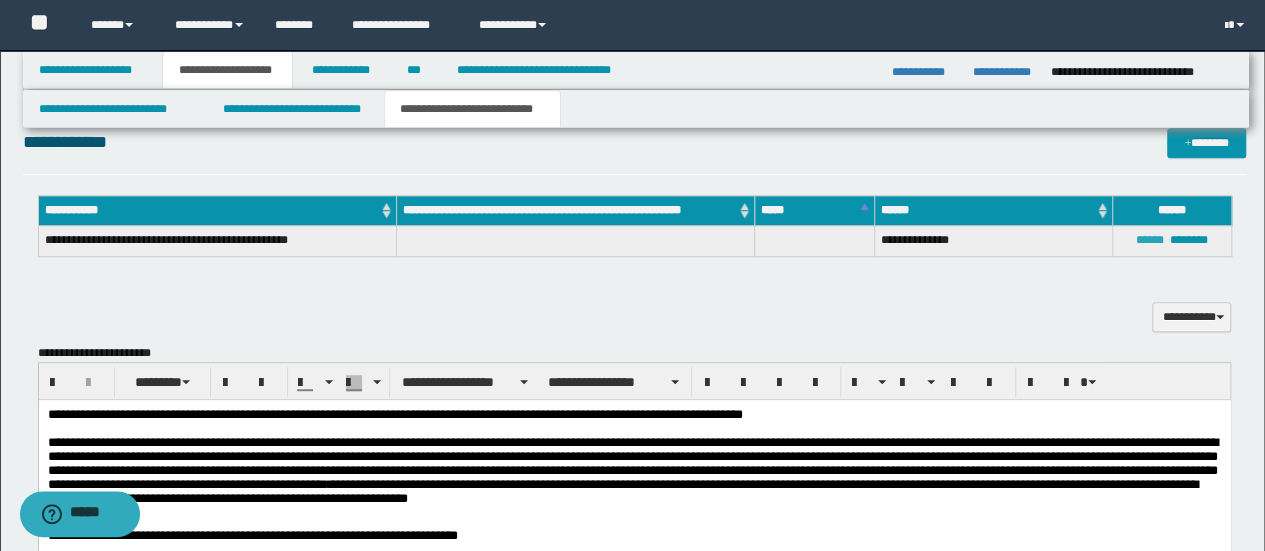 click on "******" at bounding box center (1150, 240) 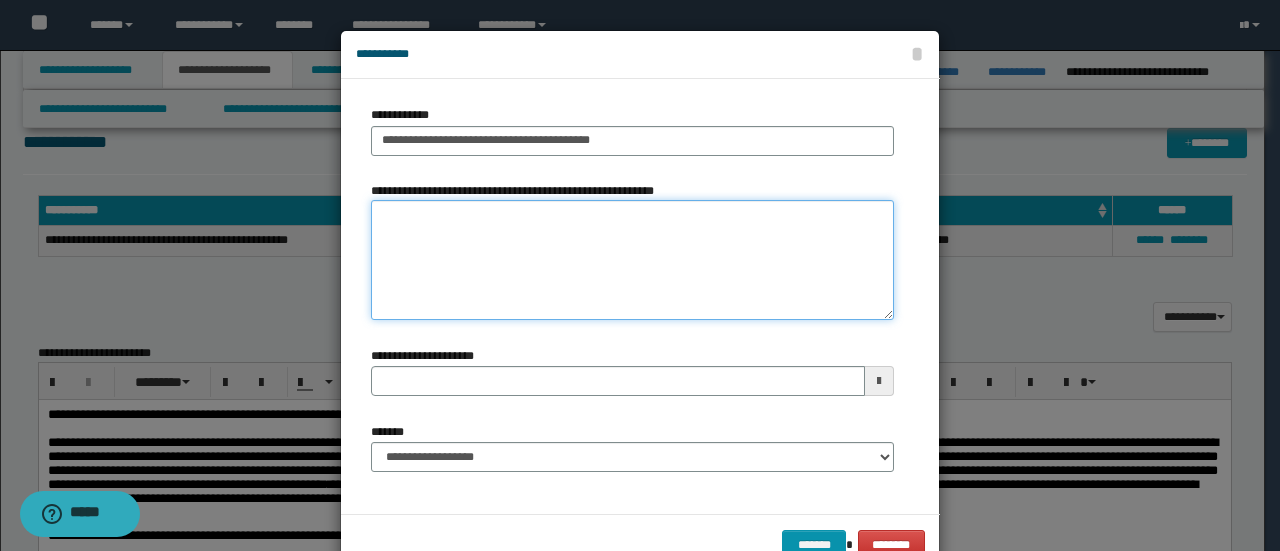 click on "**********" at bounding box center [632, 260] 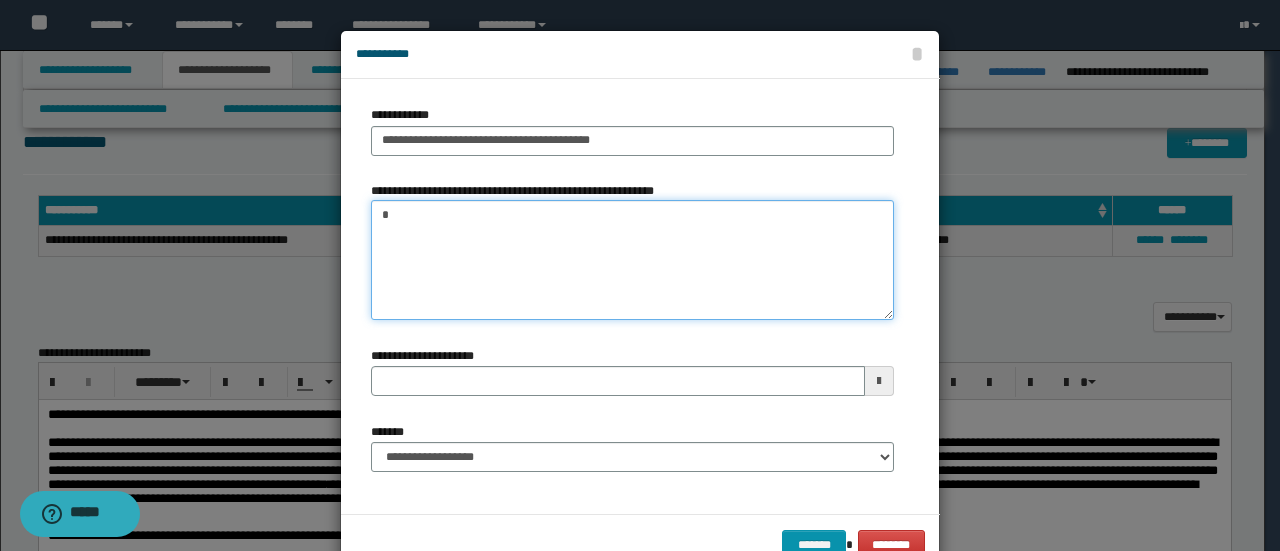paste on "**********" 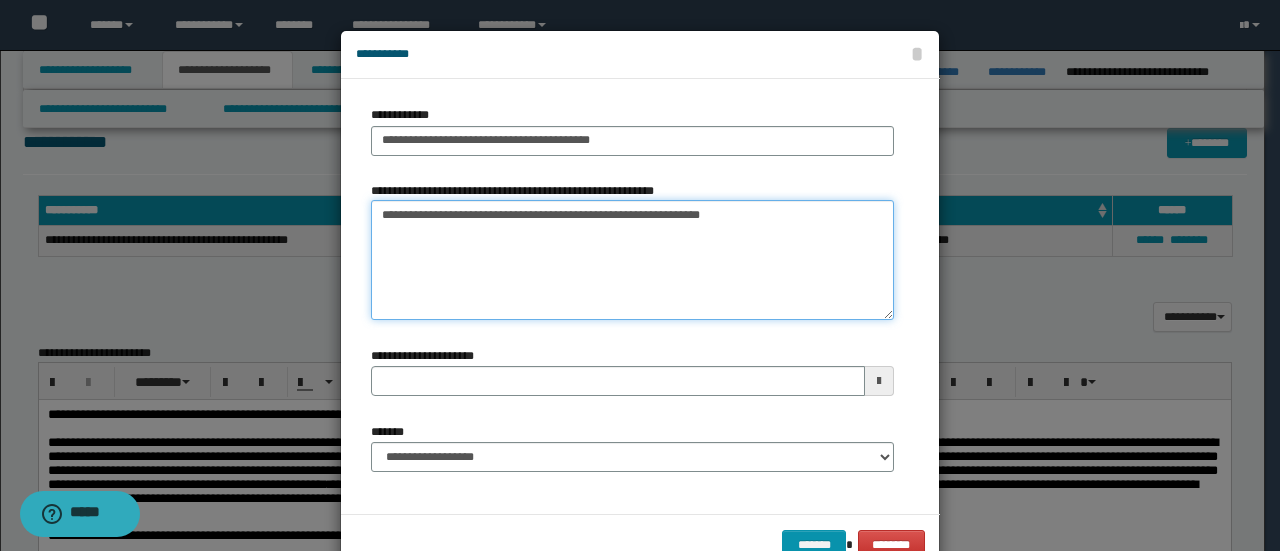 type 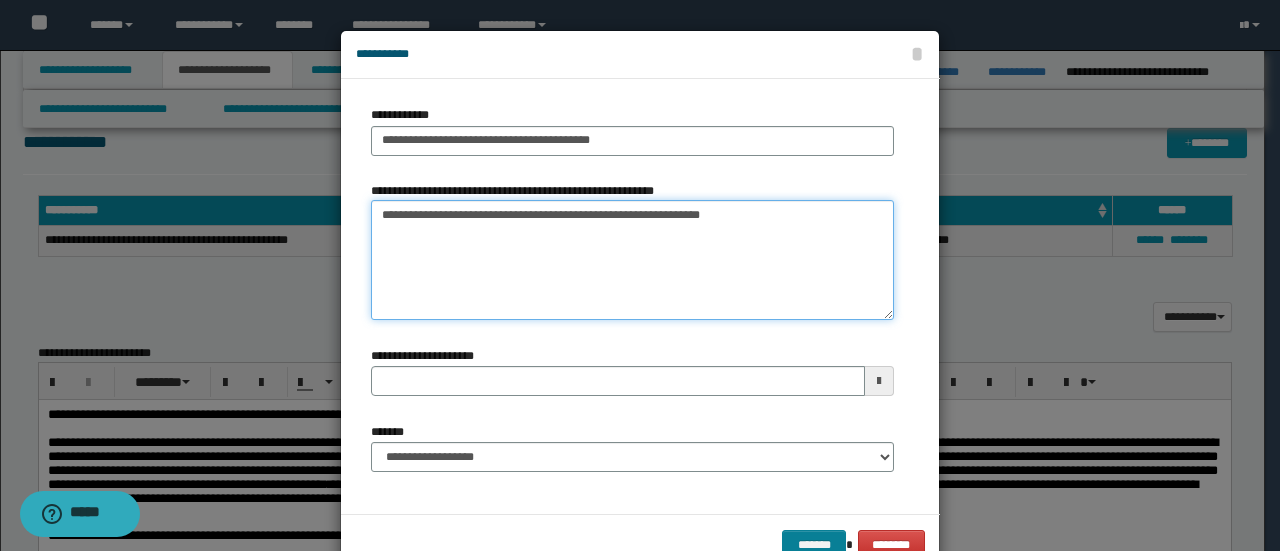 type on "**********" 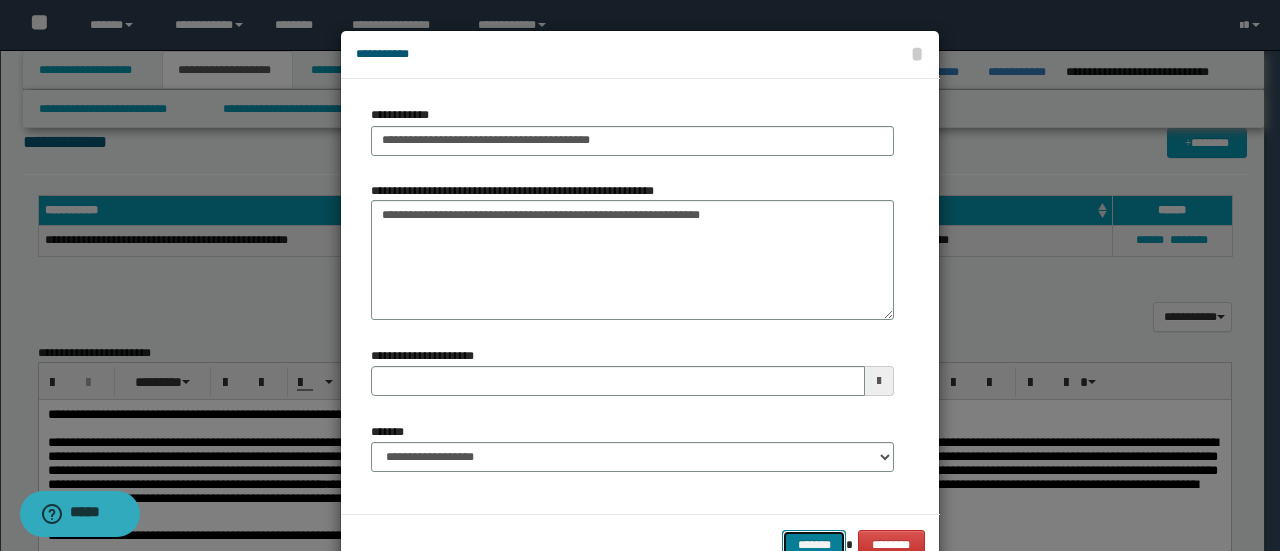 click on "*******" at bounding box center (814, 544) 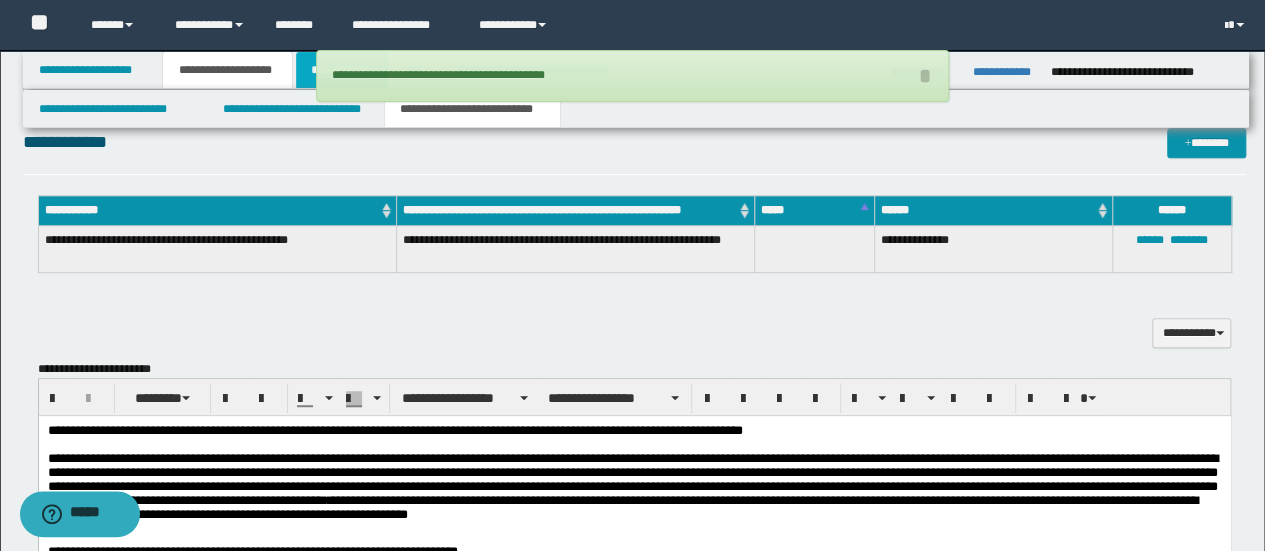 click on "**********" at bounding box center [342, 70] 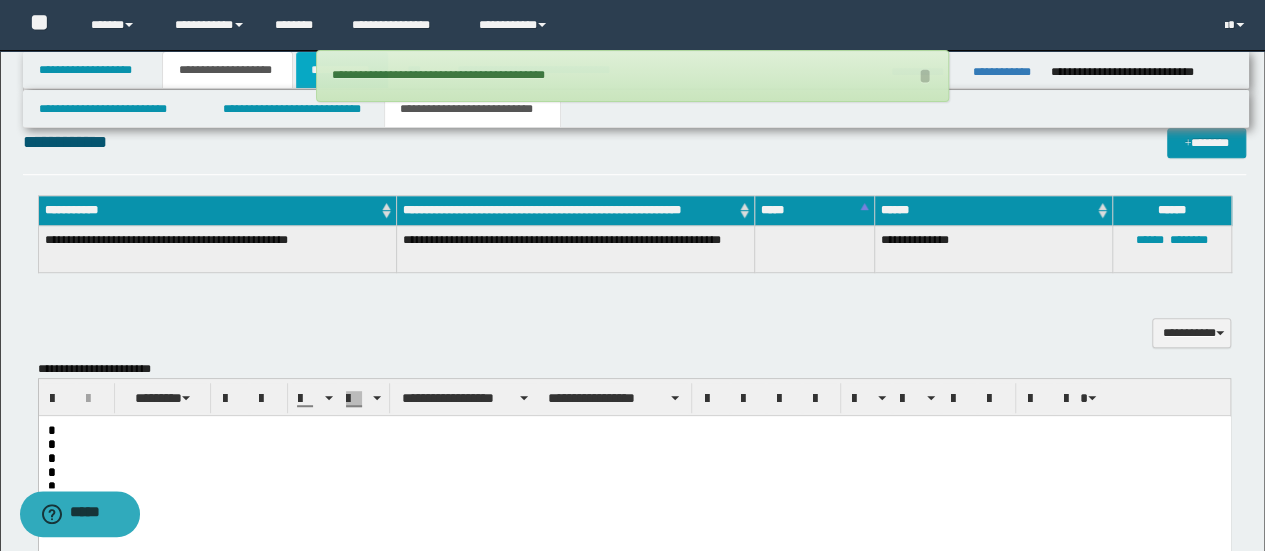 scroll, scrollTop: 469, scrollLeft: 0, axis: vertical 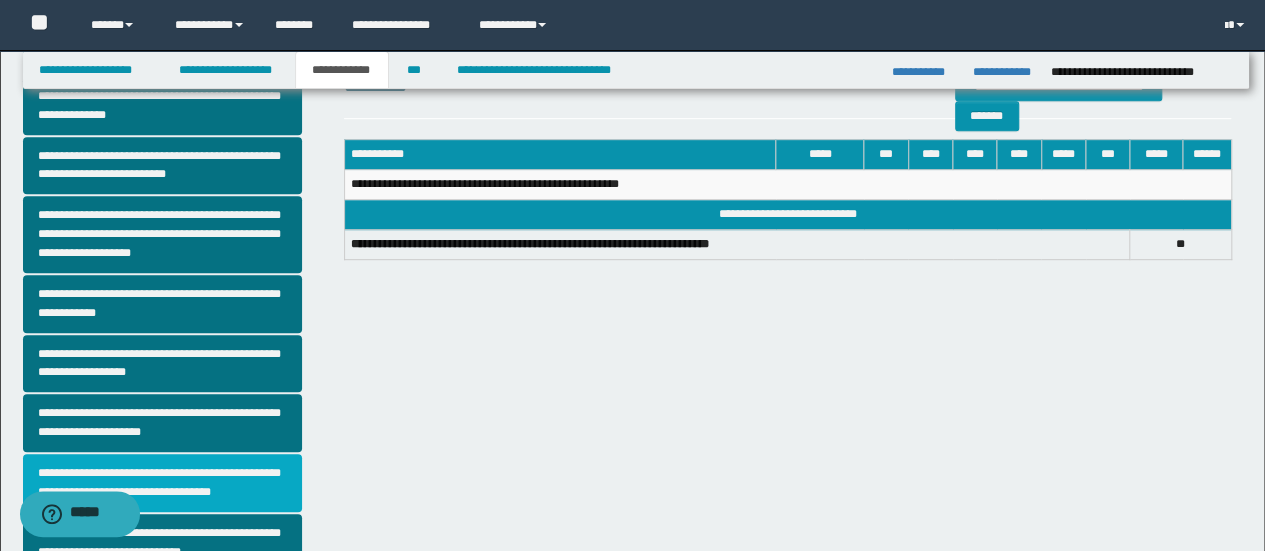 click on "**********" at bounding box center [162, 483] 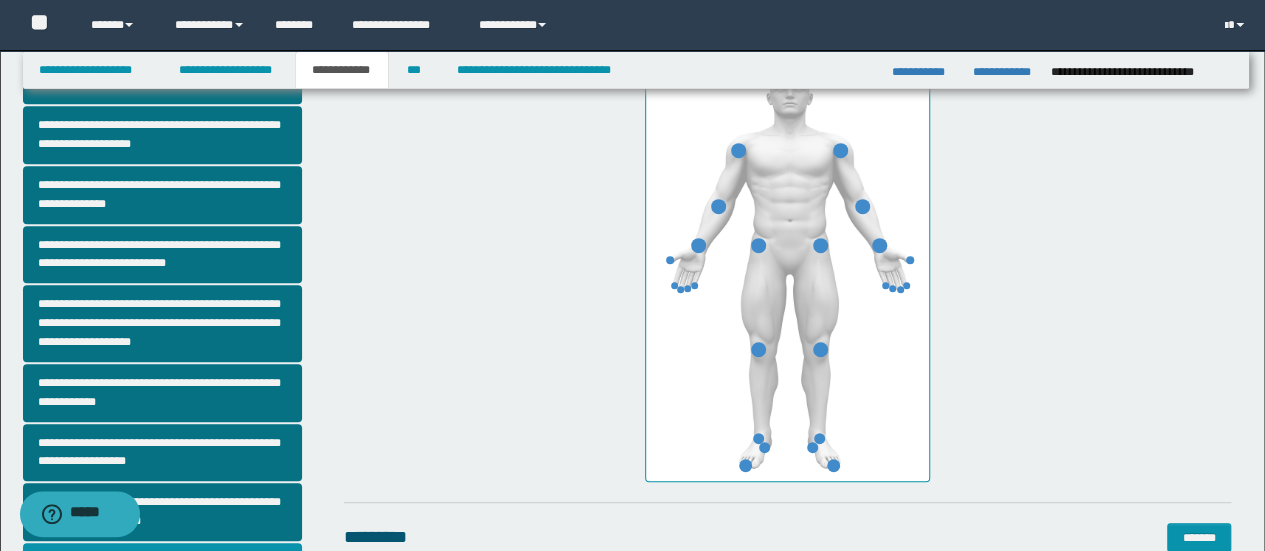 scroll, scrollTop: 500, scrollLeft: 0, axis: vertical 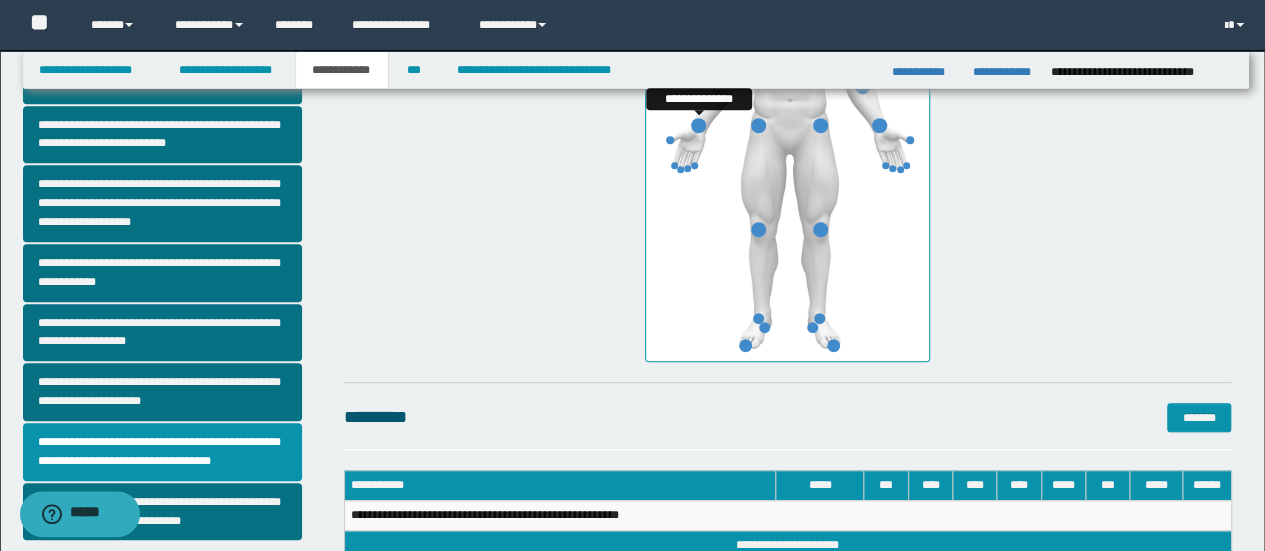 click at bounding box center (698, 125) 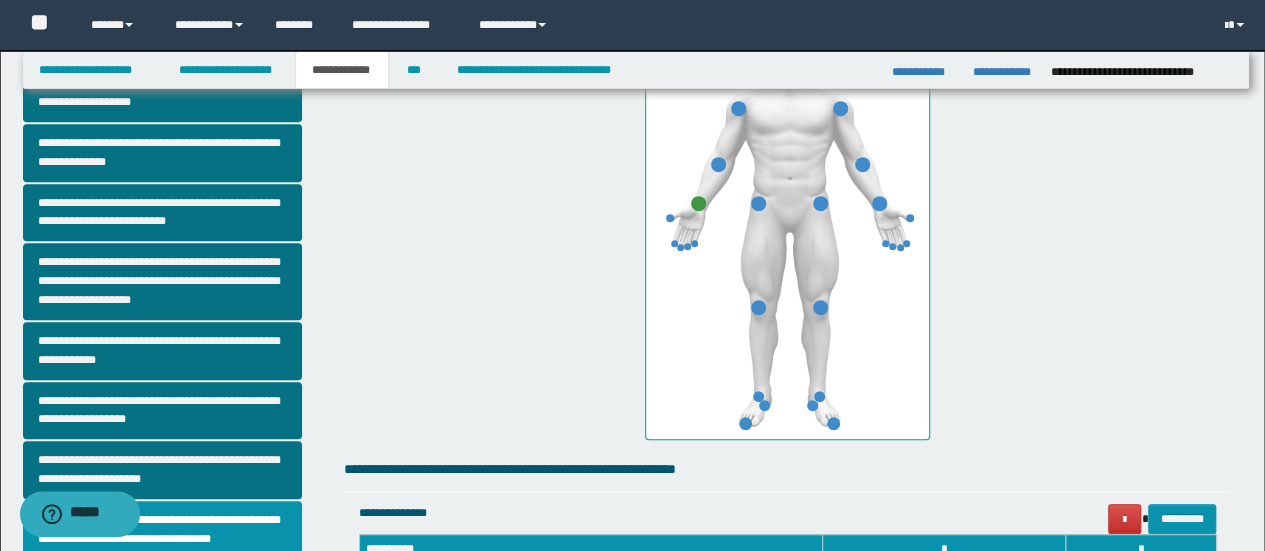 scroll, scrollTop: 300, scrollLeft: 0, axis: vertical 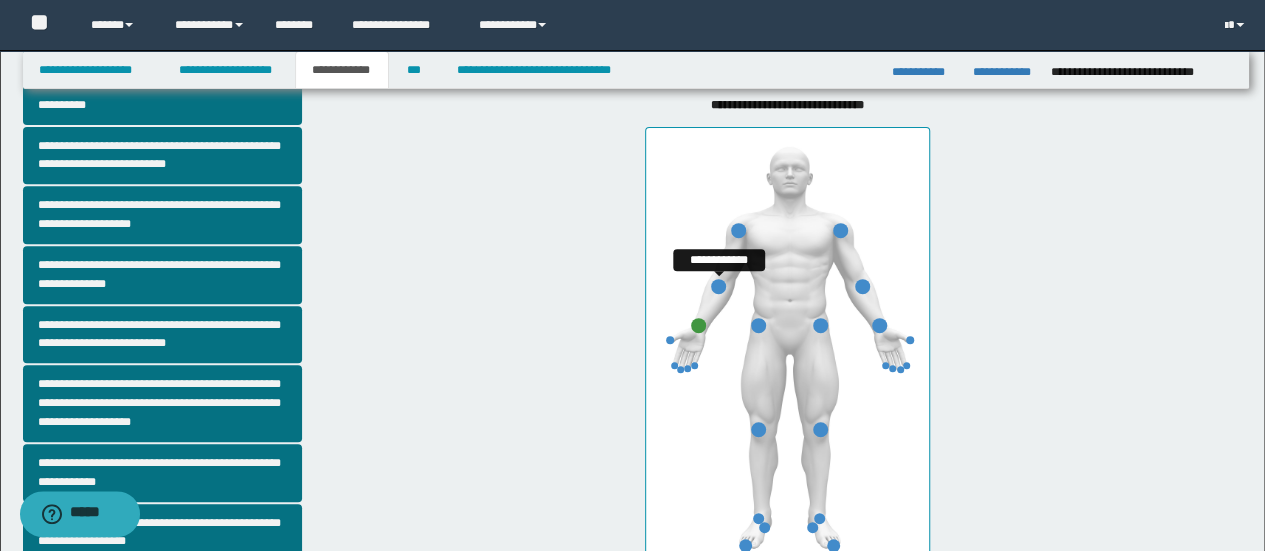 click at bounding box center (718, 286) 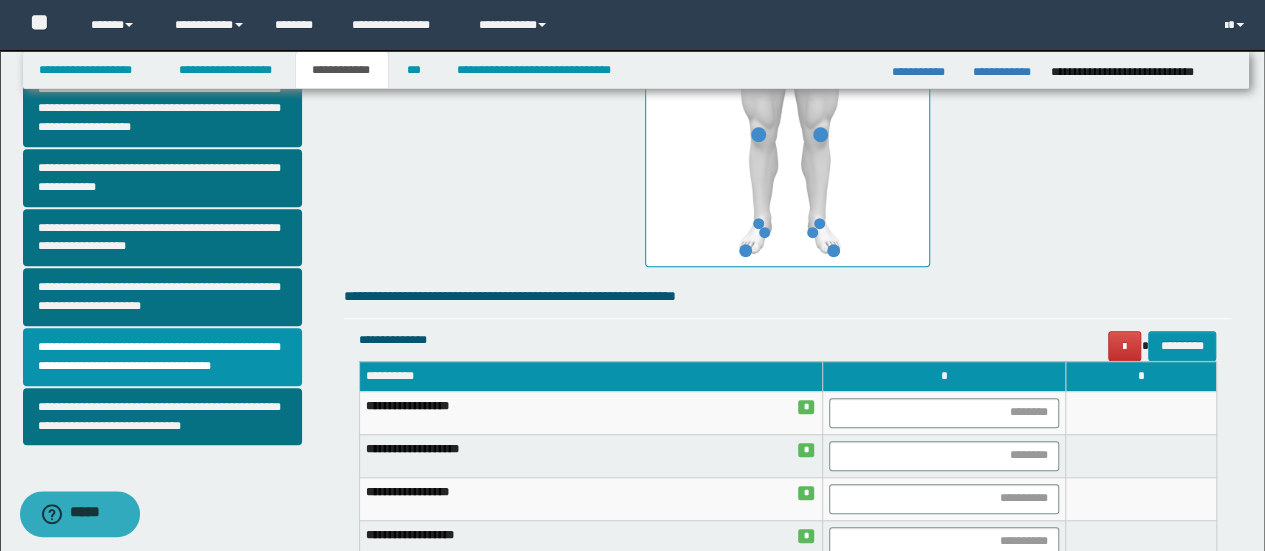 scroll, scrollTop: 800, scrollLeft: 0, axis: vertical 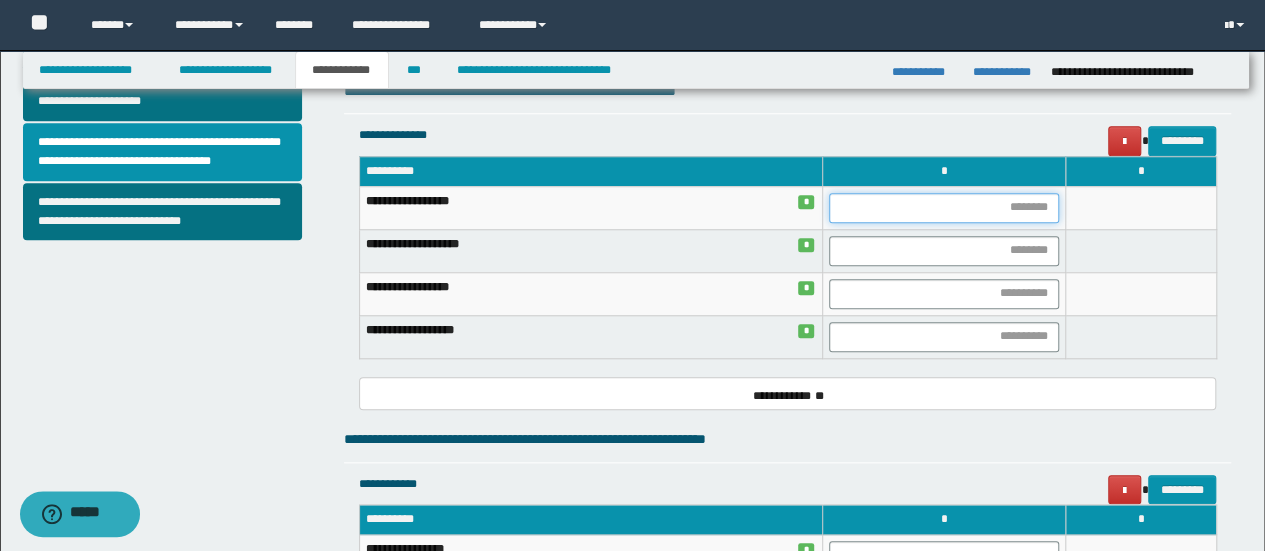 click at bounding box center [944, 208] 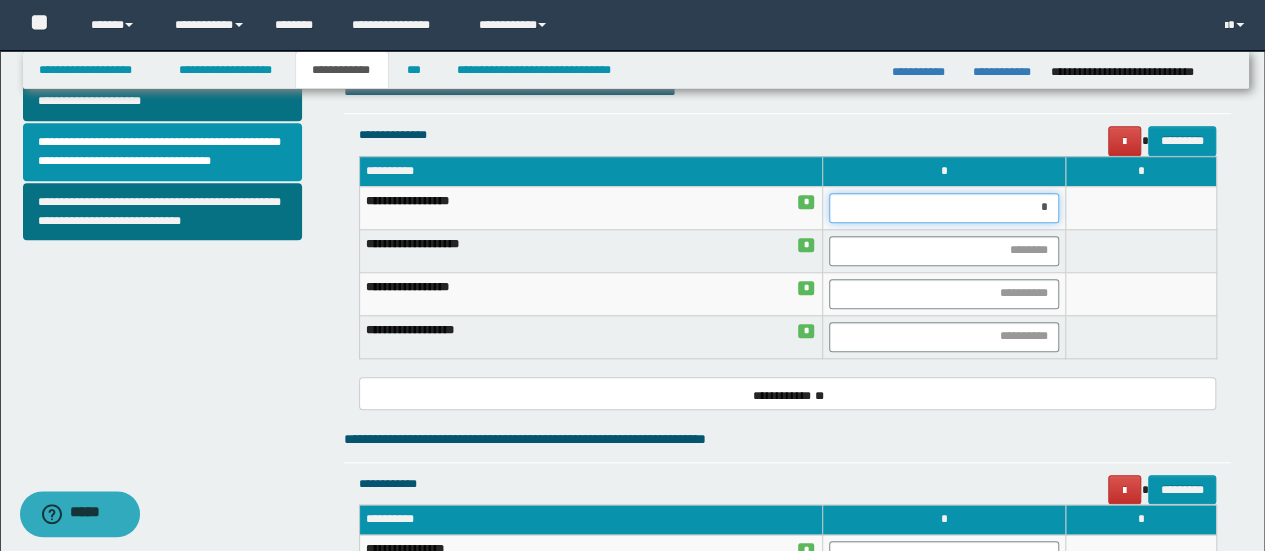 type on "**" 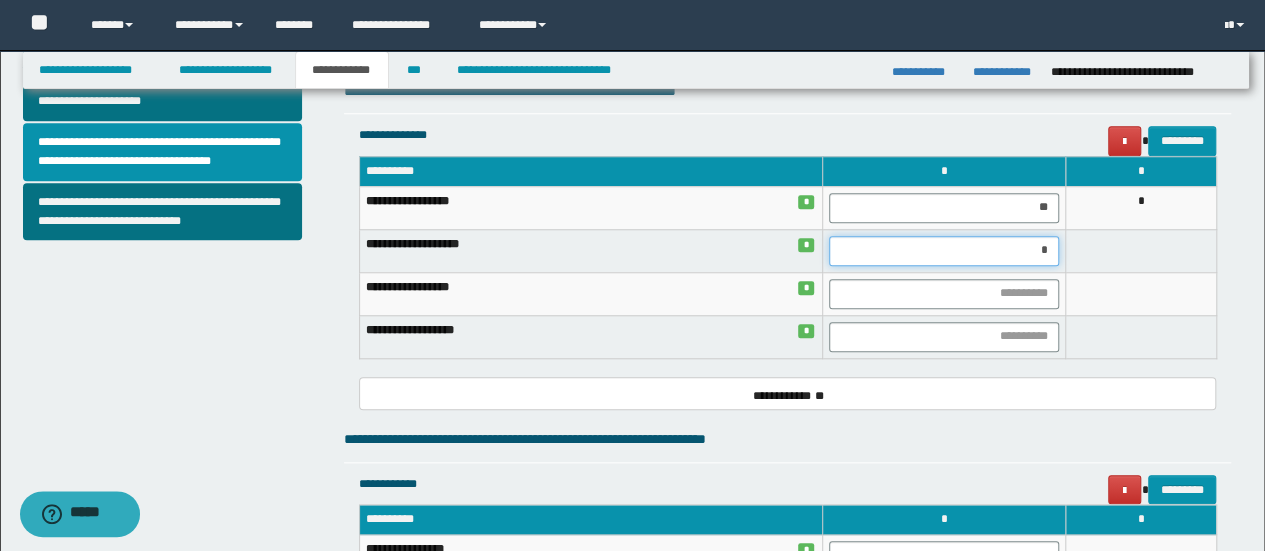 type on "**" 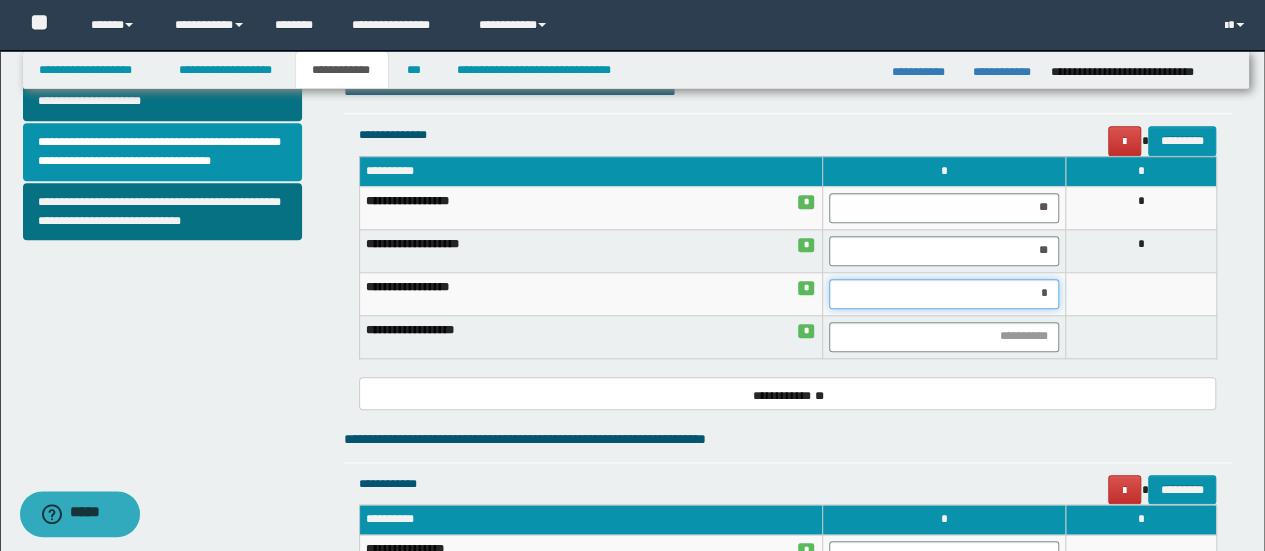 type on "**" 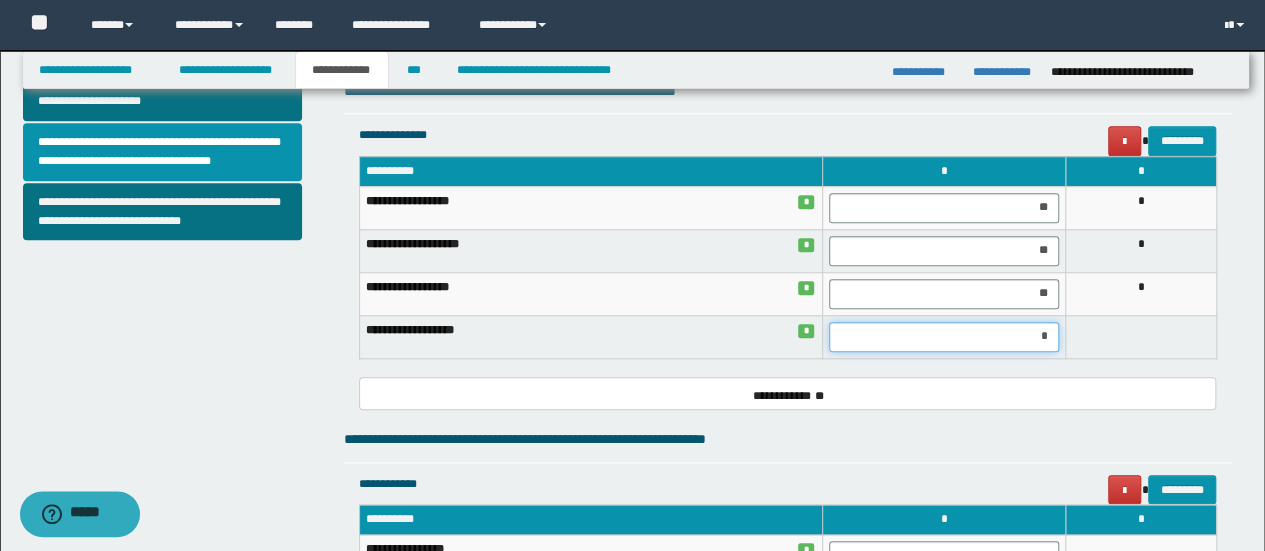 type on "**" 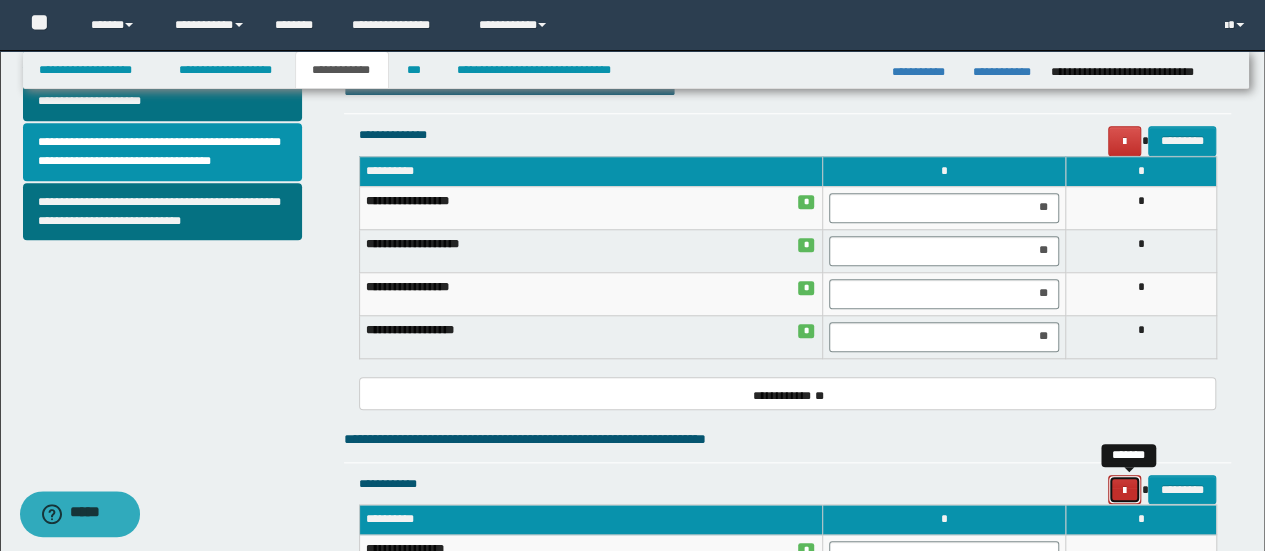 type 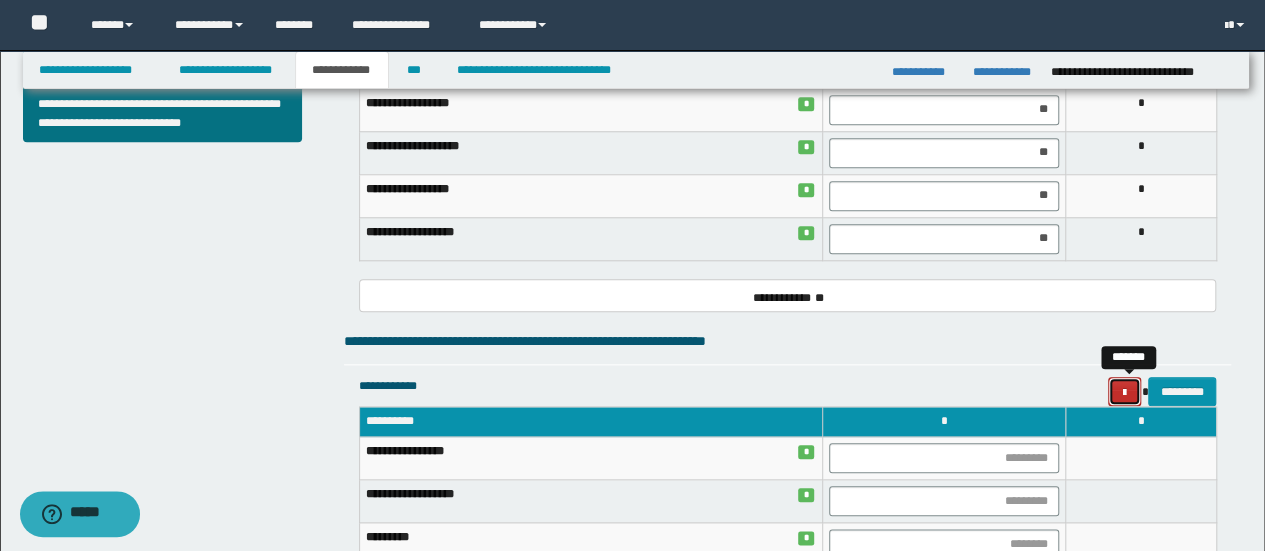scroll, scrollTop: 1000, scrollLeft: 0, axis: vertical 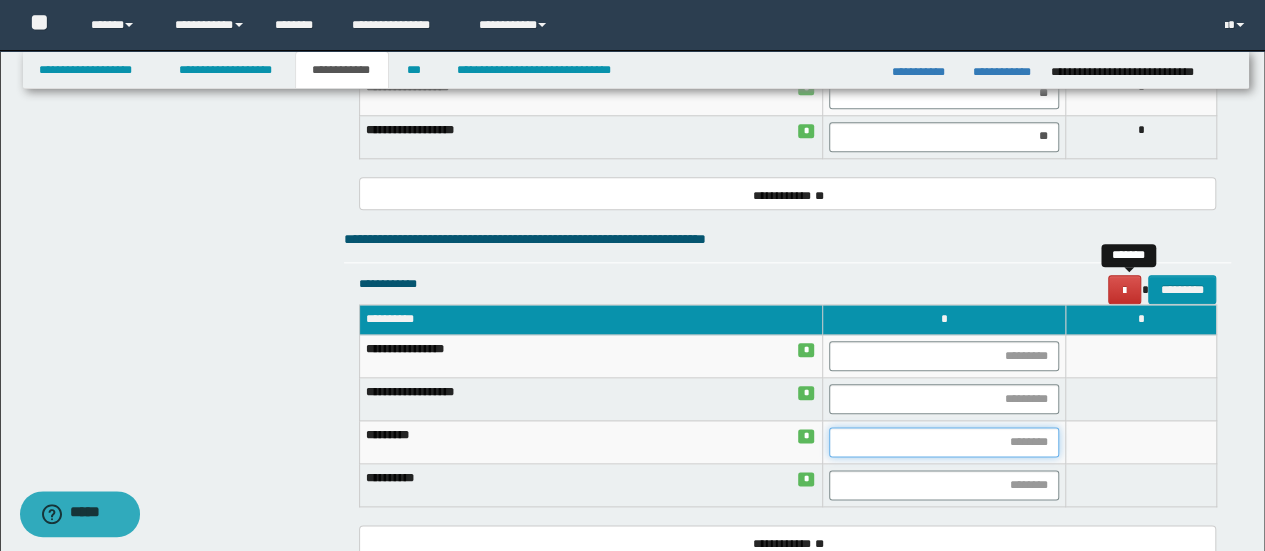 click at bounding box center (944, 442) 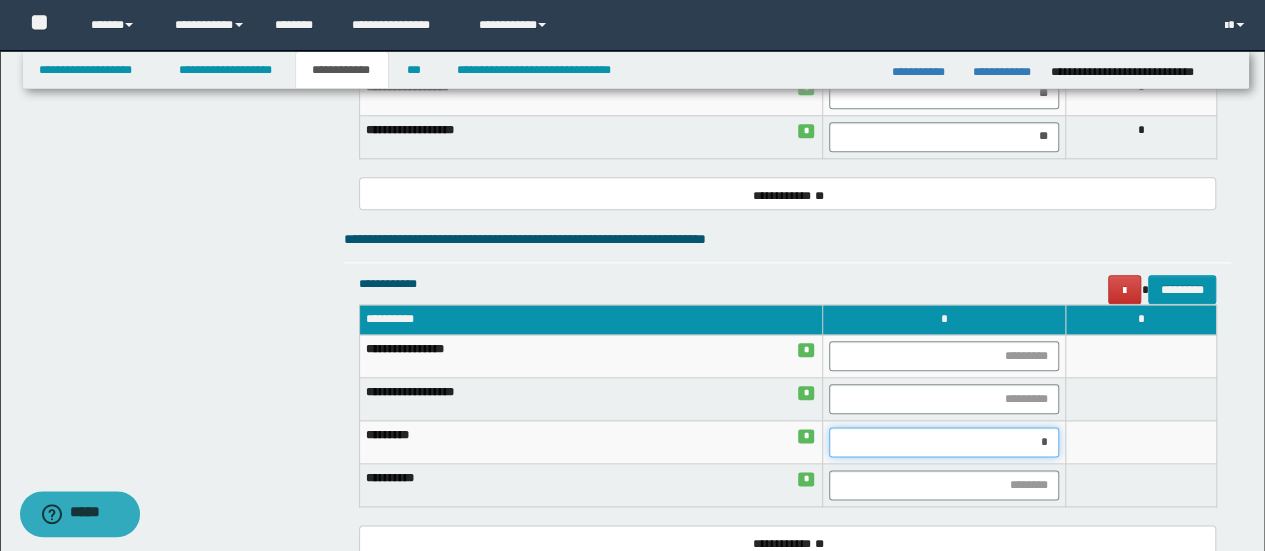 type on "**" 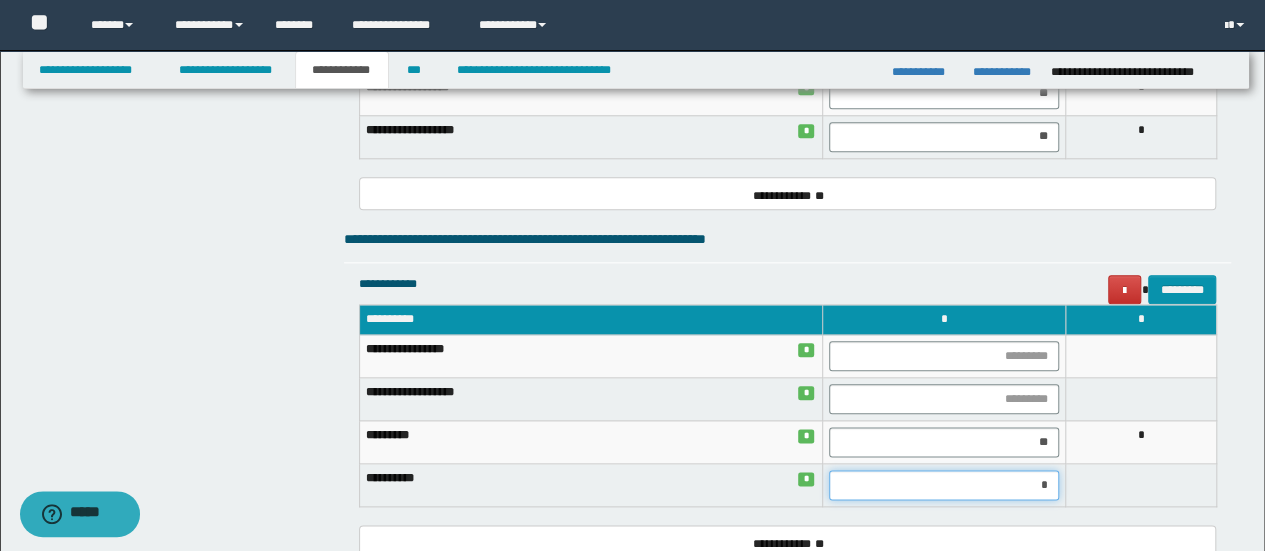type on "**" 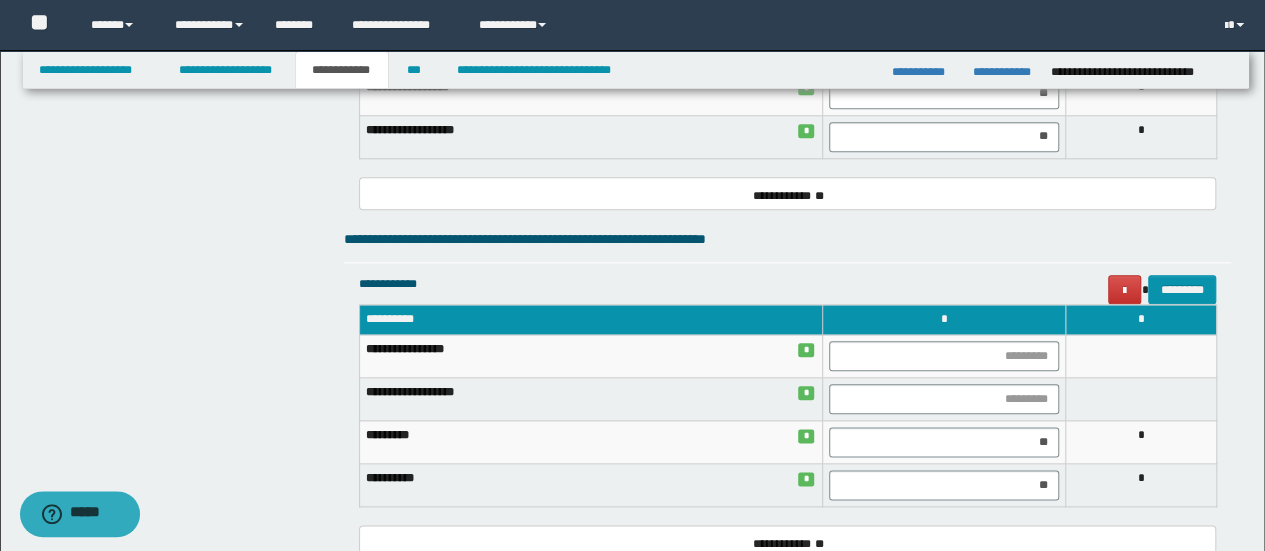 scroll, scrollTop: 1340, scrollLeft: 0, axis: vertical 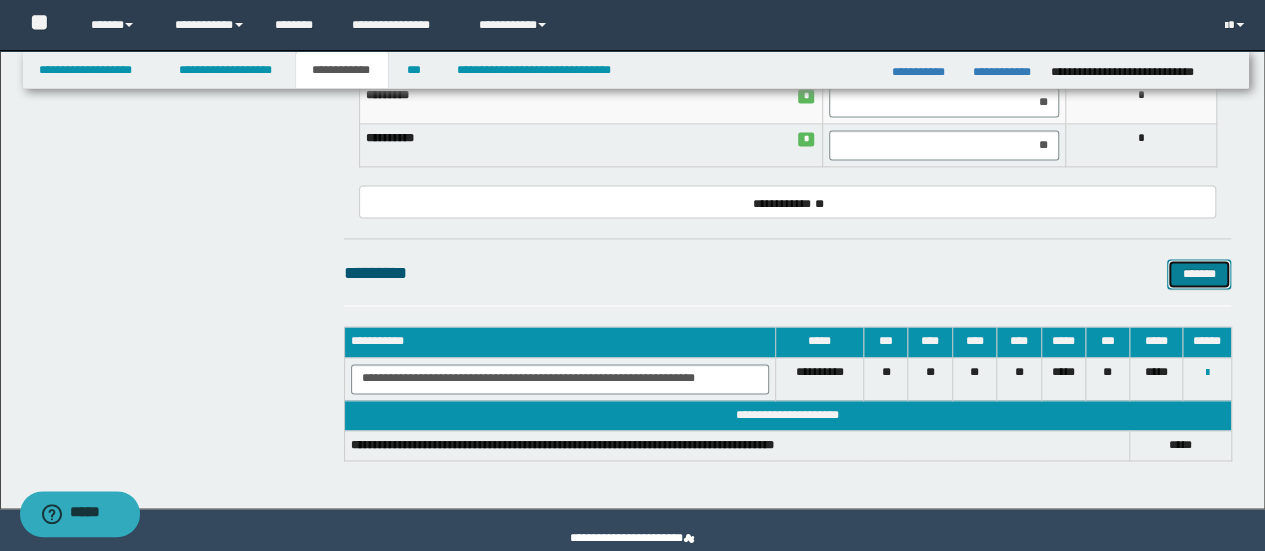 type 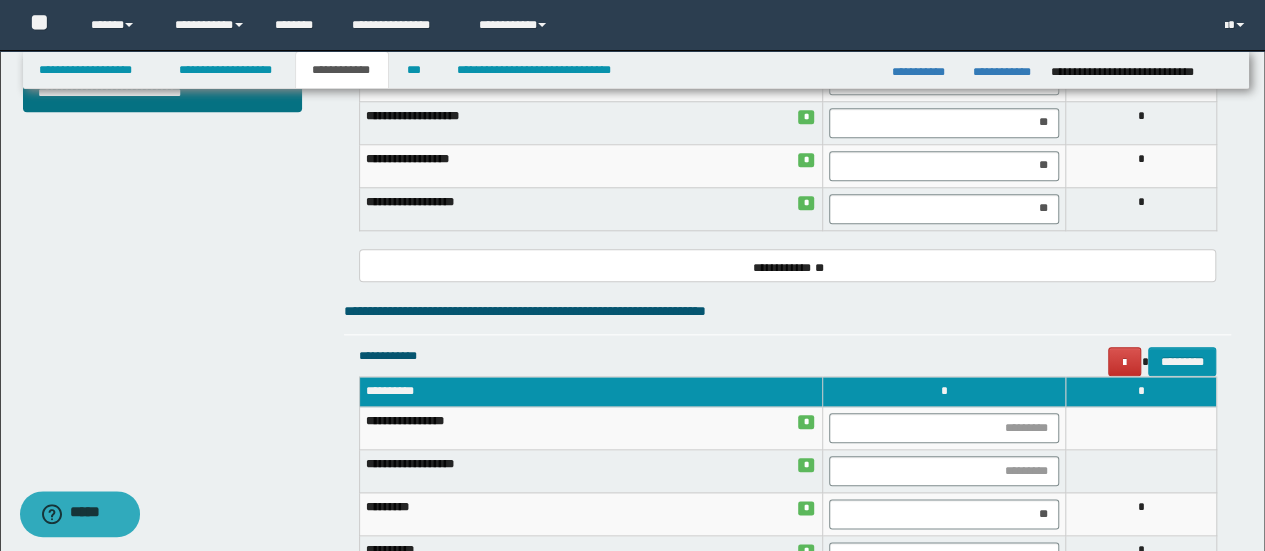 scroll, scrollTop: 840, scrollLeft: 0, axis: vertical 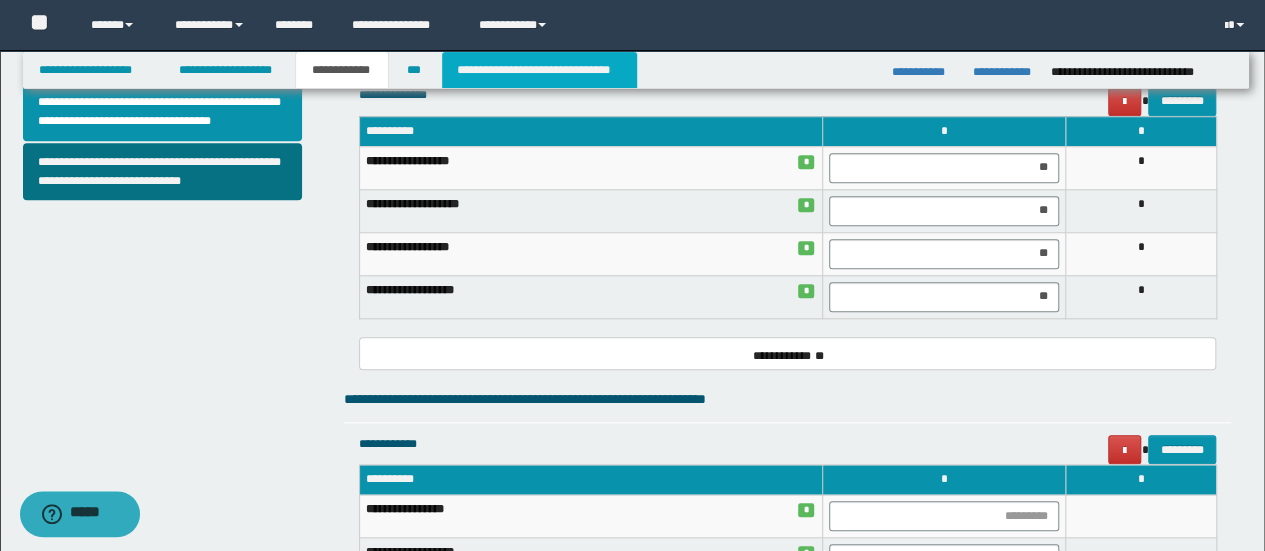 click on "**********" at bounding box center (539, 70) 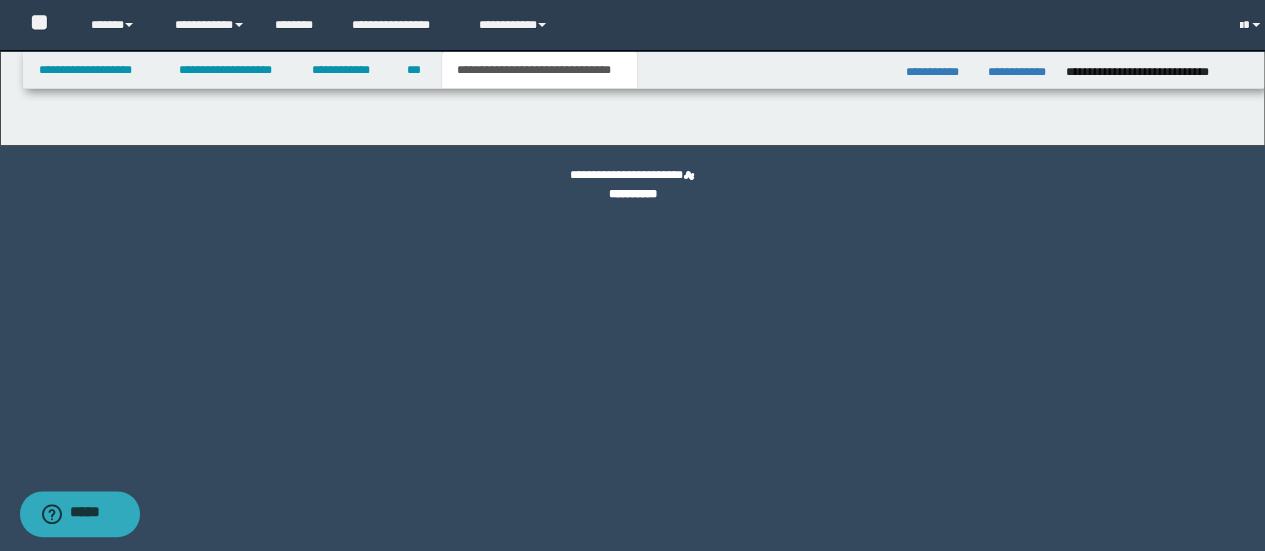 scroll, scrollTop: 0, scrollLeft: 0, axis: both 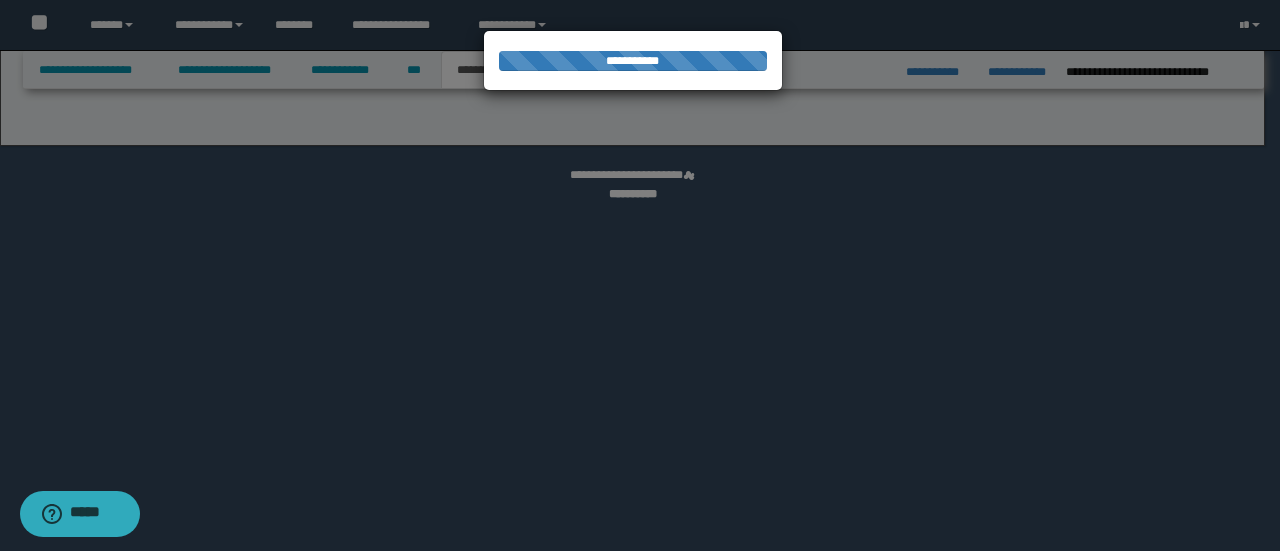 select on "*" 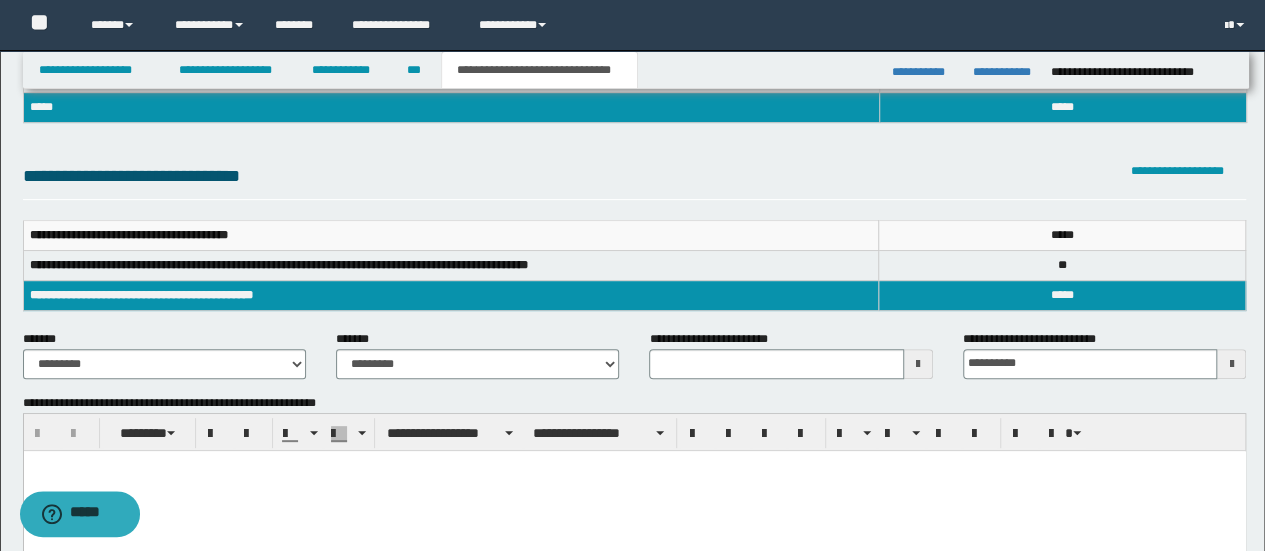 scroll, scrollTop: 300, scrollLeft: 0, axis: vertical 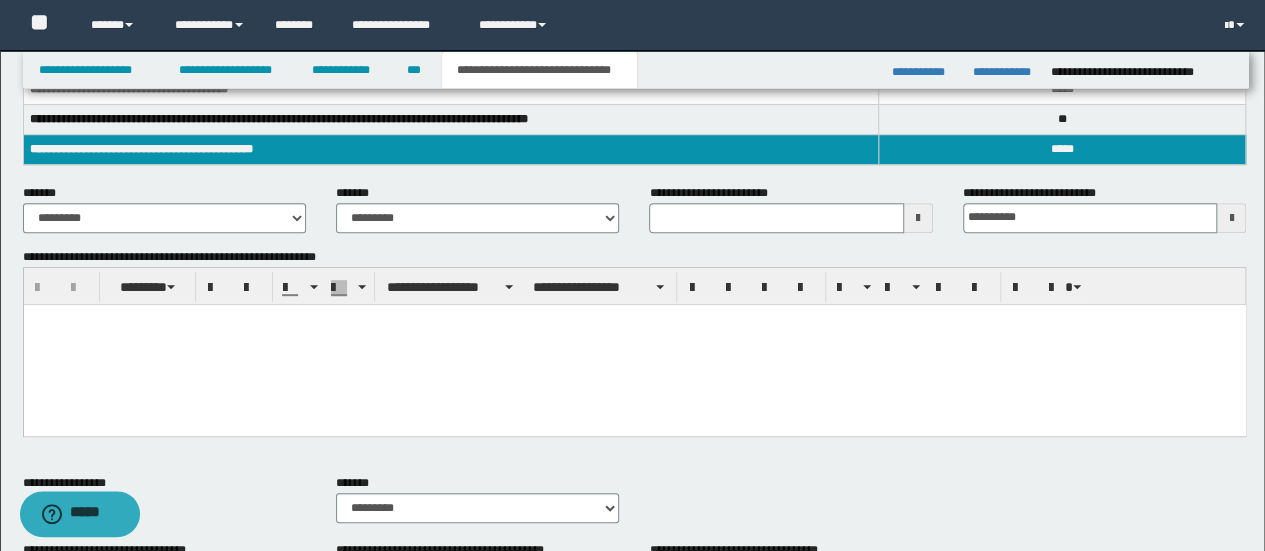 click at bounding box center [634, 344] 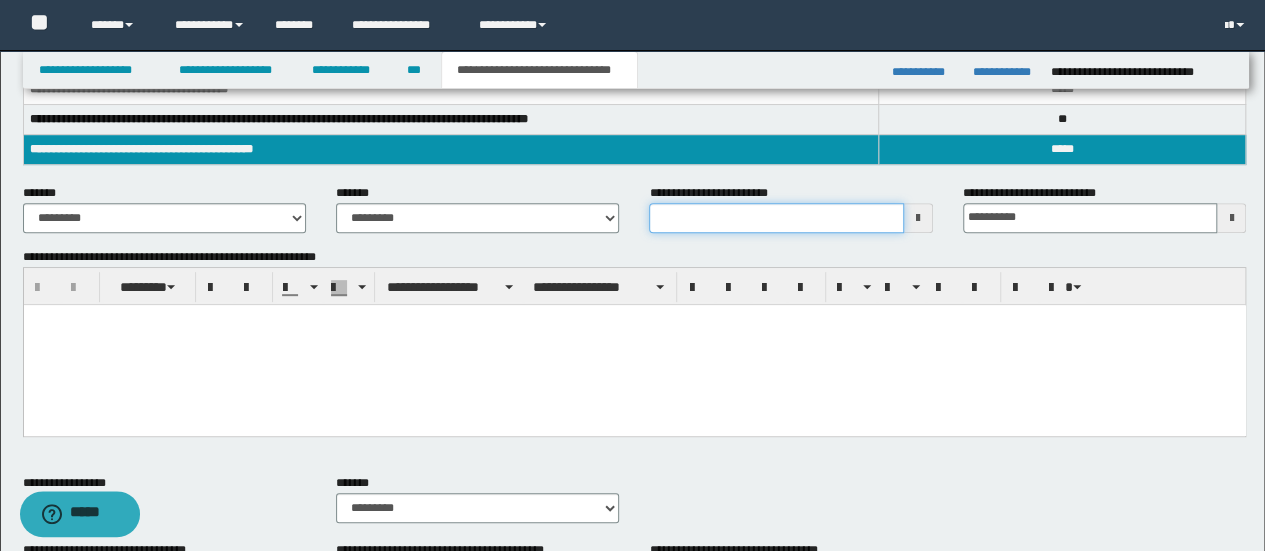 click on "**********" at bounding box center (776, 218) 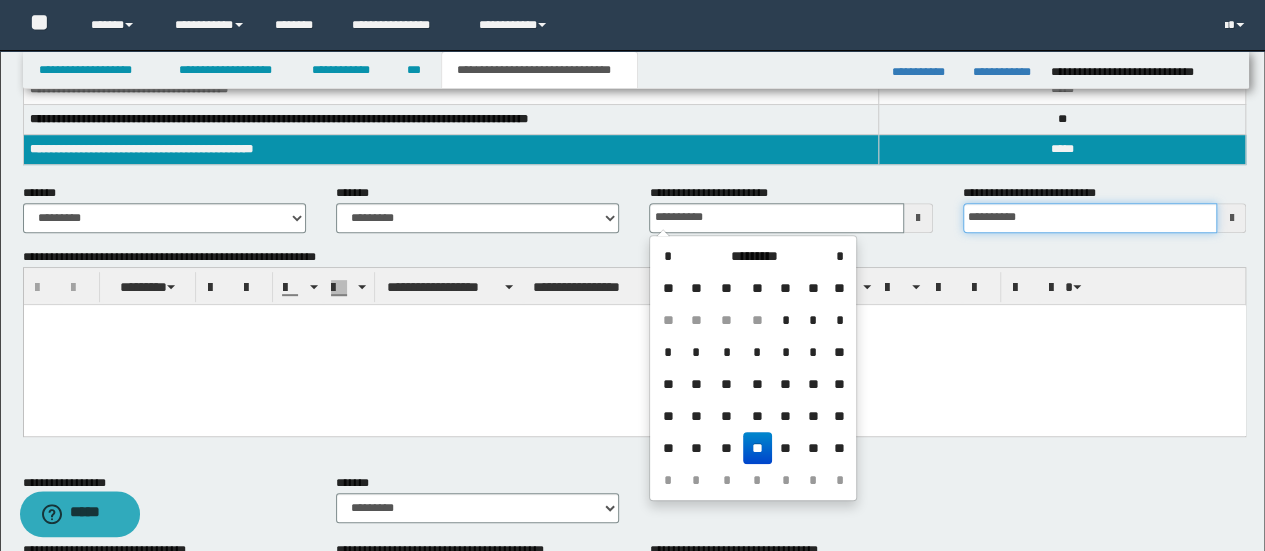 type on "**********" 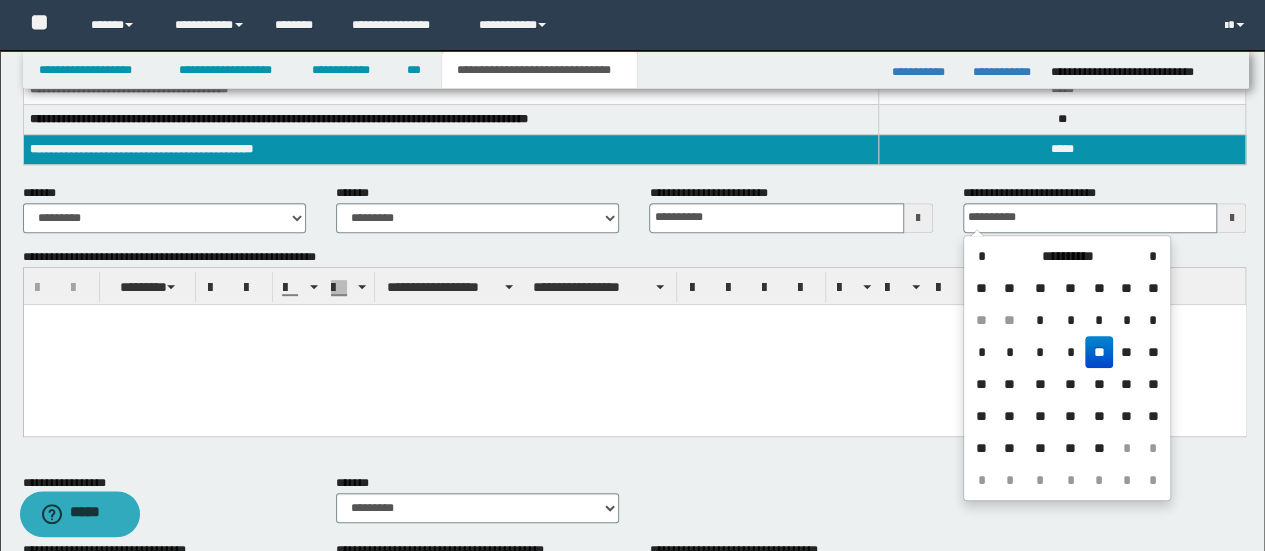 type on "**********" 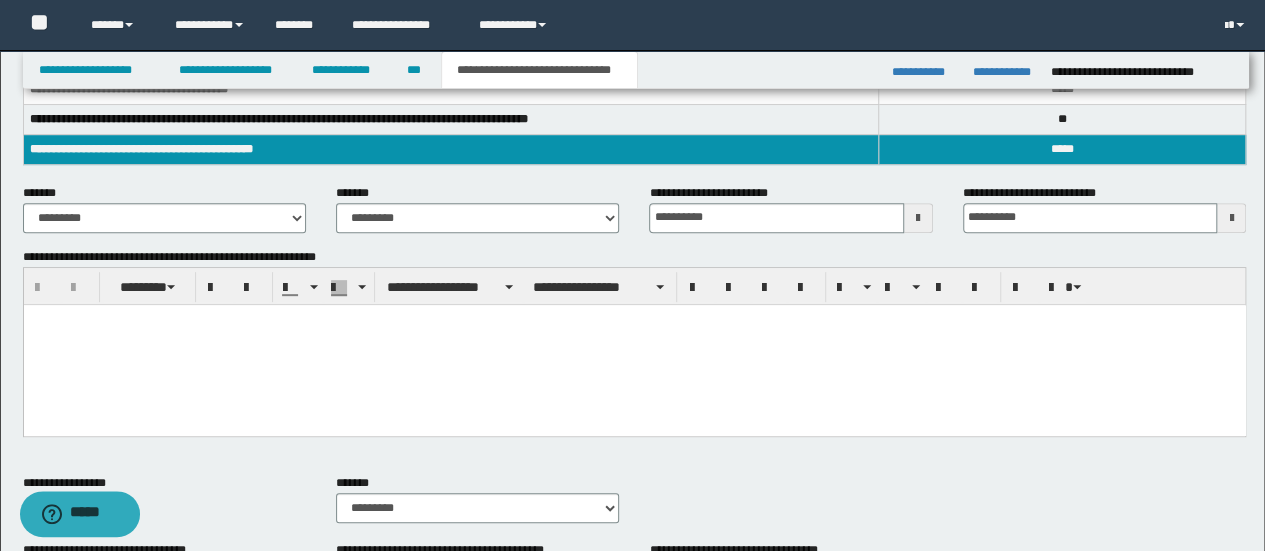 paste 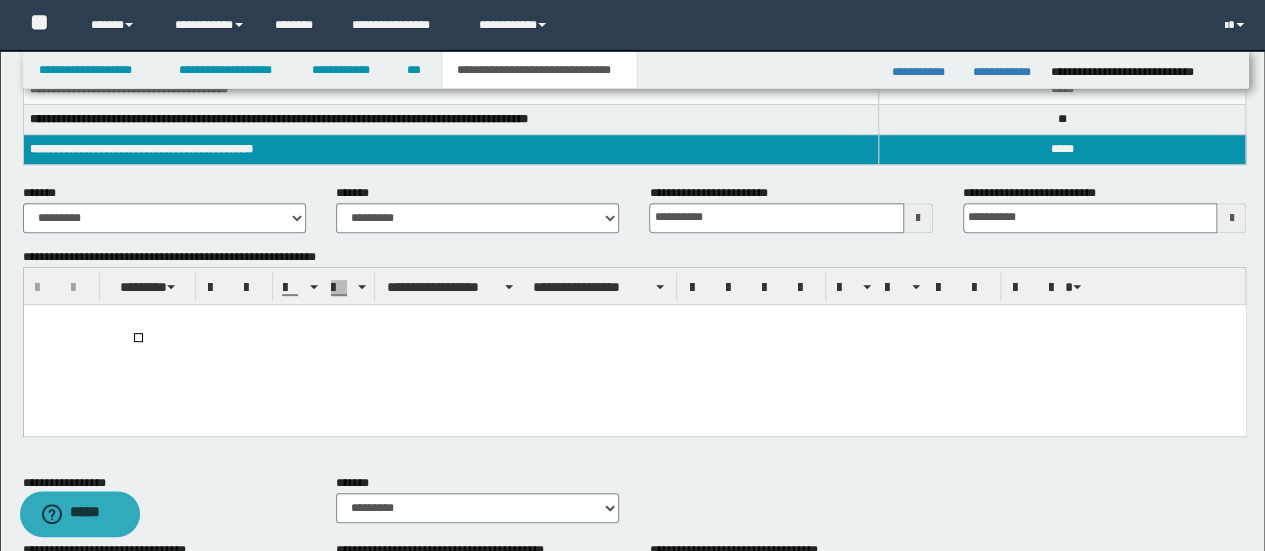 type 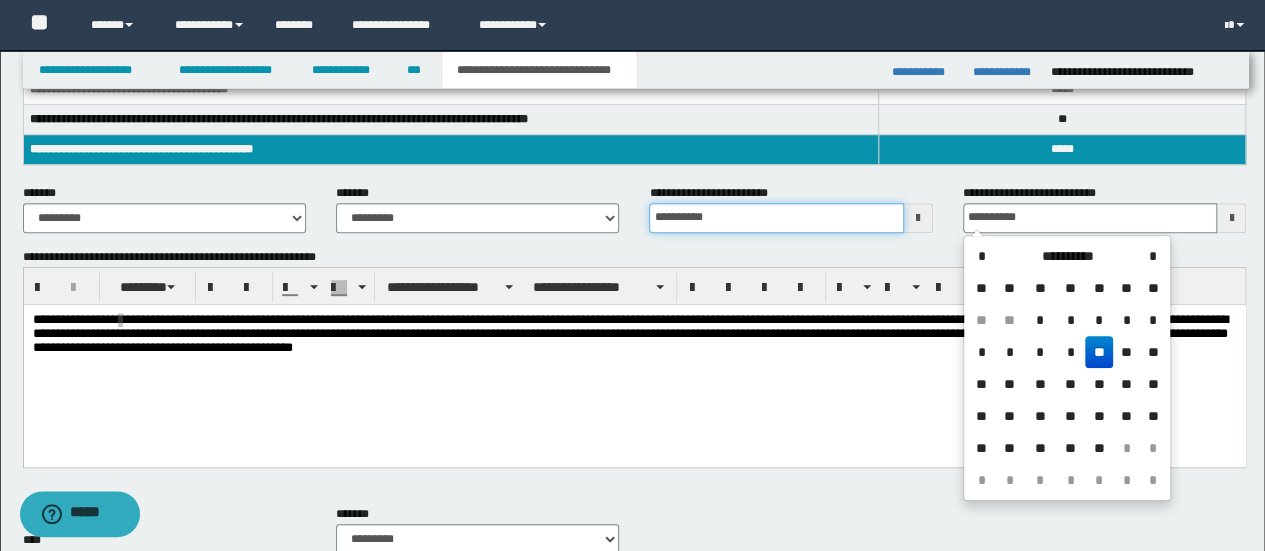 type on "**********" 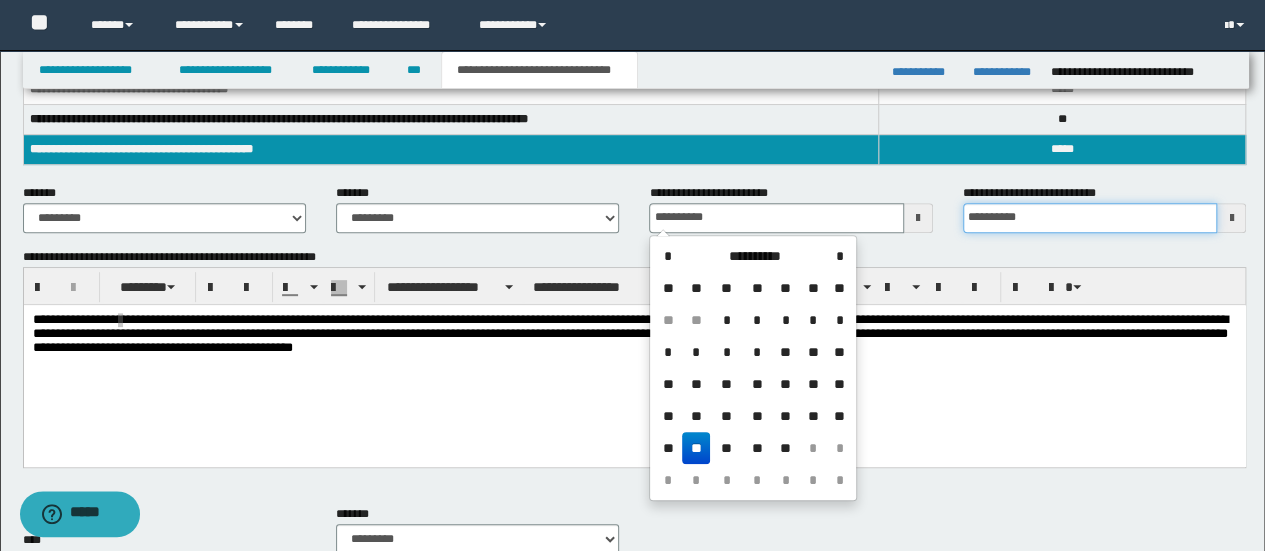 type on "**********" 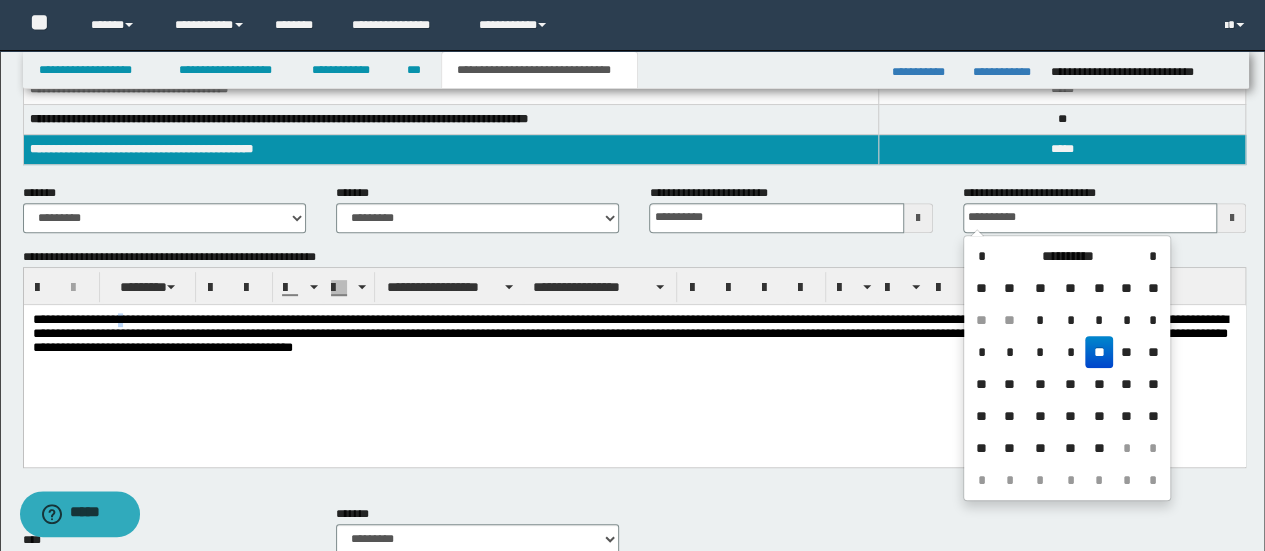 type on "**********" 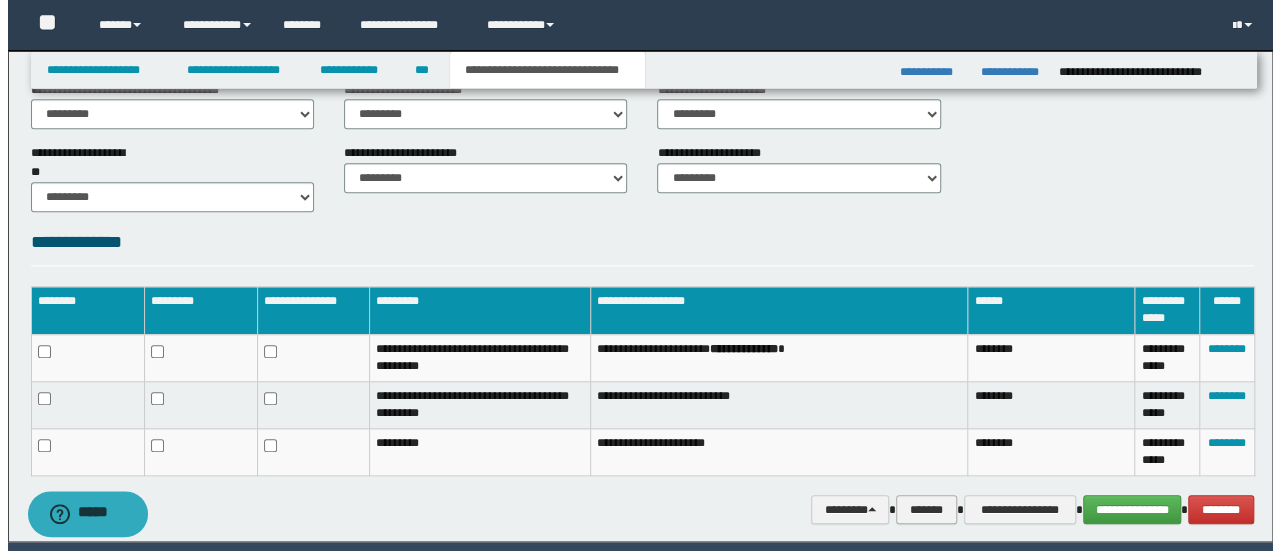 scroll, scrollTop: 924, scrollLeft: 0, axis: vertical 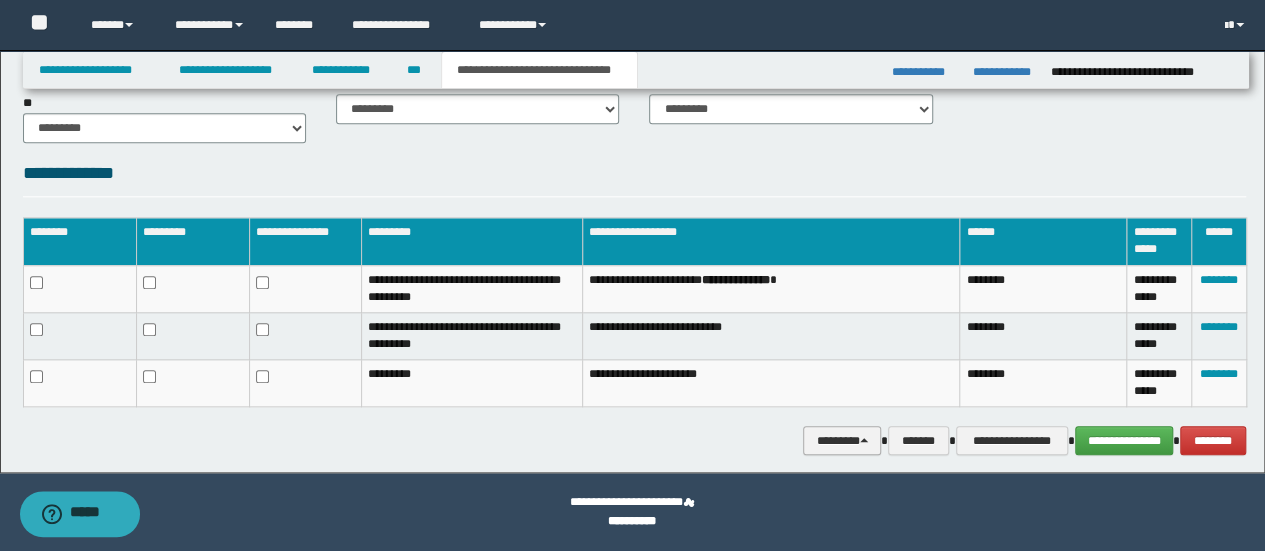 click at bounding box center [864, 440] 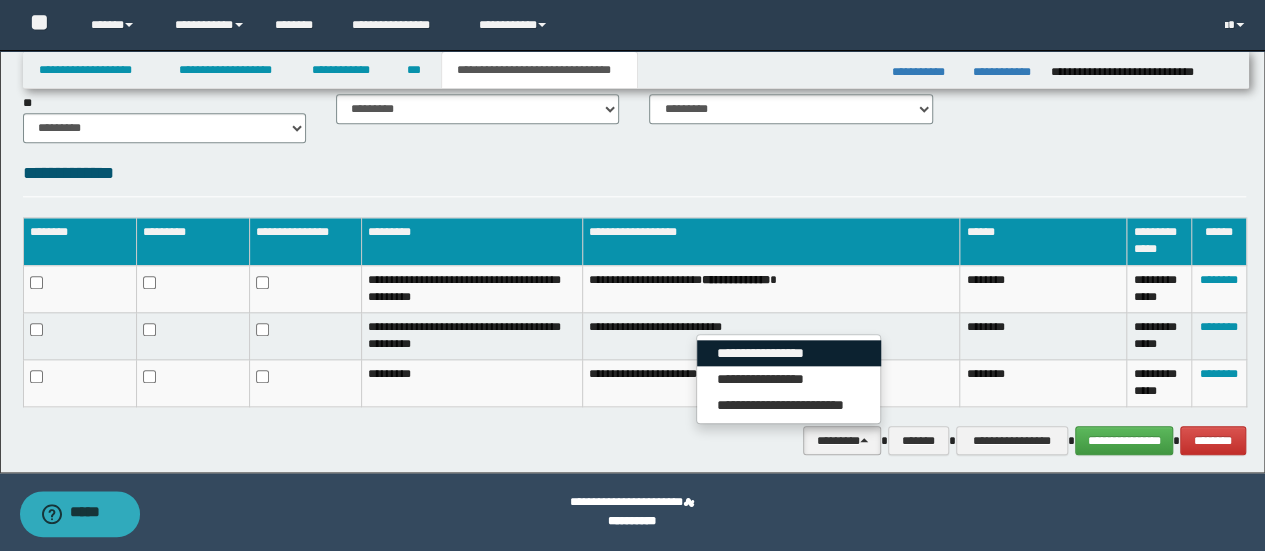 click on "**********" at bounding box center (789, 353) 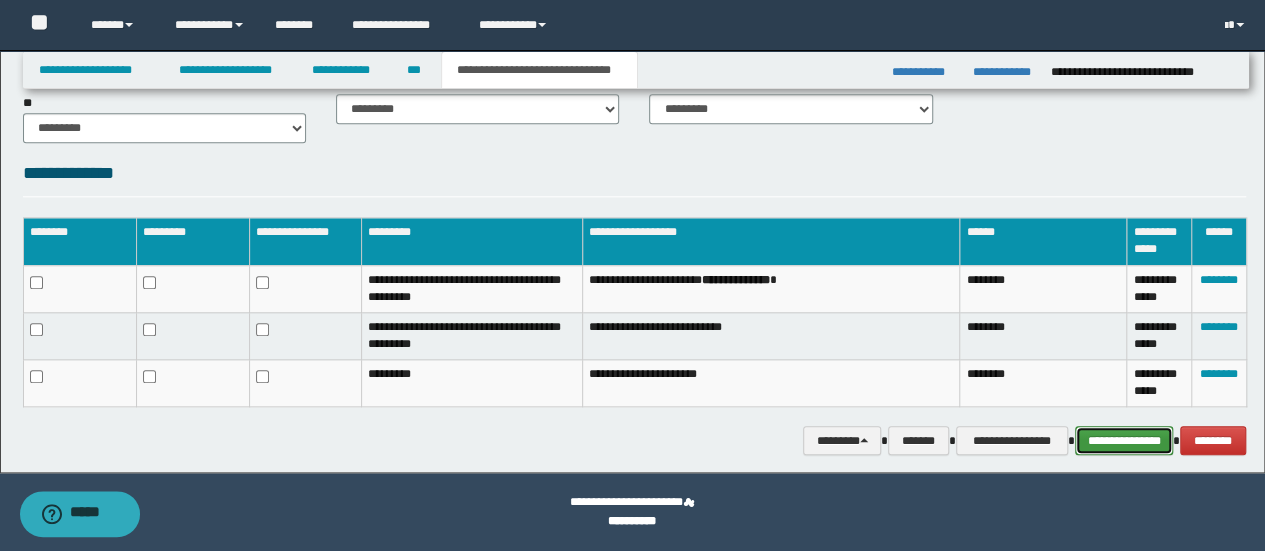 click on "**********" at bounding box center [1124, 440] 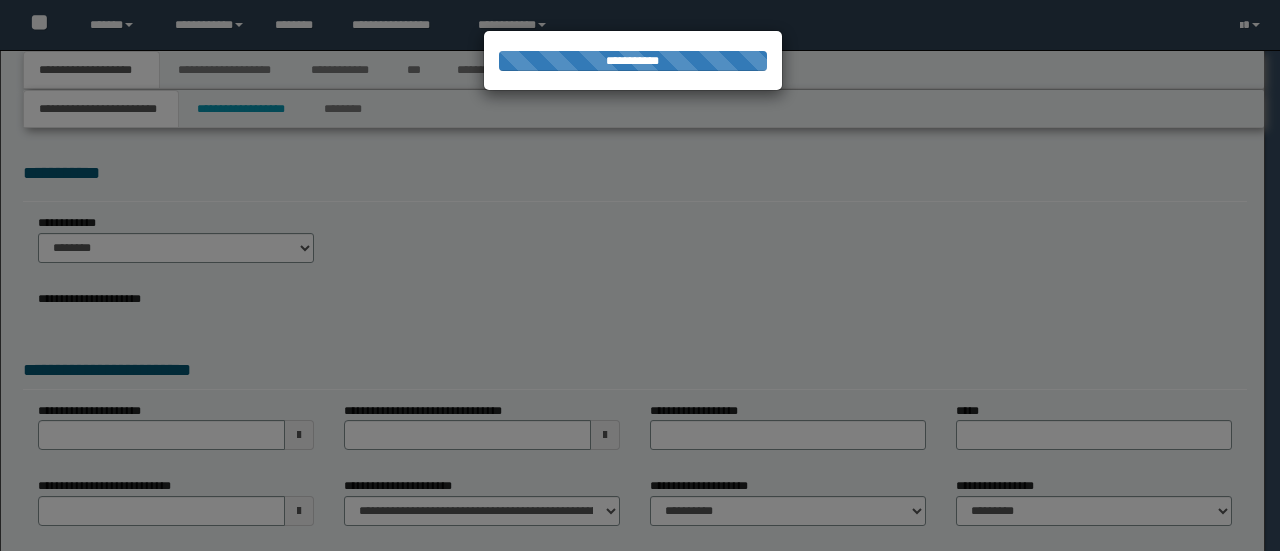 scroll, scrollTop: 0, scrollLeft: 0, axis: both 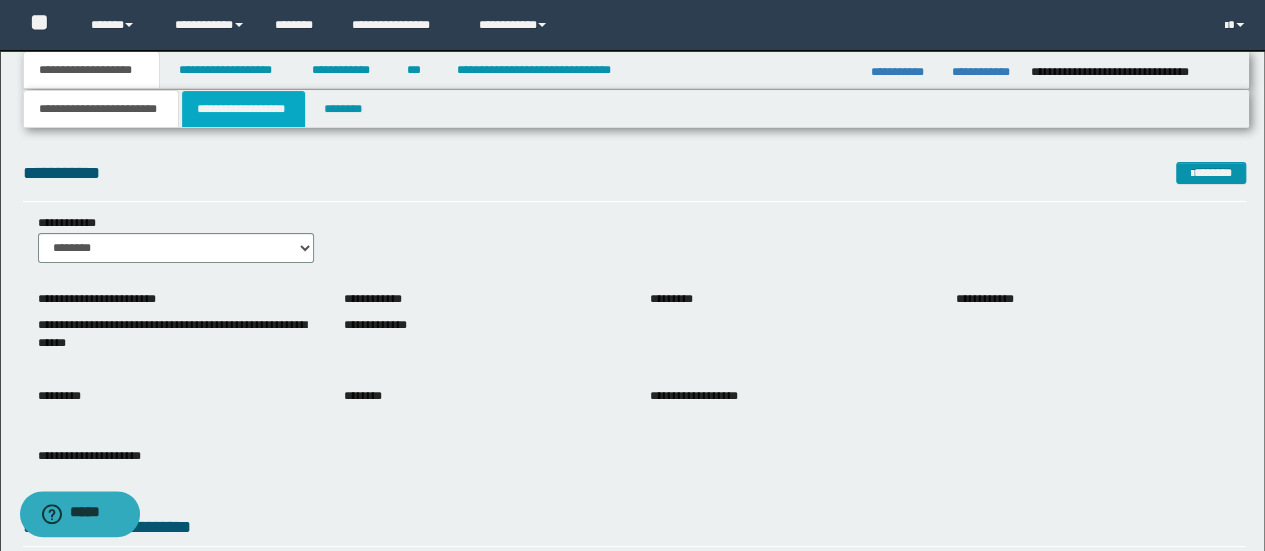 click on "**********" at bounding box center (243, 109) 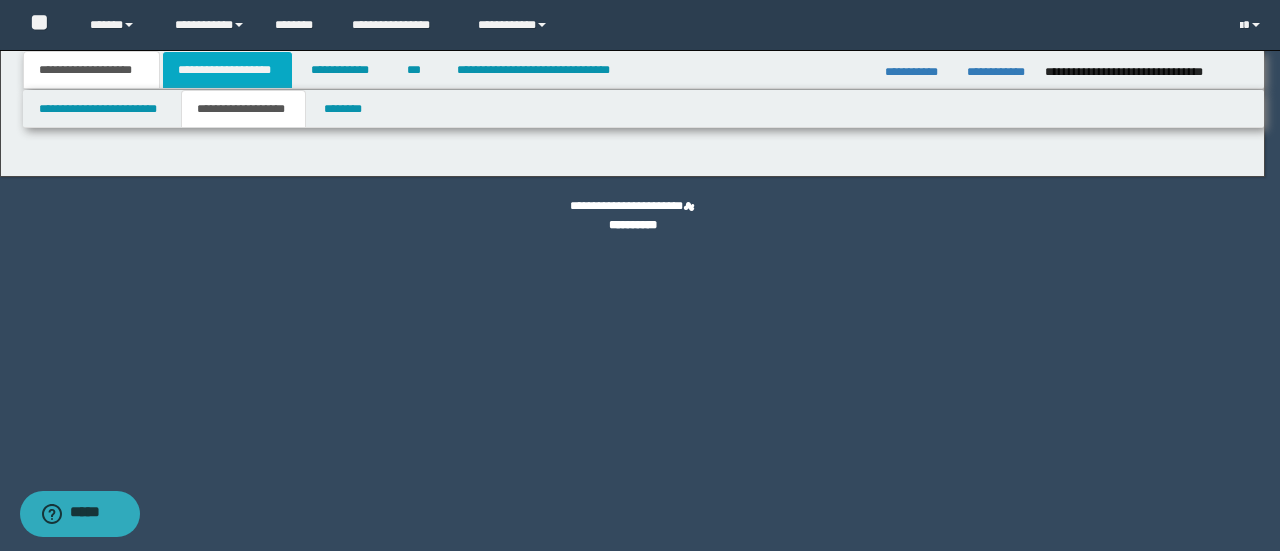 type on "**********" 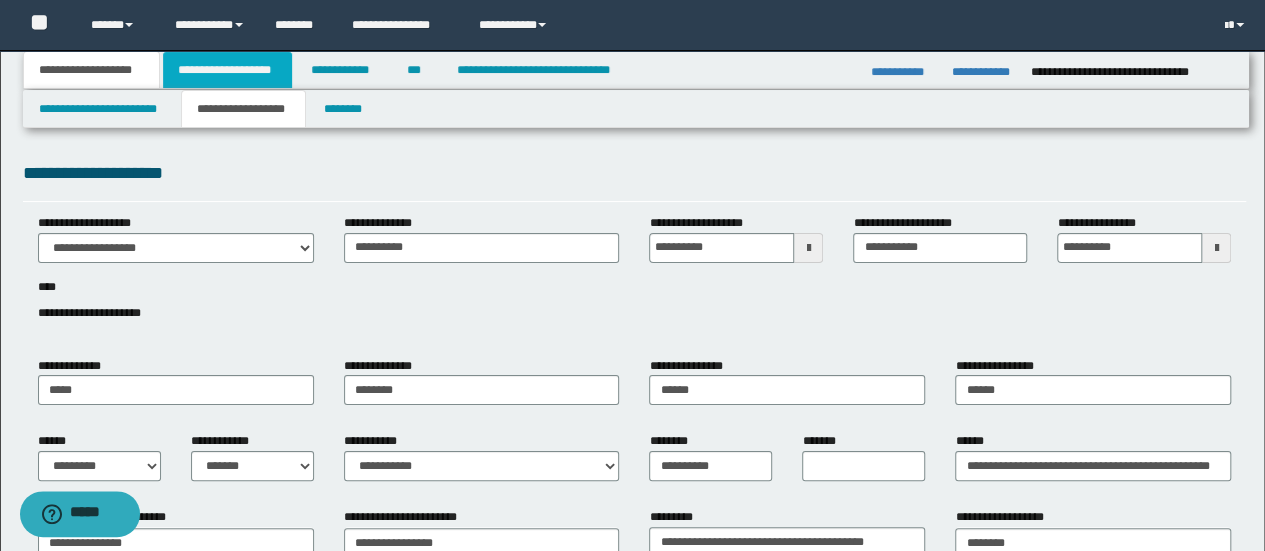 click on "**********" at bounding box center (227, 70) 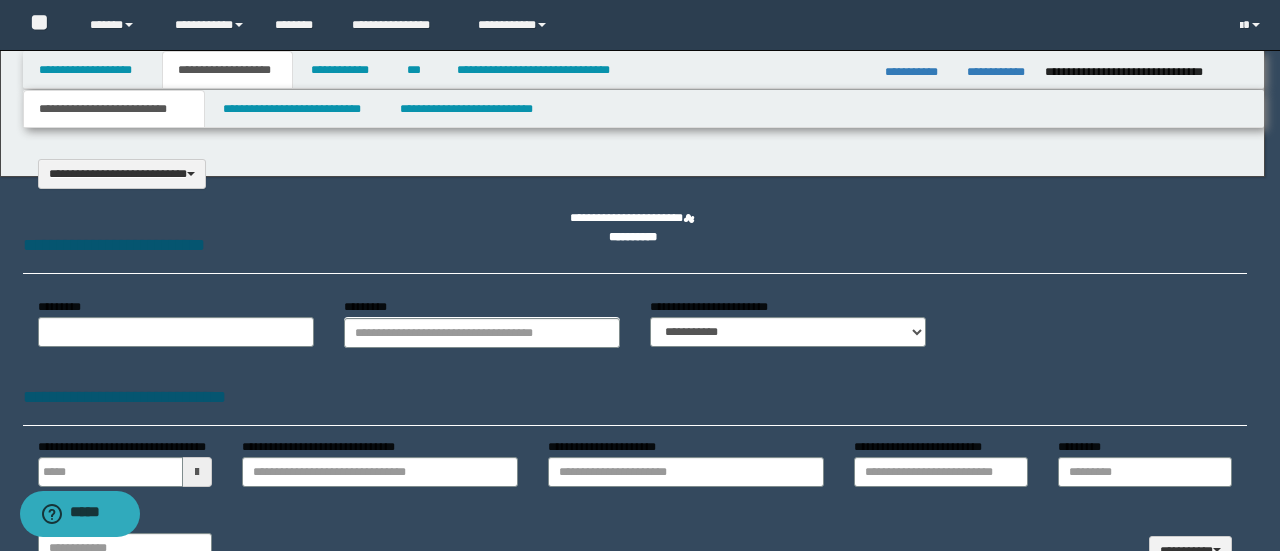 select on "*" 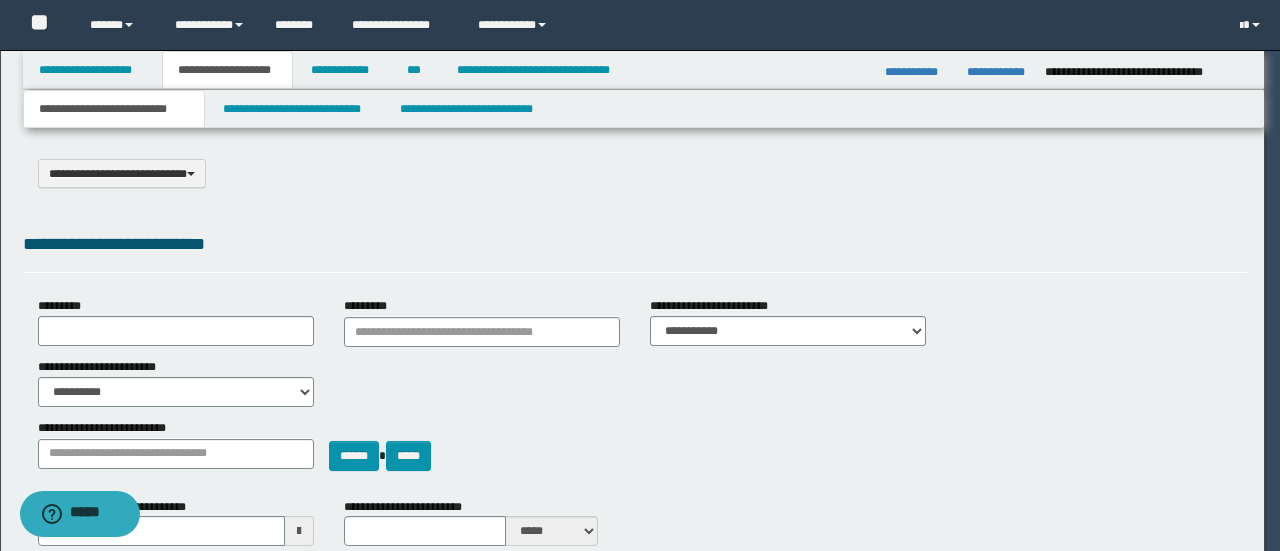 scroll, scrollTop: 0, scrollLeft: 0, axis: both 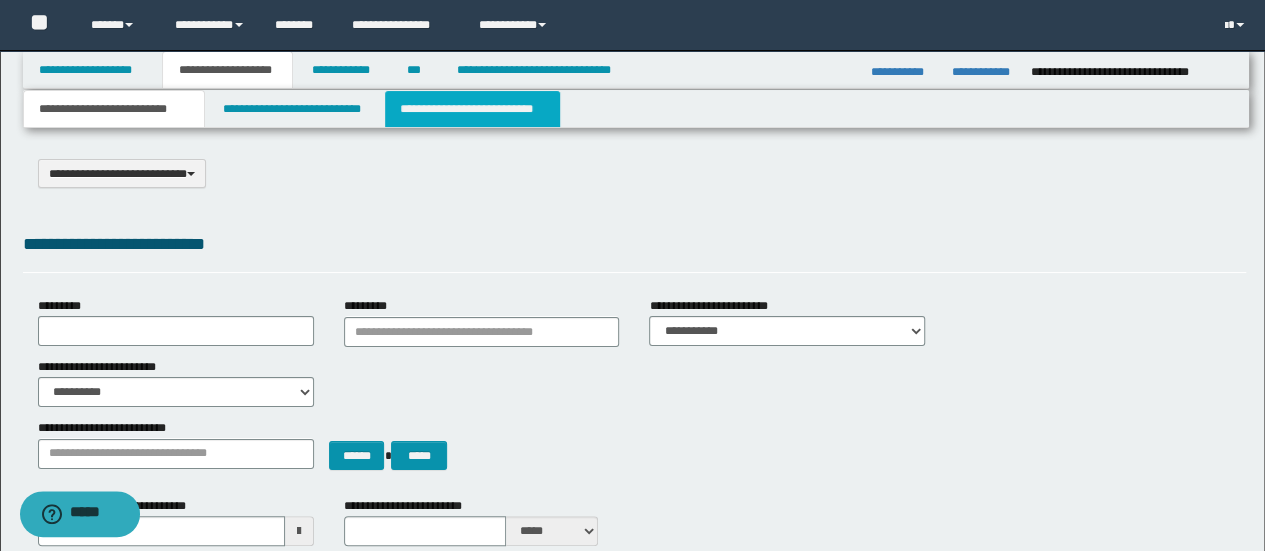 click on "**********" at bounding box center (472, 109) 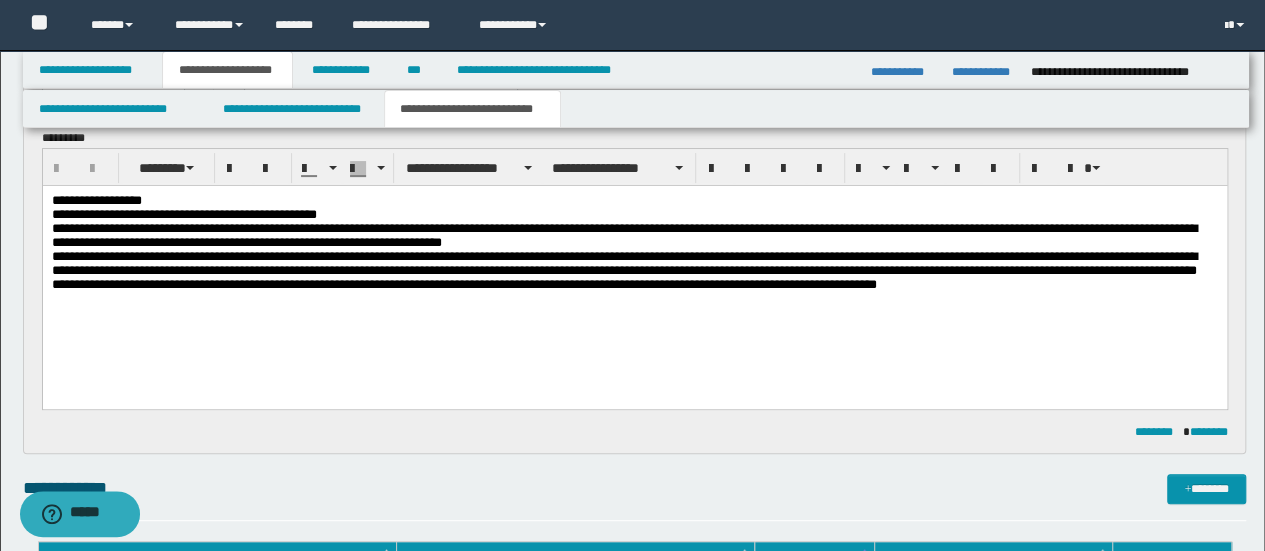 scroll, scrollTop: 200, scrollLeft: 0, axis: vertical 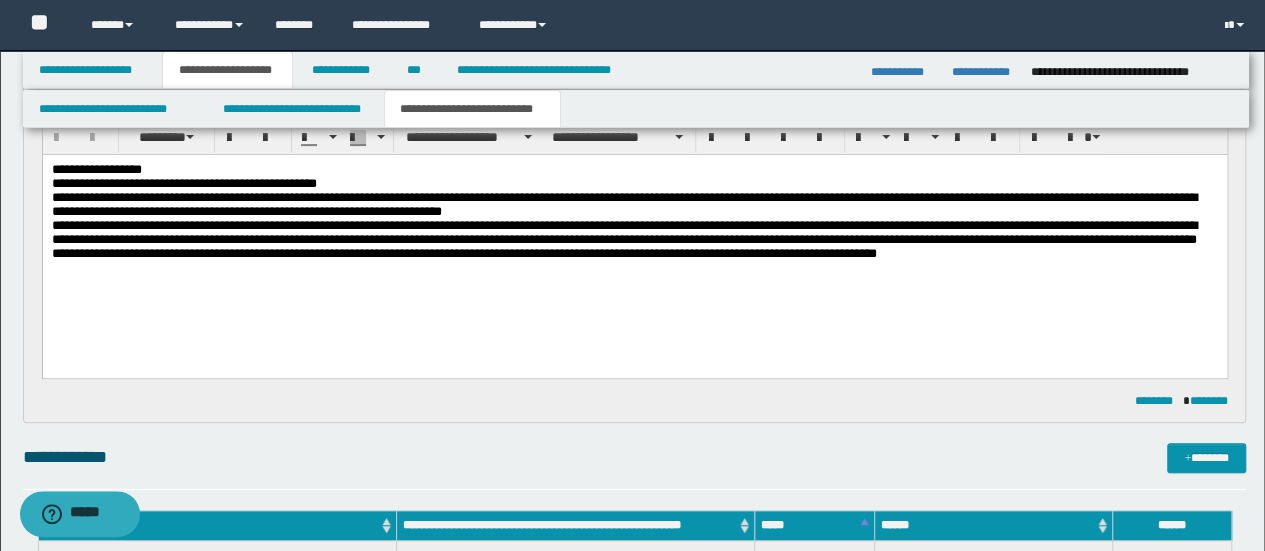click on "**********" at bounding box center (634, 215) 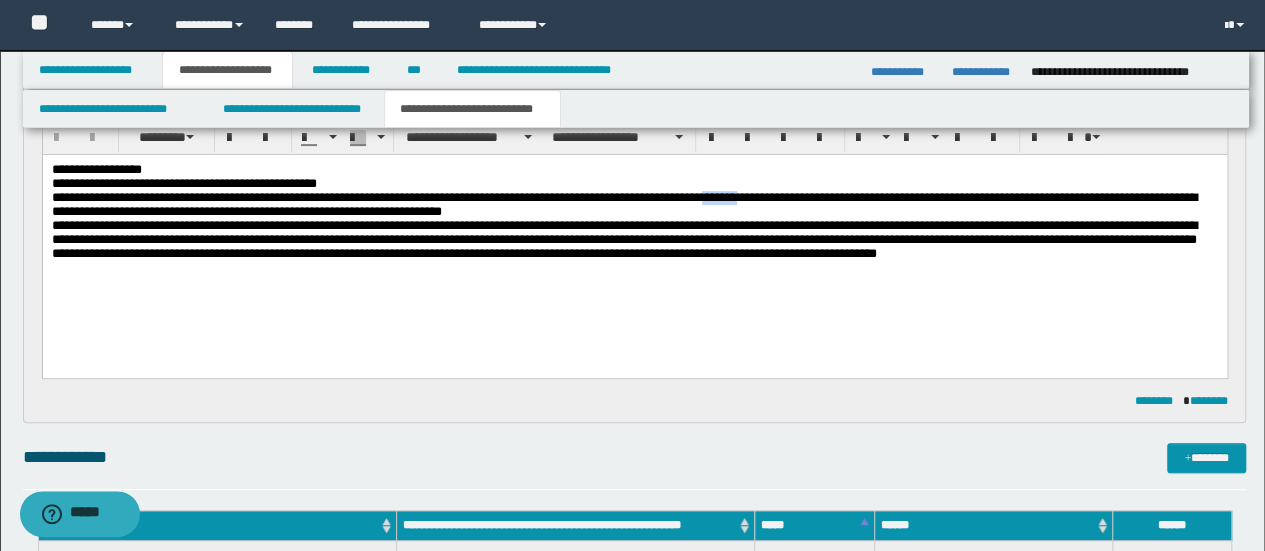 click on "**********" at bounding box center [634, 215] 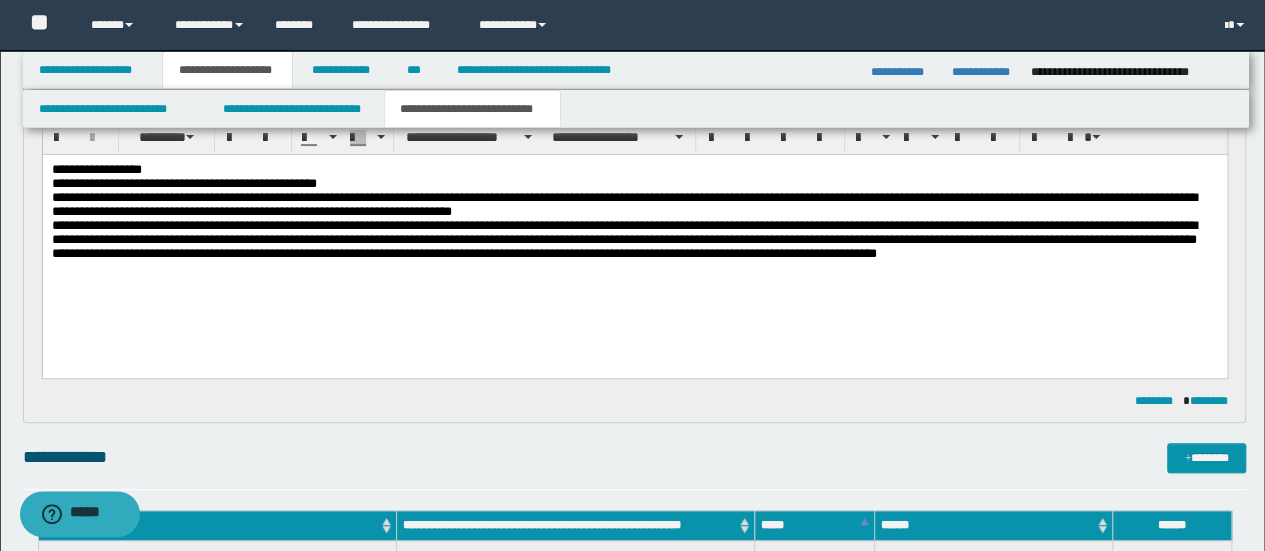 drag, startPoint x: 401, startPoint y: 248, endPoint x: 779, endPoint y: 313, distance: 383.5479 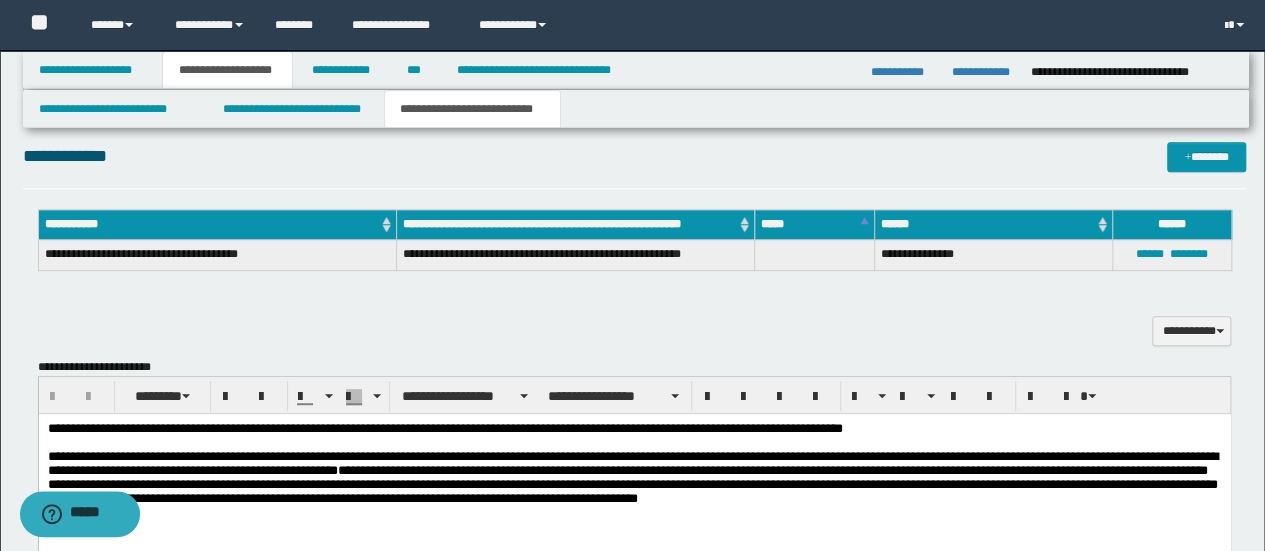 scroll, scrollTop: 600, scrollLeft: 0, axis: vertical 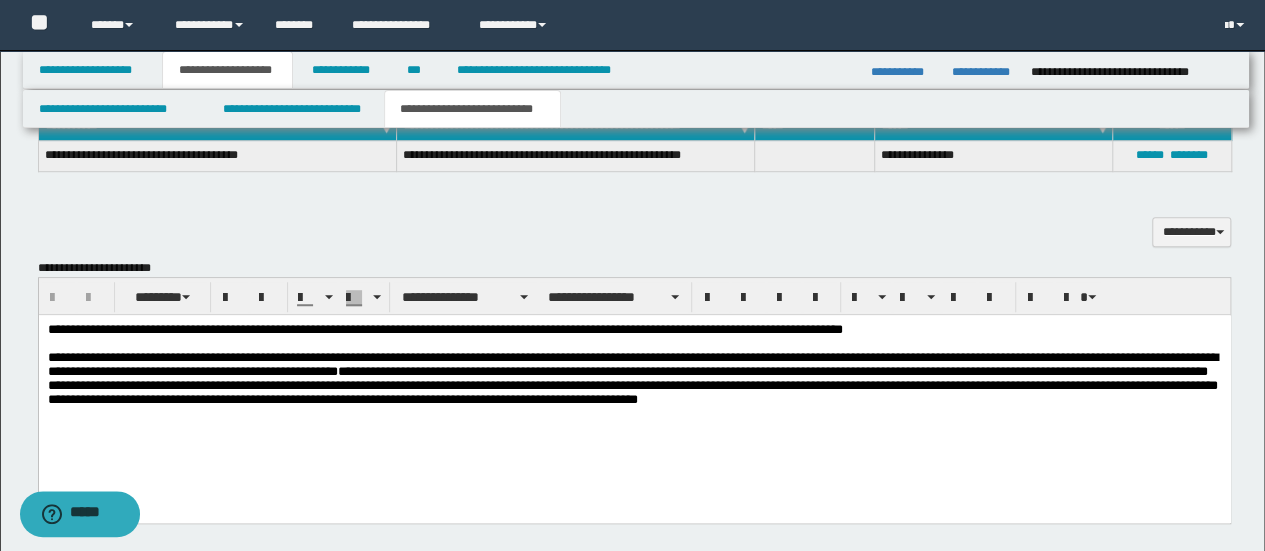 click on "**********" at bounding box center [634, 394] 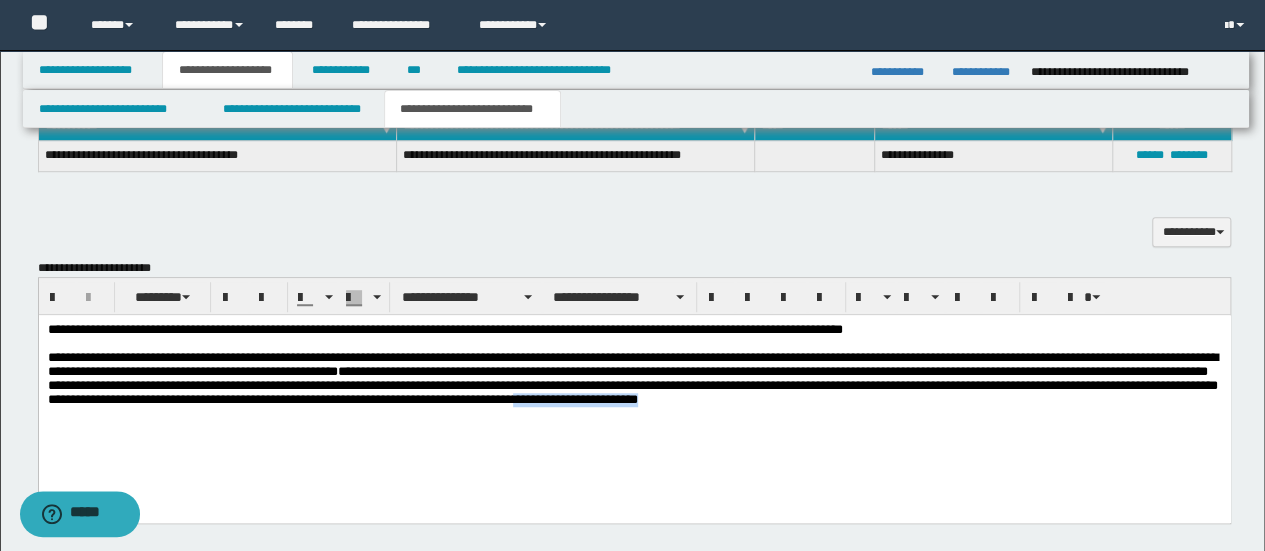 type 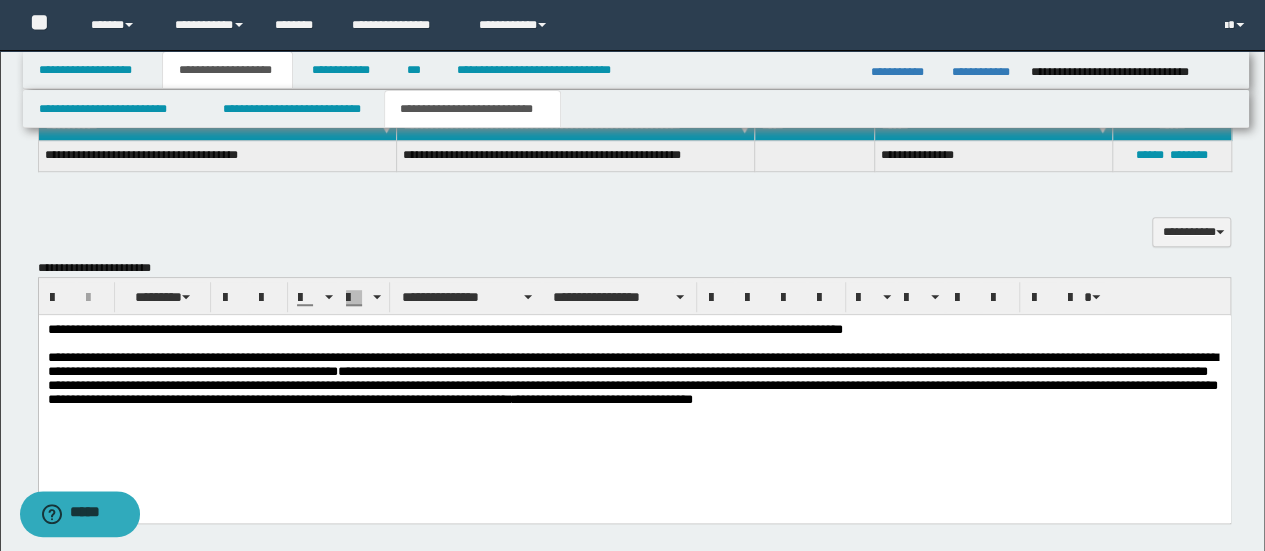 drag, startPoint x: 1094, startPoint y: 429, endPoint x: 965, endPoint y: 423, distance: 129.13947 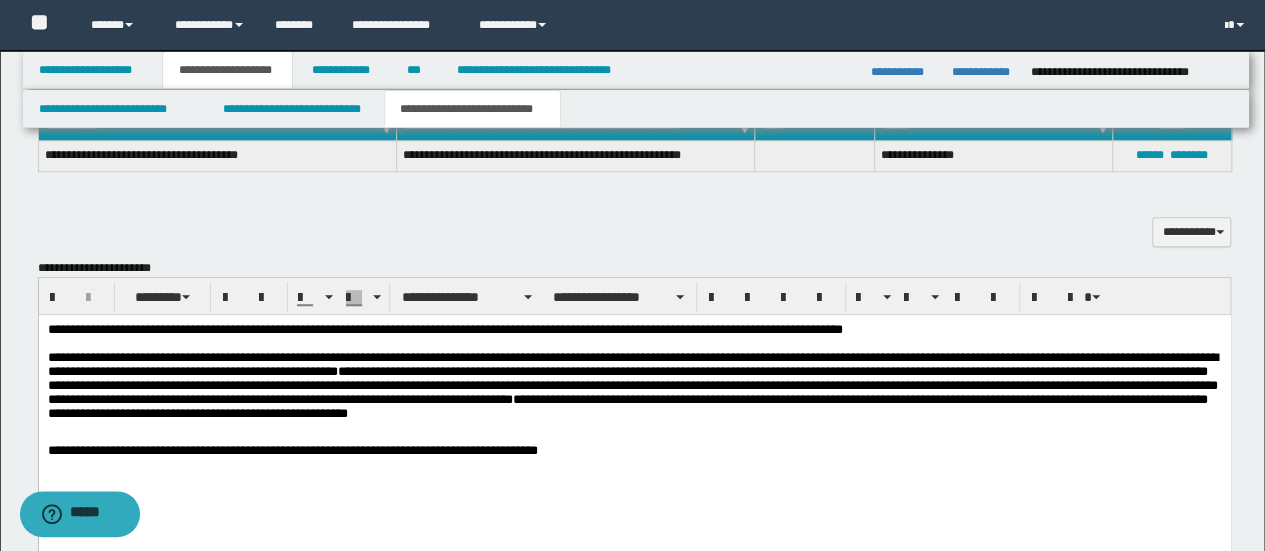 click on "**********" at bounding box center [634, 451] 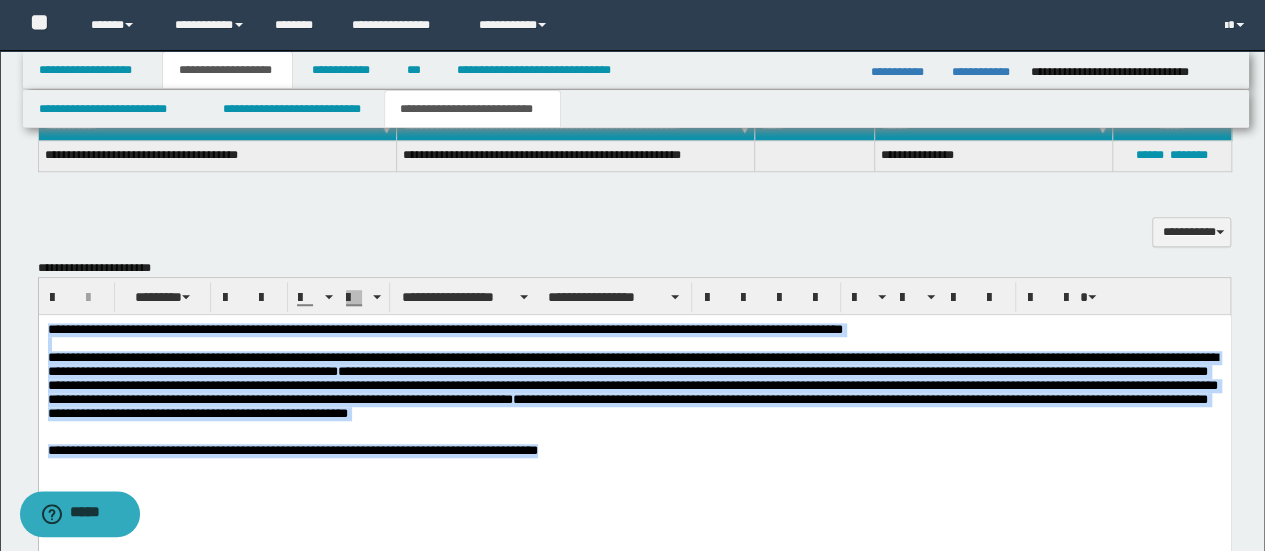 copy on "**********" 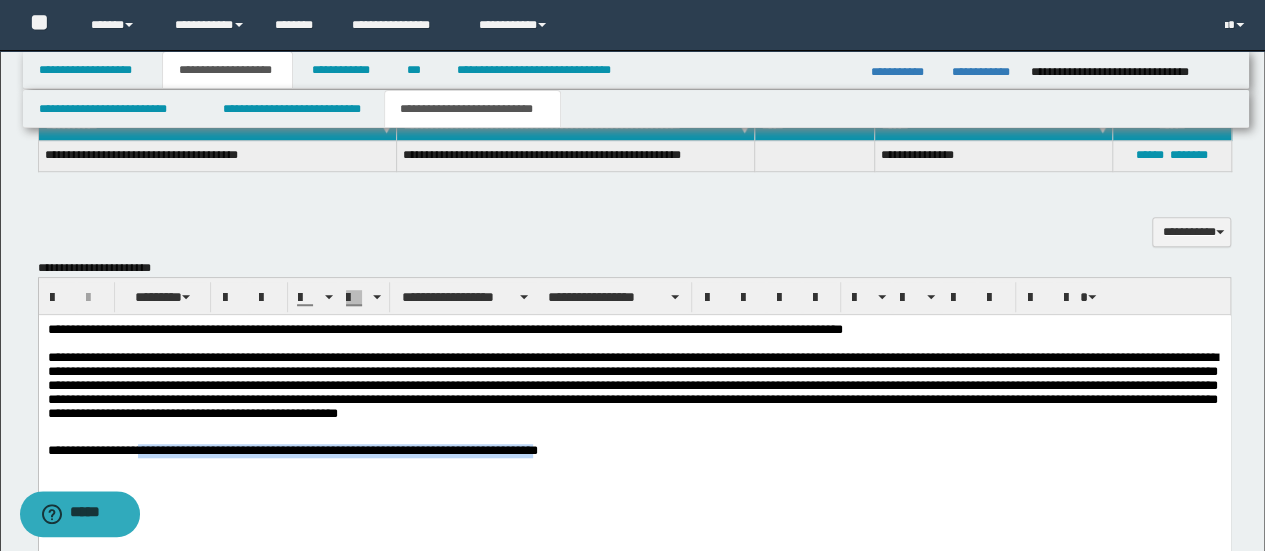 copy on "**********" 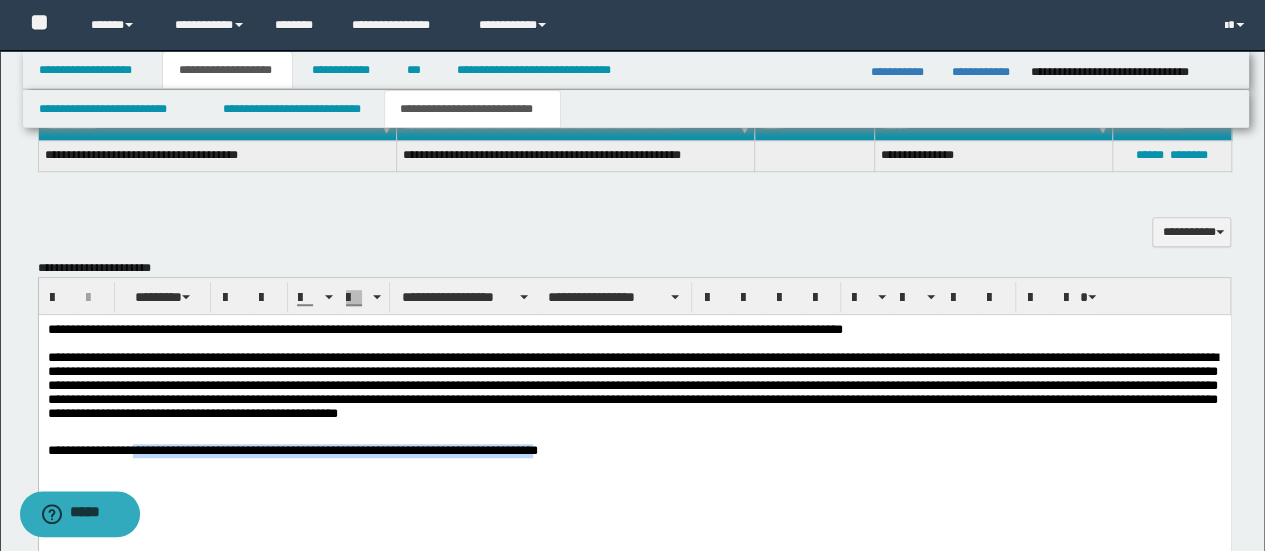 copy on "**********" 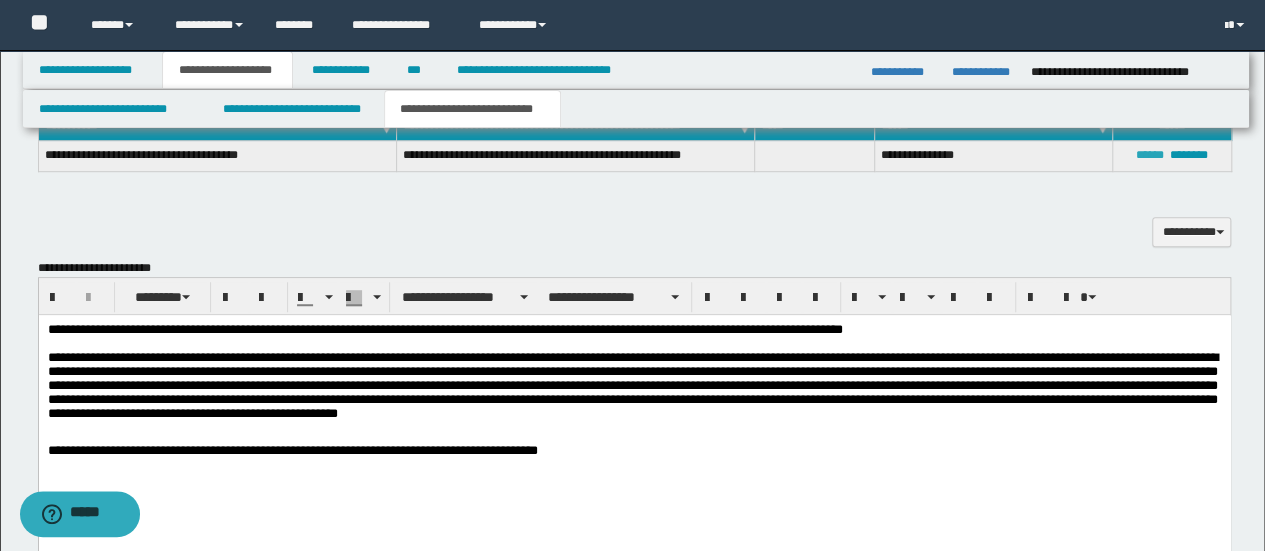 click on "******" at bounding box center (1150, 155) 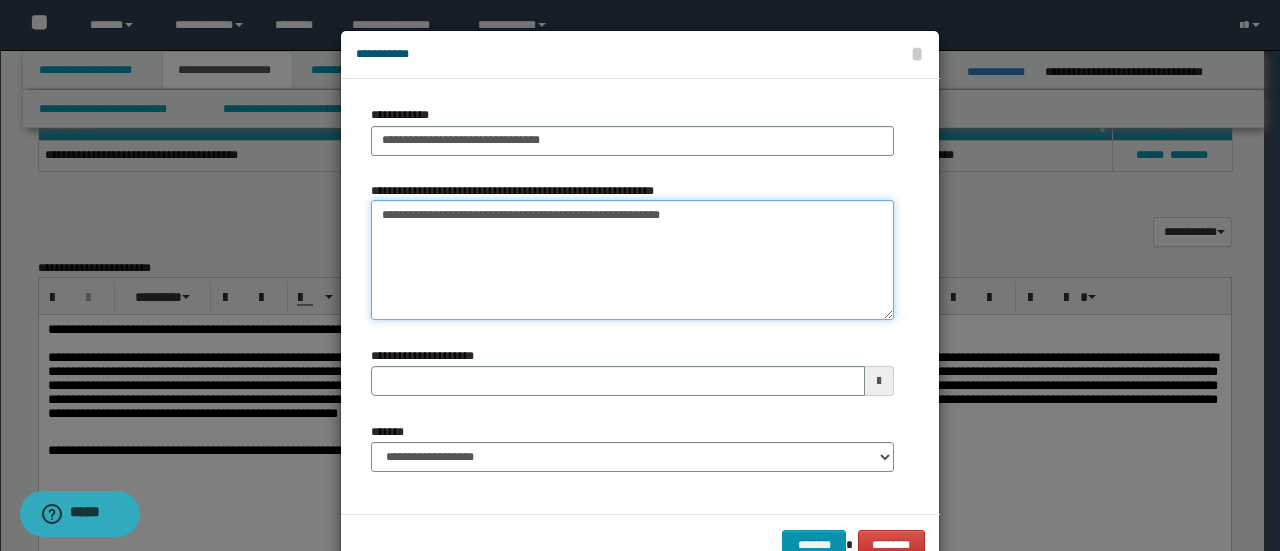 click on "**********" at bounding box center [632, 260] 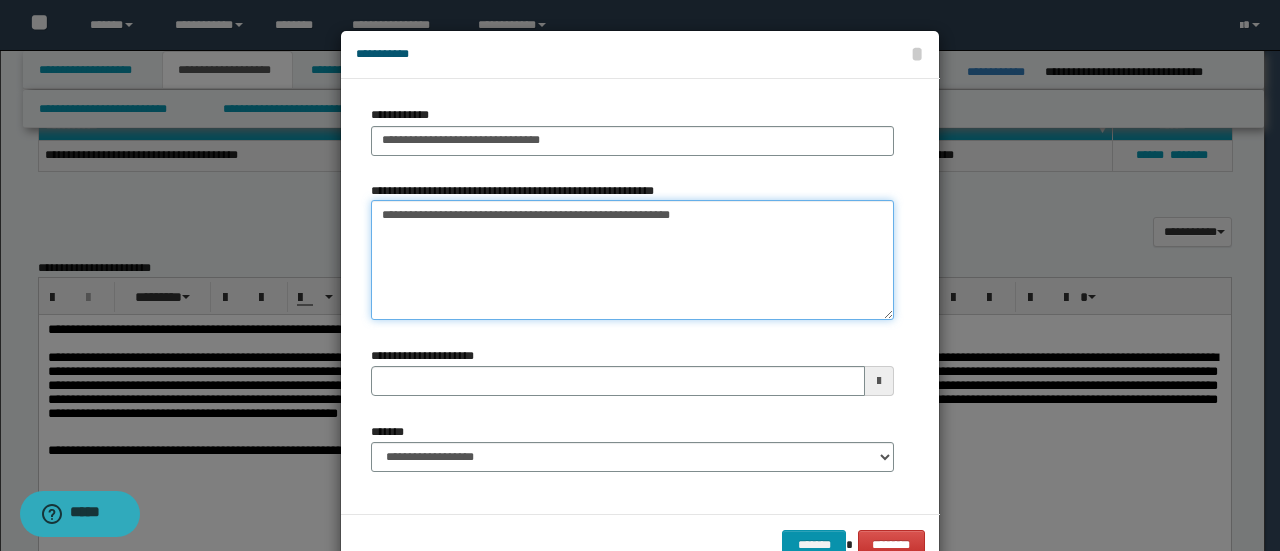 paste on "**********" 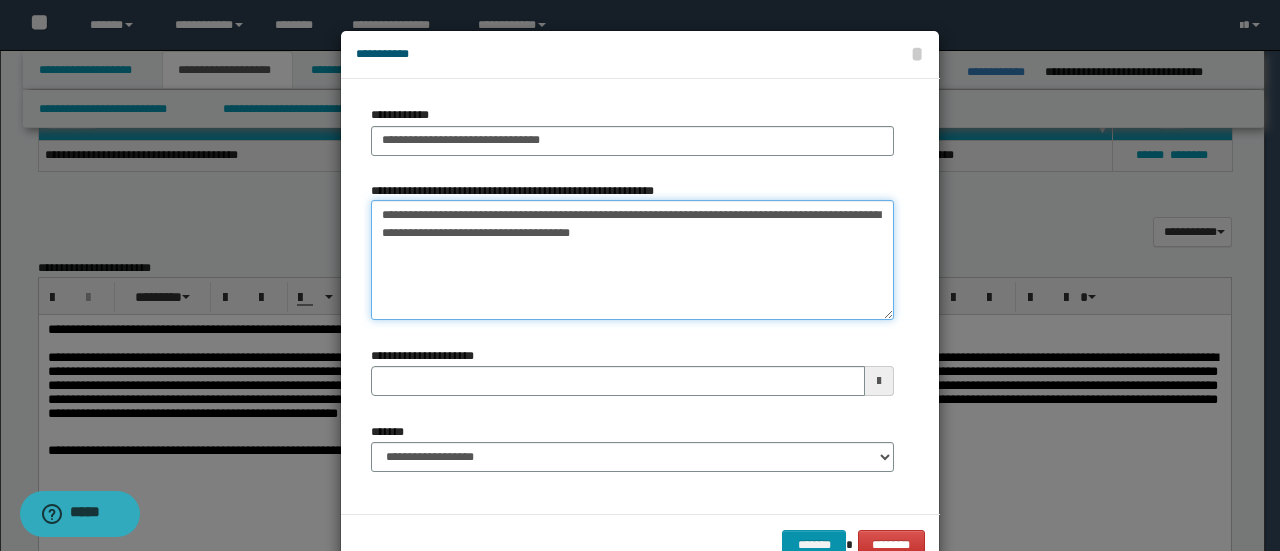 type 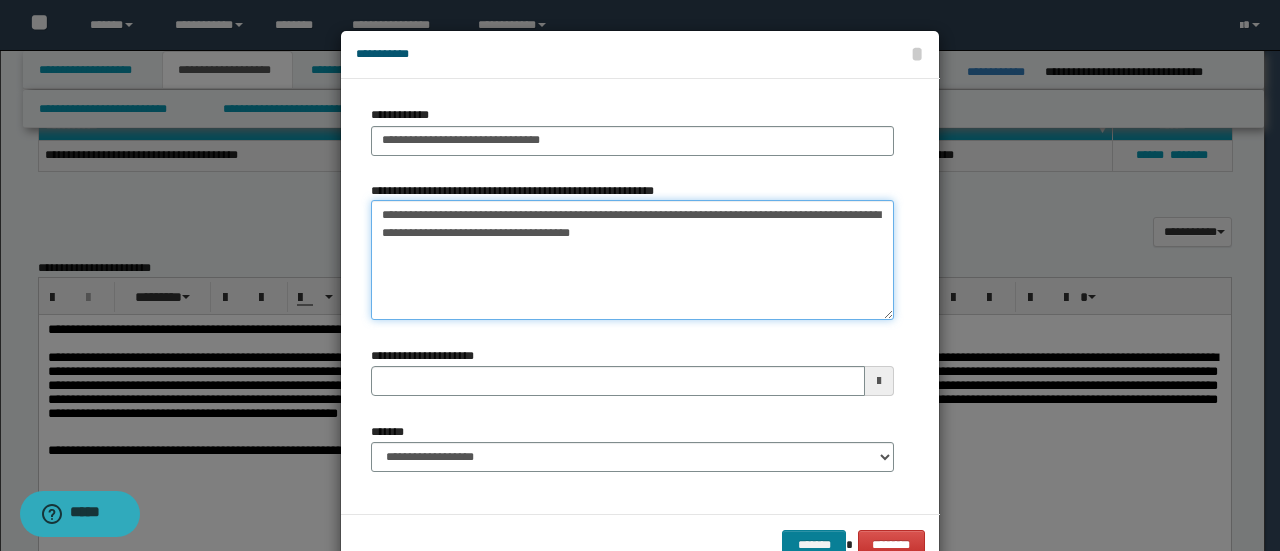 type on "**********" 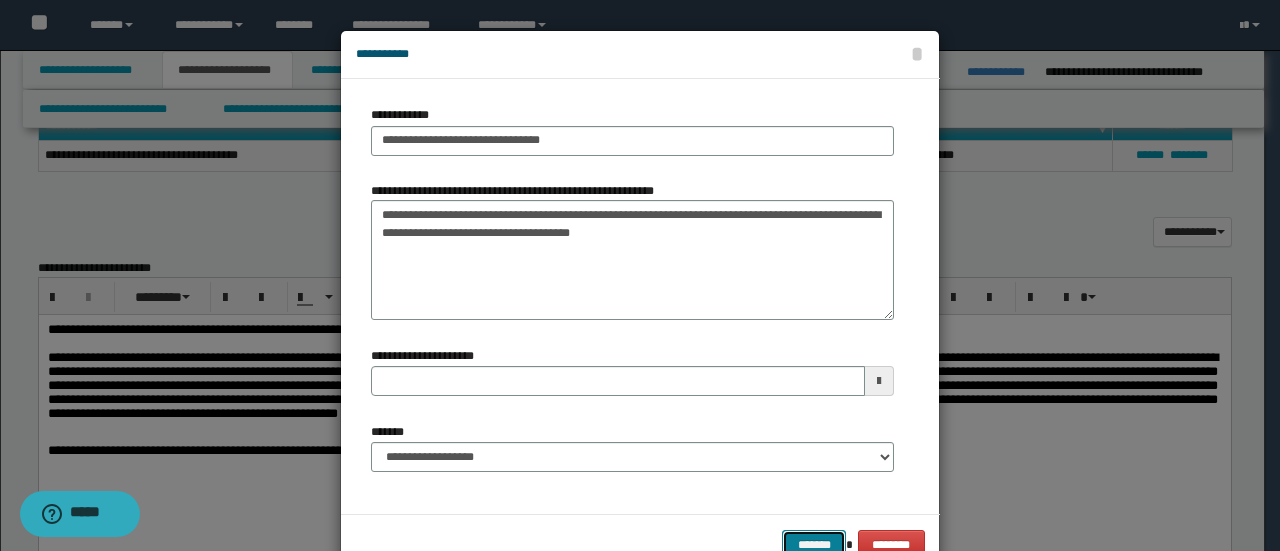 click on "*******" at bounding box center [814, 544] 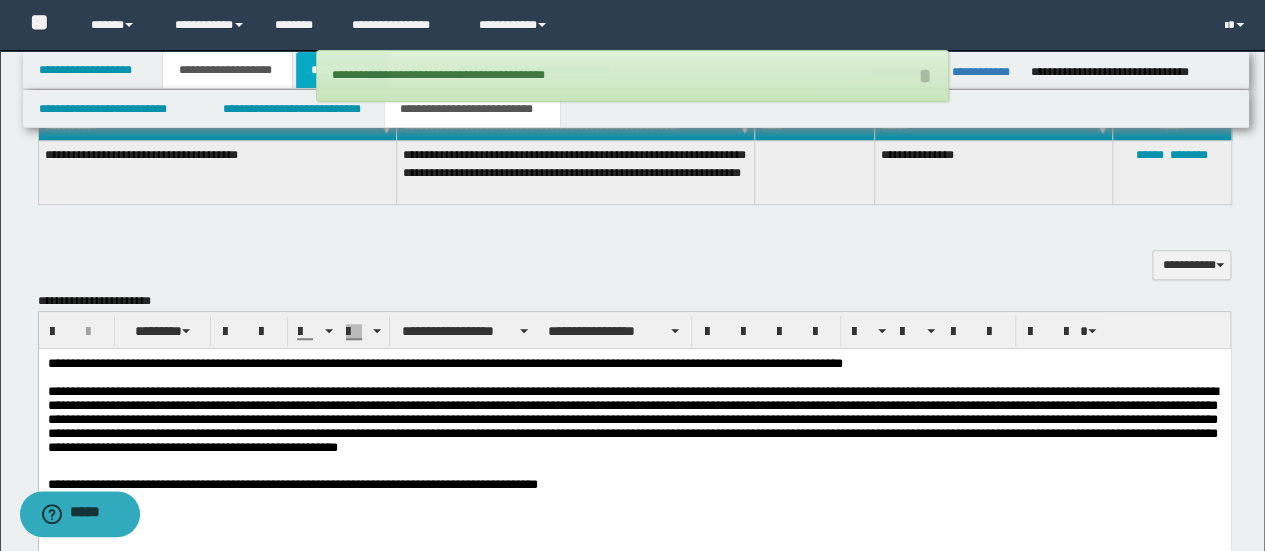 click on "**********" at bounding box center (342, 70) 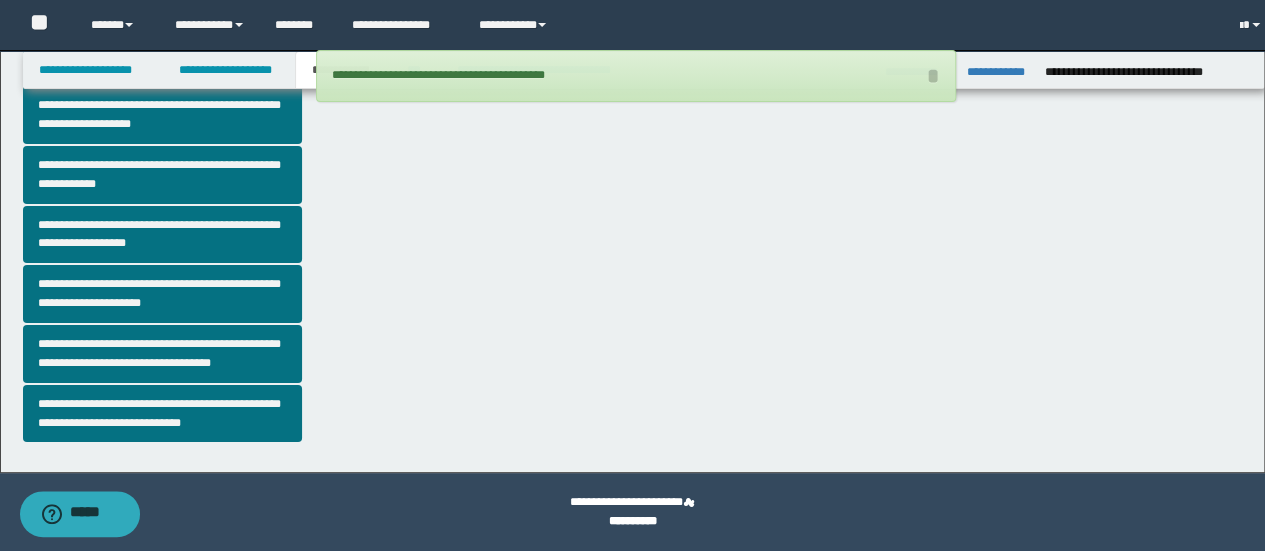 scroll, scrollTop: 569, scrollLeft: 0, axis: vertical 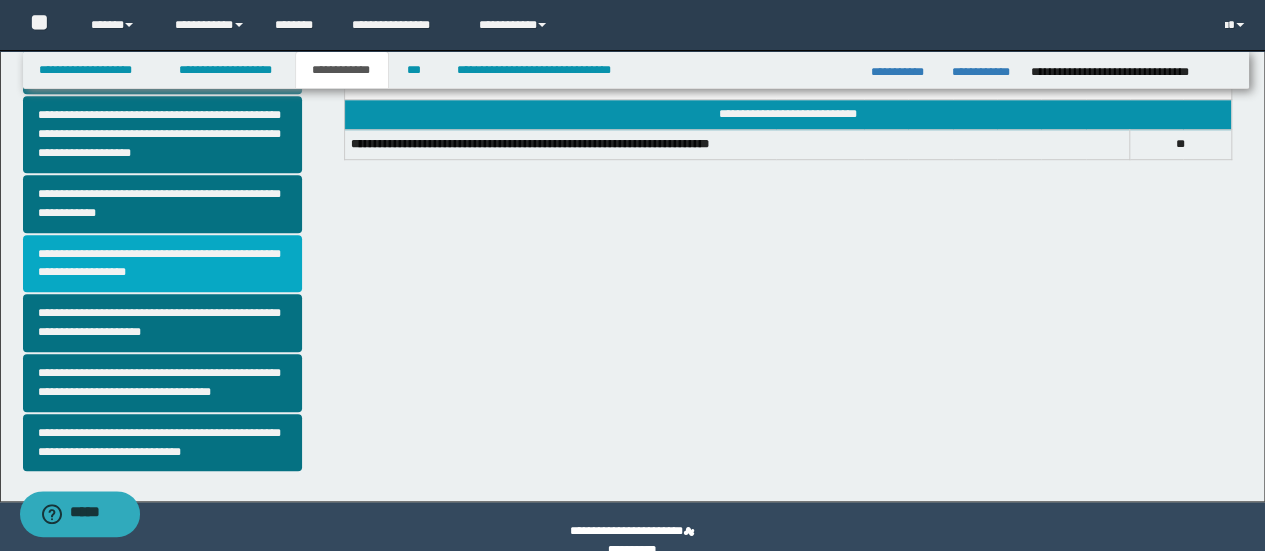 click on "**********" at bounding box center (162, 264) 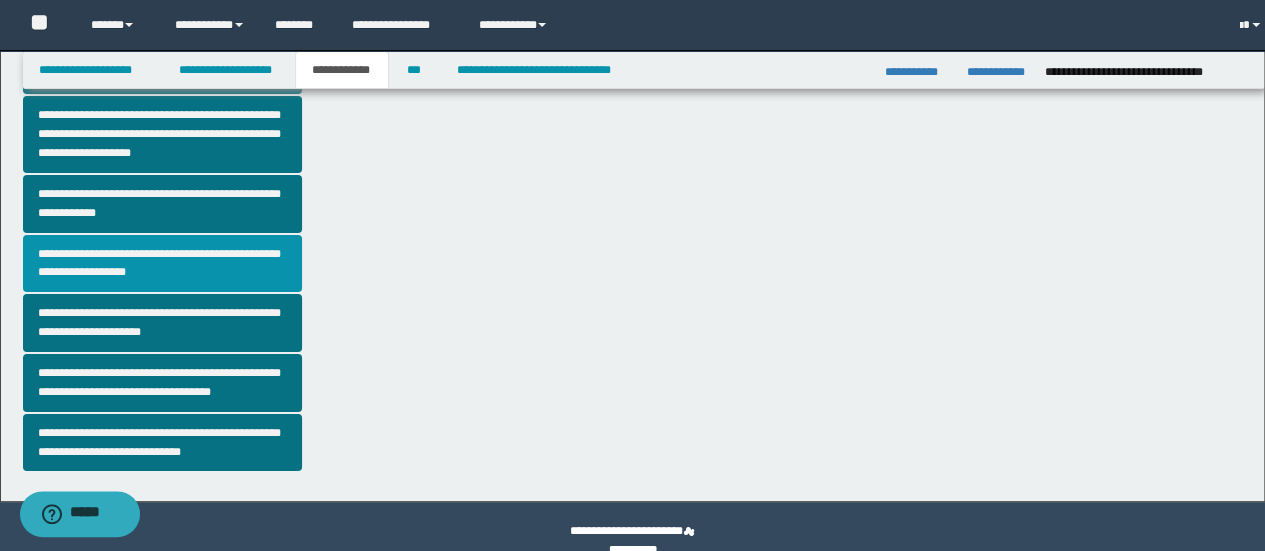 scroll, scrollTop: 0, scrollLeft: 0, axis: both 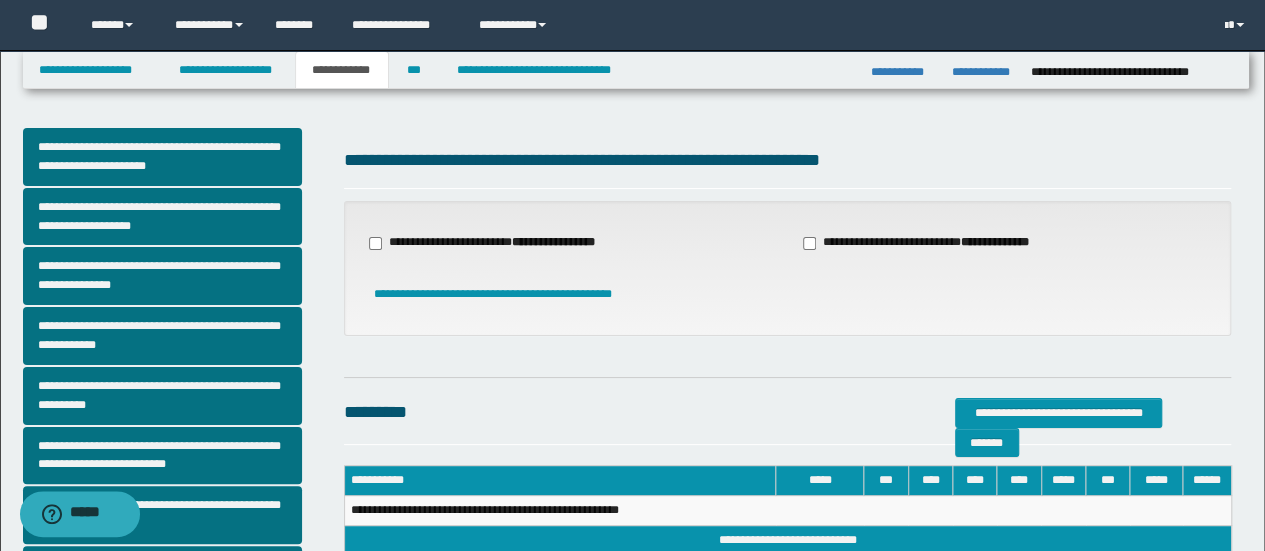 drag, startPoint x: 496, startPoint y: 242, endPoint x: 479, endPoint y: 253, distance: 20.248457 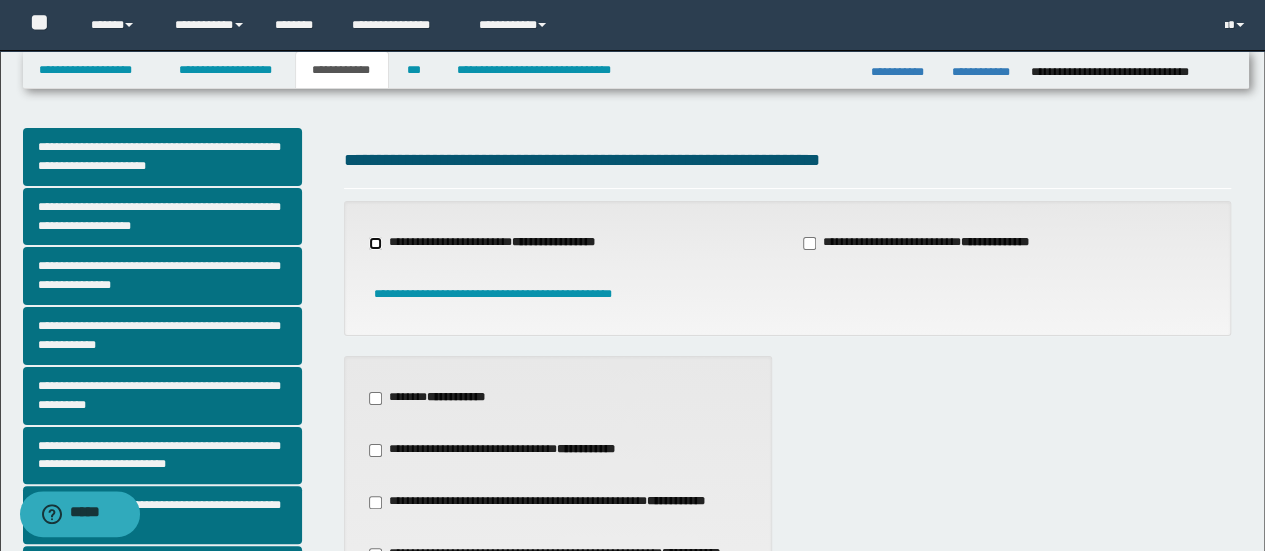 scroll, scrollTop: 200, scrollLeft: 0, axis: vertical 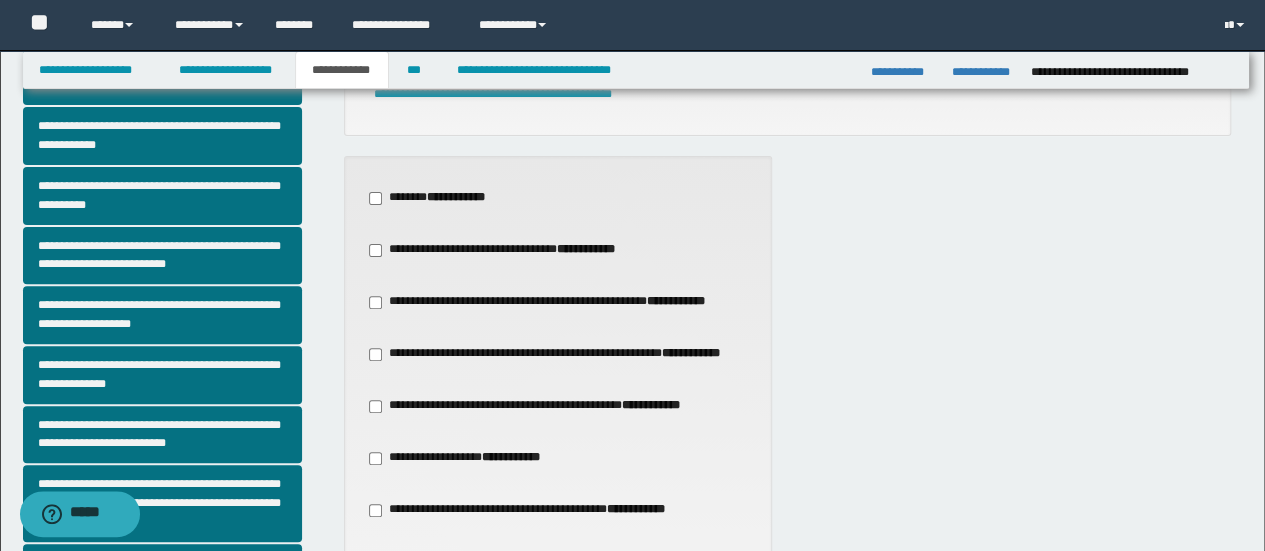 click on "**********" at bounding box center (537, 406) 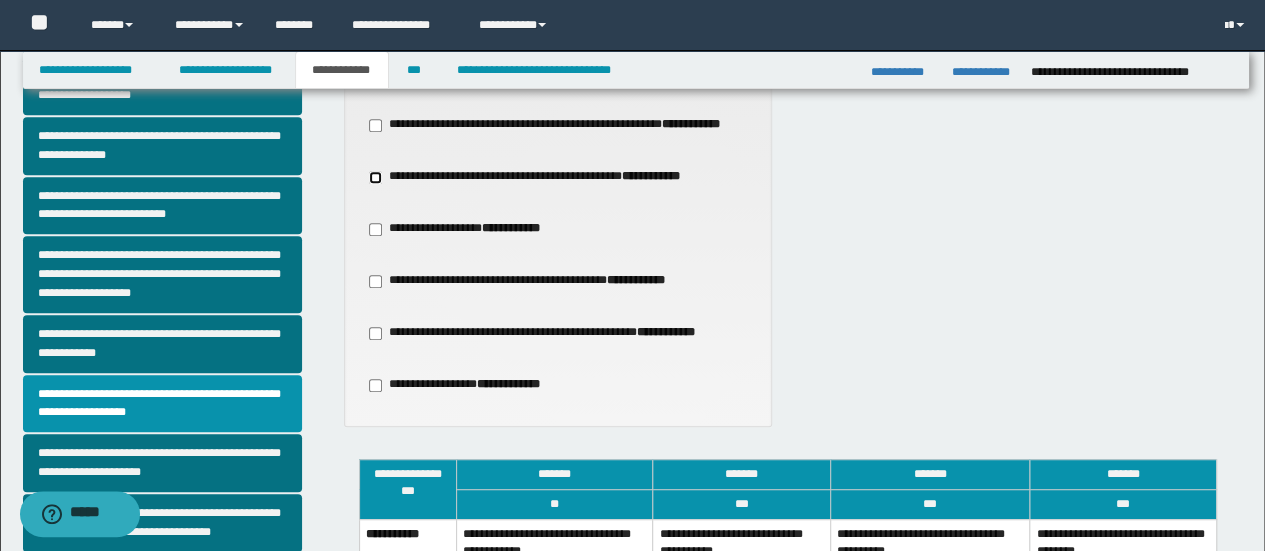 scroll, scrollTop: 500, scrollLeft: 0, axis: vertical 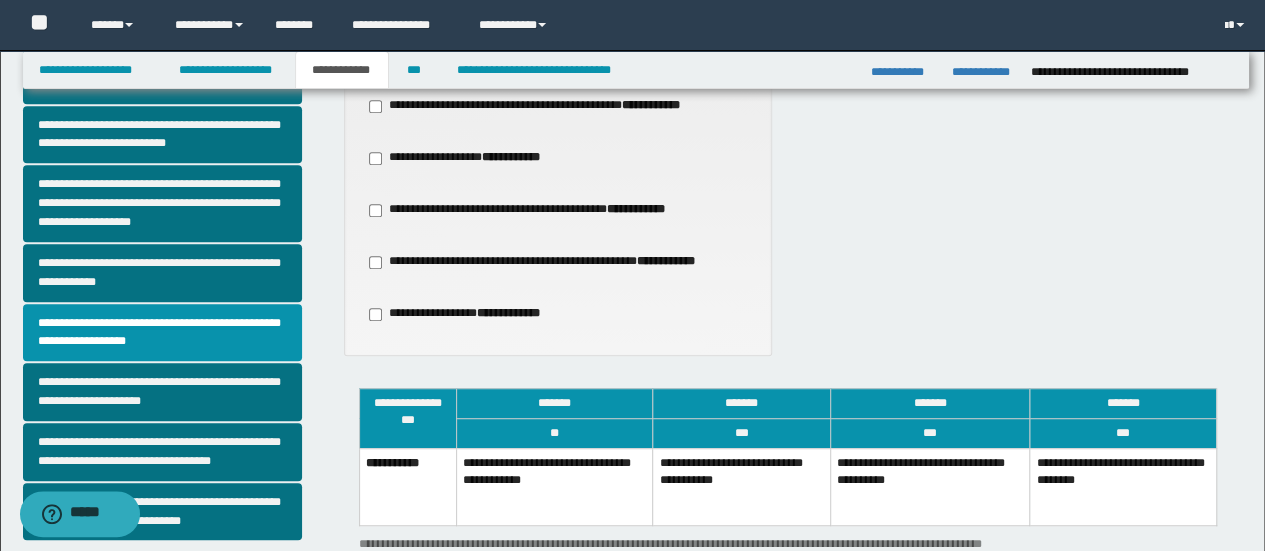 click on "**********" at bounding box center (741, 486) 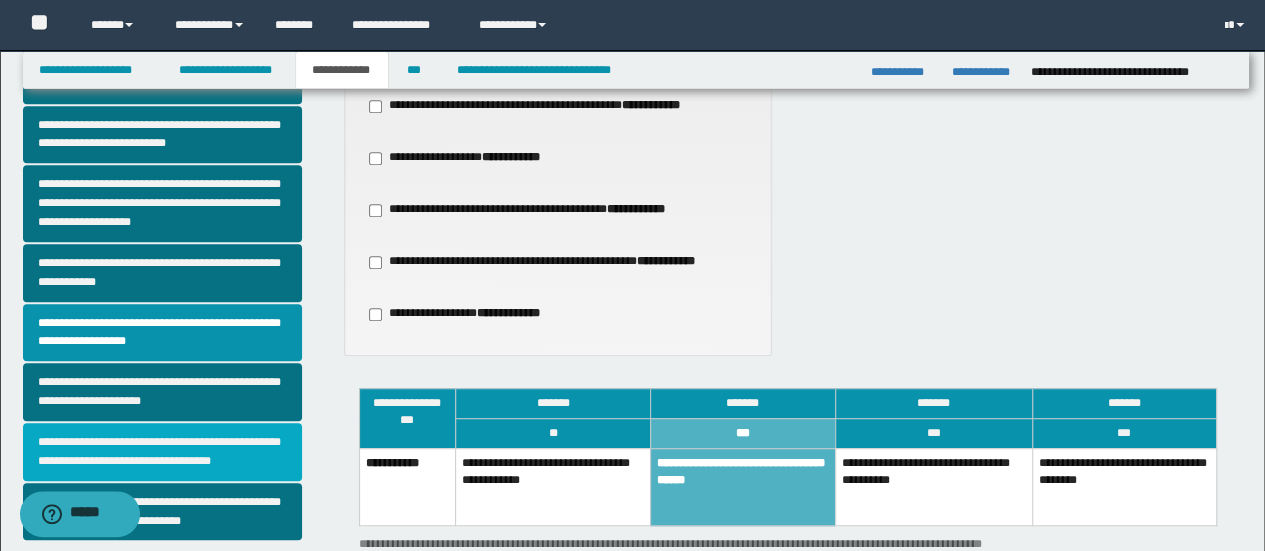 click on "**********" at bounding box center (162, 452) 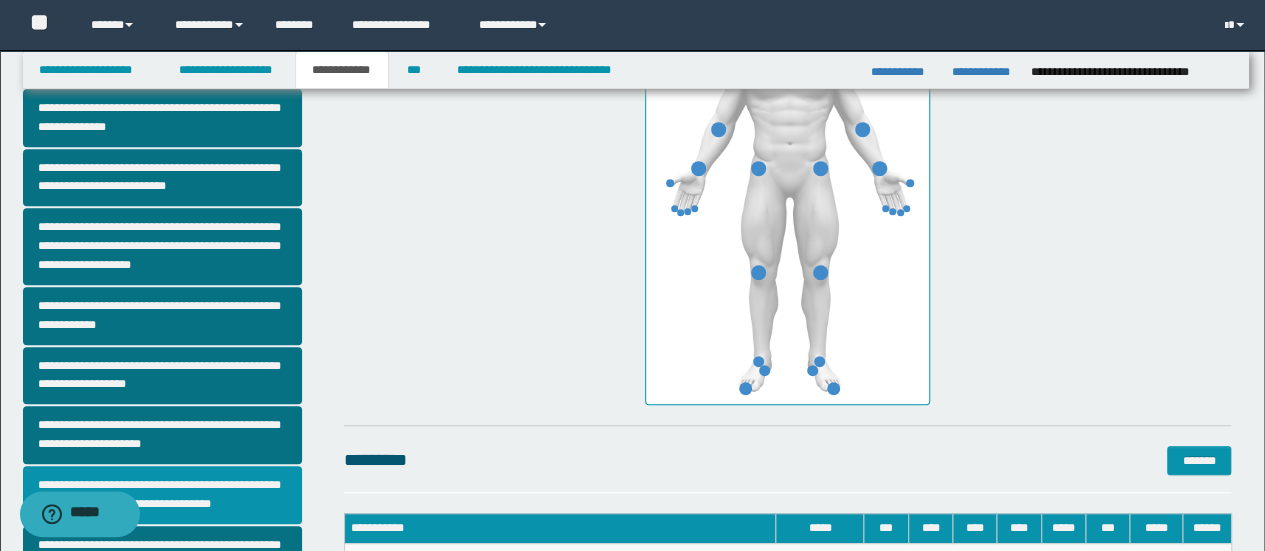 scroll, scrollTop: 500, scrollLeft: 0, axis: vertical 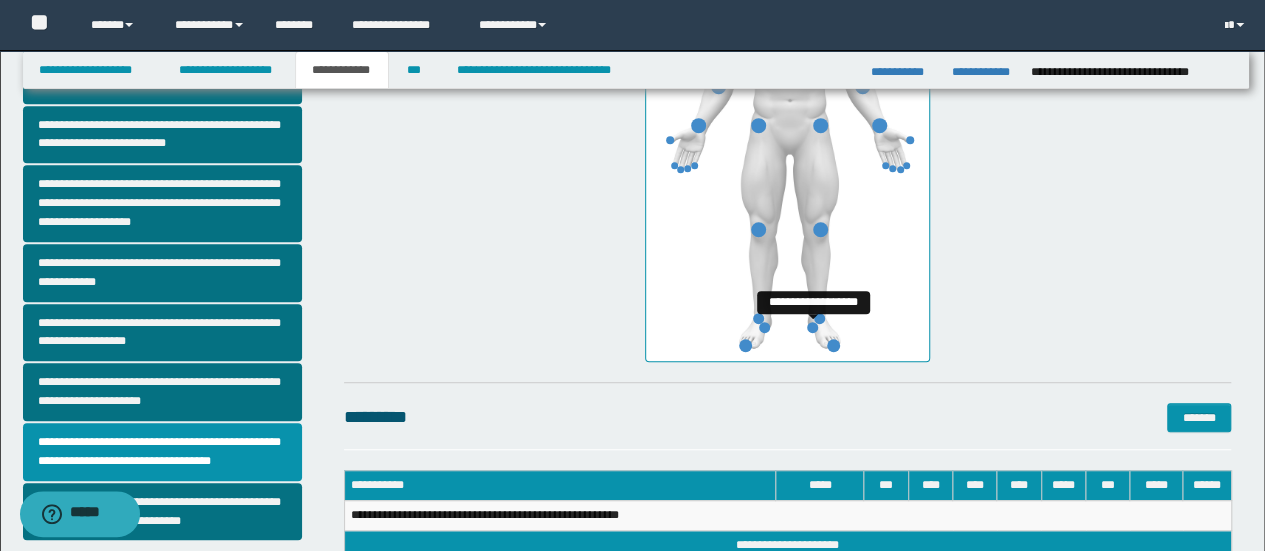 click at bounding box center (812, 327) 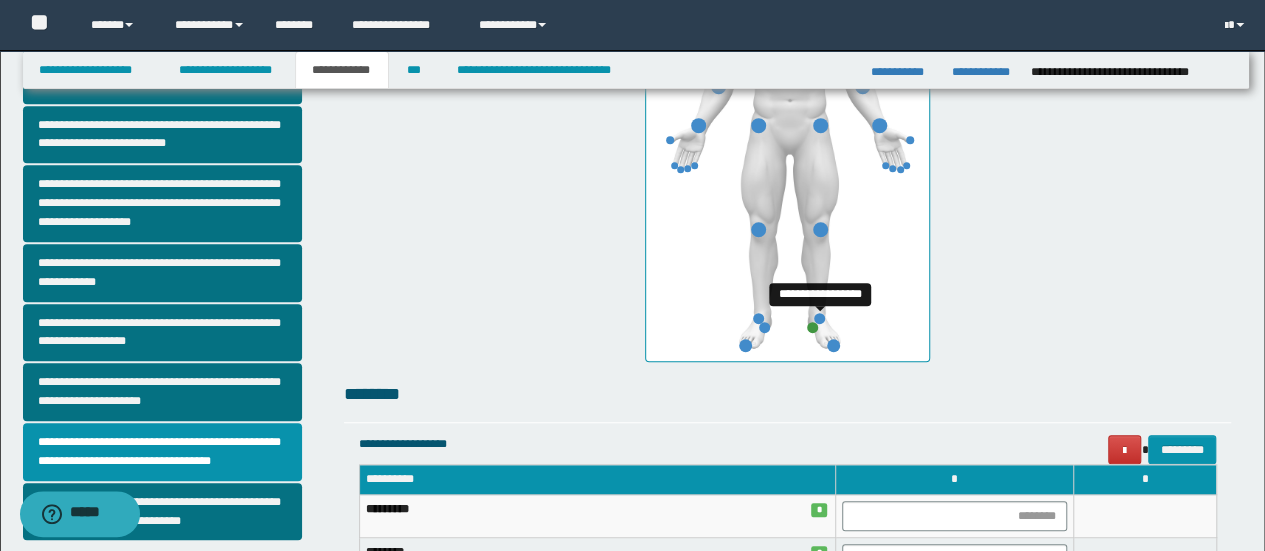 click at bounding box center [819, 318] 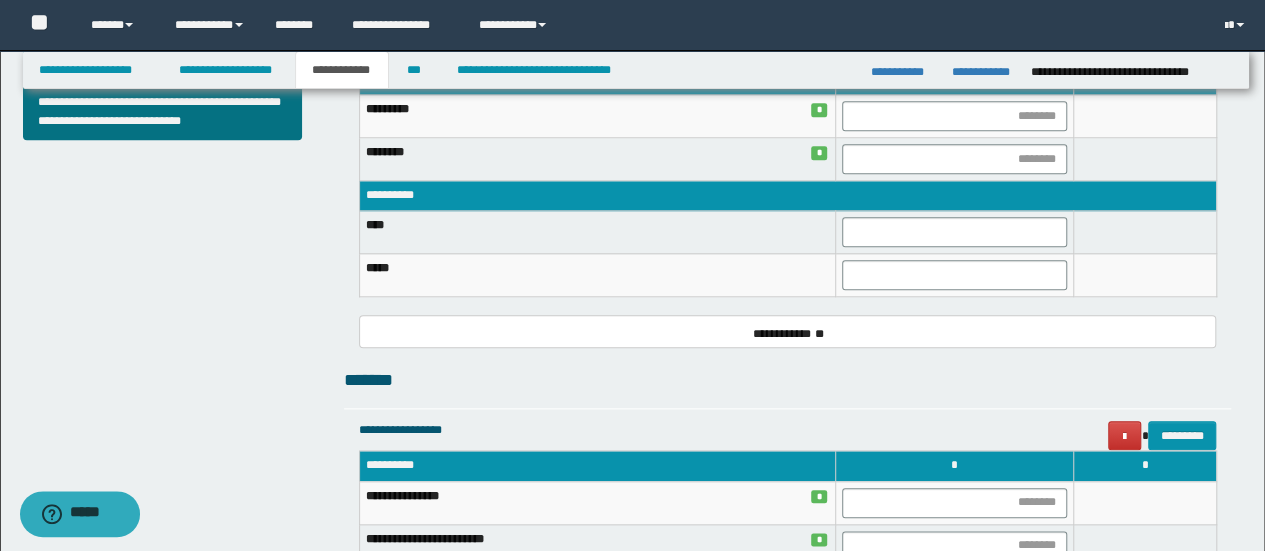 scroll, scrollTop: 800, scrollLeft: 0, axis: vertical 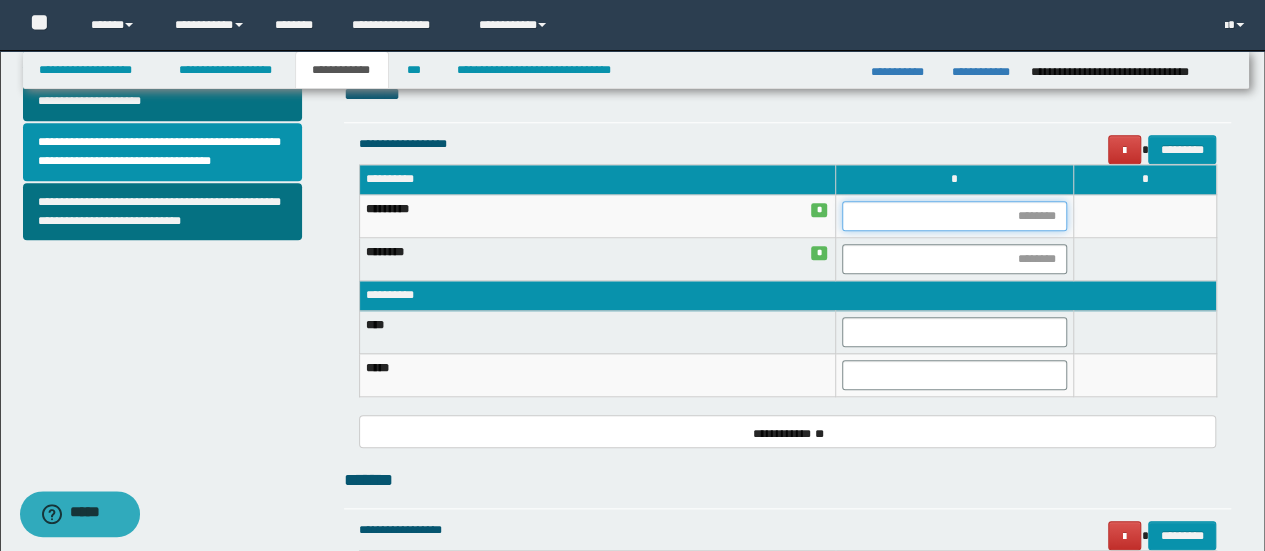 click at bounding box center [954, 216] 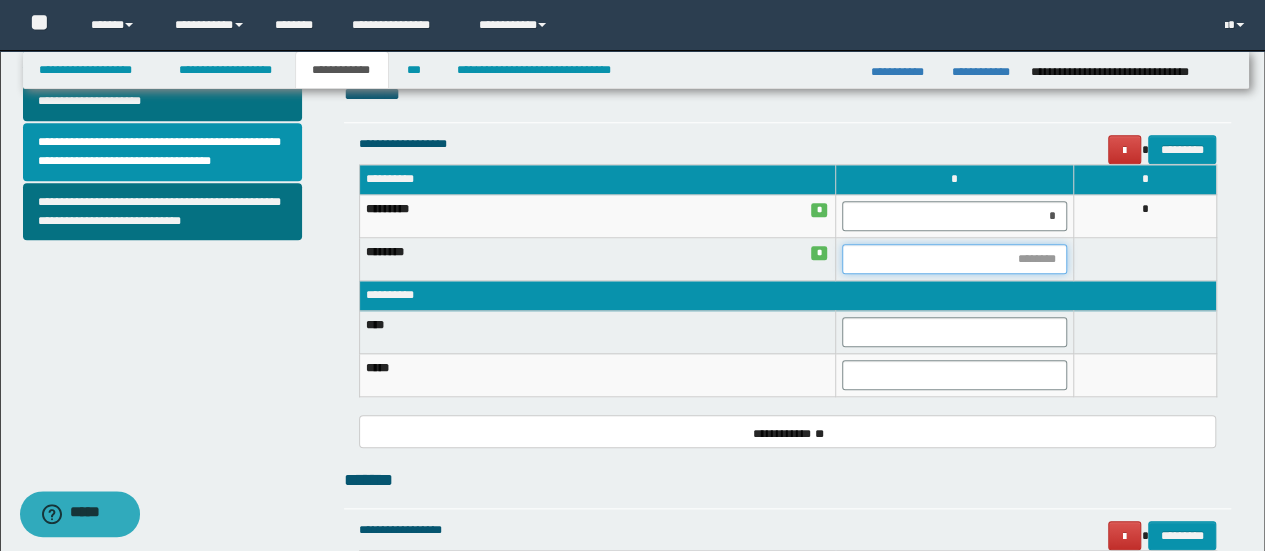 type on "*" 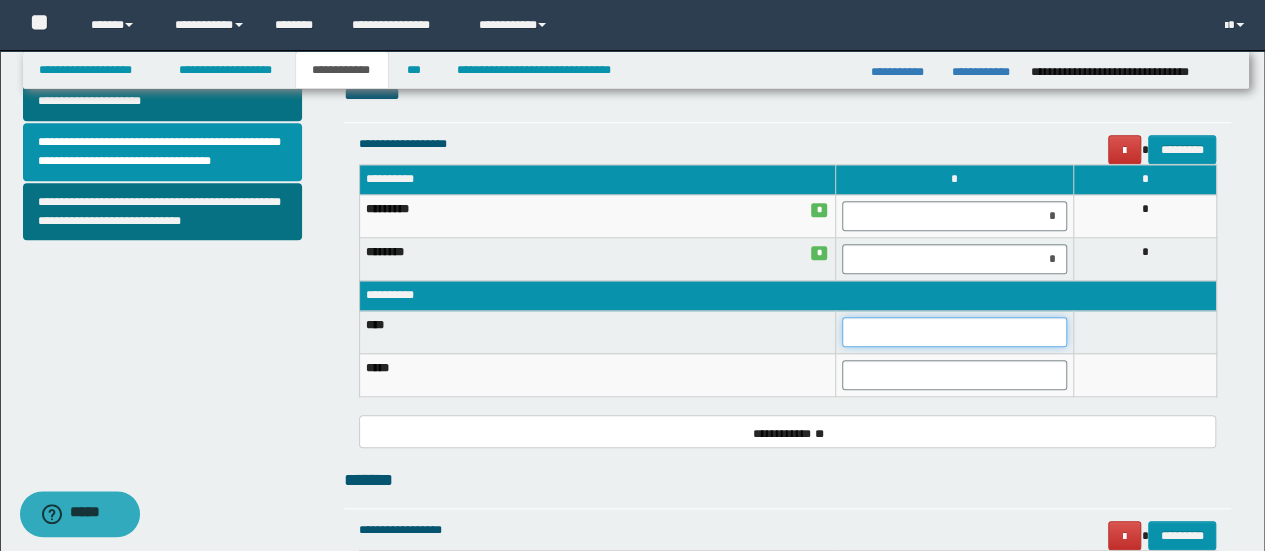 type on "*" 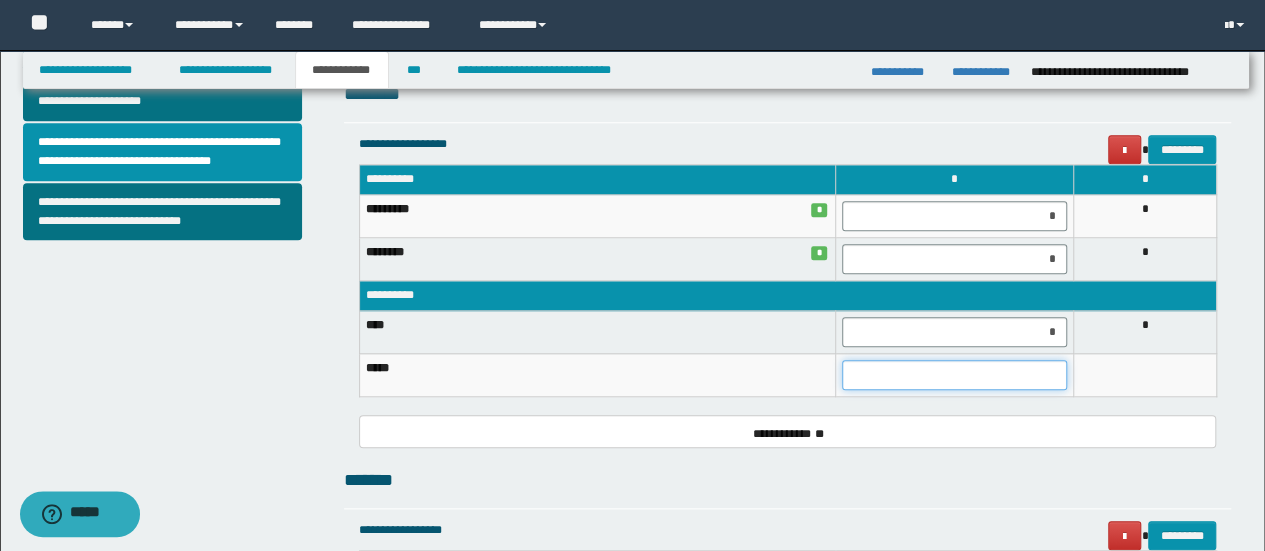 type on "*" 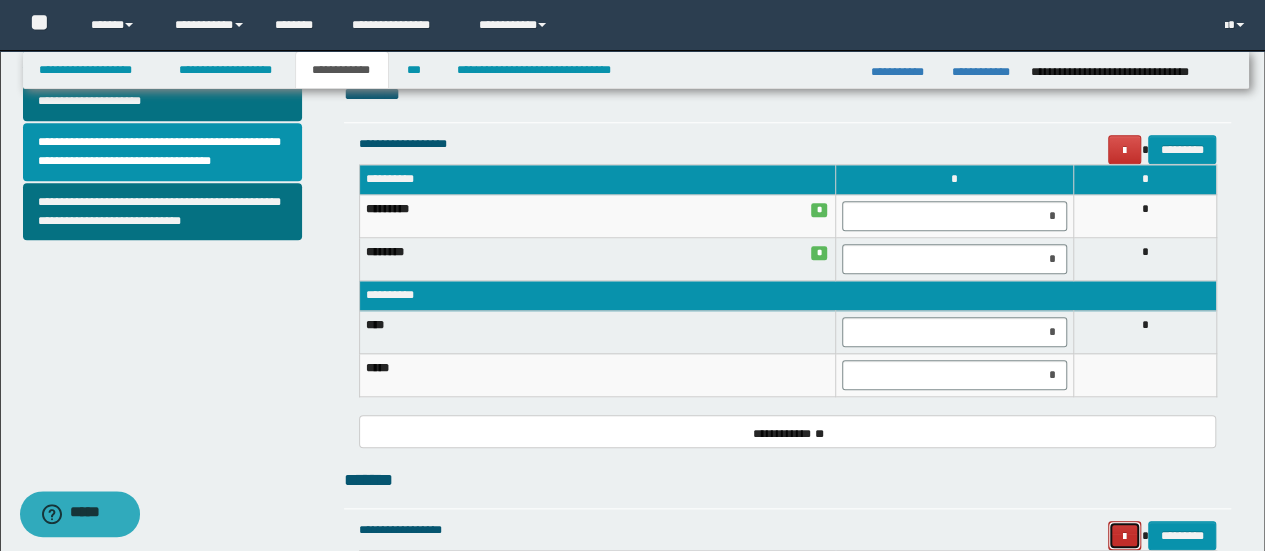 type 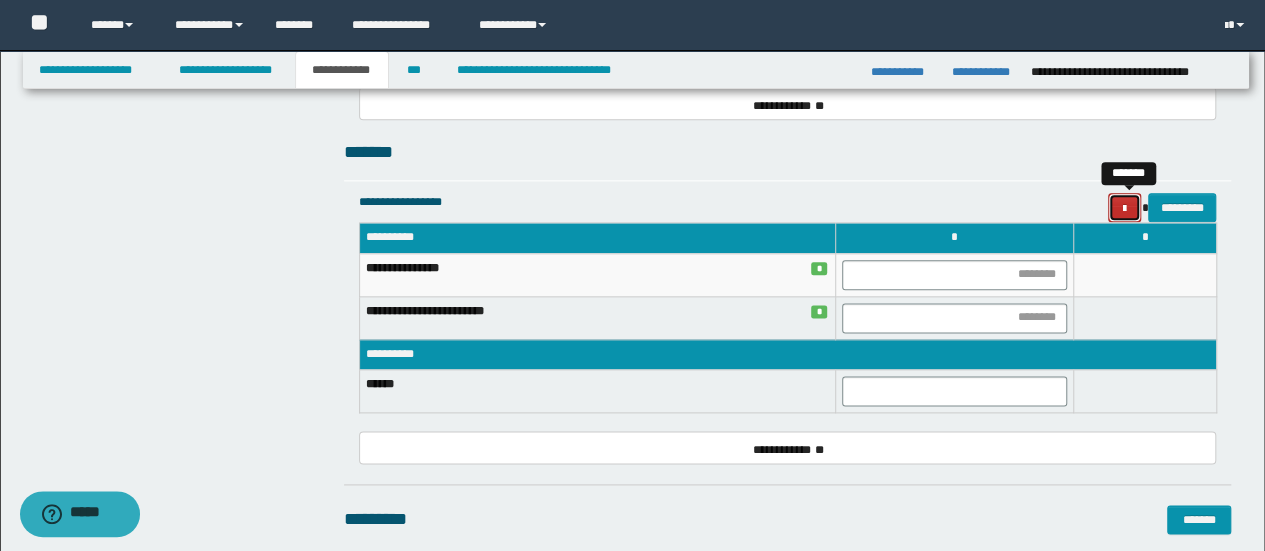scroll, scrollTop: 1200, scrollLeft: 0, axis: vertical 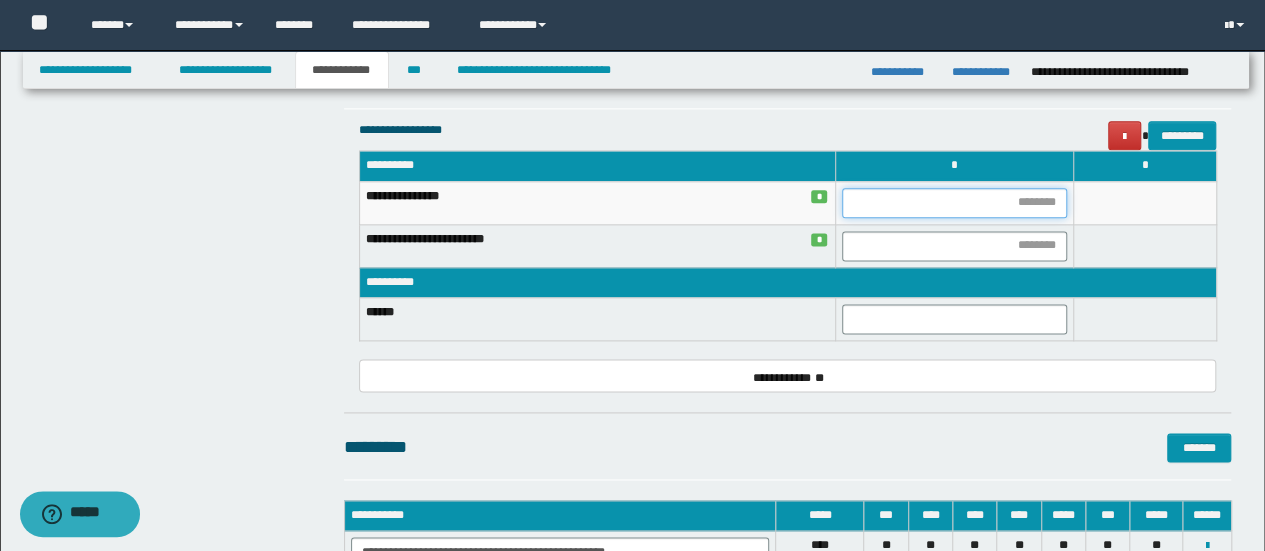 click at bounding box center (954, 203) 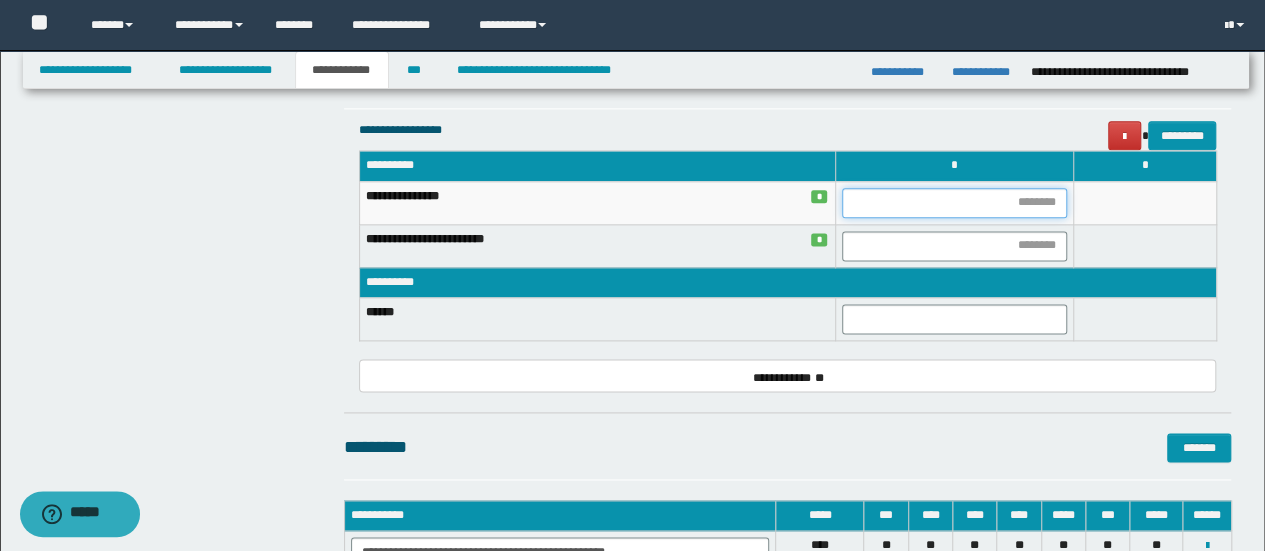 type on "*" 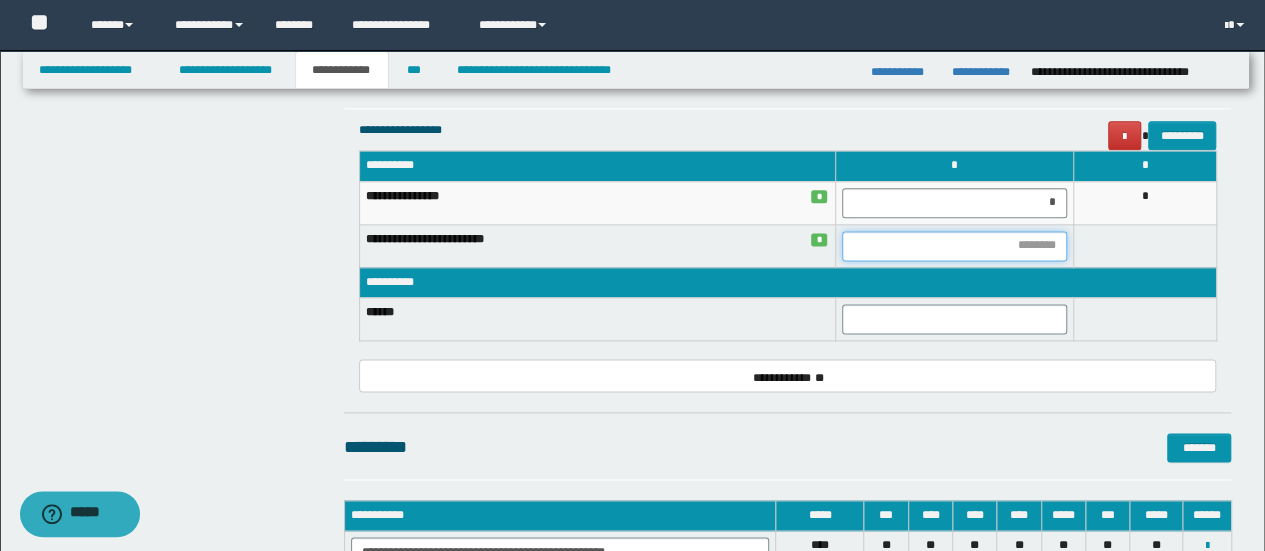 type on "*" 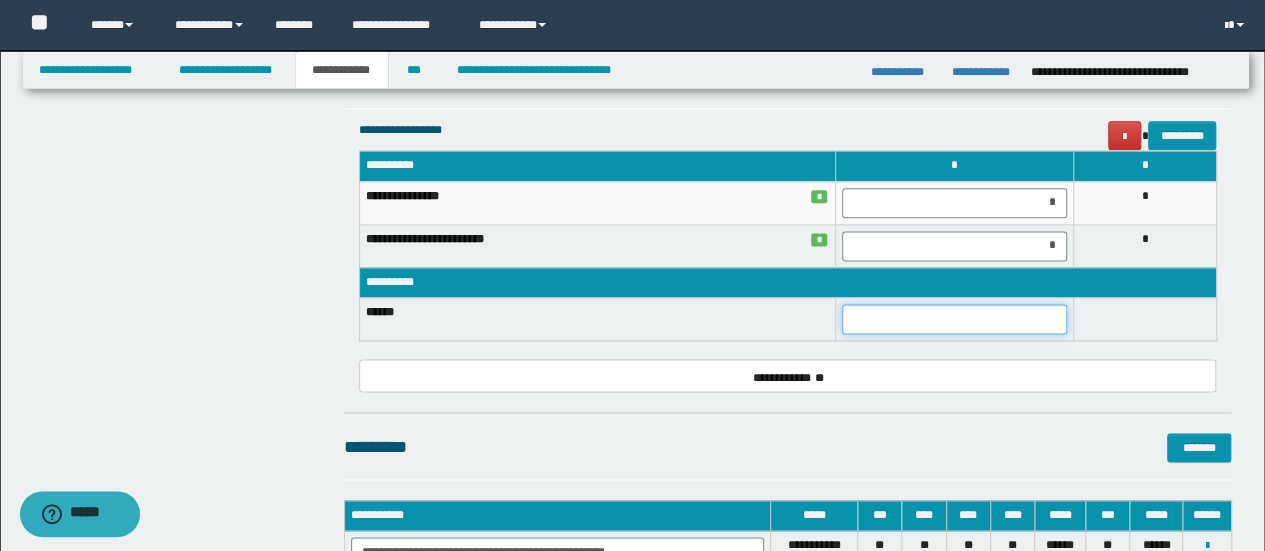type on "*" 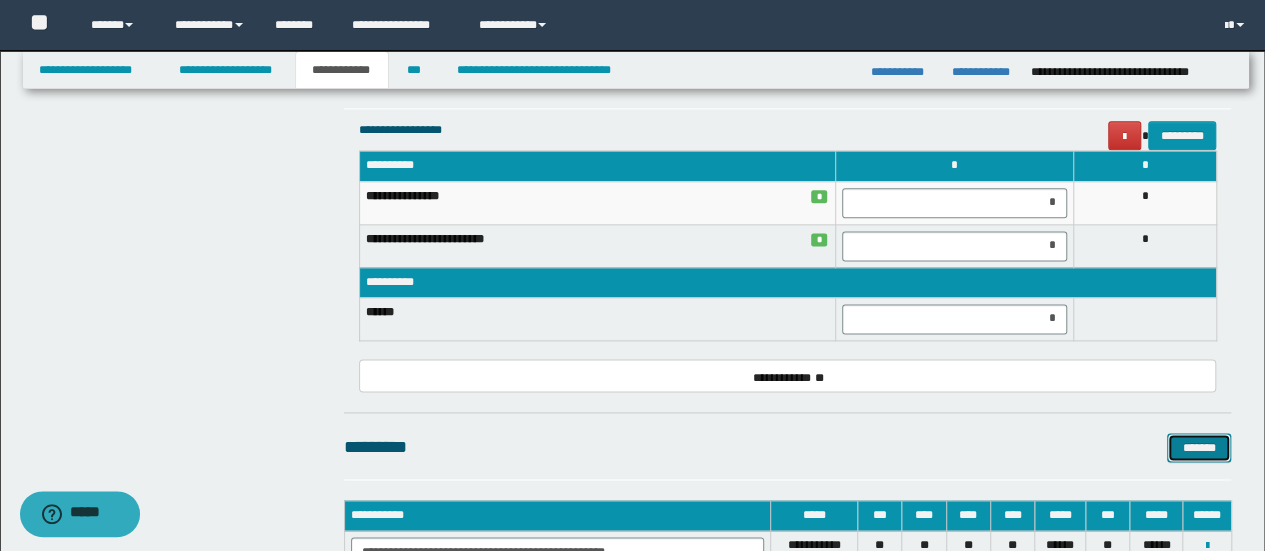 type 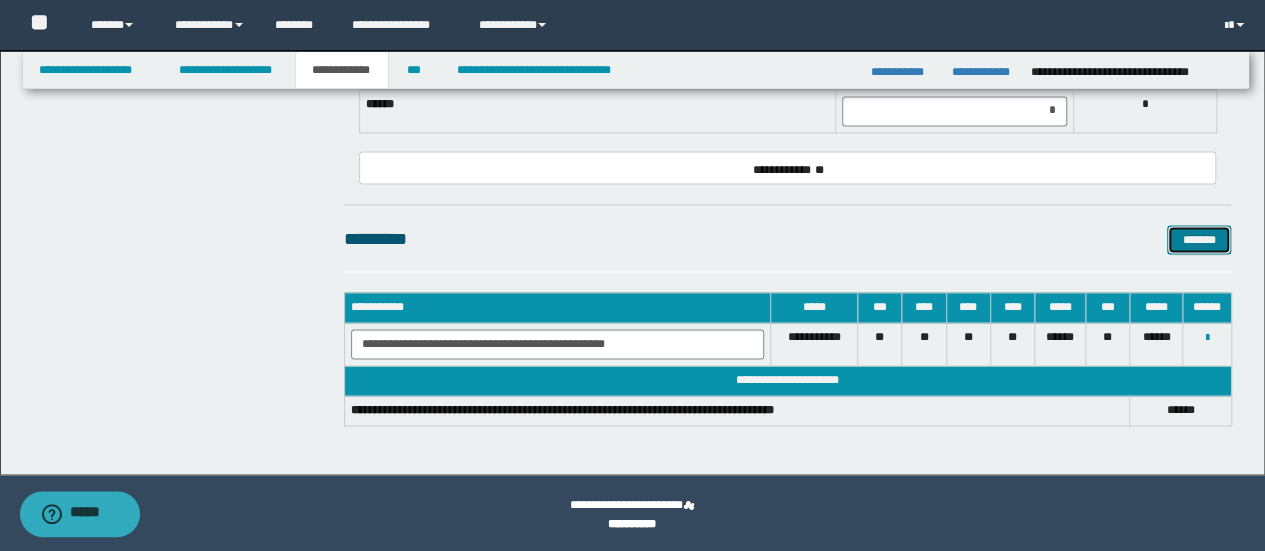 scroll, scrollTop: 1409, scrollLeft: 0, axis: vertical 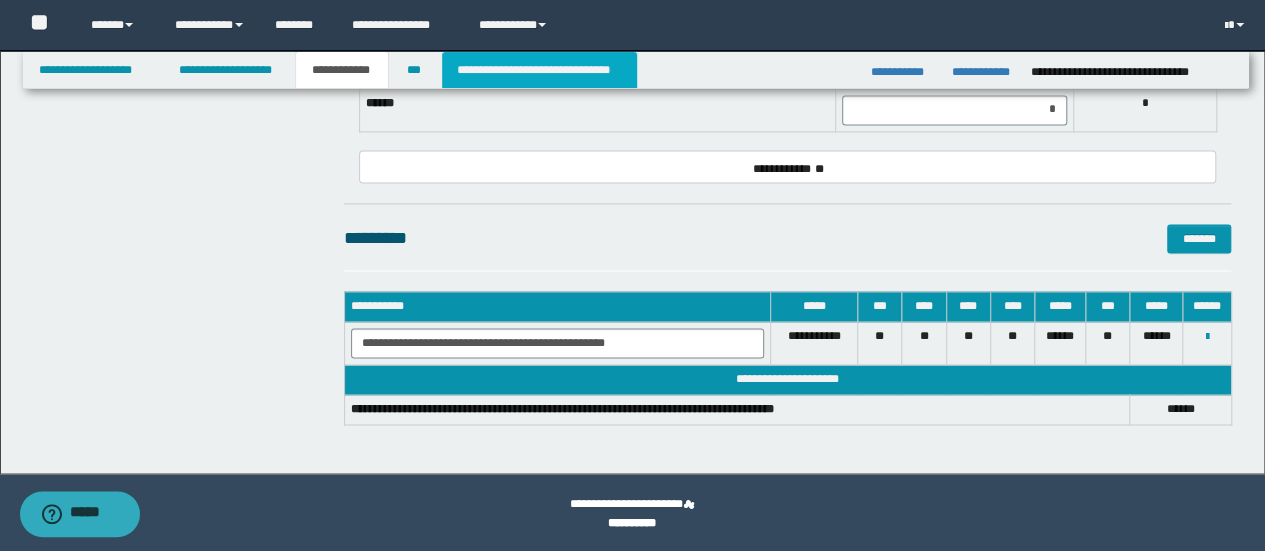 click on "**********" at bounding box center [539, 70] 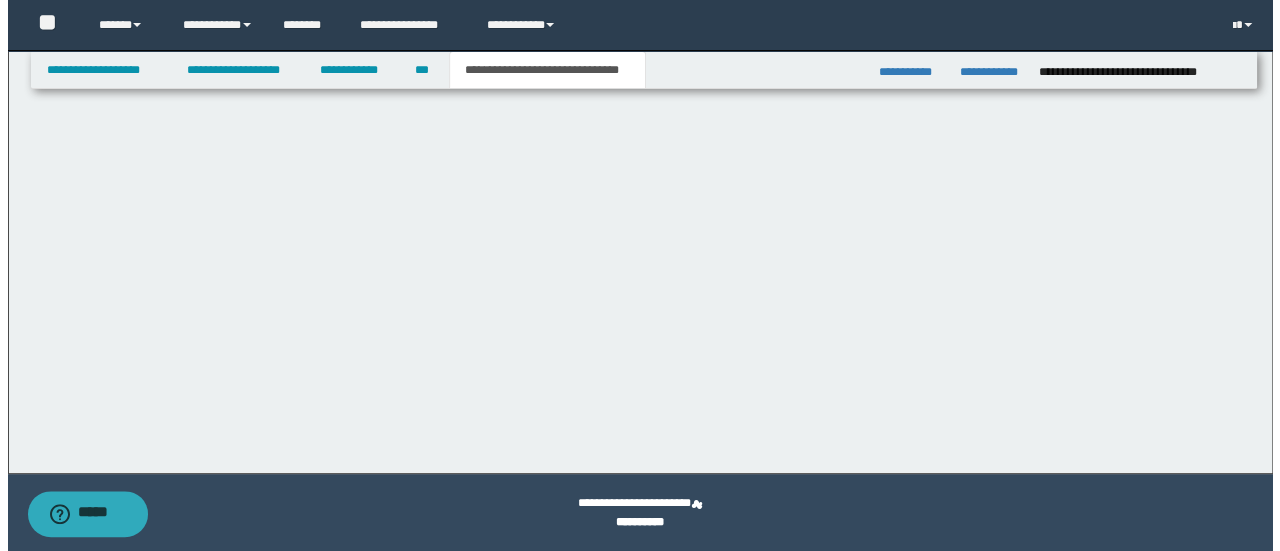 scroll, scrollTop: 0, scrollLeft: 0, axis: both 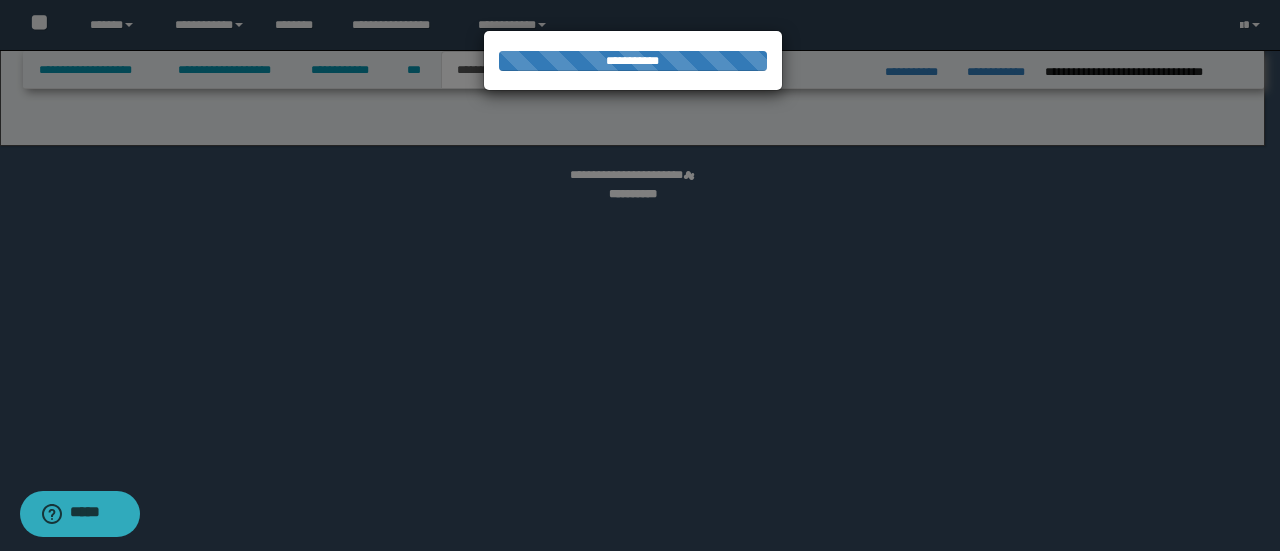 select on "*" 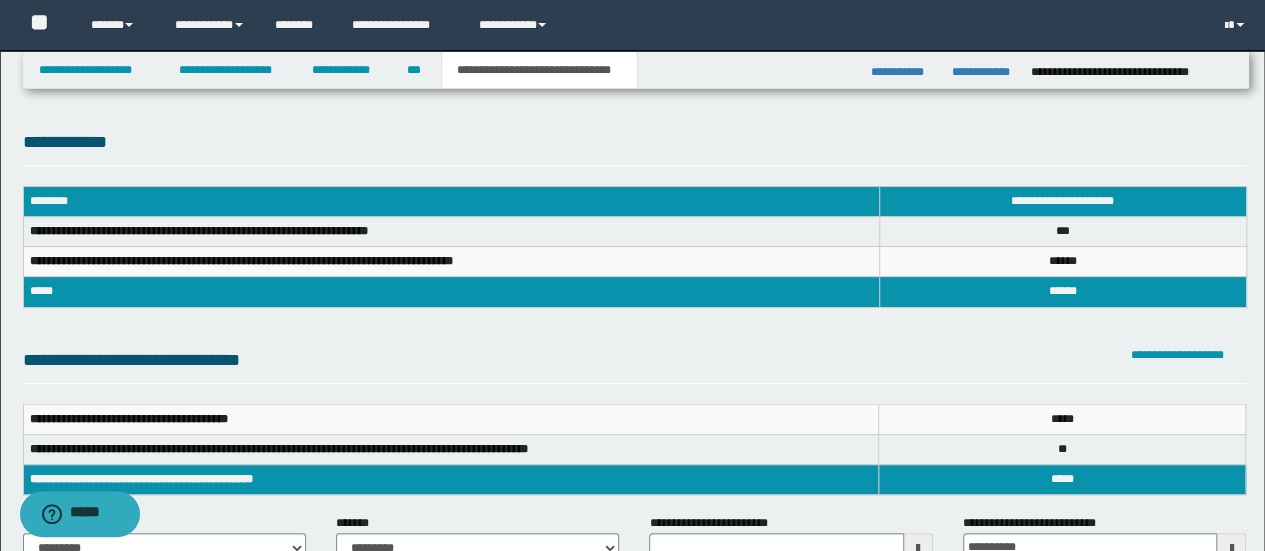 scroll, scrollTop: 300, scrollLeft: 0, axis: vertical 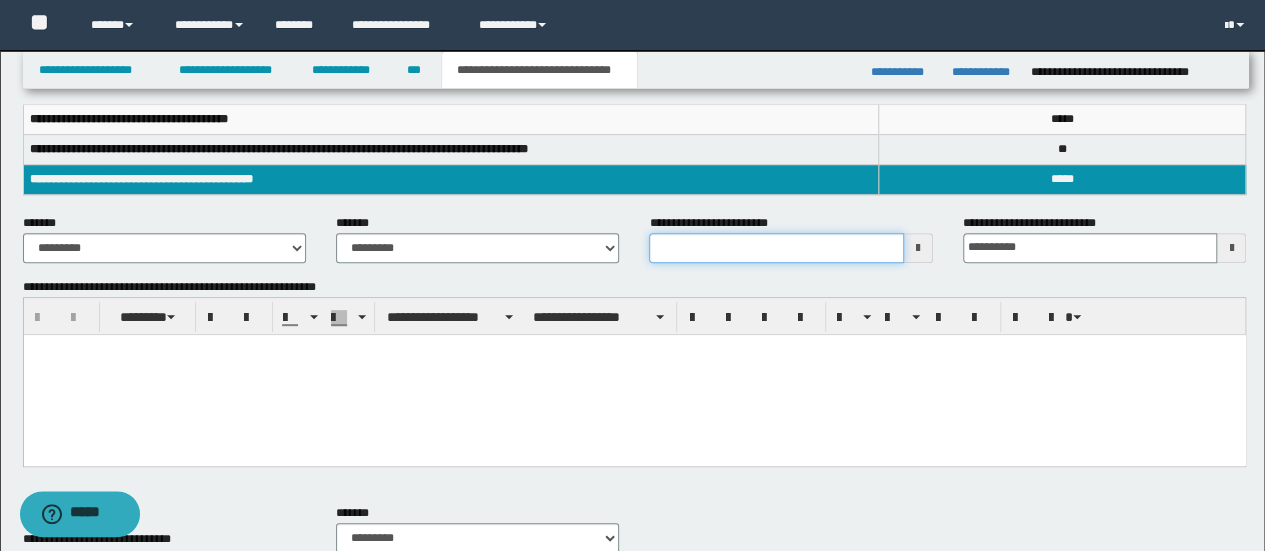 click on "**********" at bounding box center (776, 248) 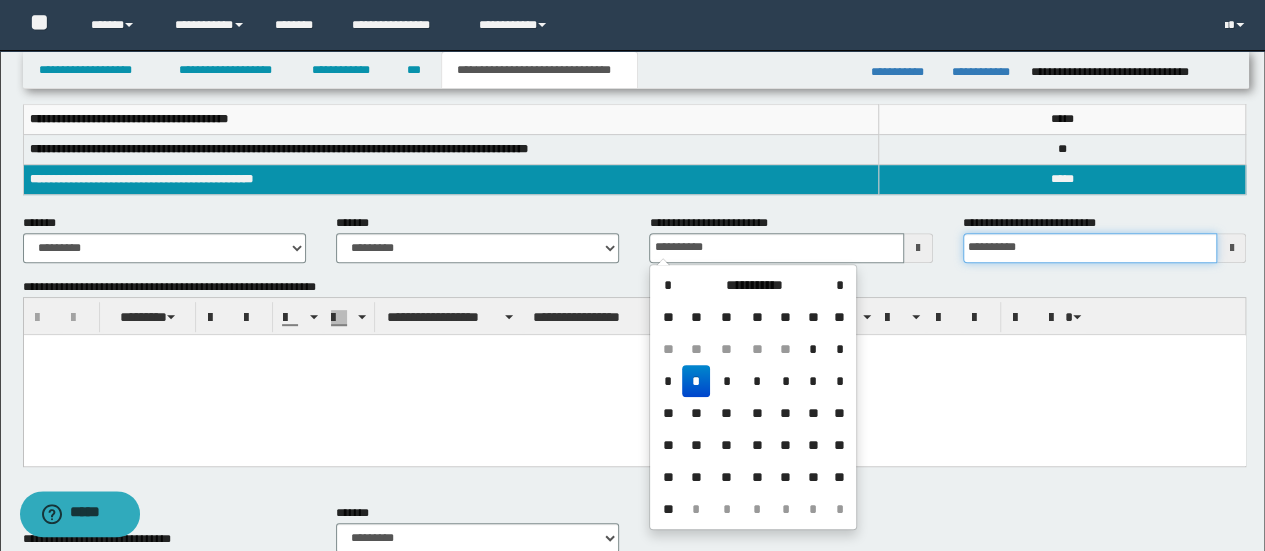 type on "**********" 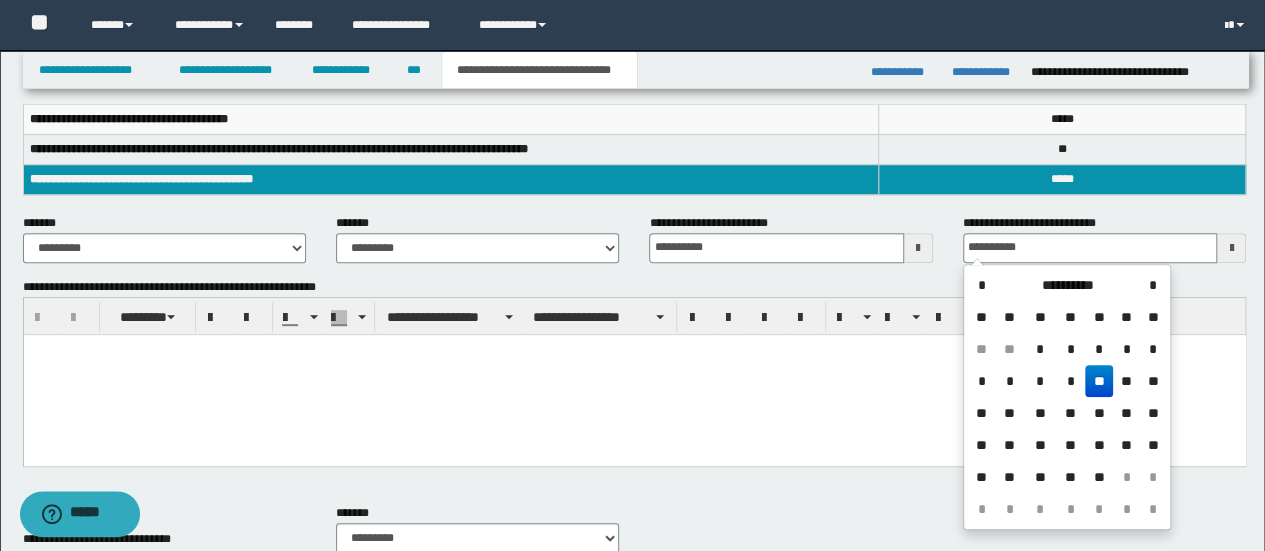 type on "**********" 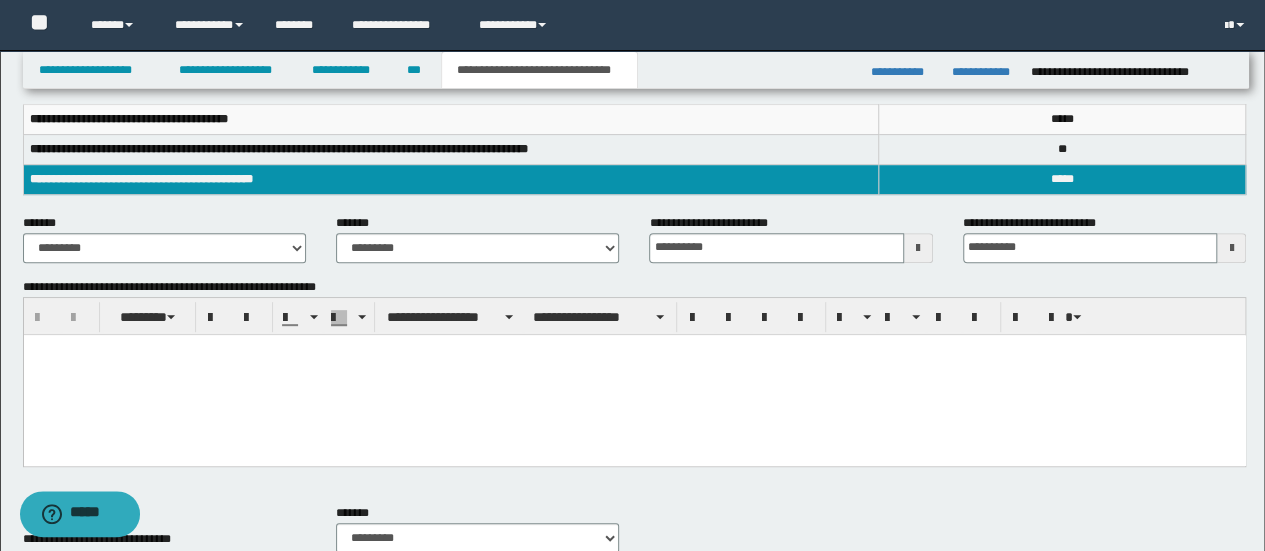 paste 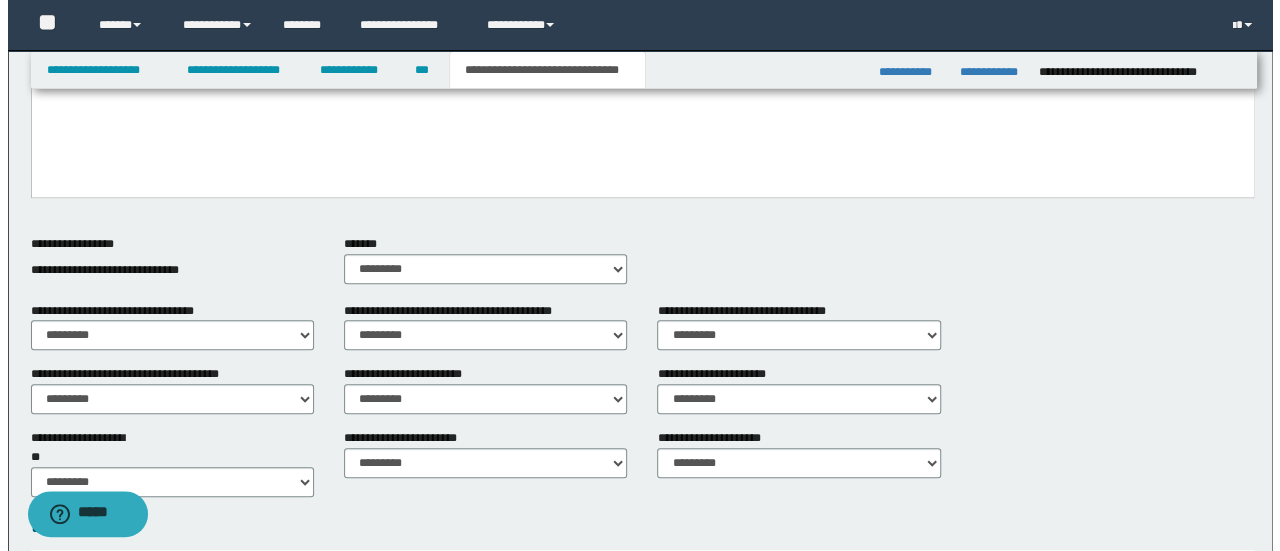 scroll, scrollTop: 953, scrollLeft: 0, axis: vertical 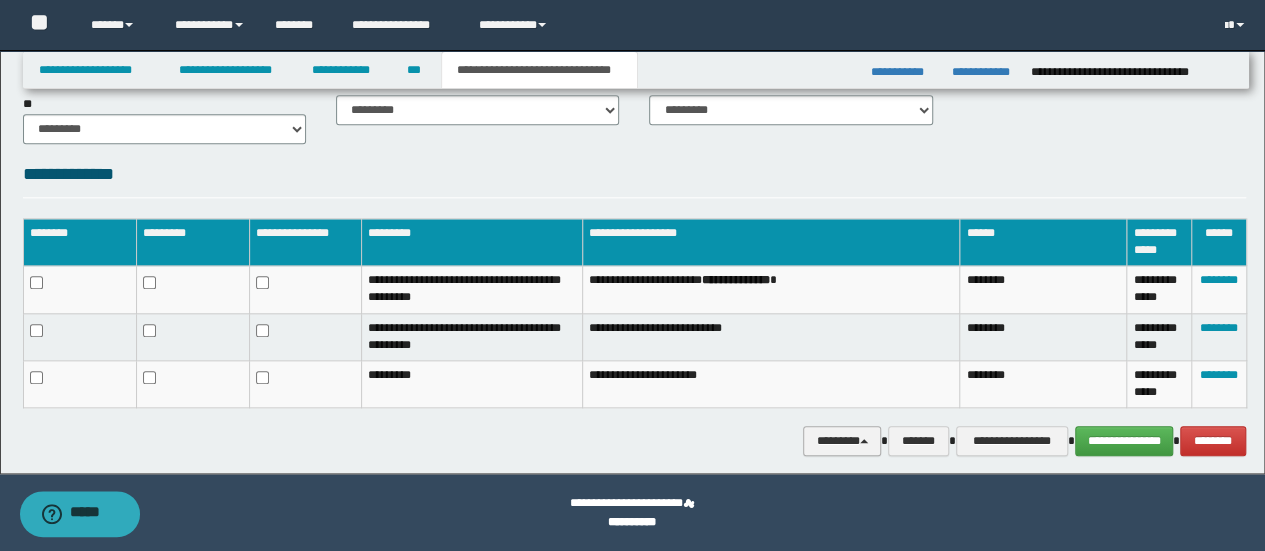 click on "********" at bounding box center [842, 440] 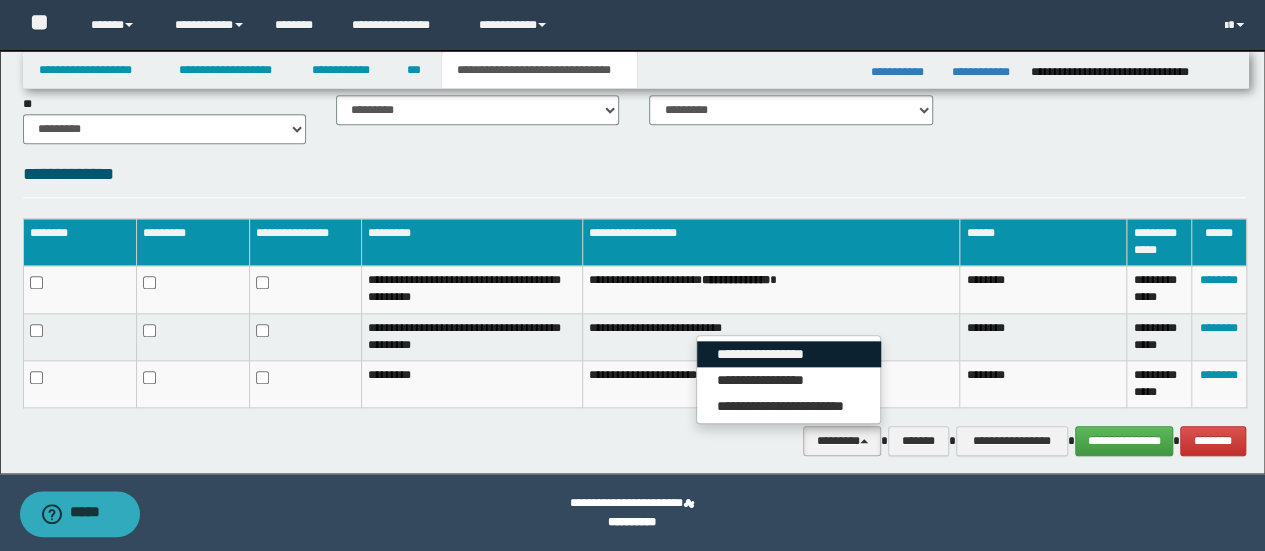 click on "**********" at bounding box center (789, 354) 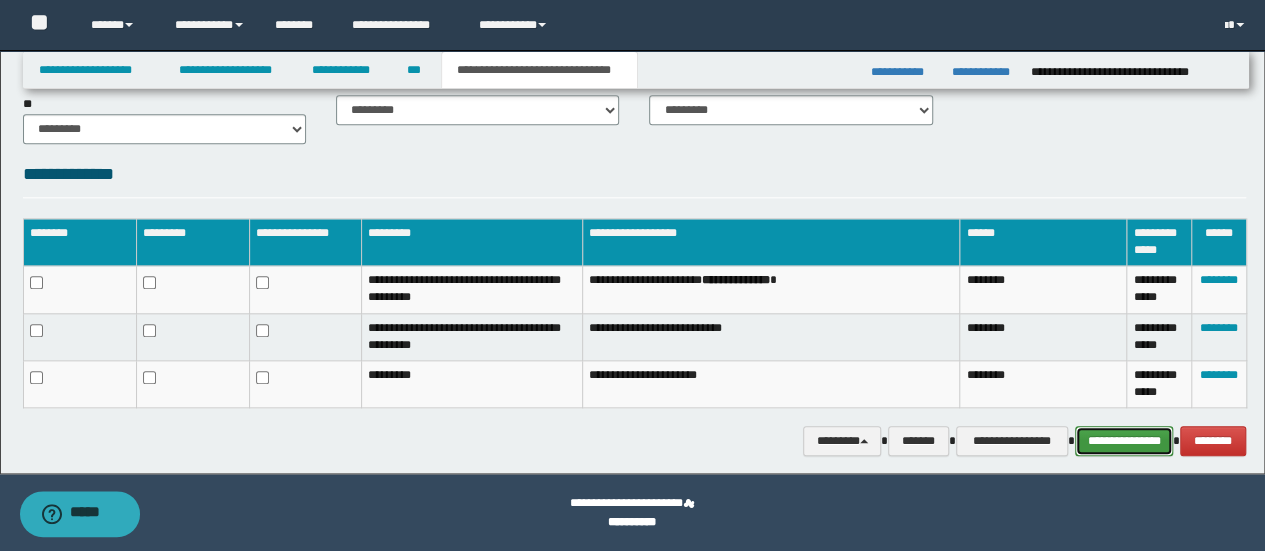 click on "**********" at bounding box center (1124, 440) 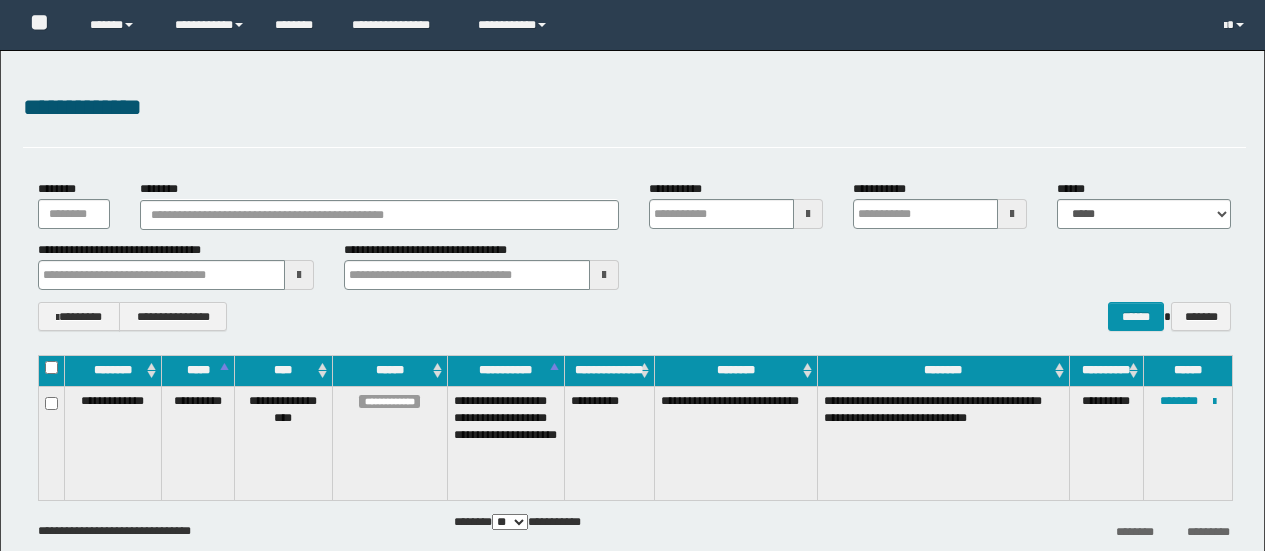 scroll, scrollTop: 0, scrollLeft: 0, axis: both 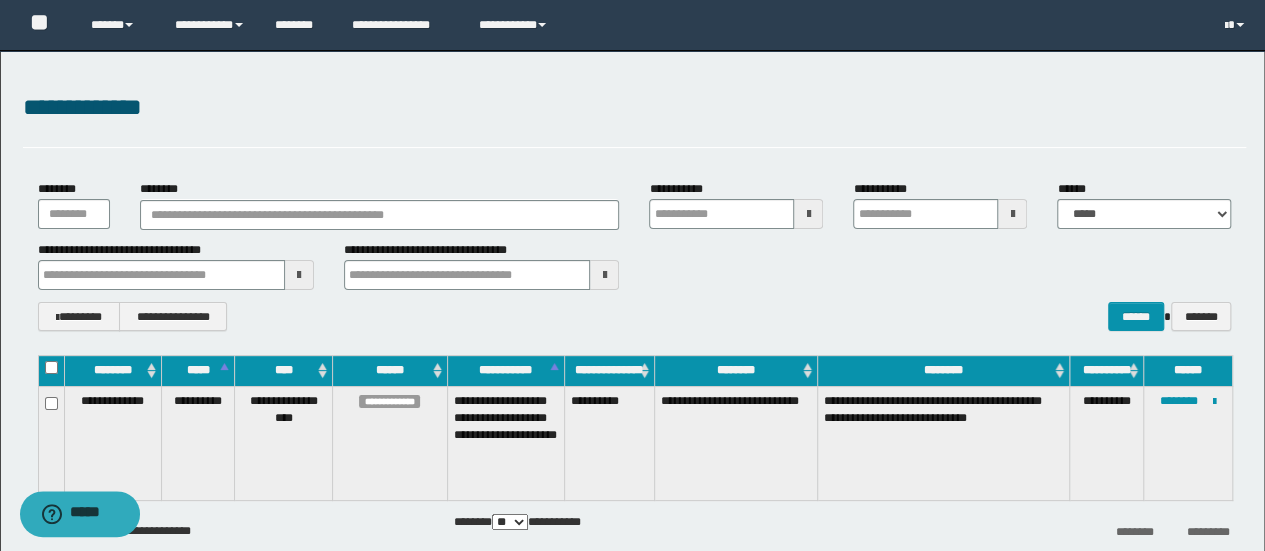 click on "**********" at bounding box center [735, 443] 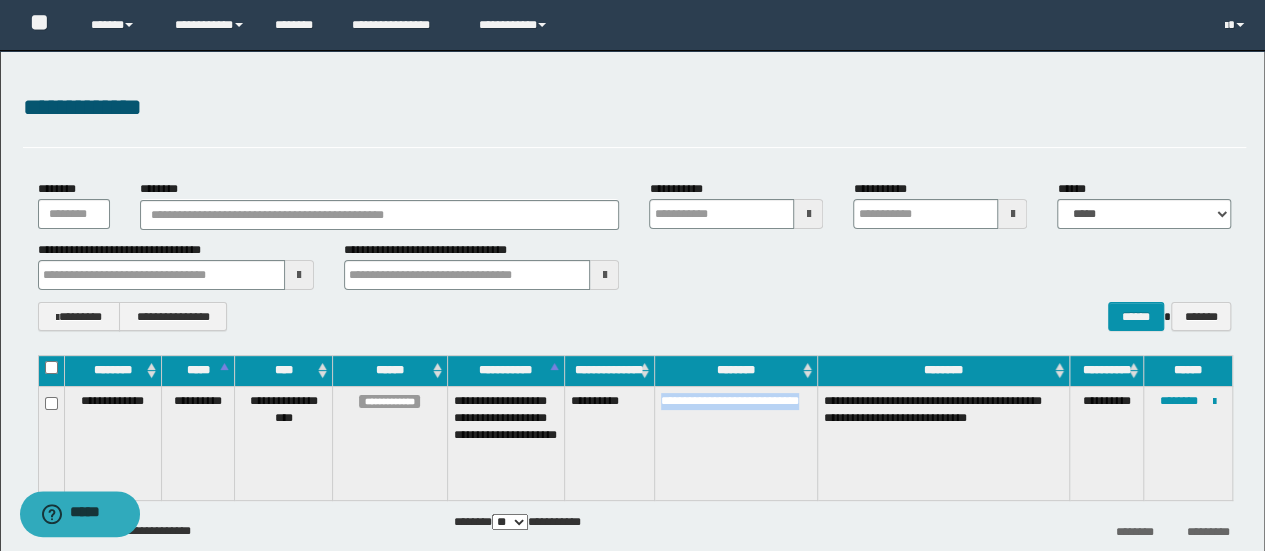 drag, startPoint x: 684, startPoint y: 401, endPoint x: 704, endPoint y: 421, distance: 28.284271 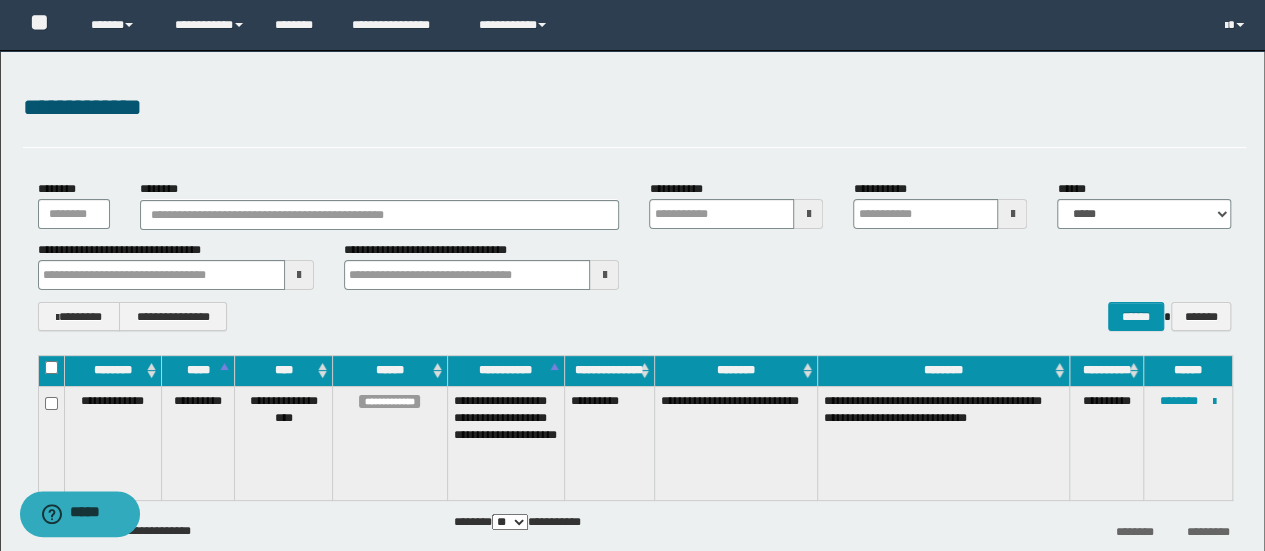 click on "**********" at bounding box center [635, 316] 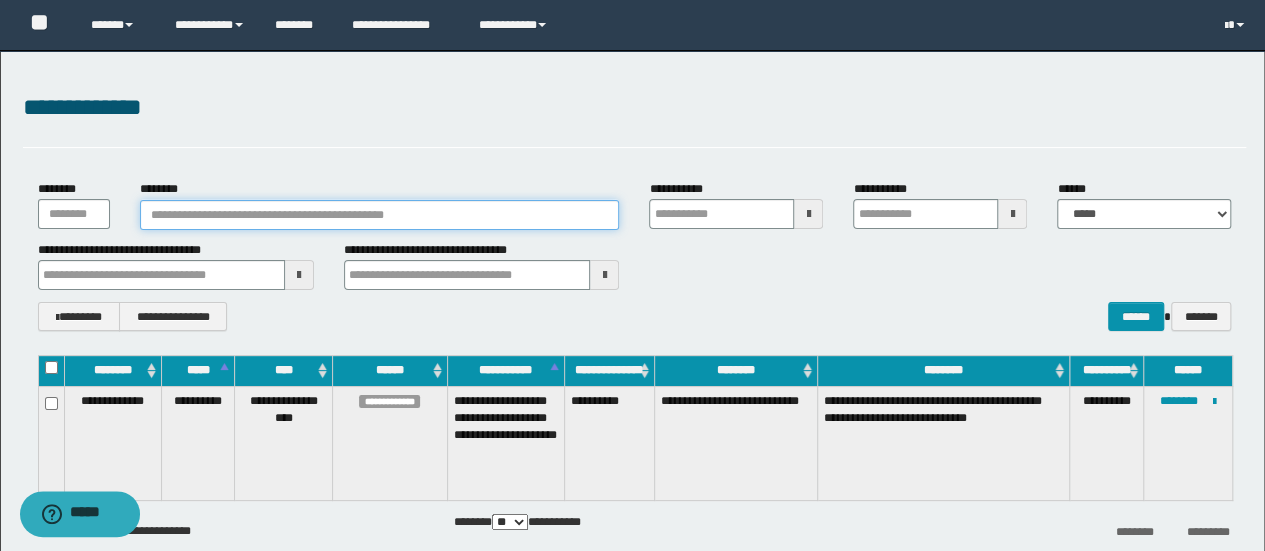 click on "********" at bounding box center (380, 215) 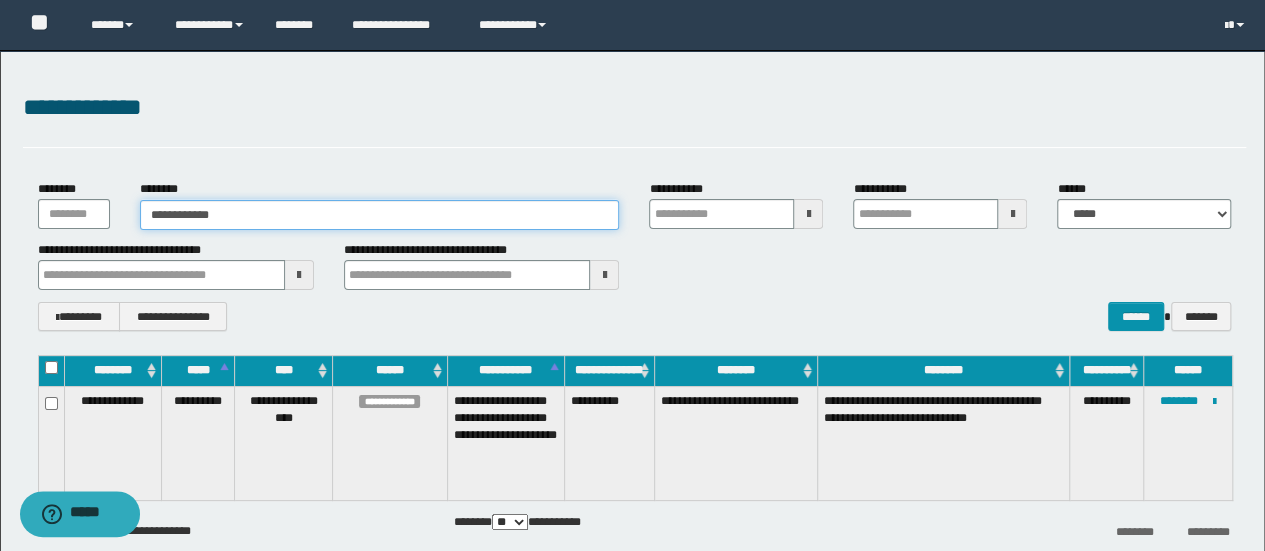 type on "**********" 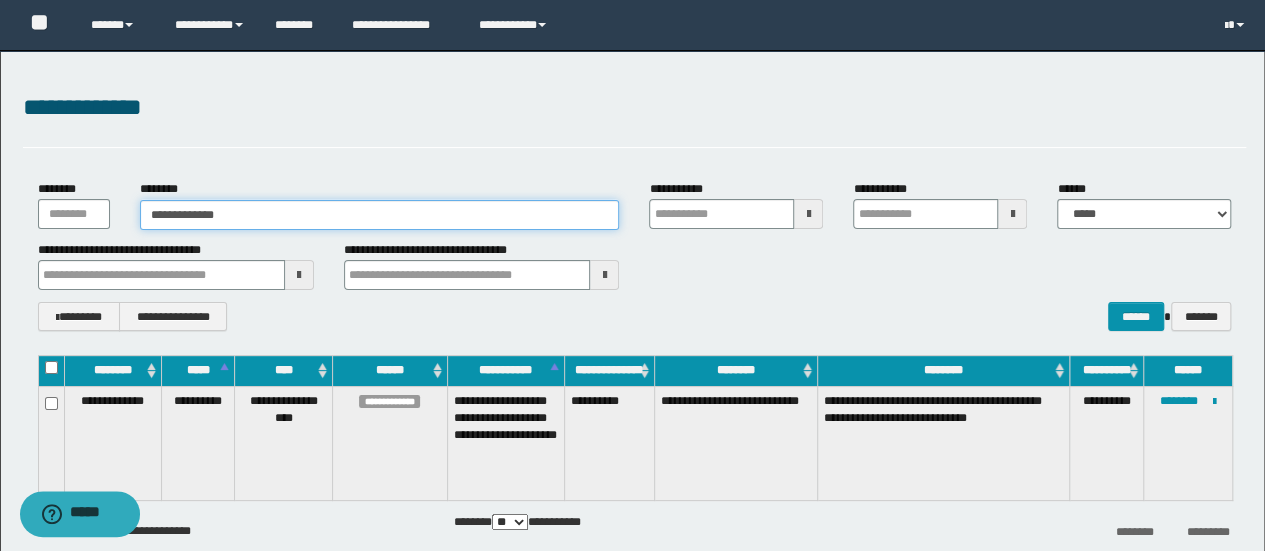 type on "**********" 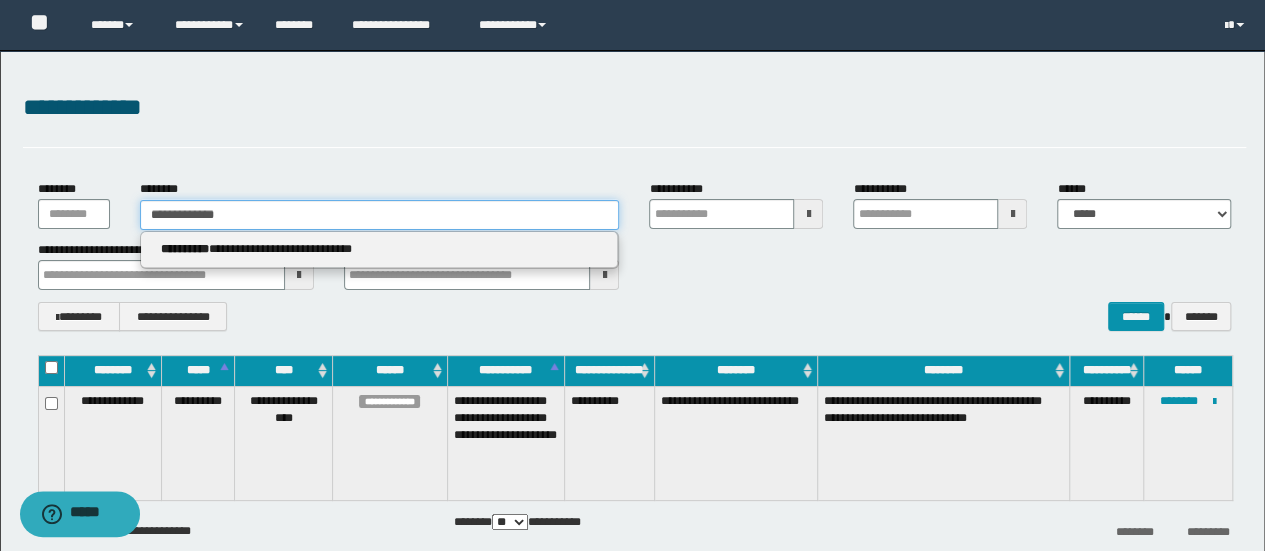 type 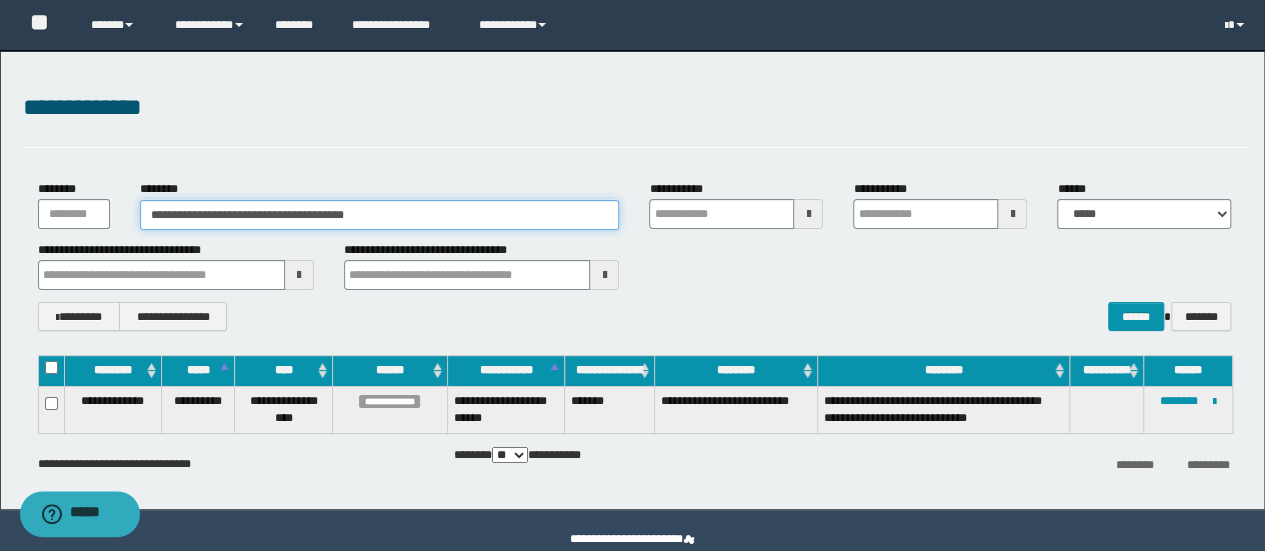 type on "**********" 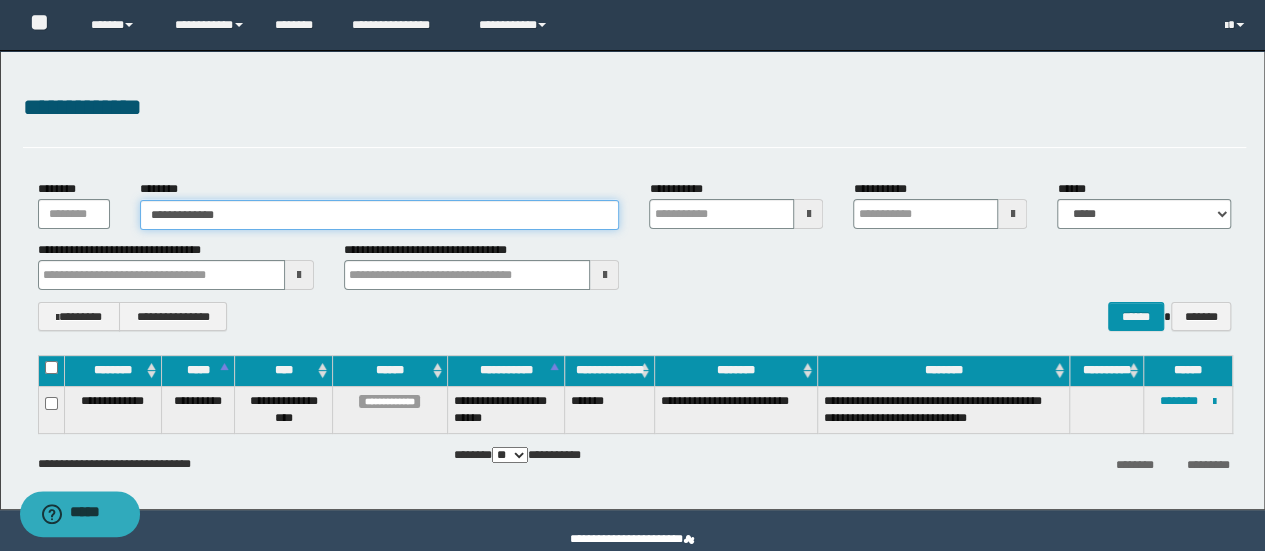 type 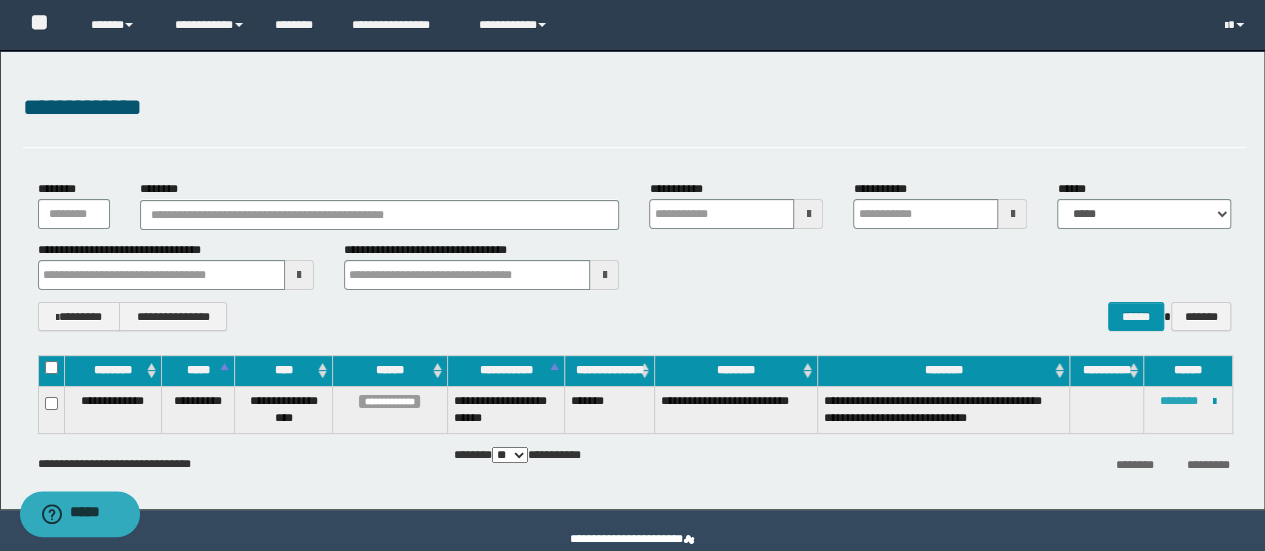 click on "********" at bounding box center (1179, 401) 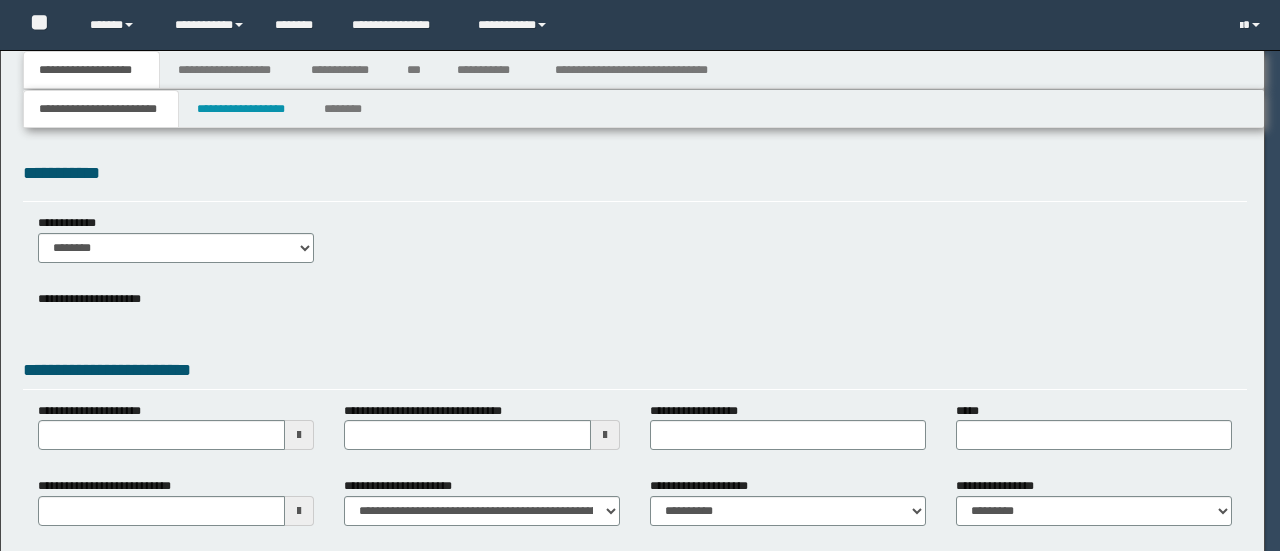 scroll, scrollTop: 0, scrollLeft: 0, axis: both 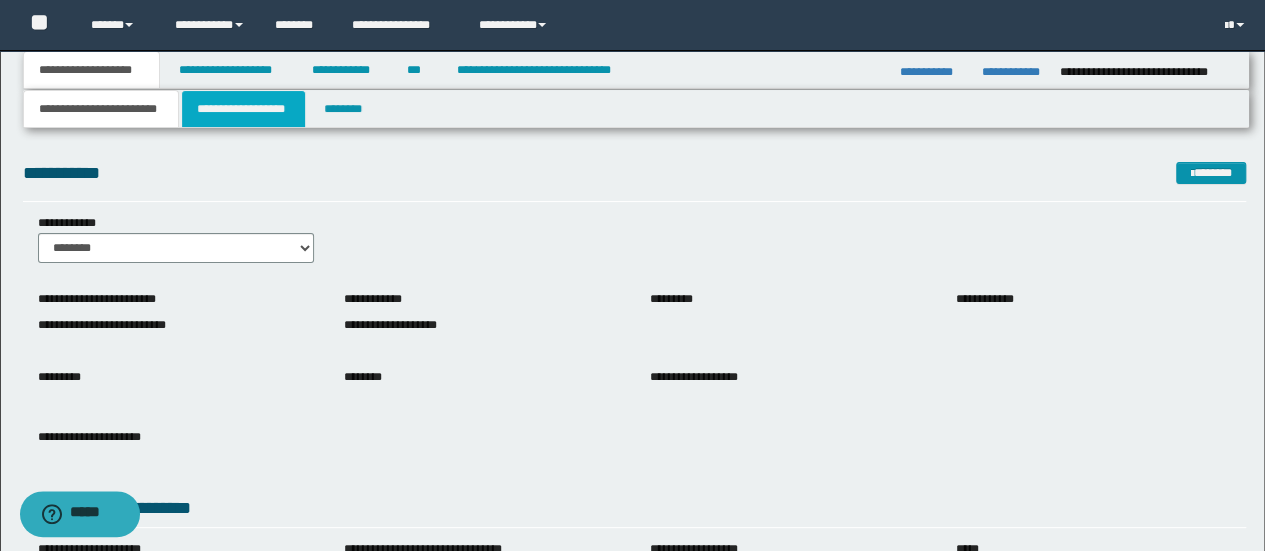 click on "**********" at bounding box center (243, 109) 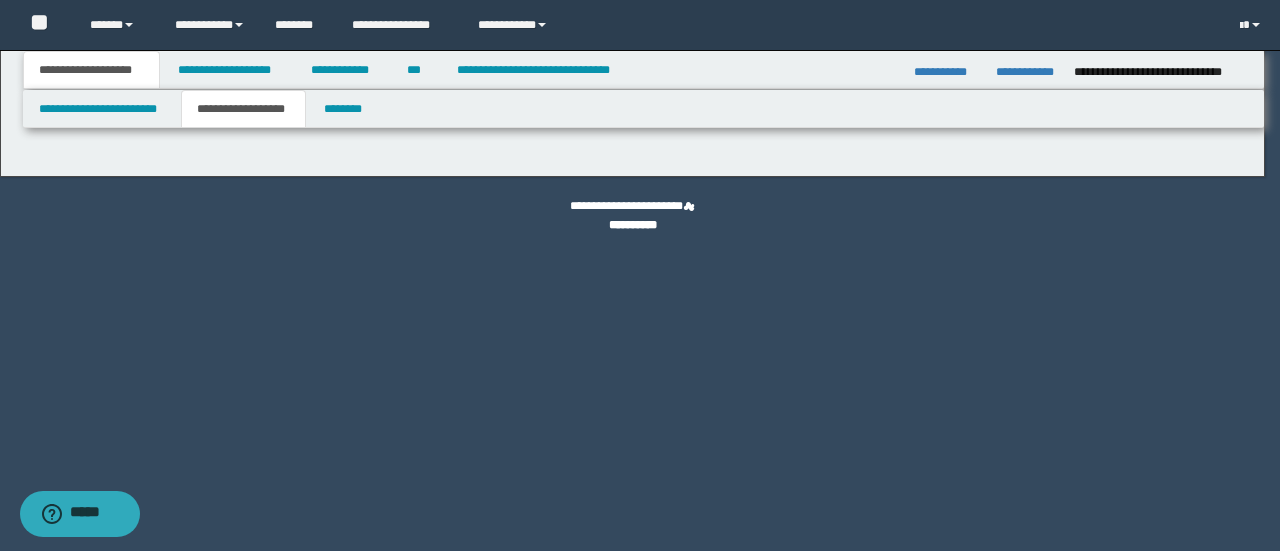 type on "*******" 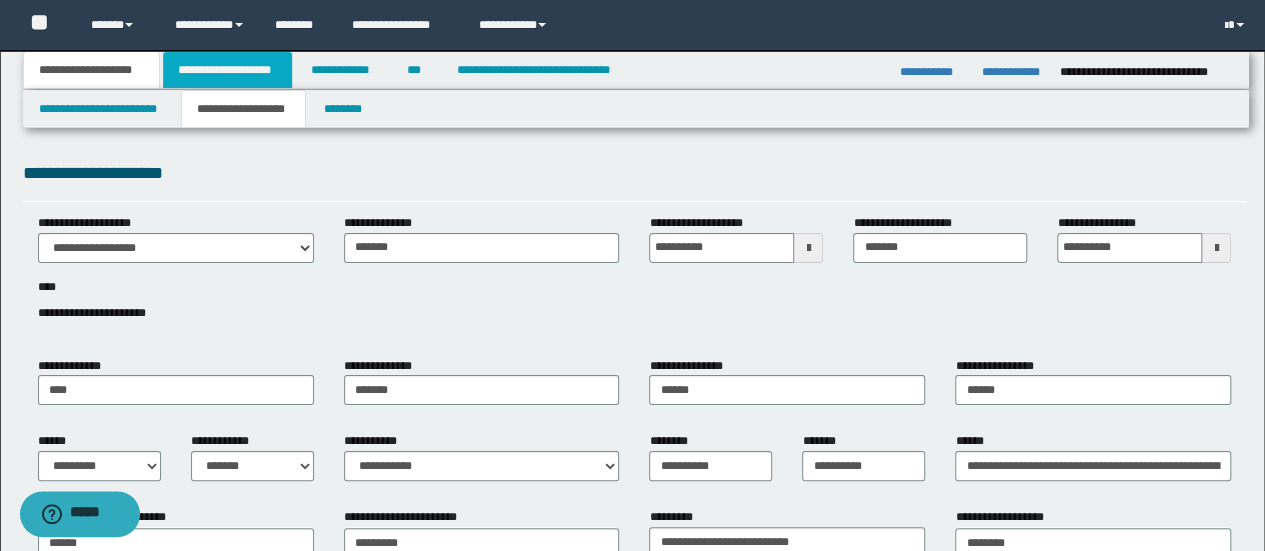 click on "**********" at bounding box center (227, 70) 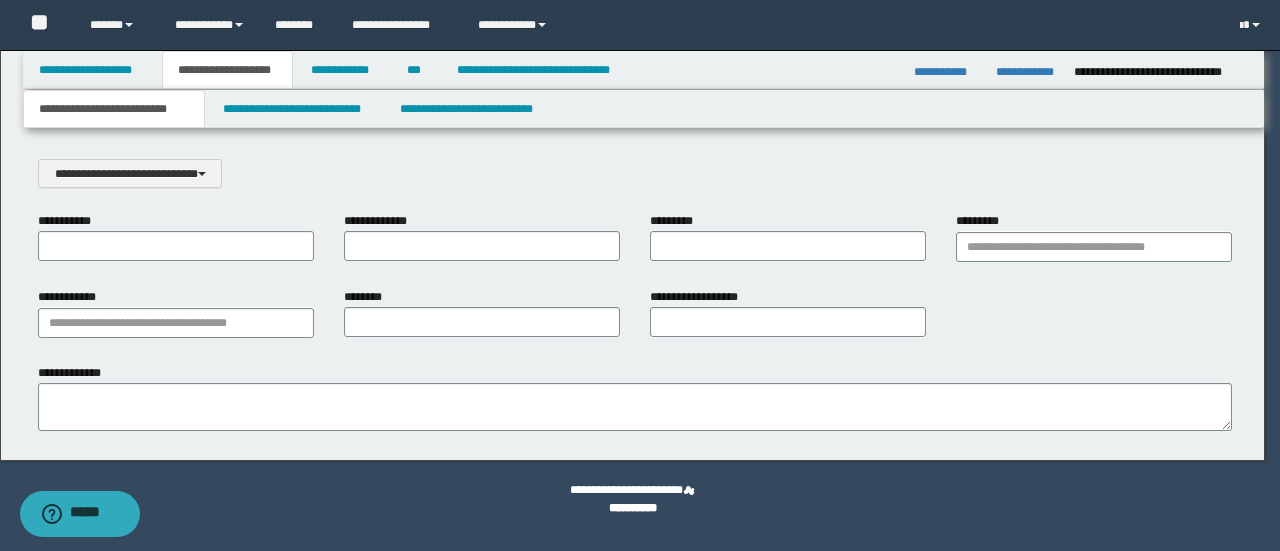 scroll, scrollTop: 0, scrollLeft: 0, axis: both 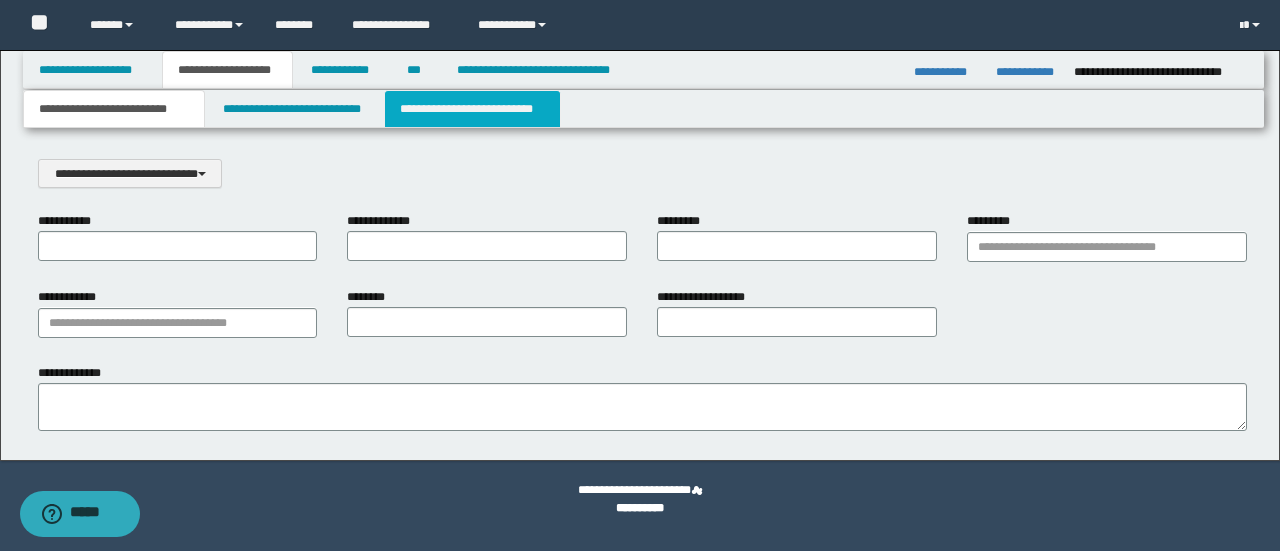 click on "**********" at bounding box center [472, 109] 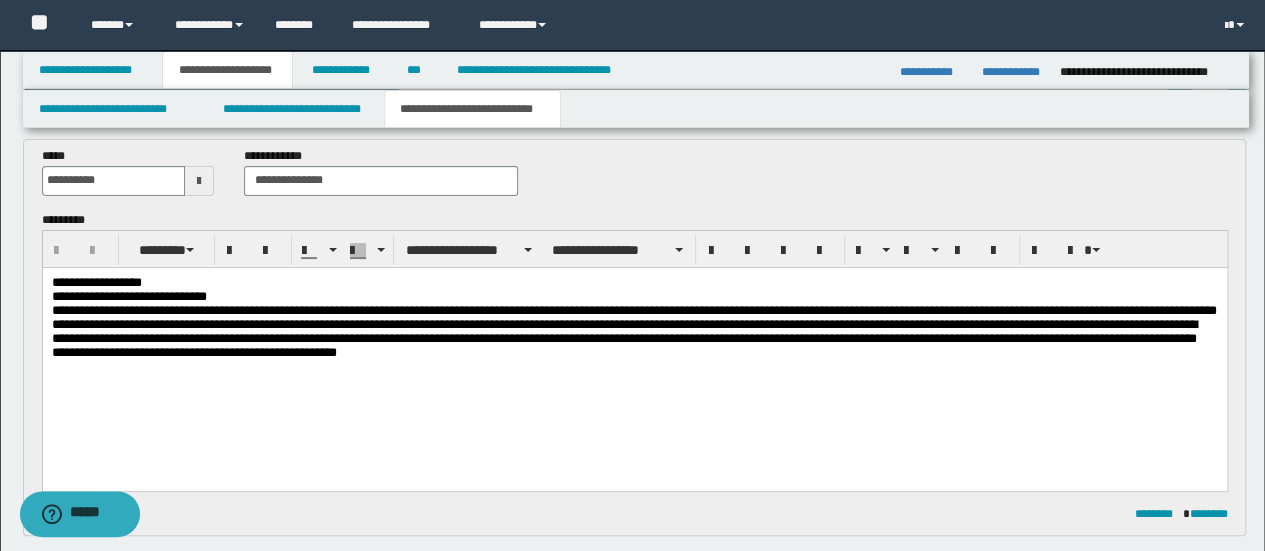 scroll, scrollTop: 200, scrollLeft: 0, axis: vertical 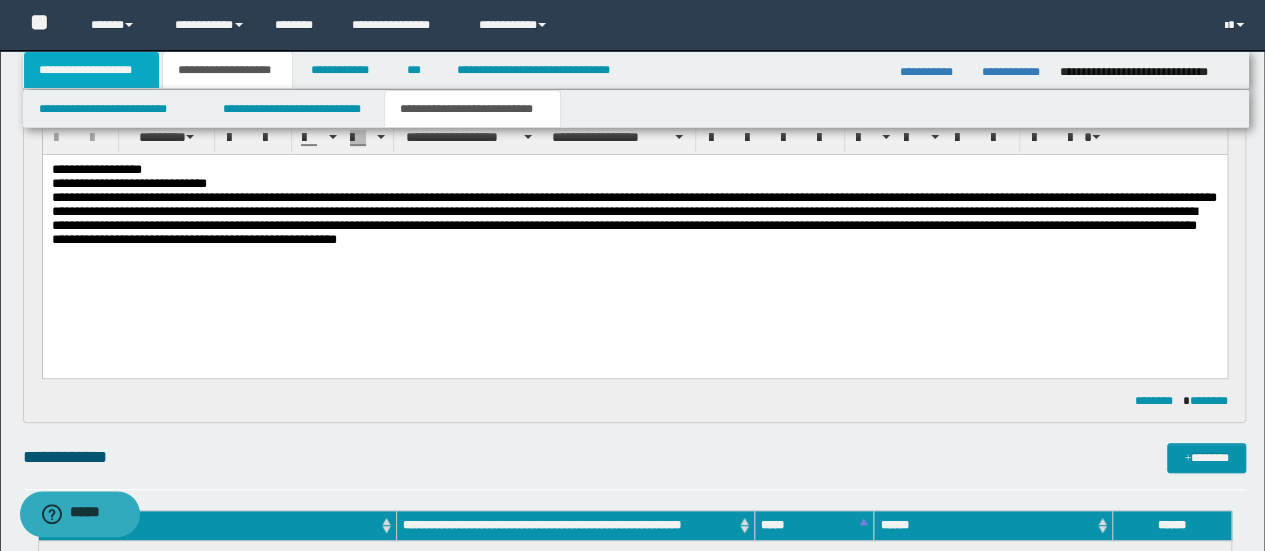 click on "**********" at bounding box center [92, 70] 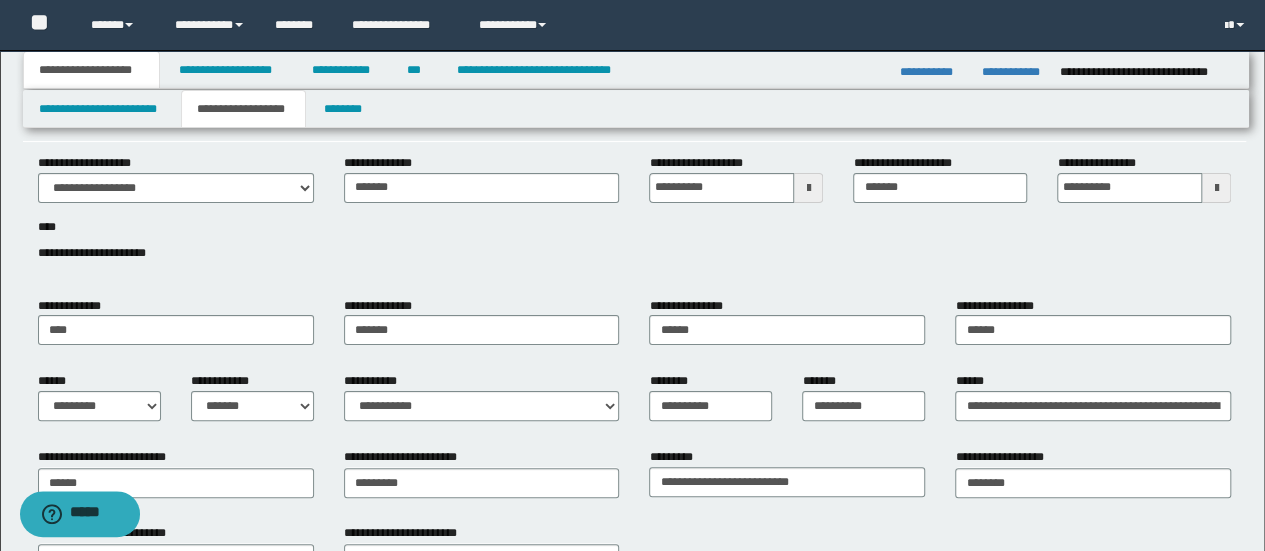scroll, scrollTop: 100, scrollLeft: 0, axis: vertical 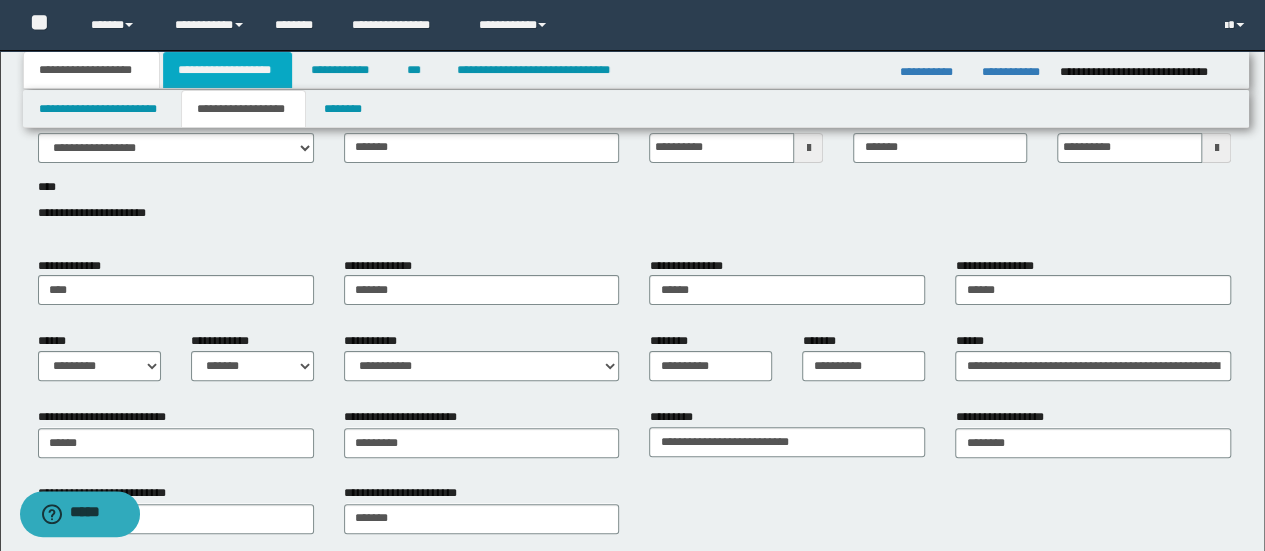 click on "**********" at bounding box center [227, 70] 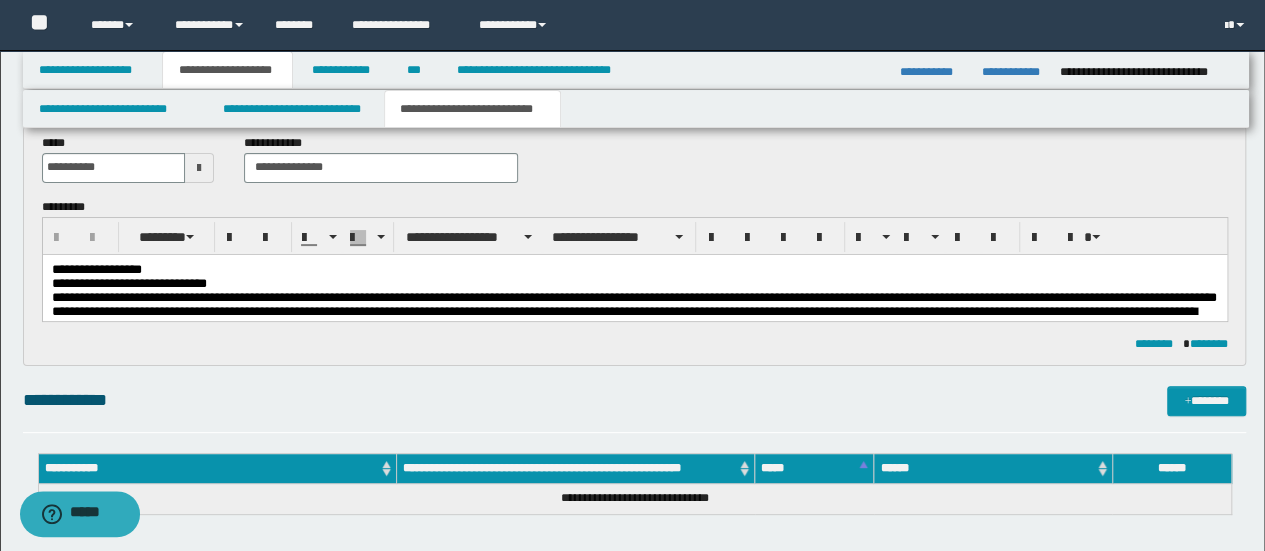 click on "**********" at bounding box center (634, 315) 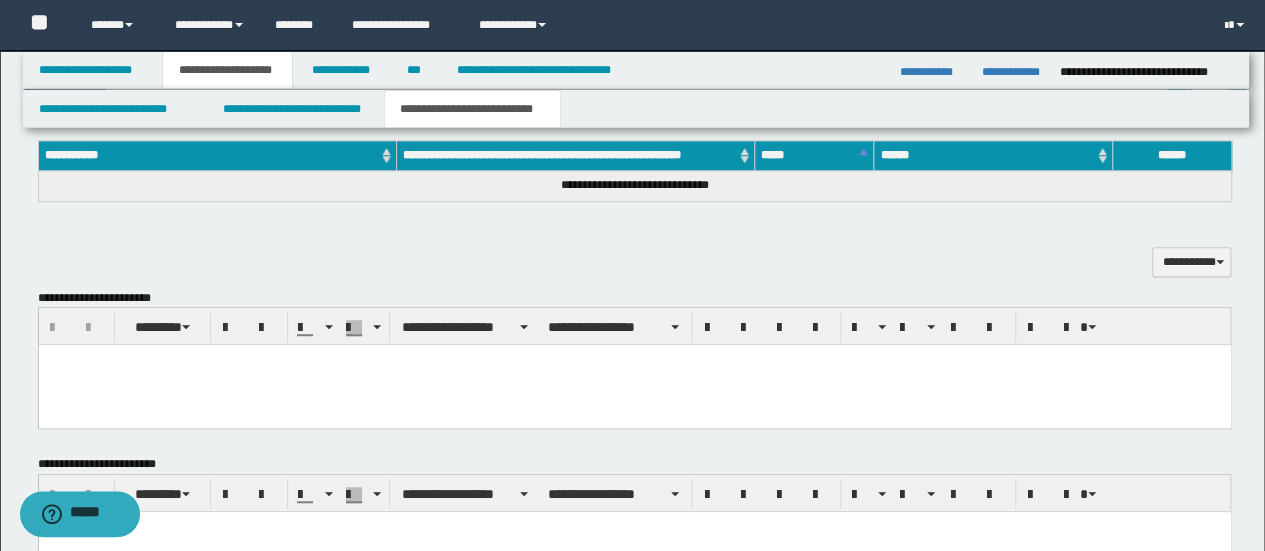 scroll, scrollTop: 600, scrollLeft: 0, axis: vertical 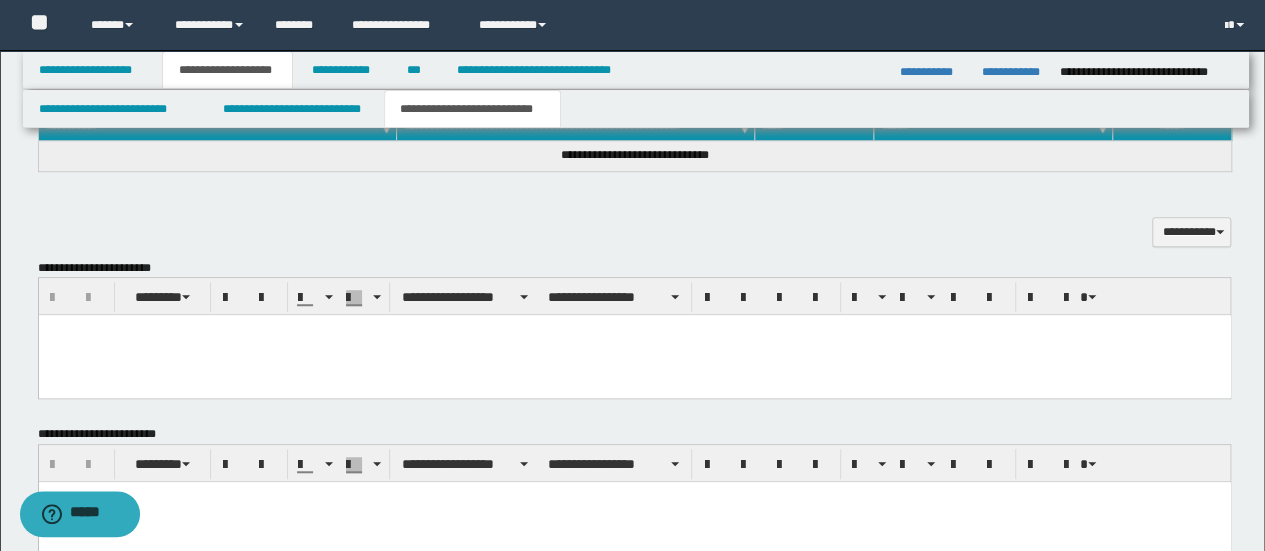 click at bounding box center (634, 355) 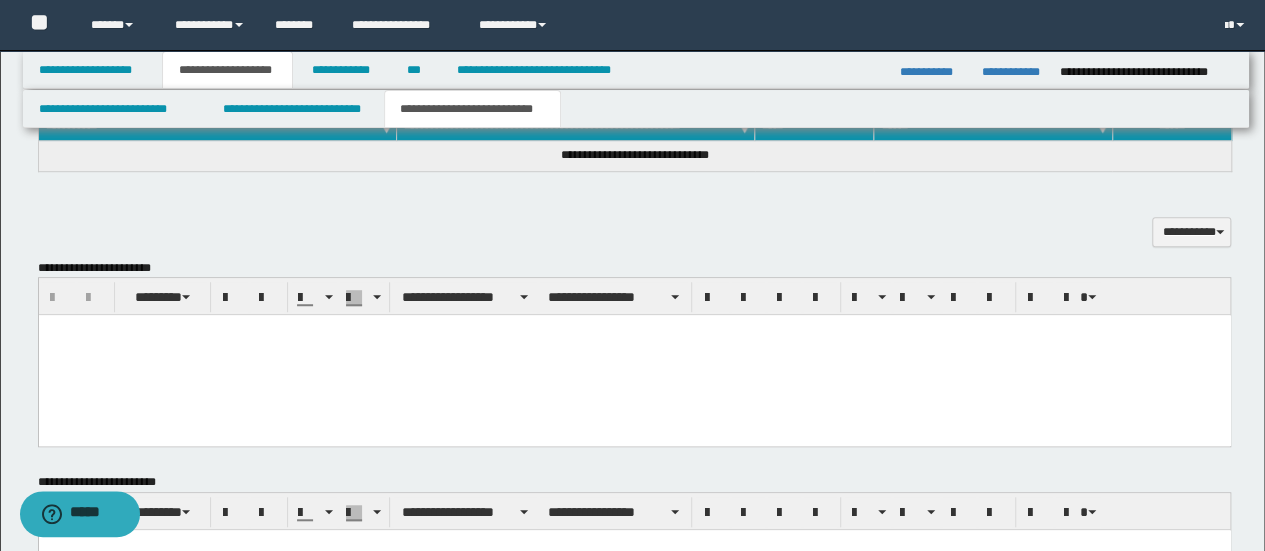 click at bounding box center [634, 355] 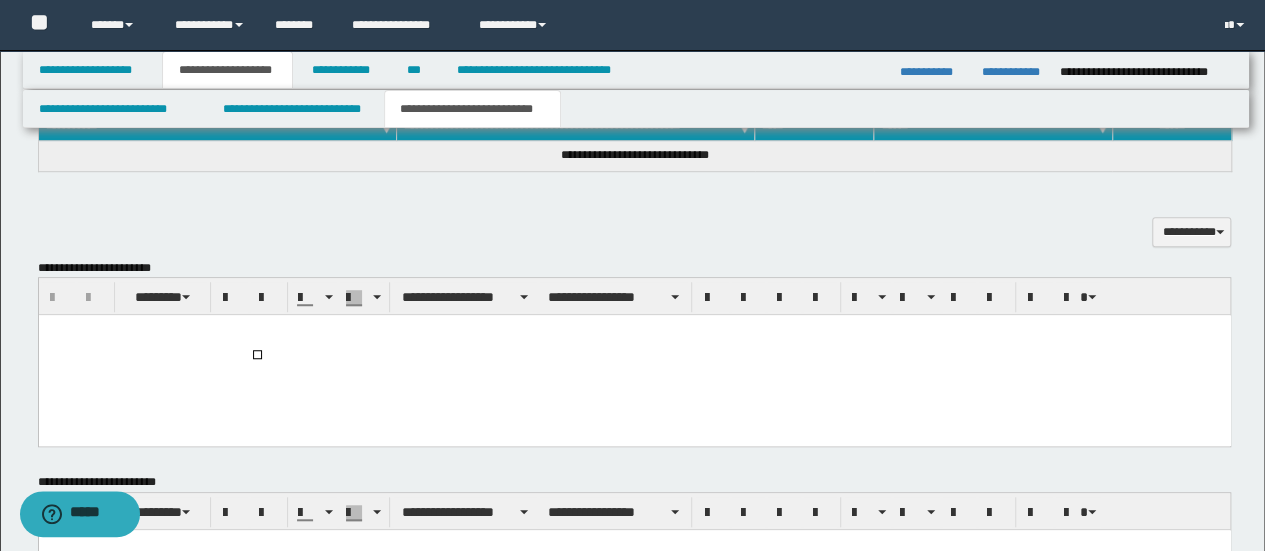 type 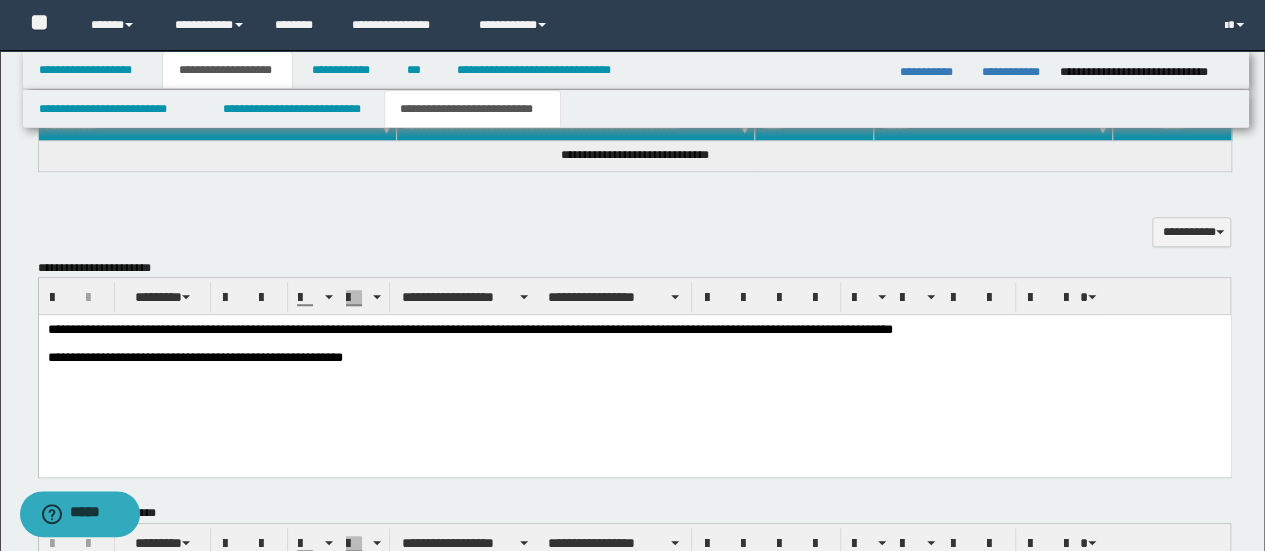 drag, startPoint x: 437, startPoint y: 399, endPoint x: 284, endPoint y: 411, distance: 153.46986 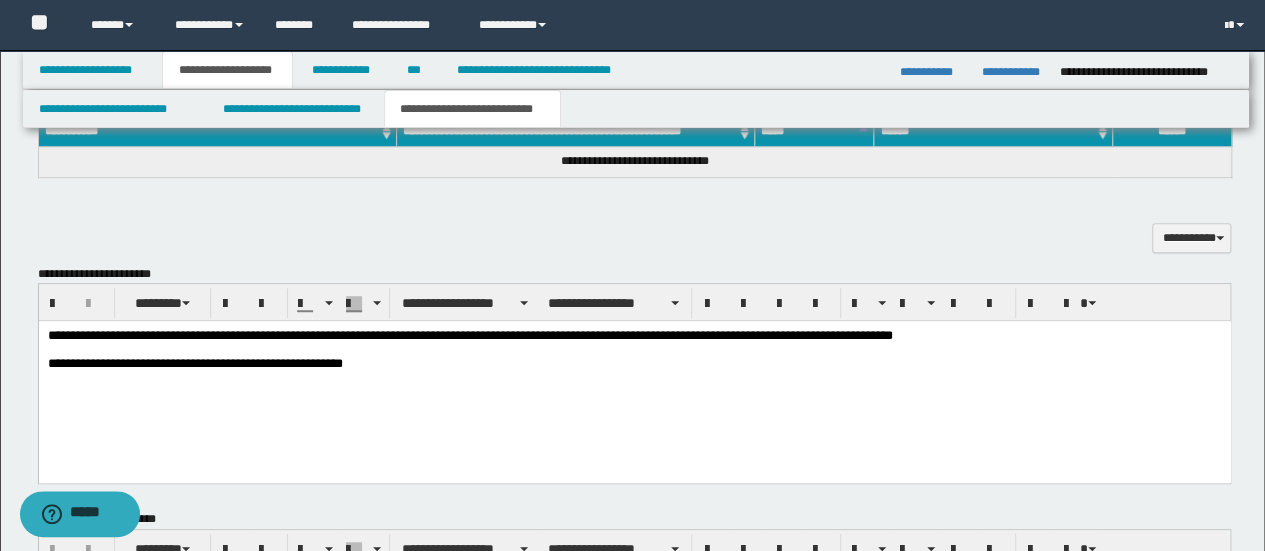 scroll, scrollTop: 700, scrollLeft: 0, axis: vertical 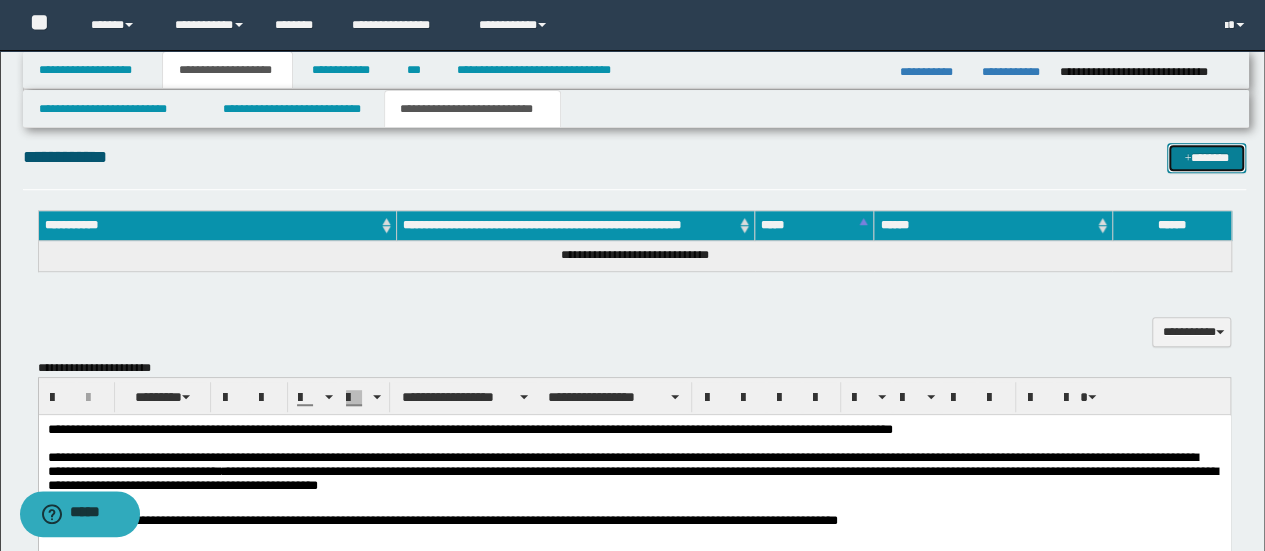 click at bounding box center [1187, 159] 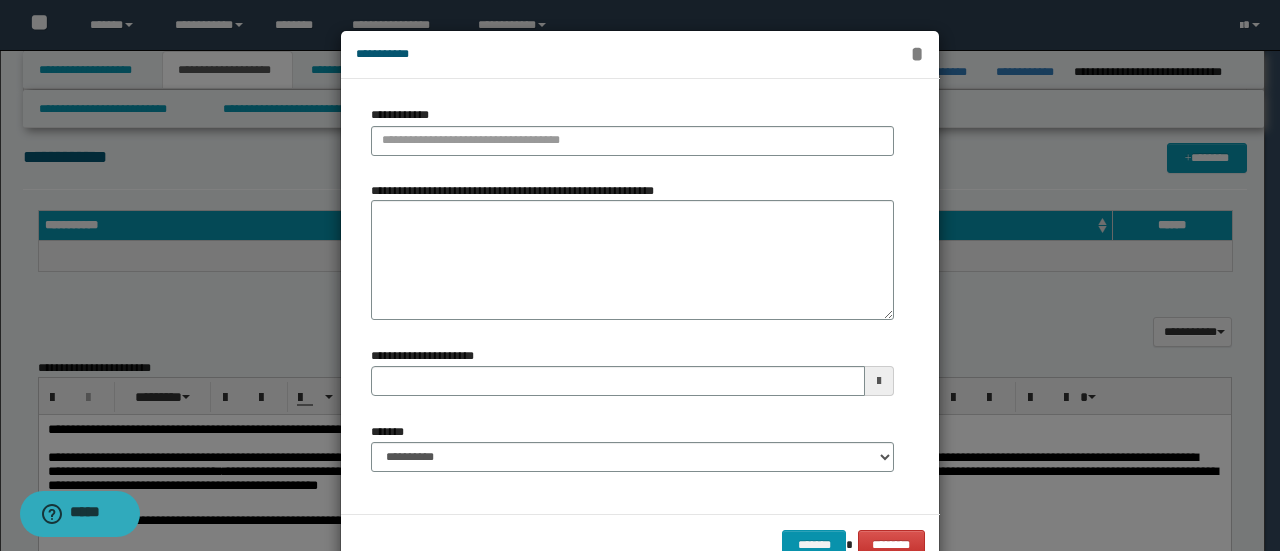 type 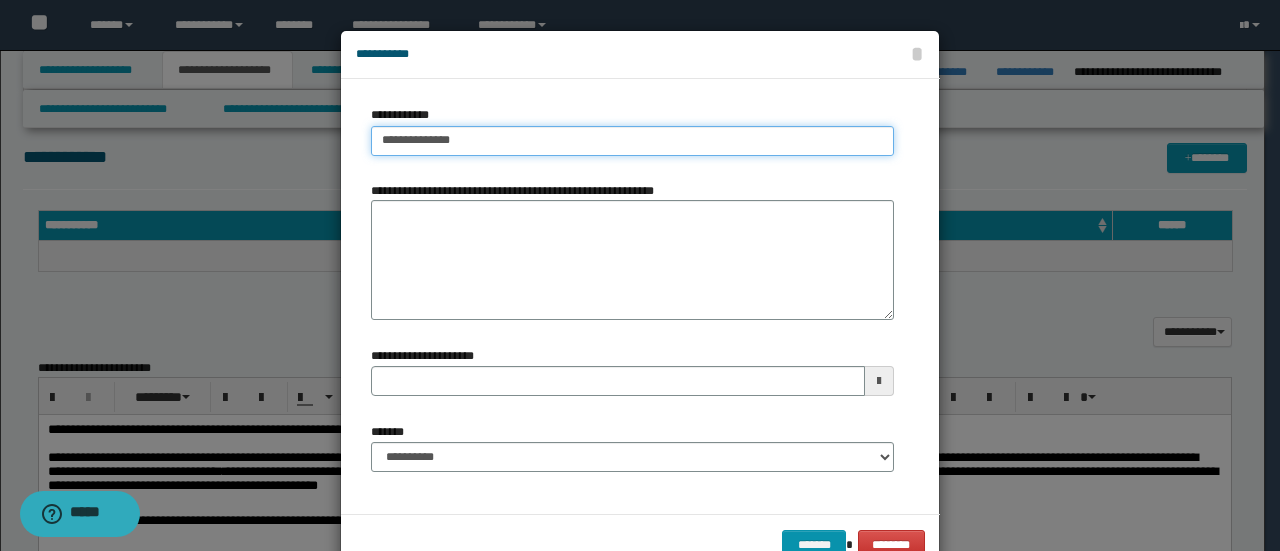 type on "**********" 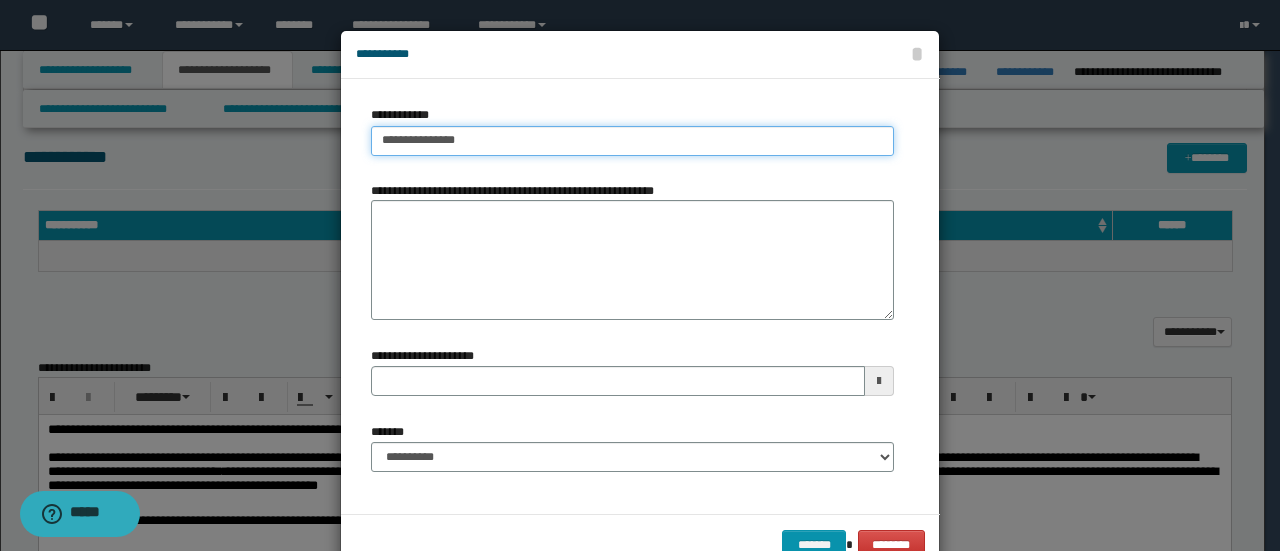 type on "**********" 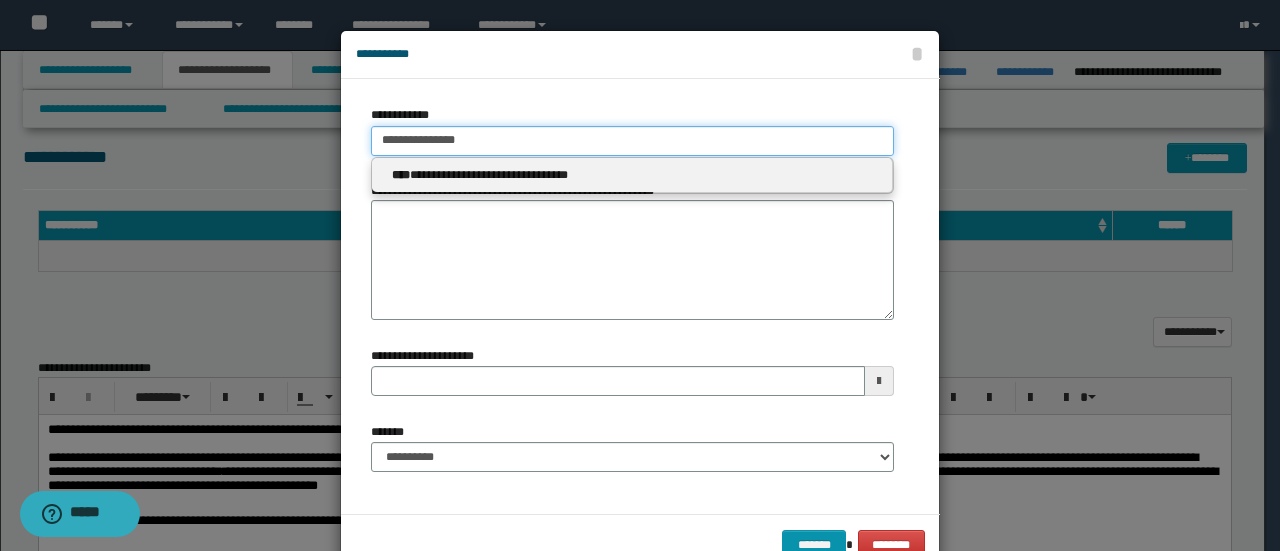 type 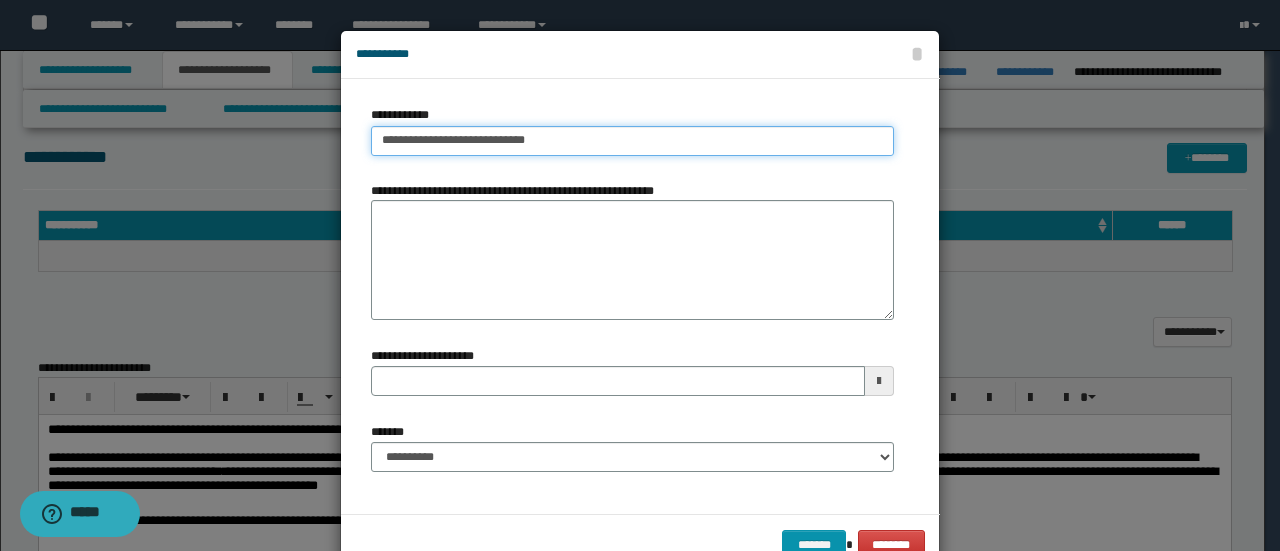 type on "**********" 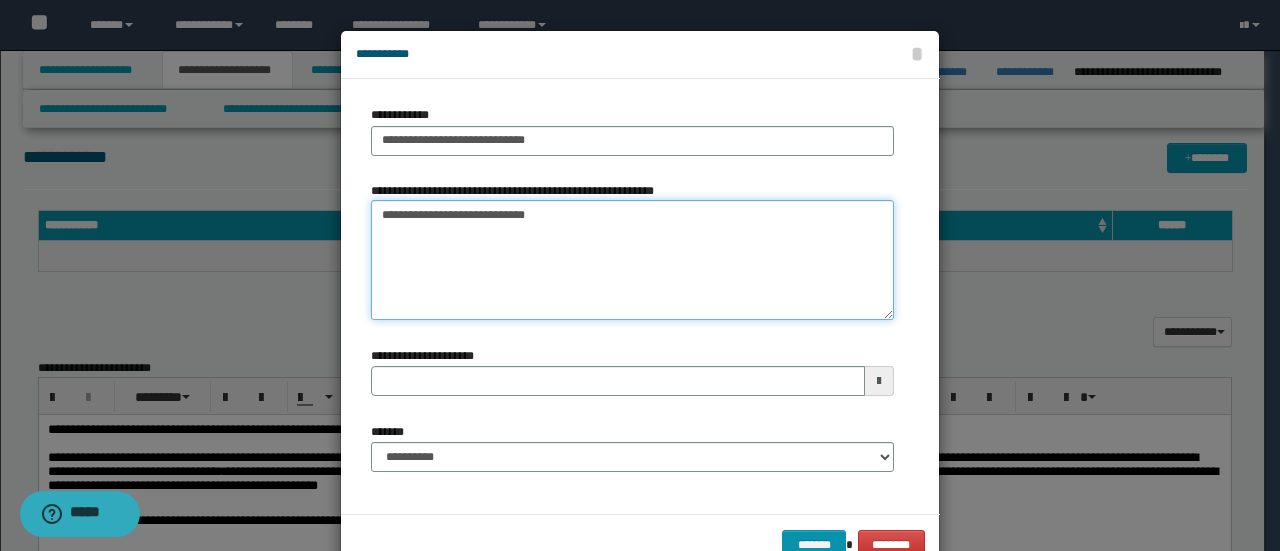 type on "**********" 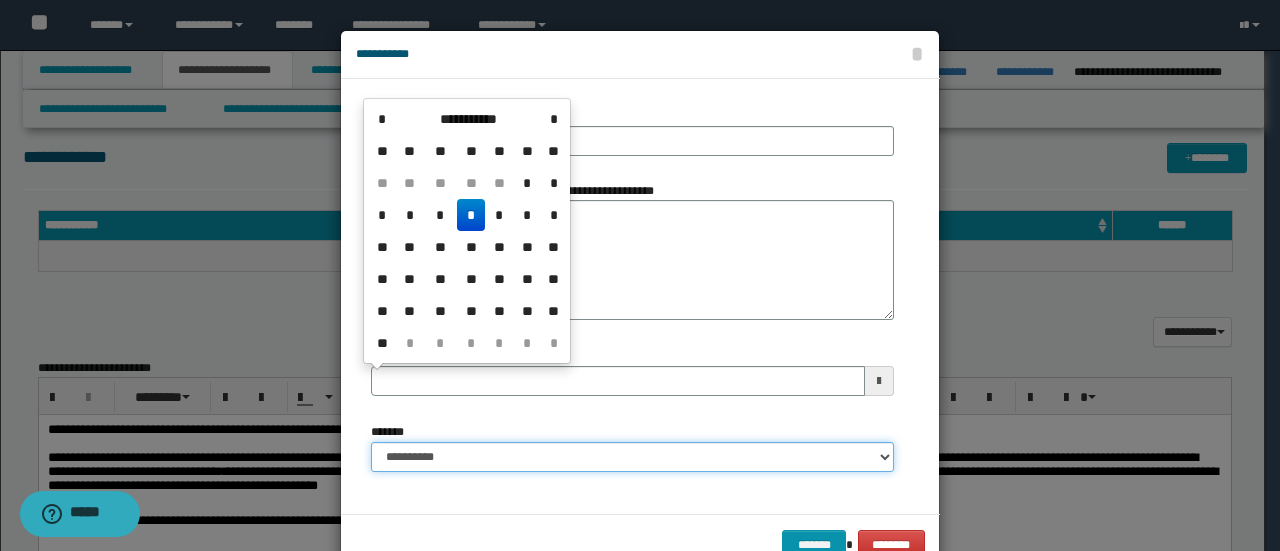 type 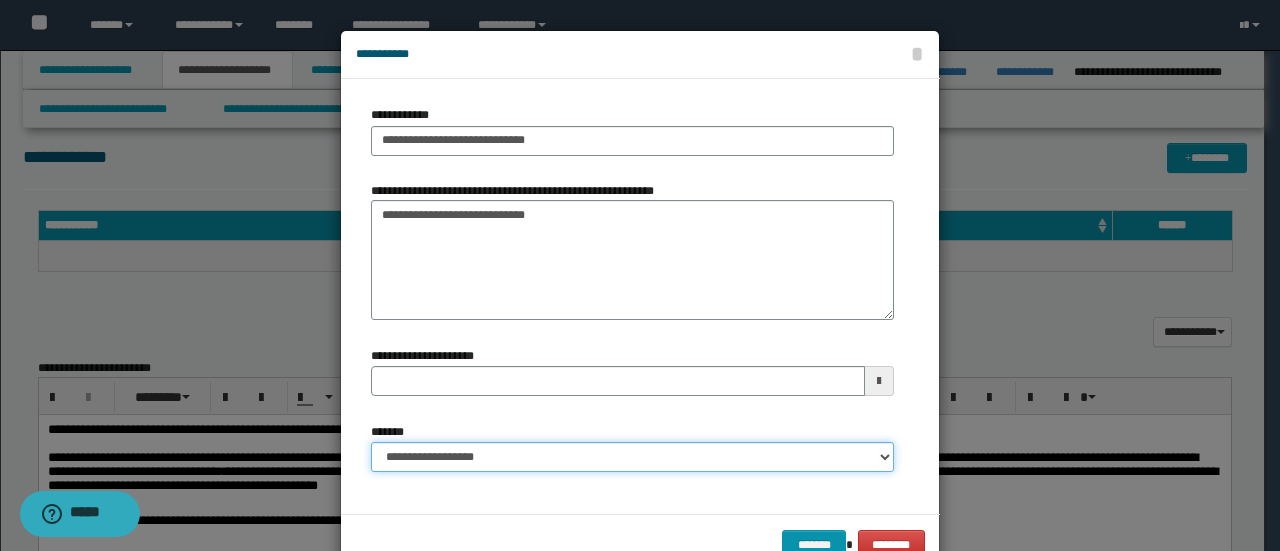select on "*" 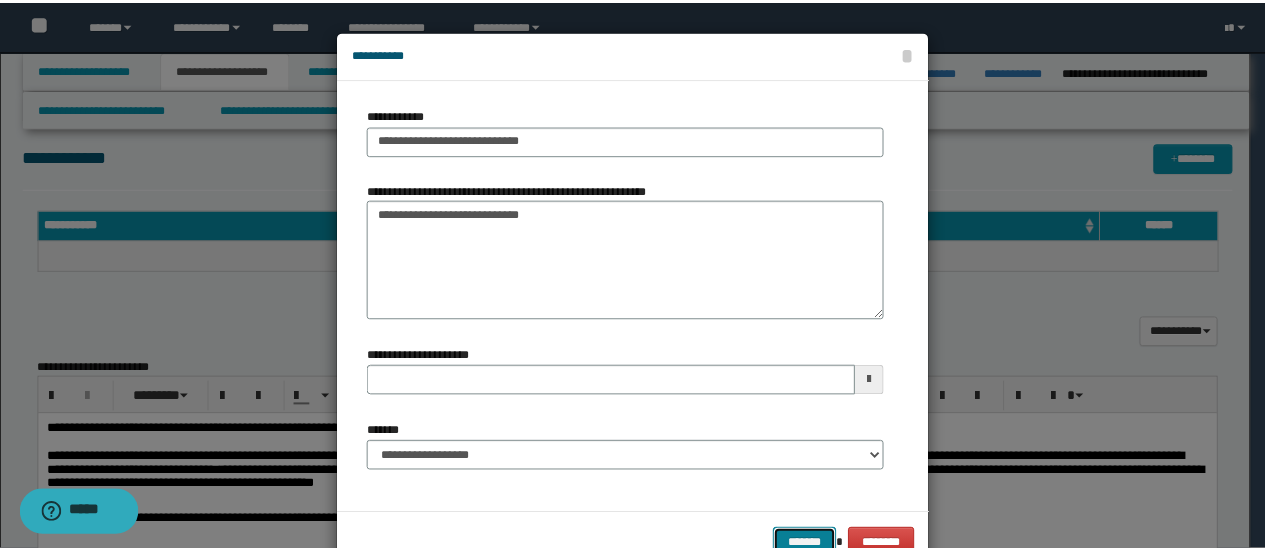 scroll, scrollTop: 6, scrollLeft: 0, axis: vertical 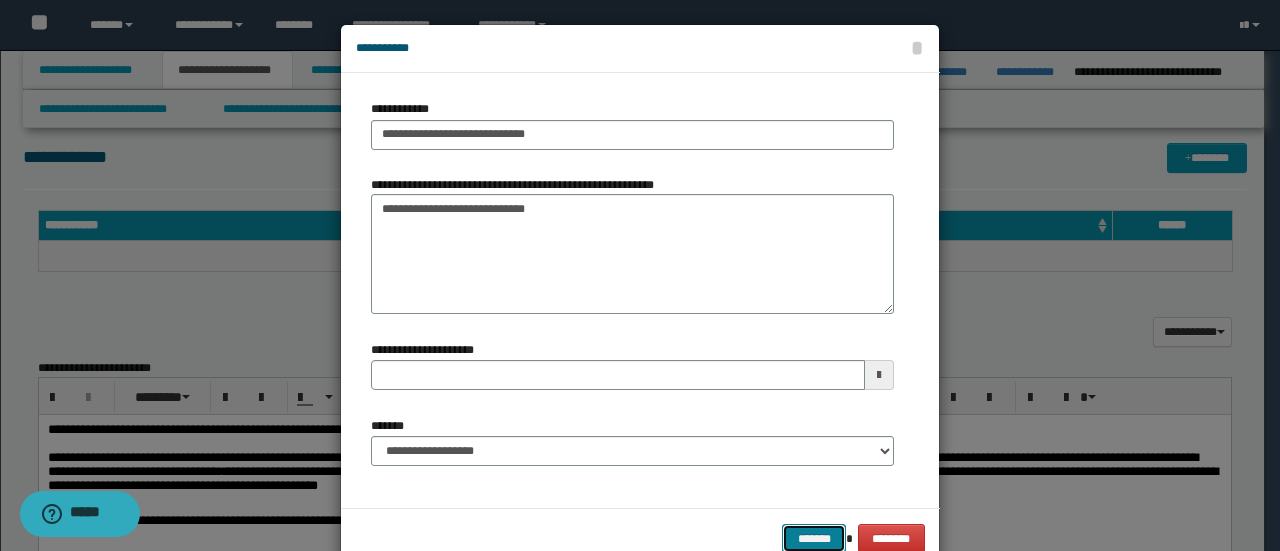 type 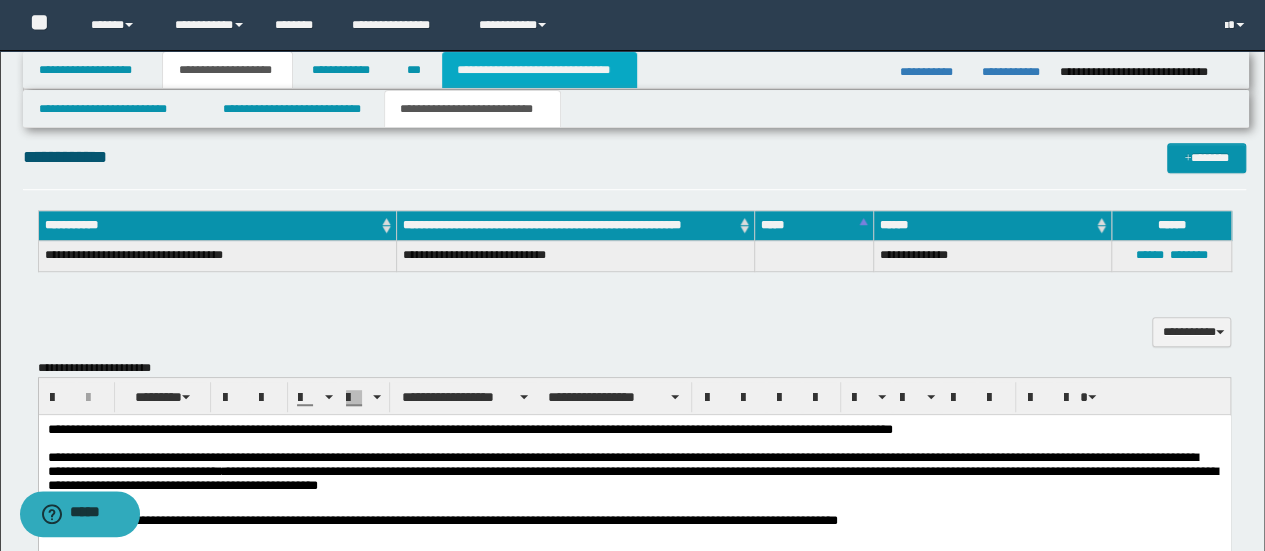 click on "**********" at bounding box center [539, 70] 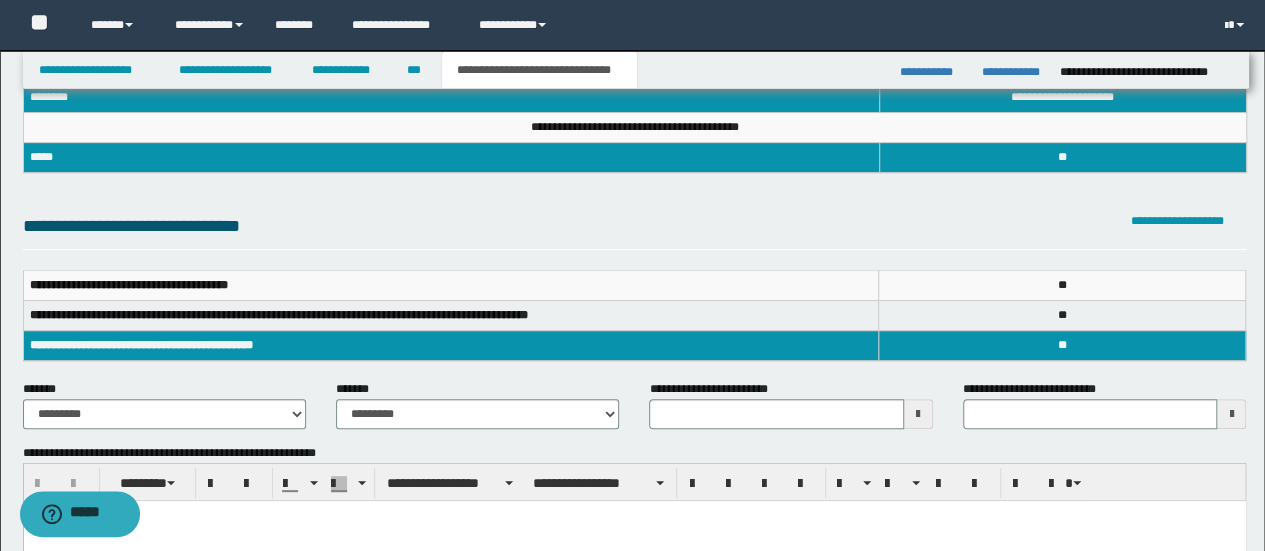 scroll, scrollTop: 300, scrollLeft: 0, axis: vertical 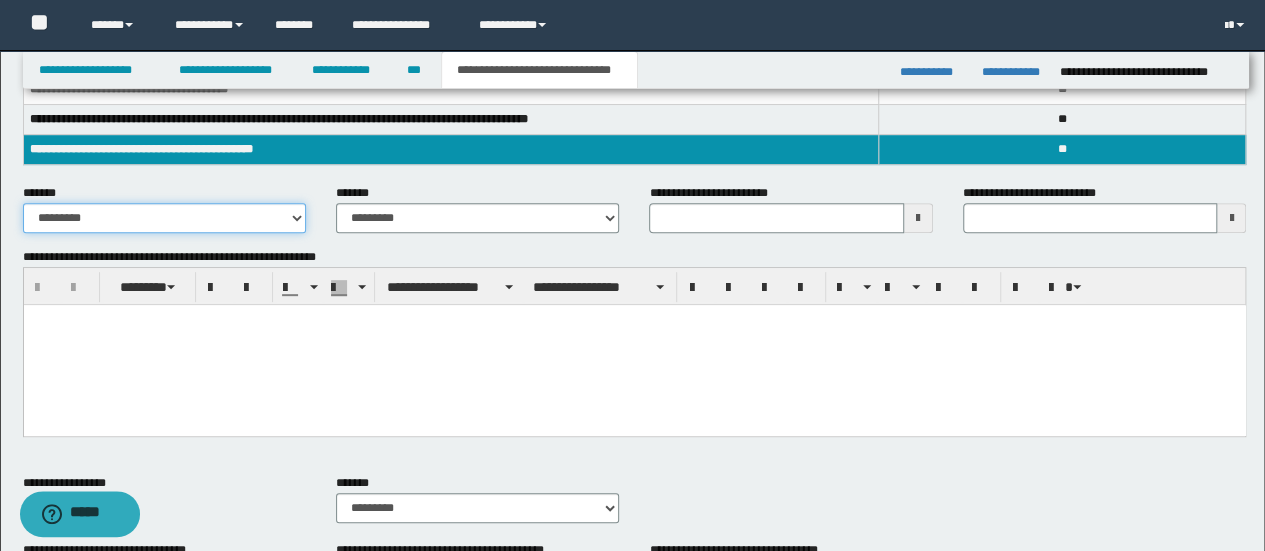 click on "**********" at bounding box center (164, 218) 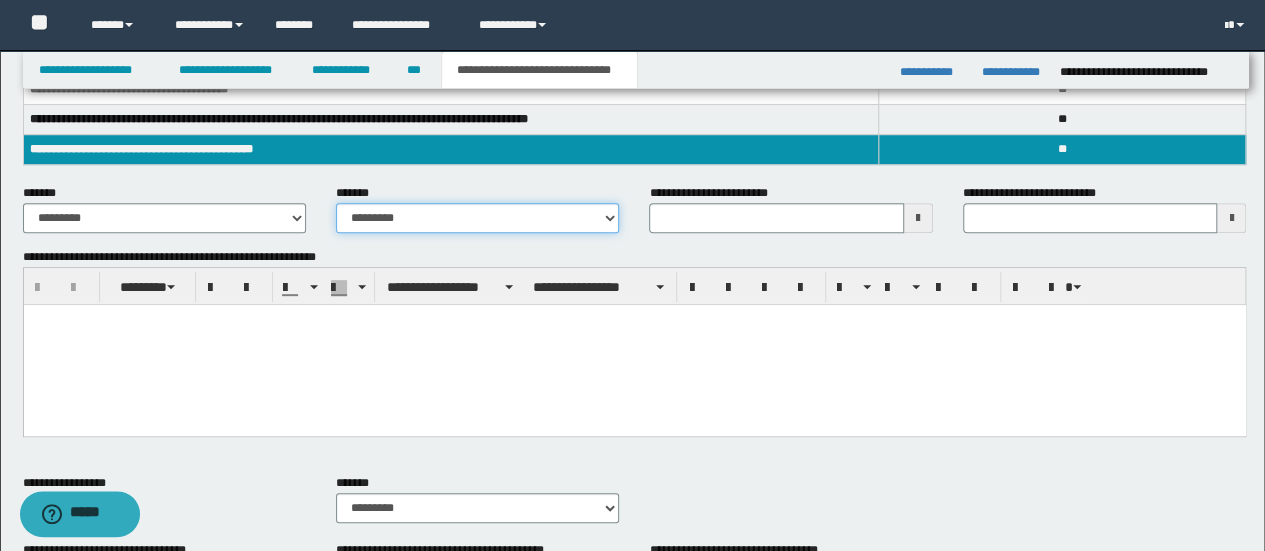 click on "**********" at bounding box center (477, 218) 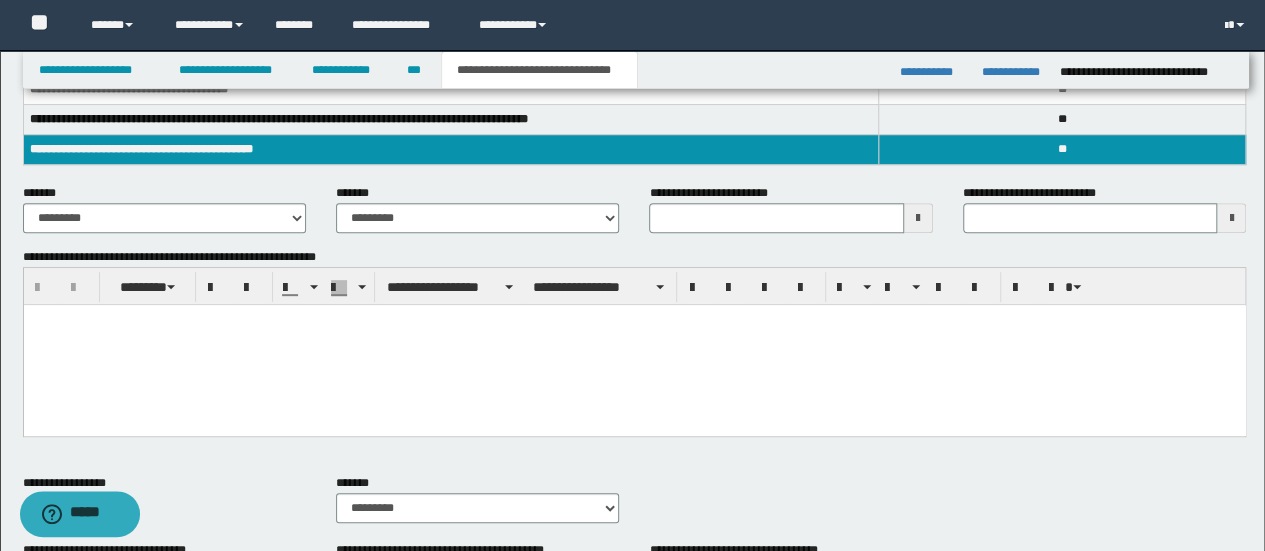 click at bounding box center (634, 344) 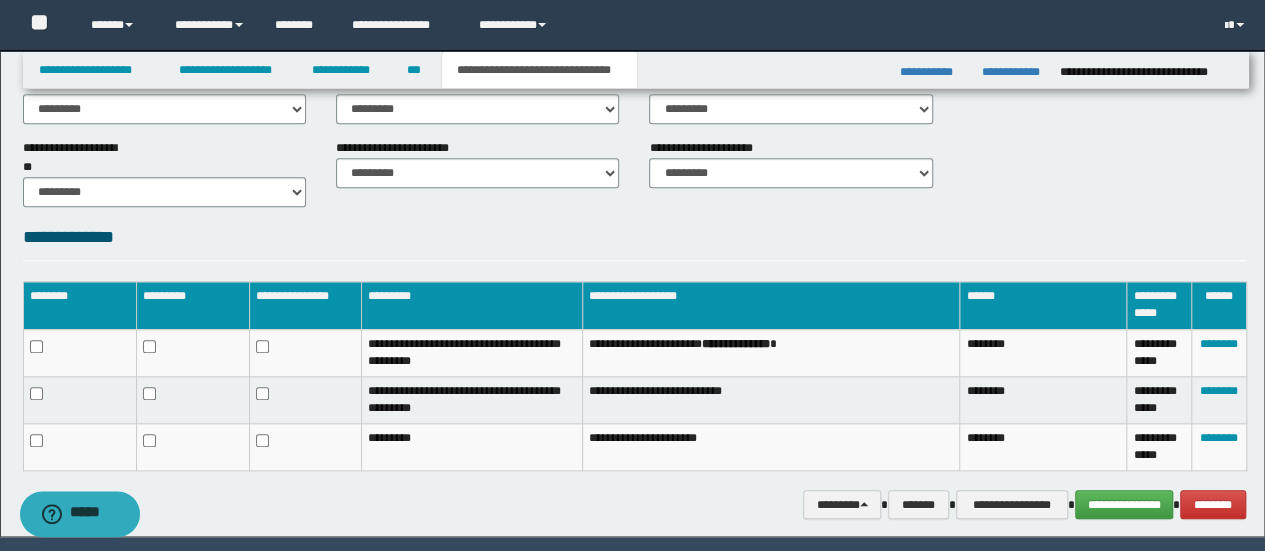 scroll, scrollTop: 924, scrollLeft: 0, axis: vertical 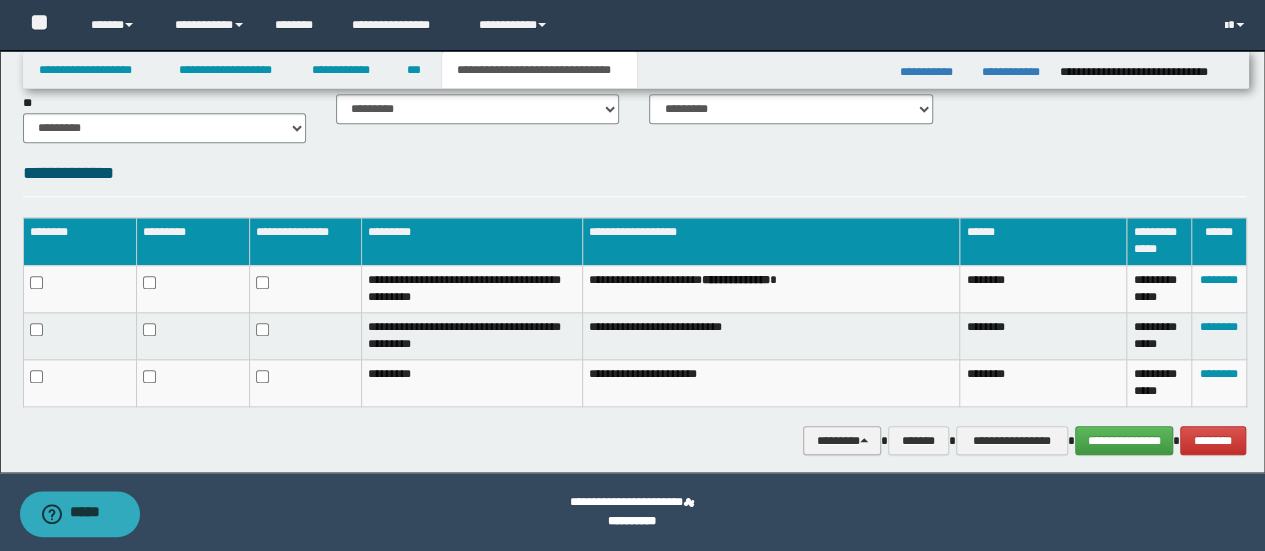 click on "********" at bounding box center (842, 440) 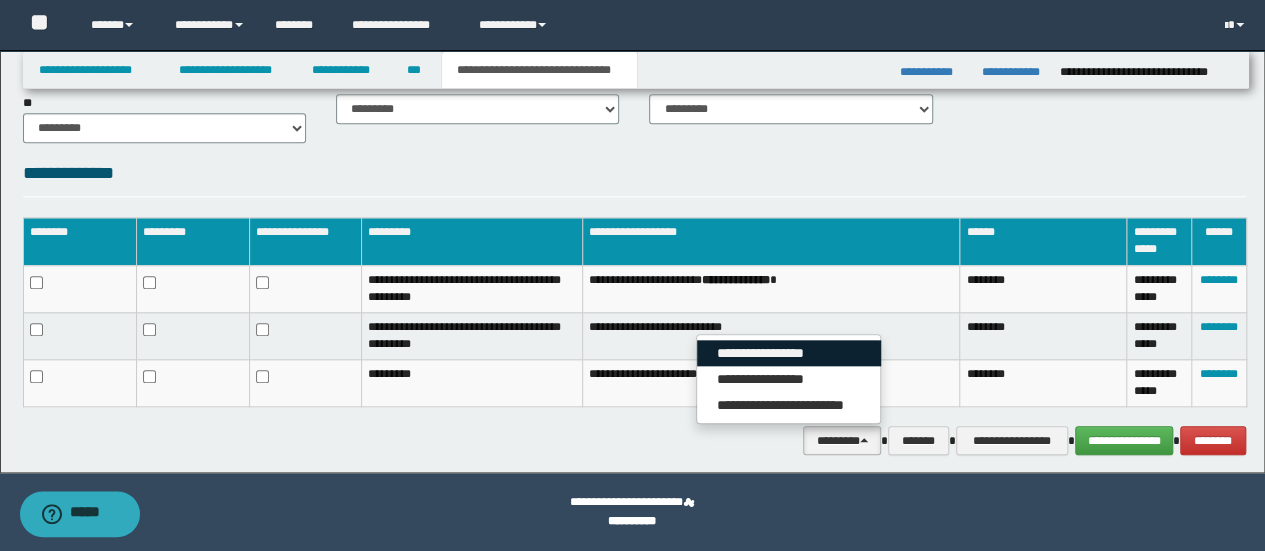 click on "**********" at bounding box center (789, 353) 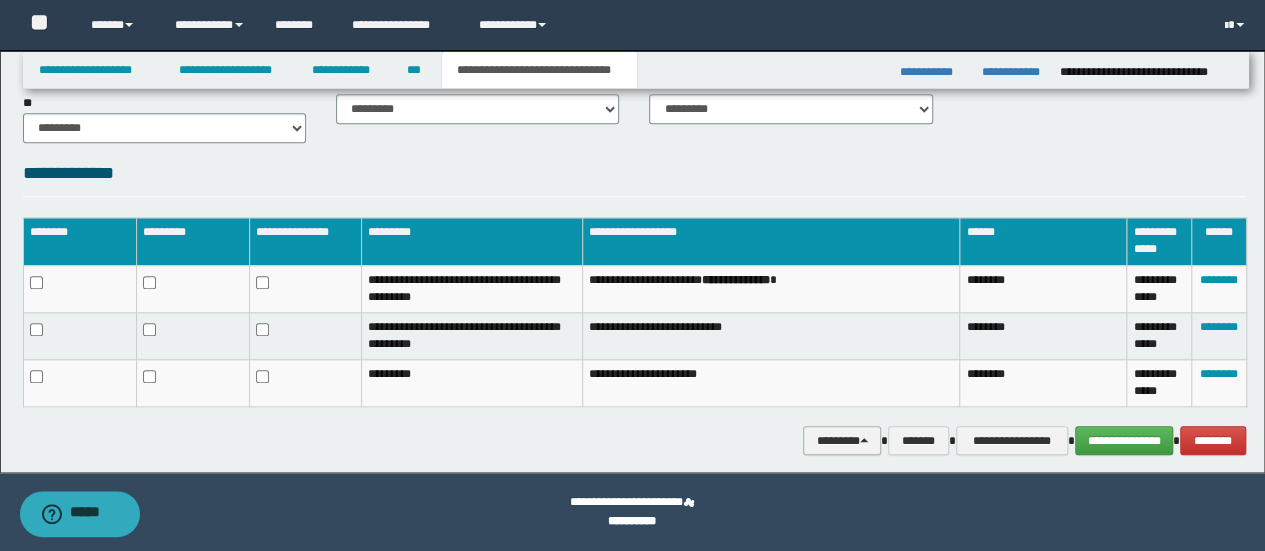 click on "********" at bounding box center [842, 440] 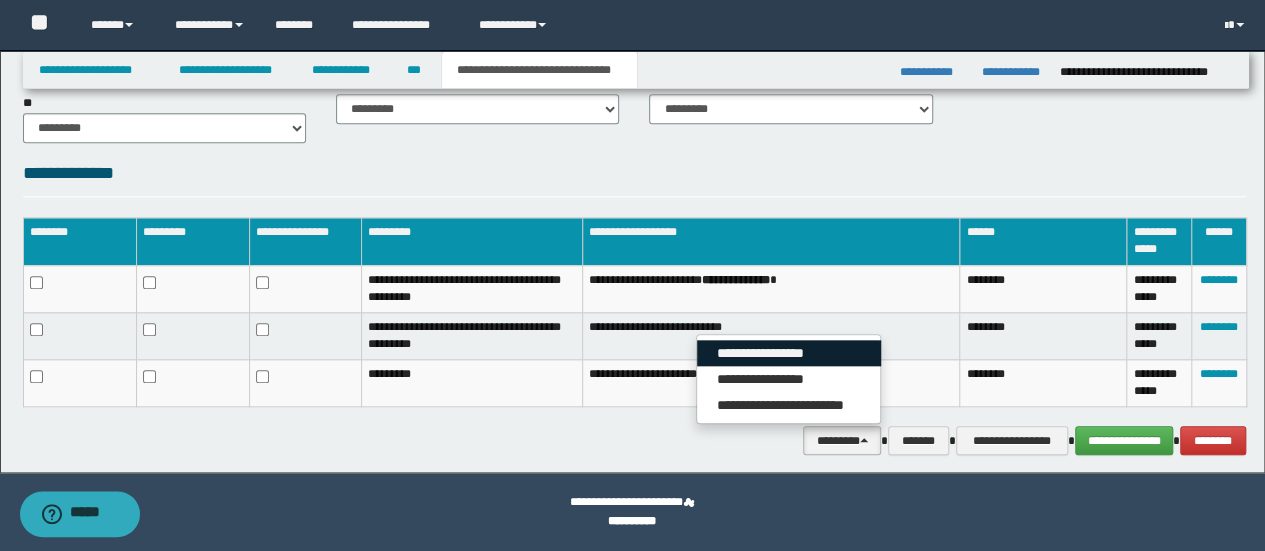 click on "**********" at bounding box center [789, 353] 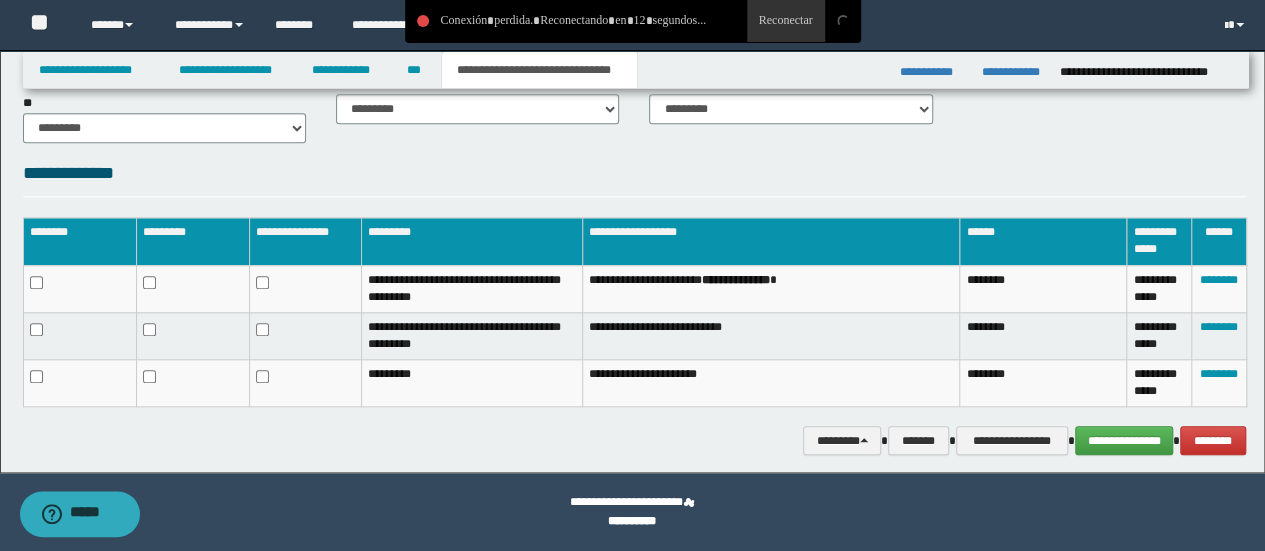 click on "**********" at bounding box center (635, 178) 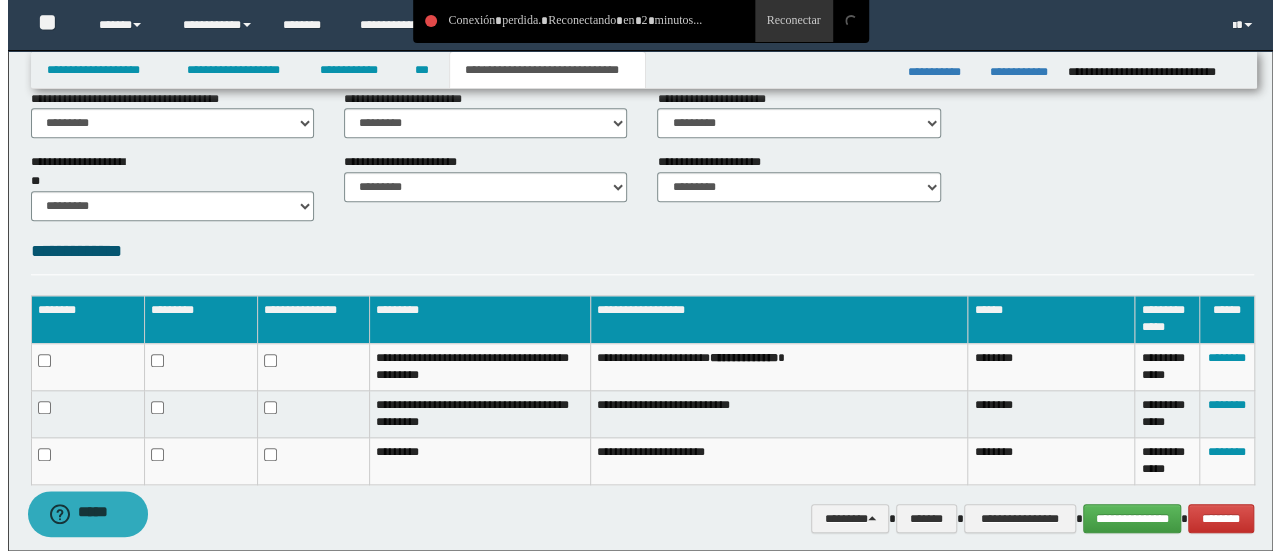 scroll, scrollTop: 924, scrollLeft: 0, axis: vertical 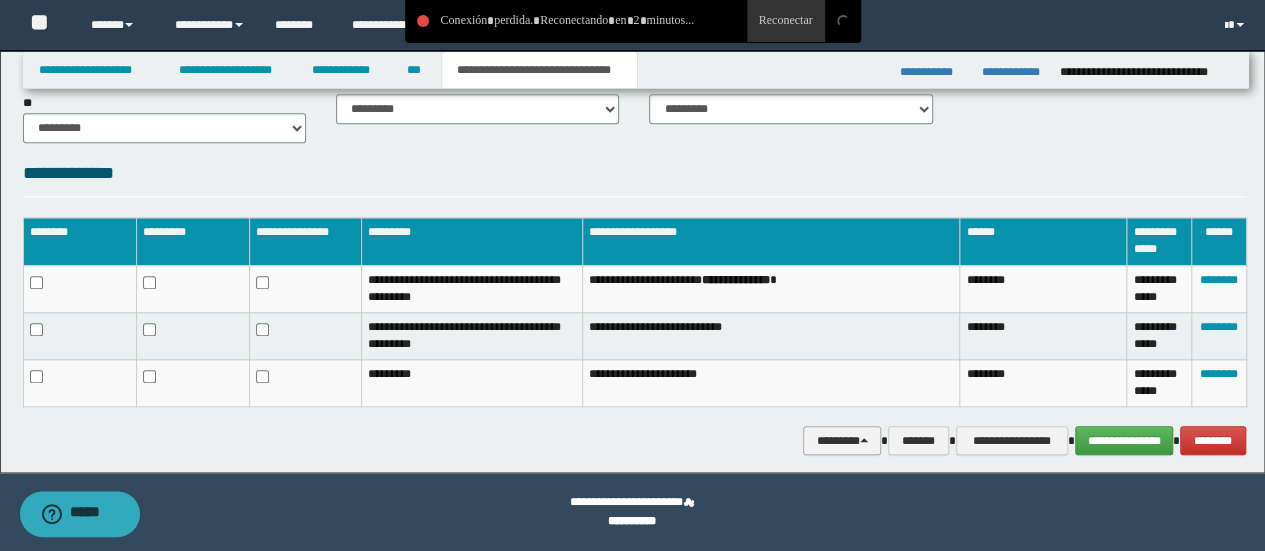click on "********" at bounding box center (842, 440) 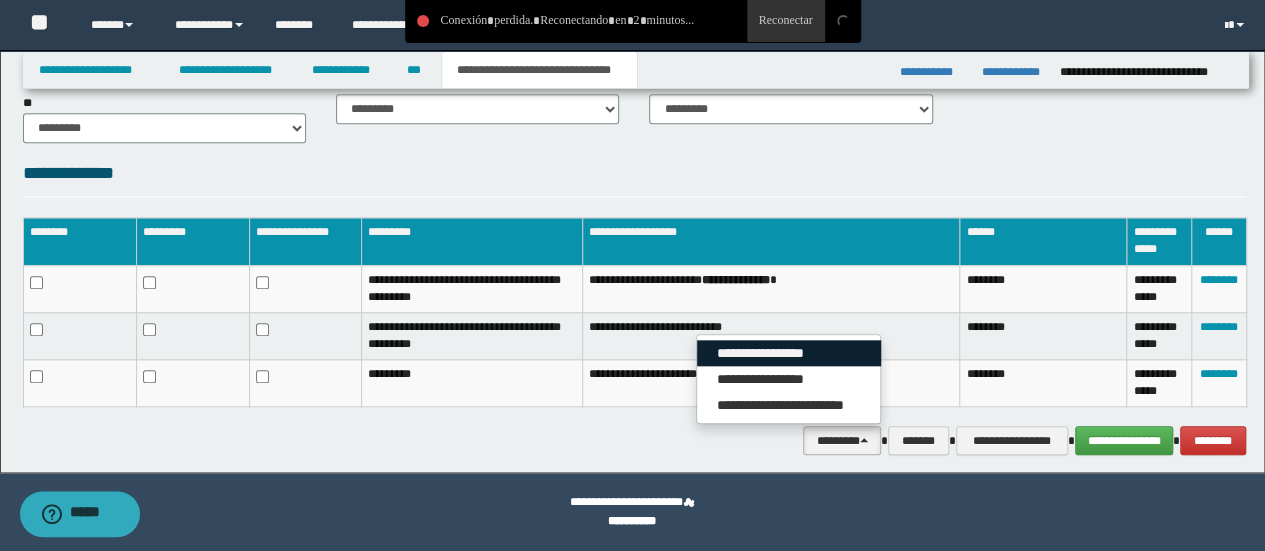 click on "**********" at bounding box center [789, 353] 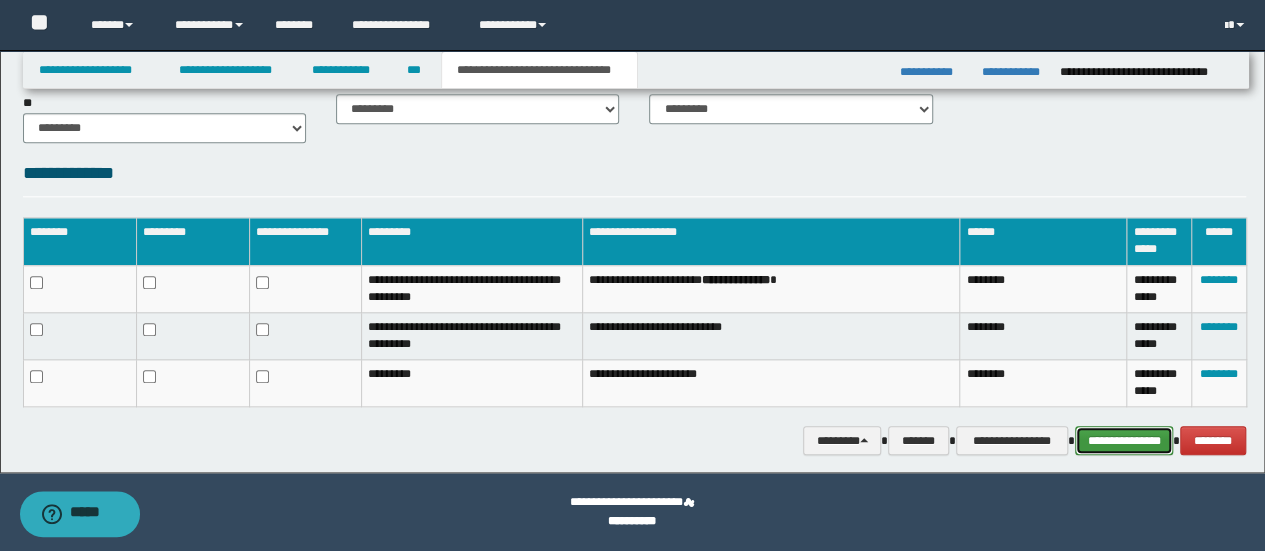 click on "**********" at bounding box center [1124, 440] 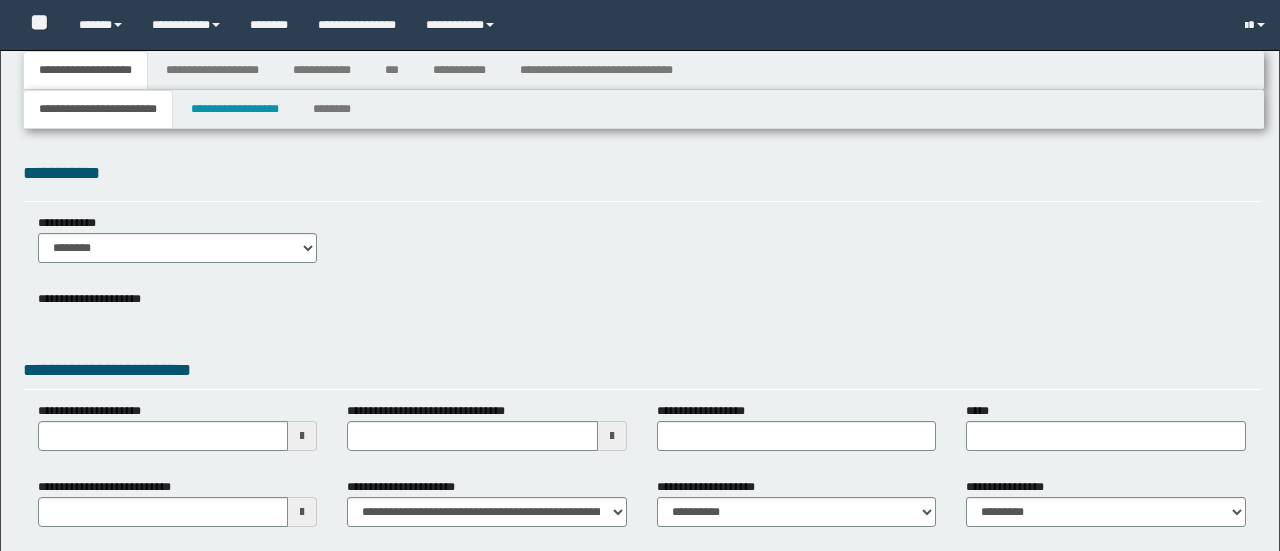 type 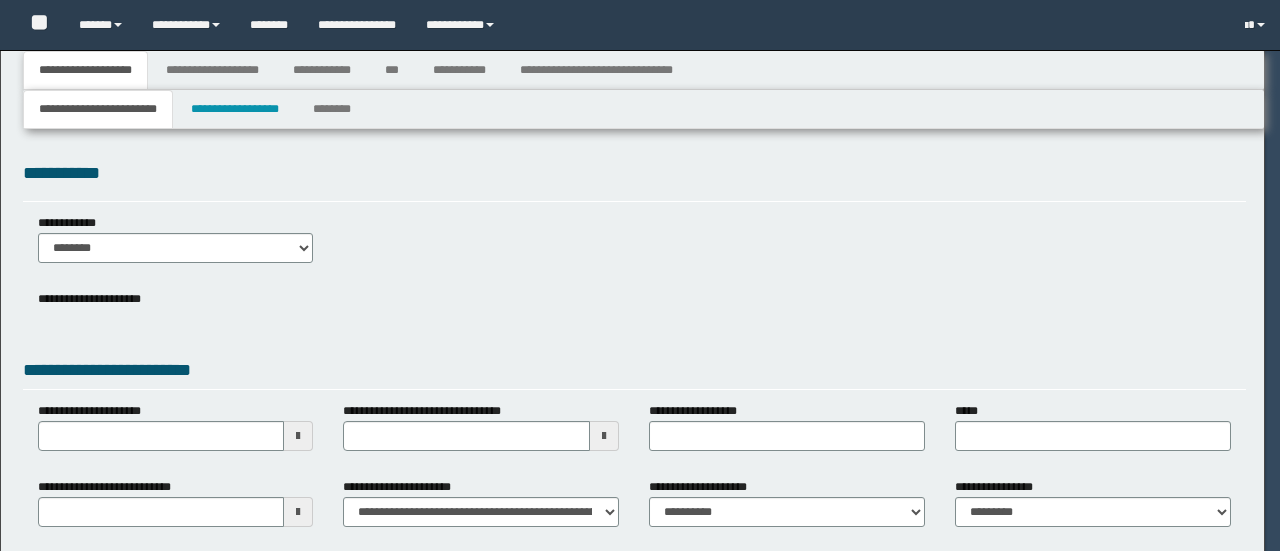 type on "**********" 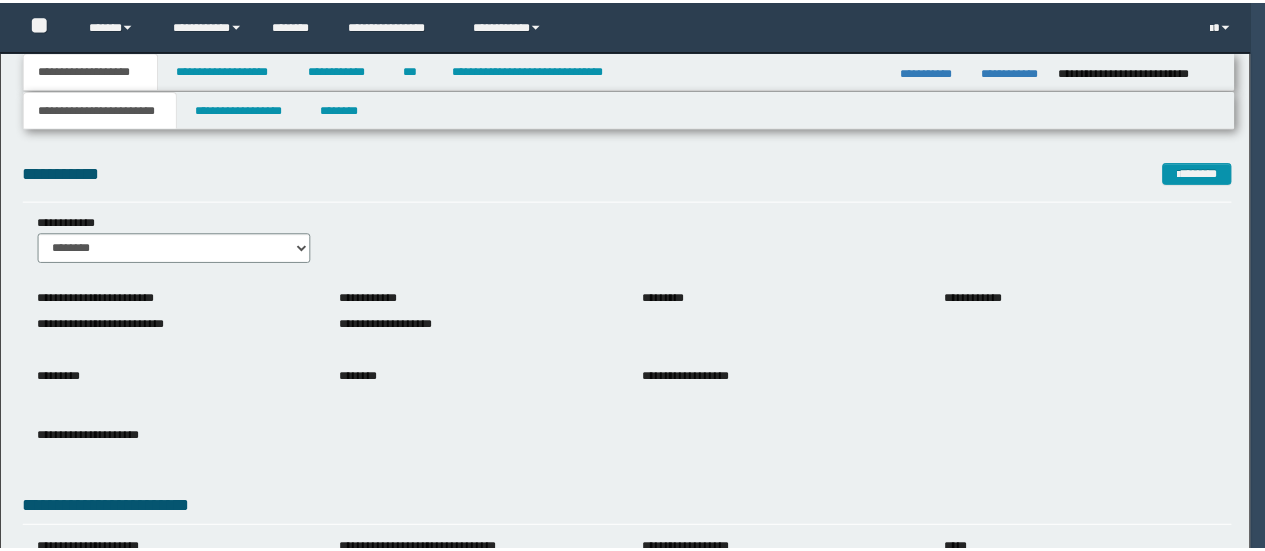 scroll, scrollTop: 0, scrollLeft: 0, axis: both 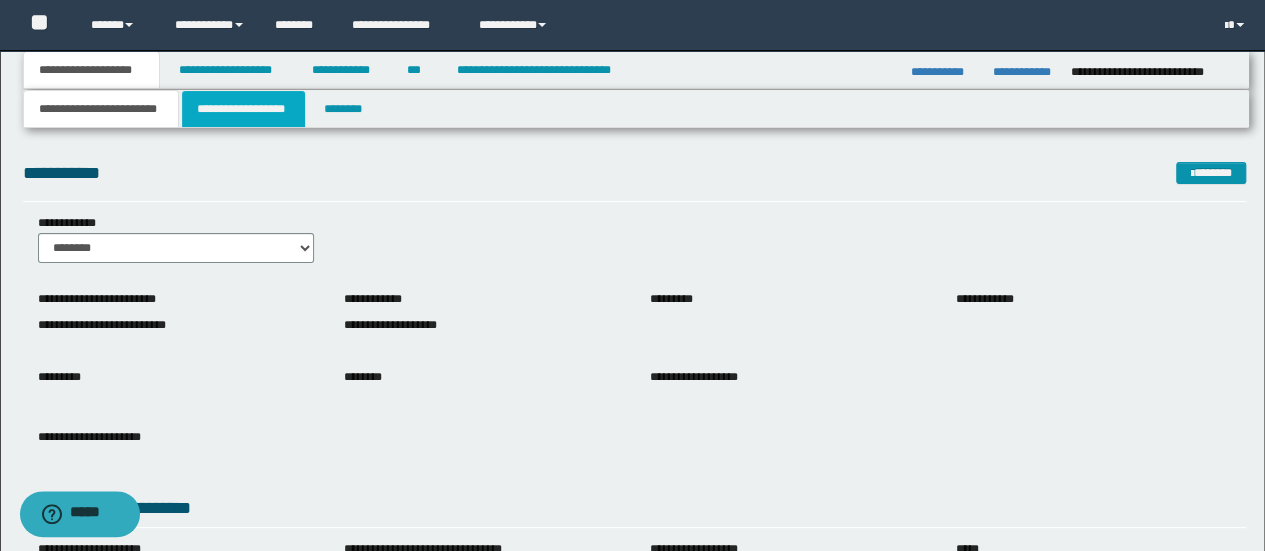 click on "**********" at bounding box center [243, 109] 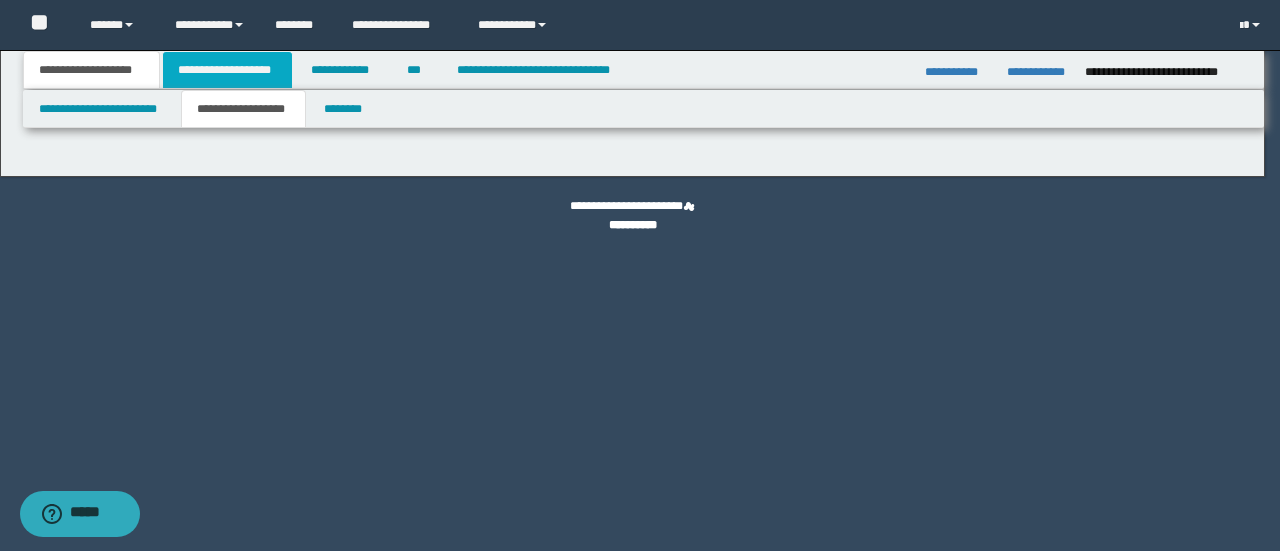 type on "**********" 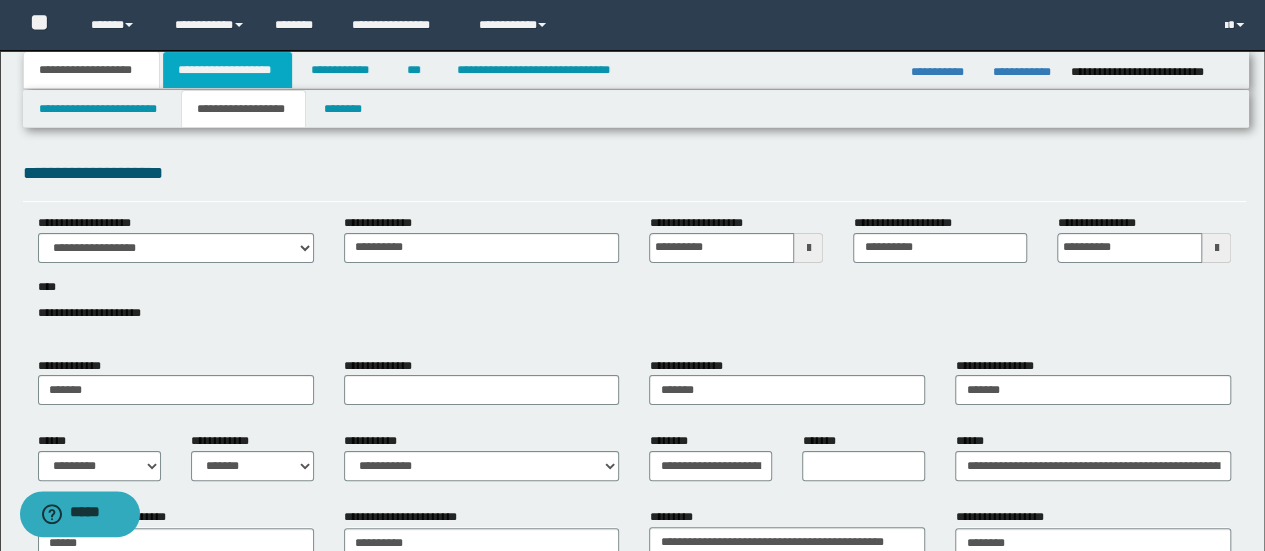 click on "**********" at bounding box center (227, 70) 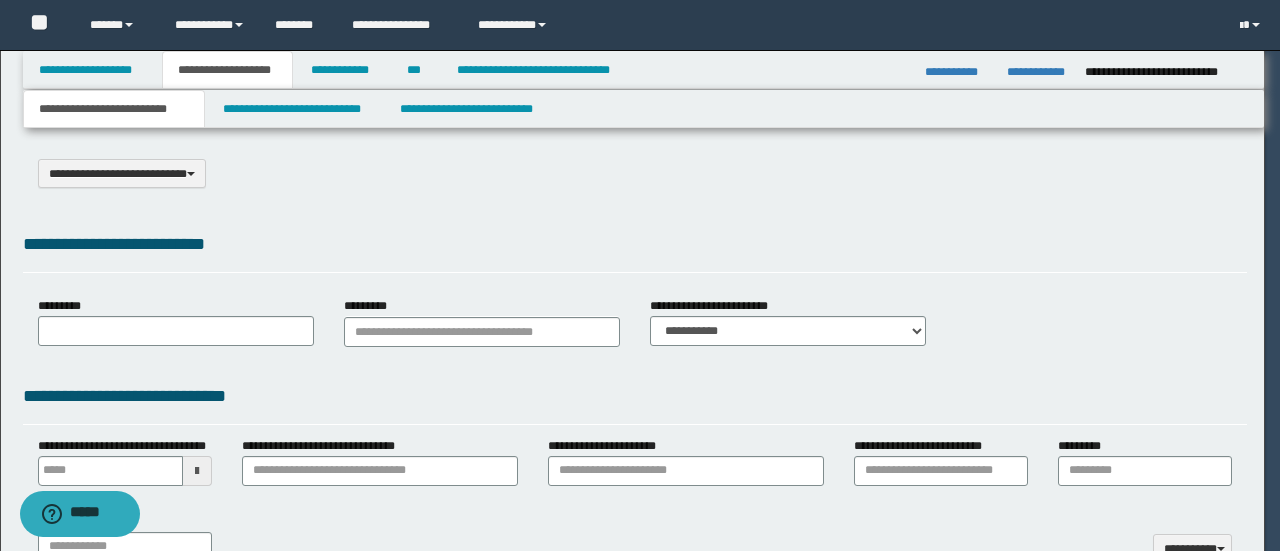 select on "*" 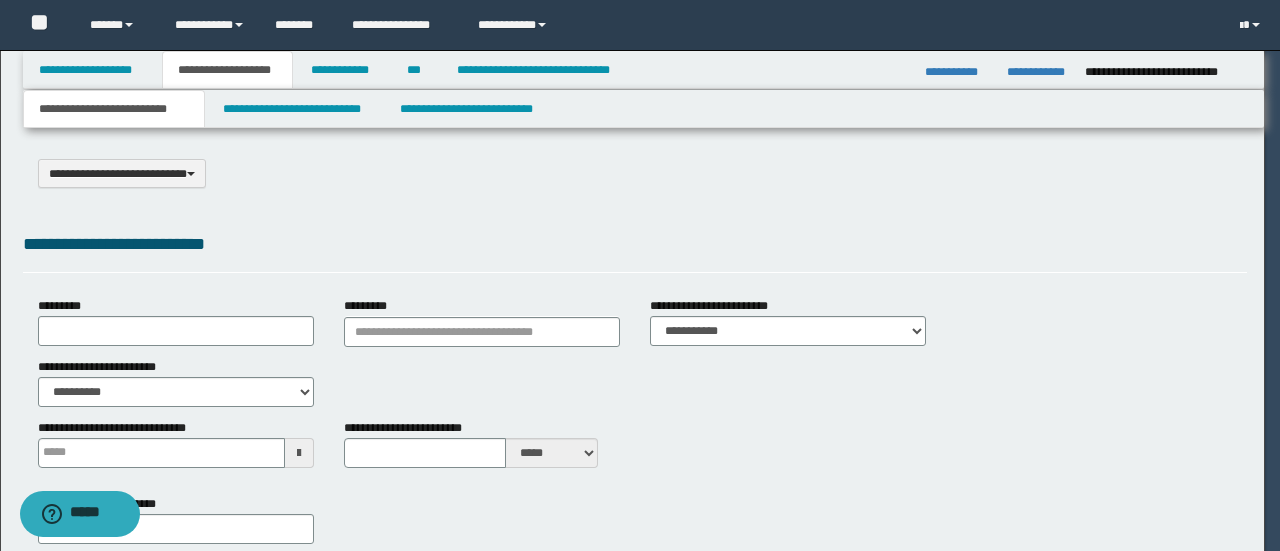 scroll, scrollTop: 0, scrollLeft: 0, axis: both 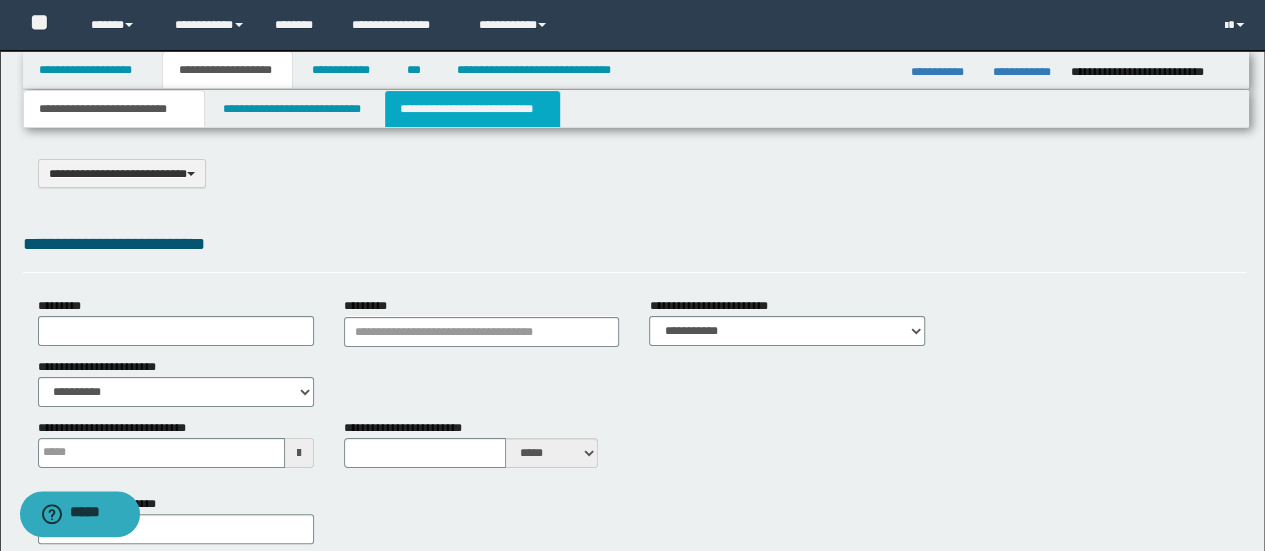 click on "**********" at bounding box center (472, 109) 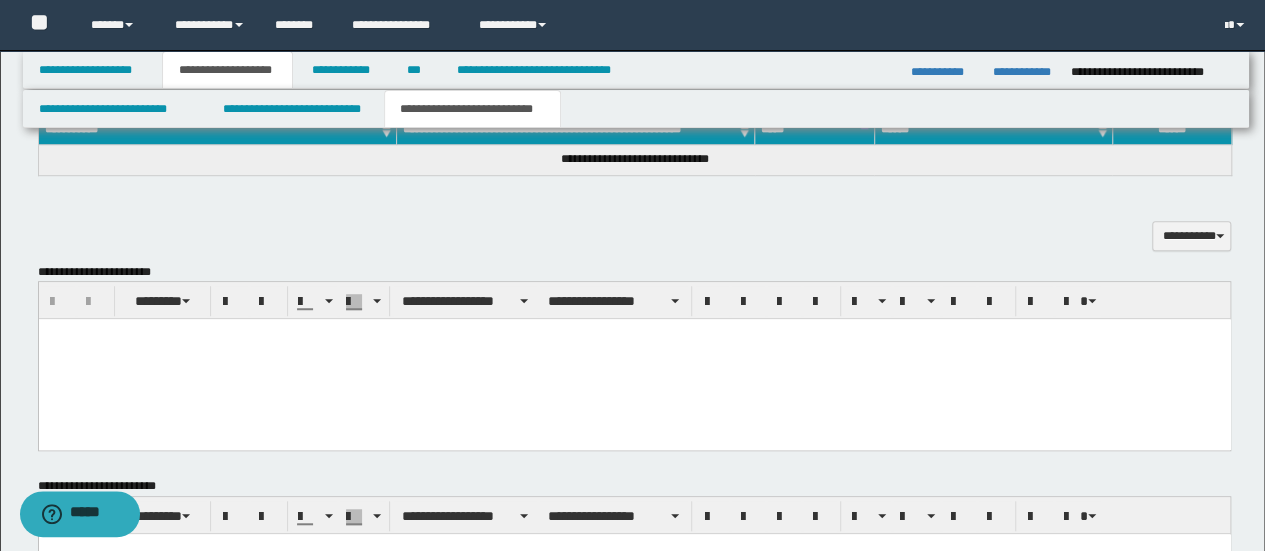 scroll, scrollTop: 600, scrollLeft: 0, axis: vertical 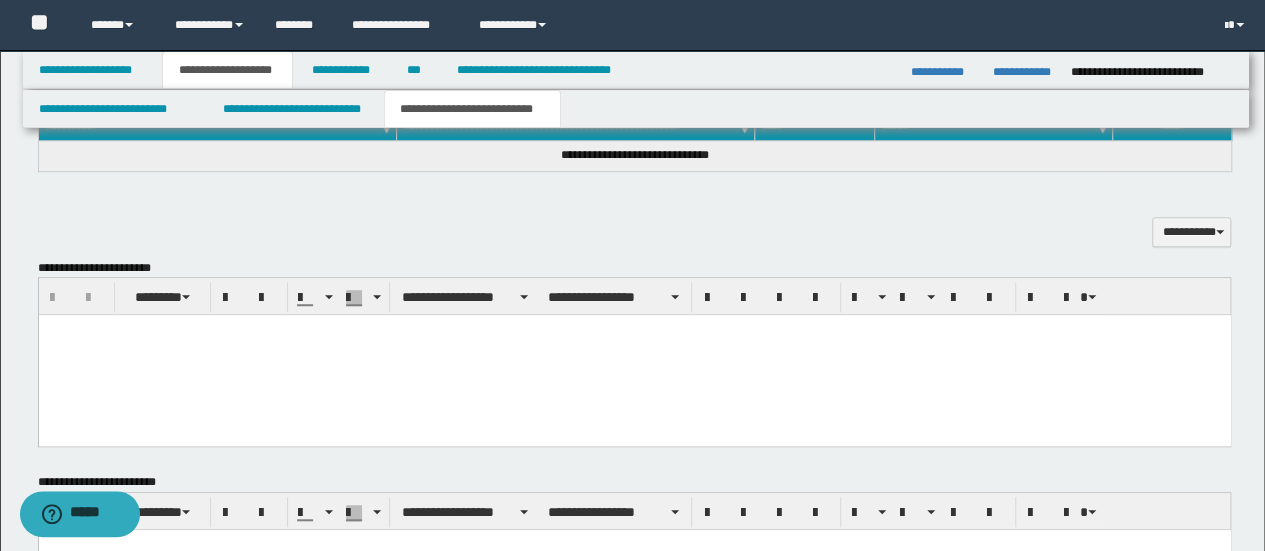click at bounding box center (634, 355) 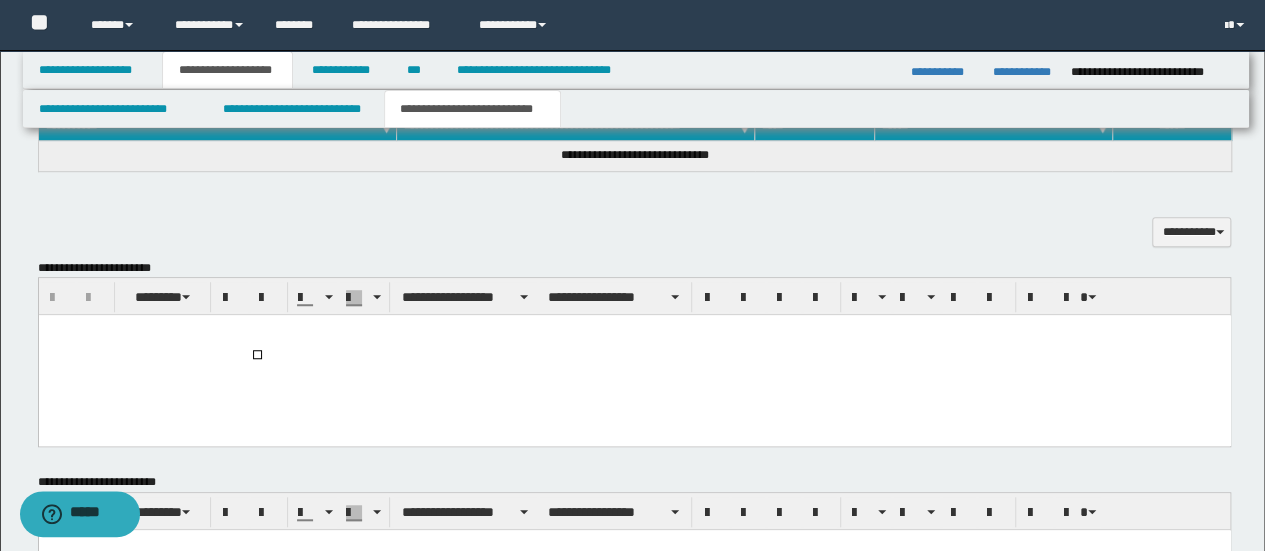 type 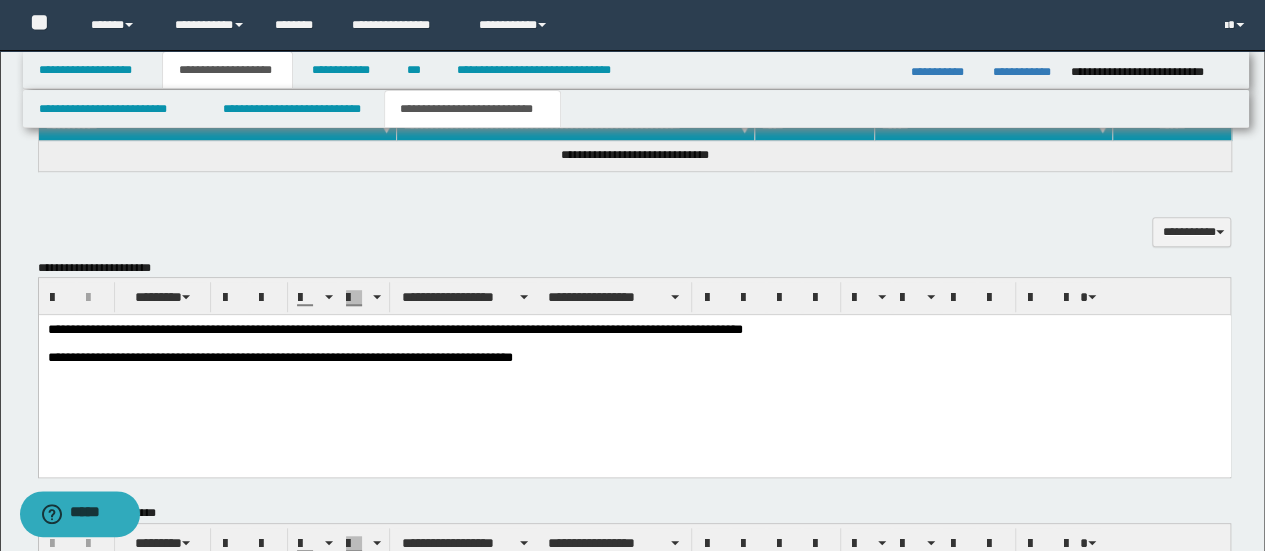 click on "**********" at bounding box center (634, 371) 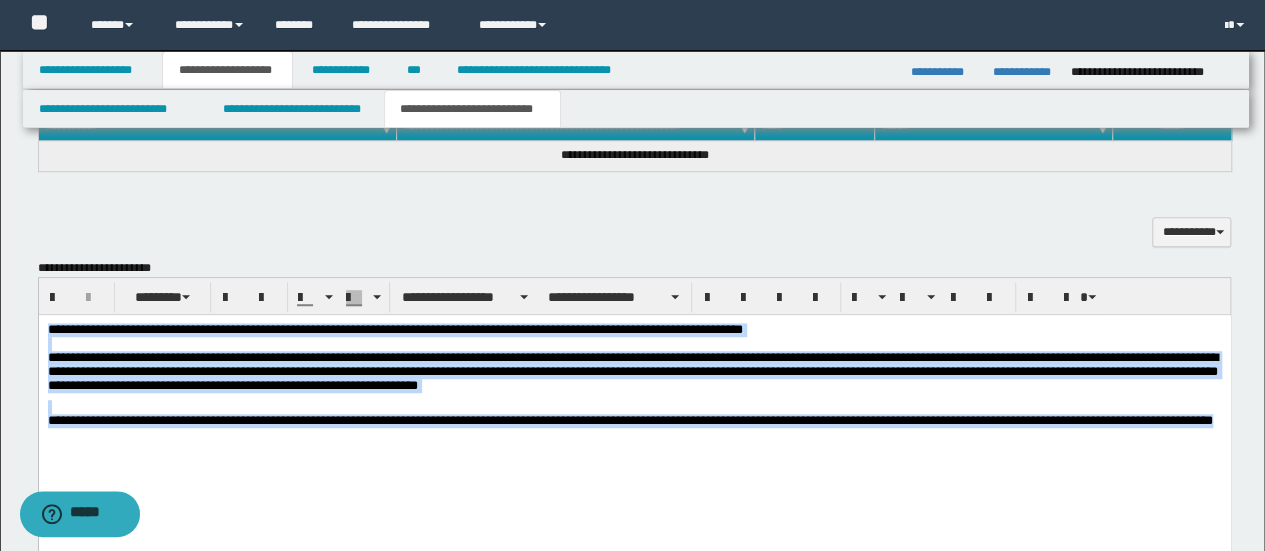 copy on "**********" 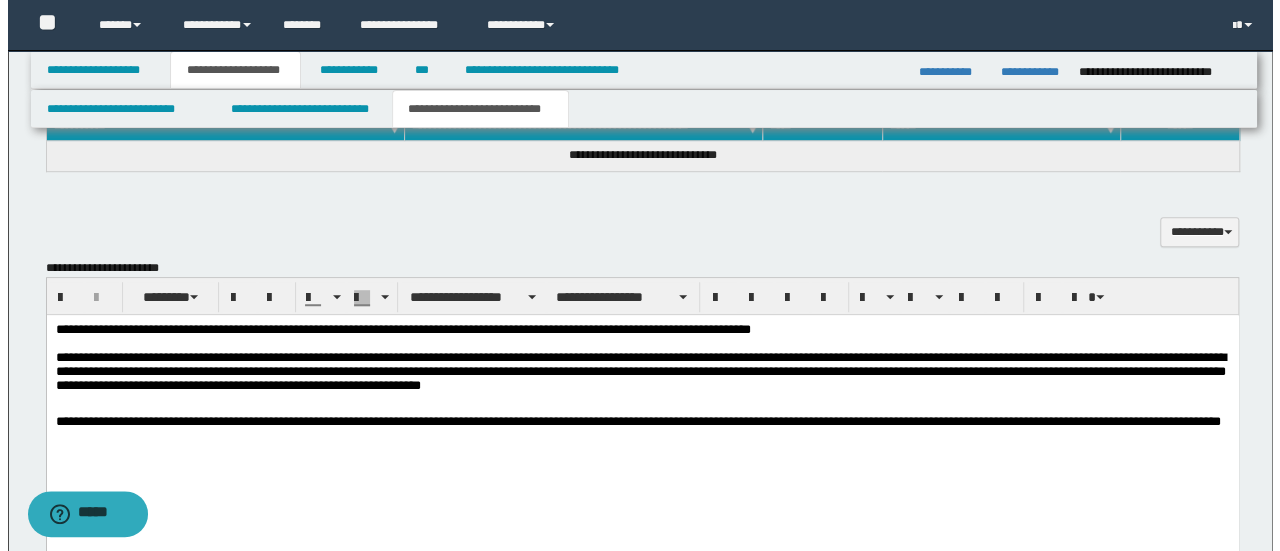 scroll, scrollTop: 500, scrollLeft: 0, axis: vertical 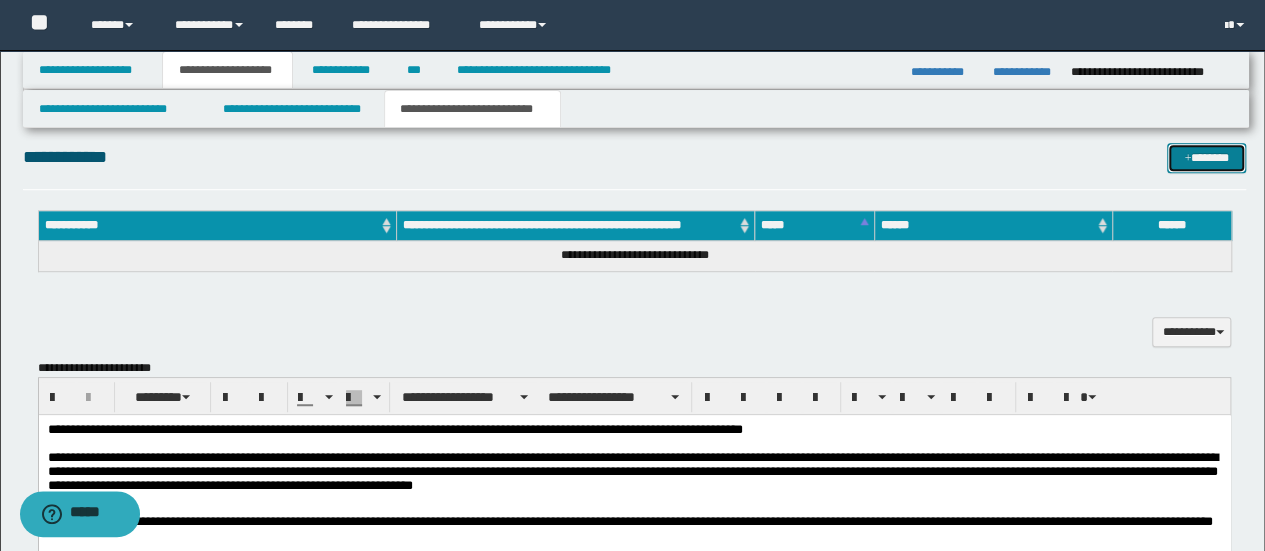 click on "*******" at bounding box center [1206, 157] 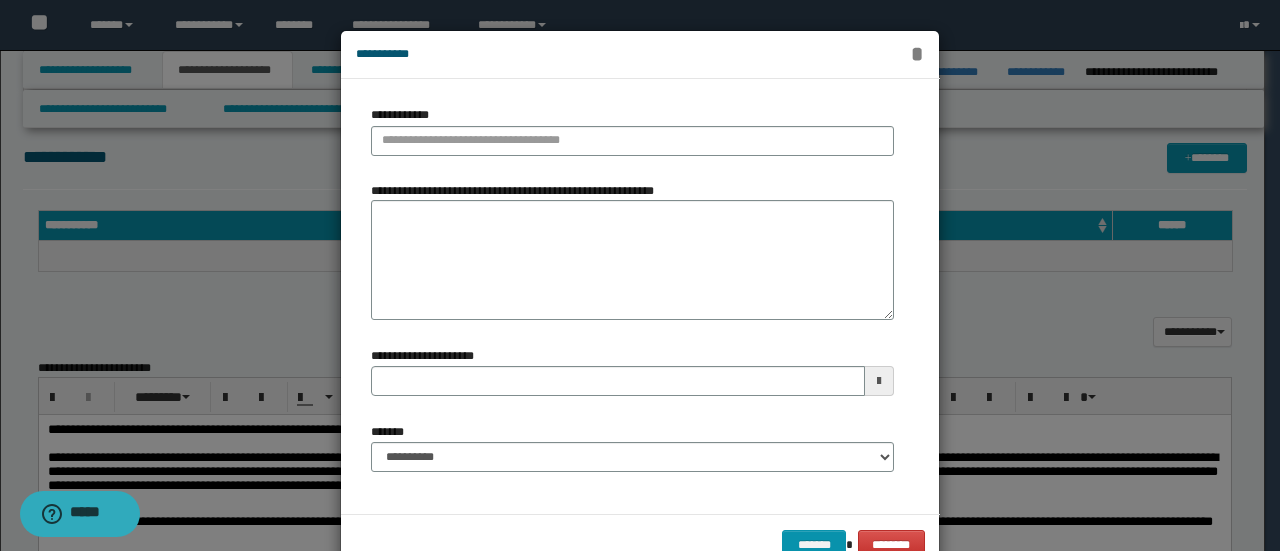 type 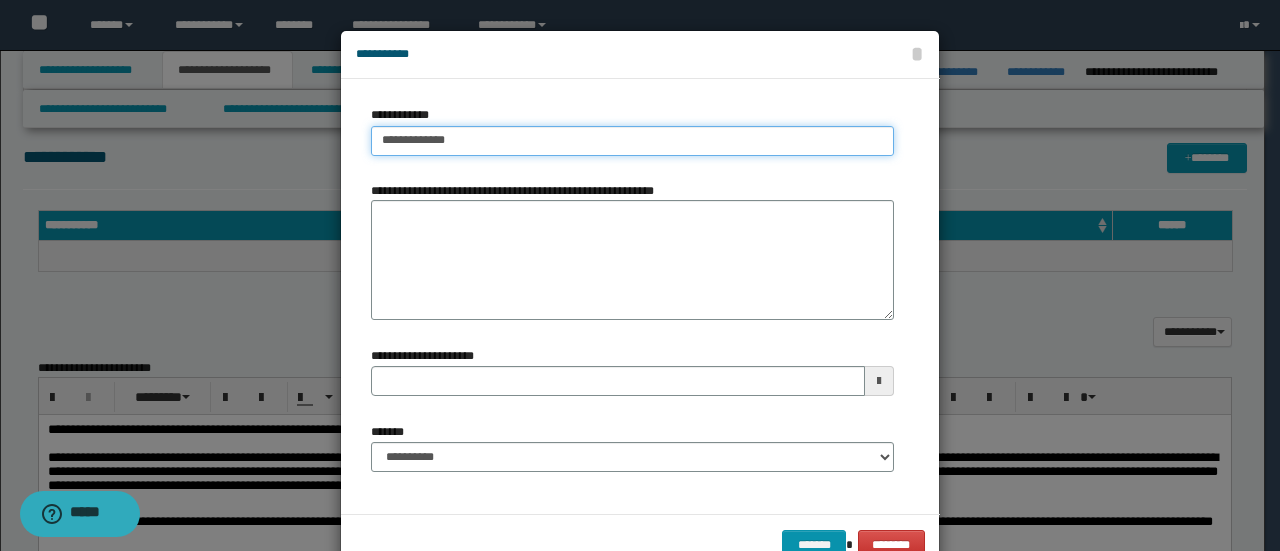 type on "**********" 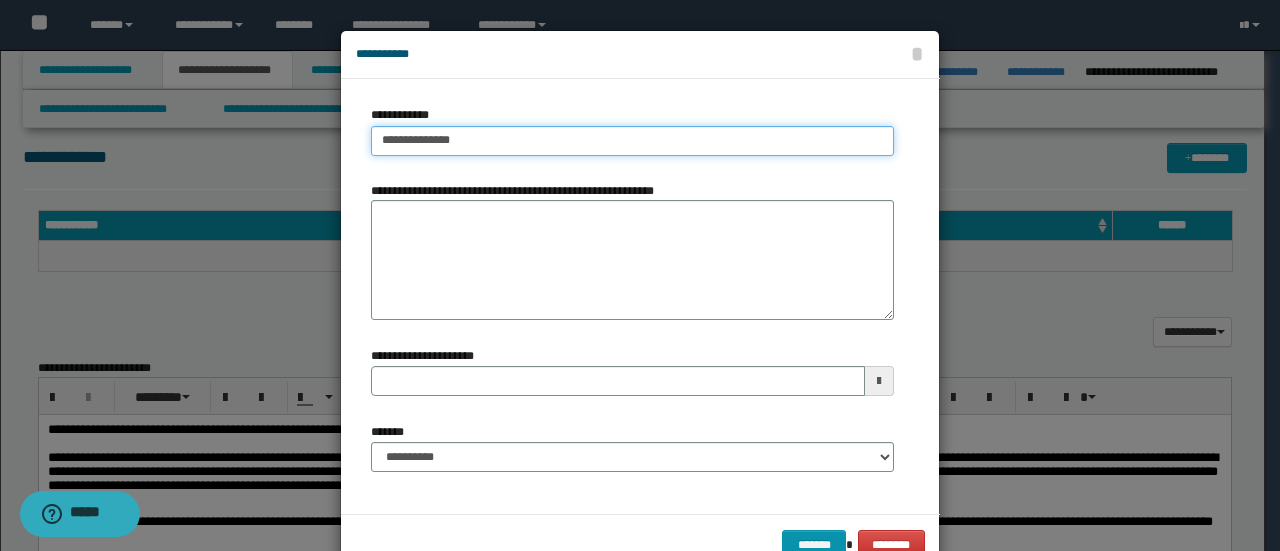 type on "**********" 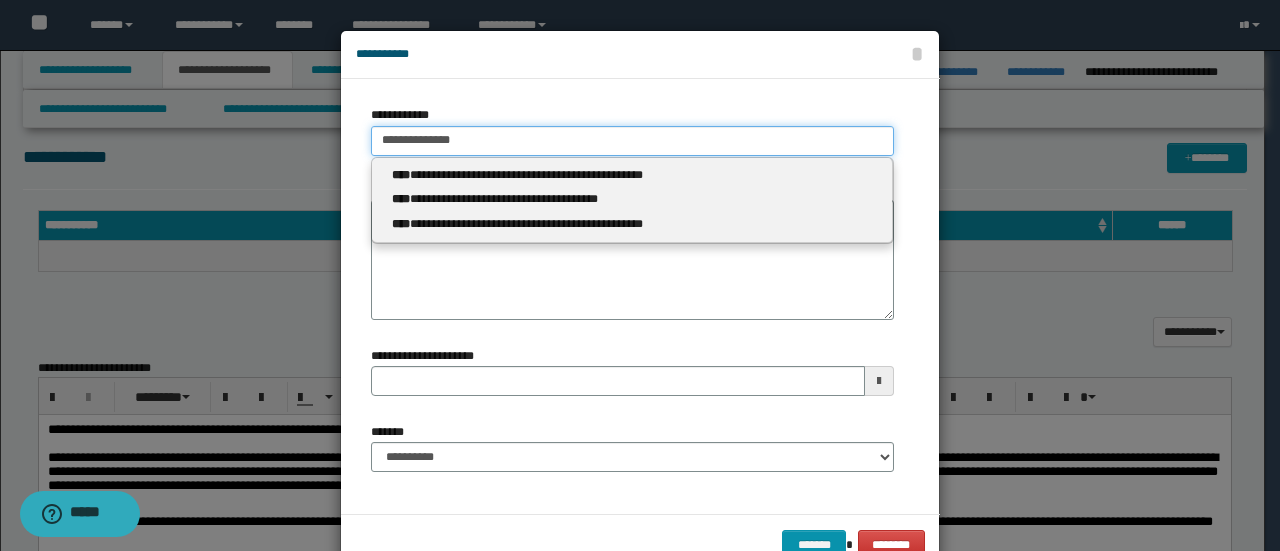 type 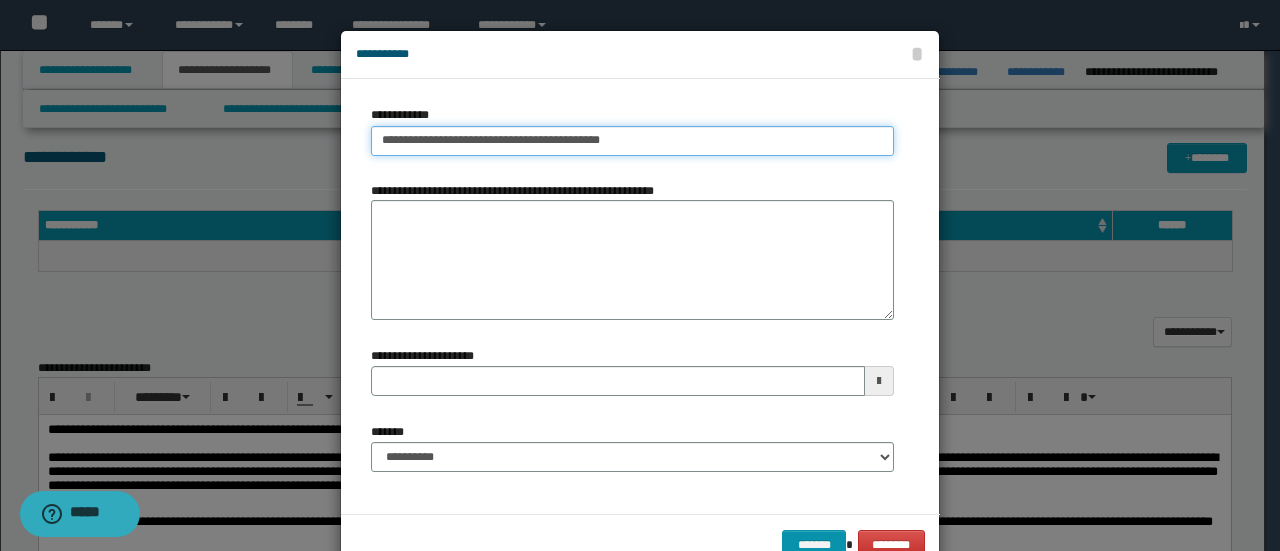 type on "**********" 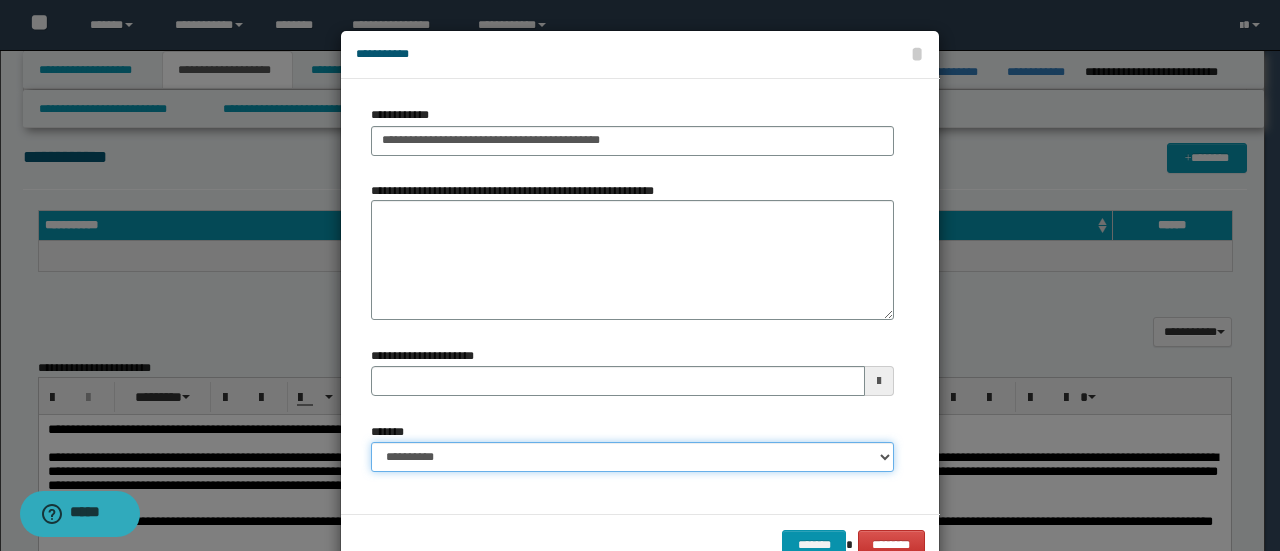 type 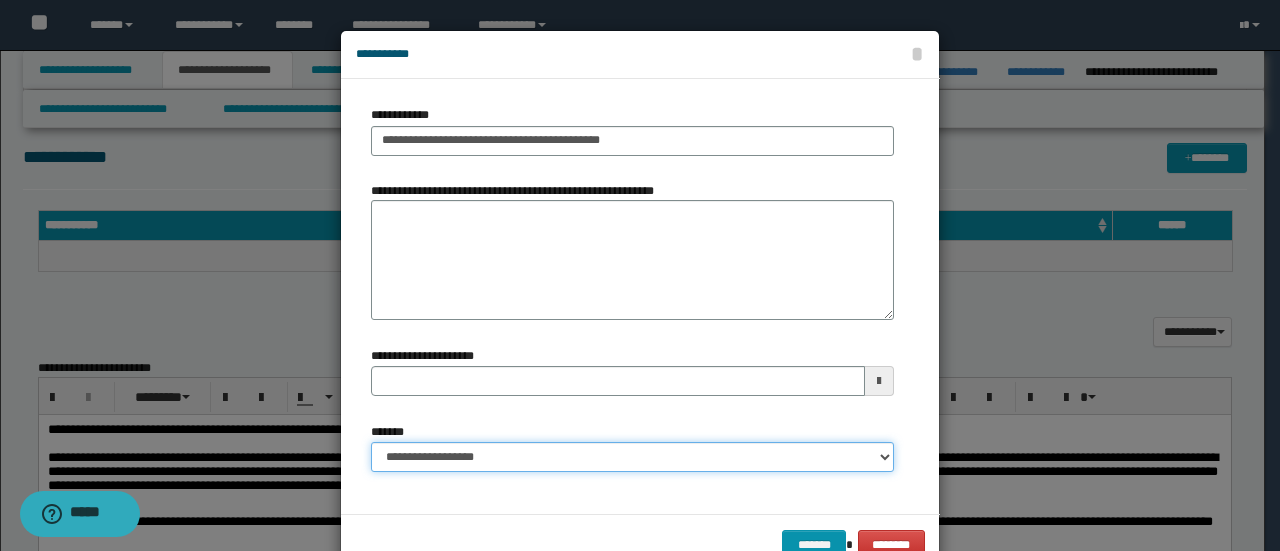 select on "*" 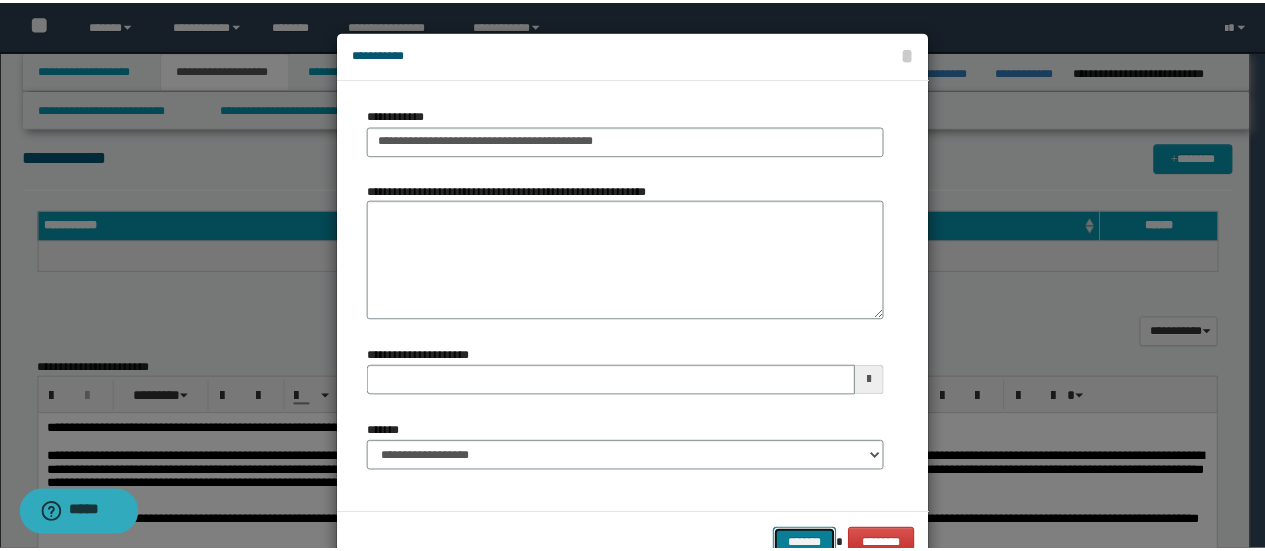 scroll, scrollTop: 6, scrollLeft: 0, axis: vertical 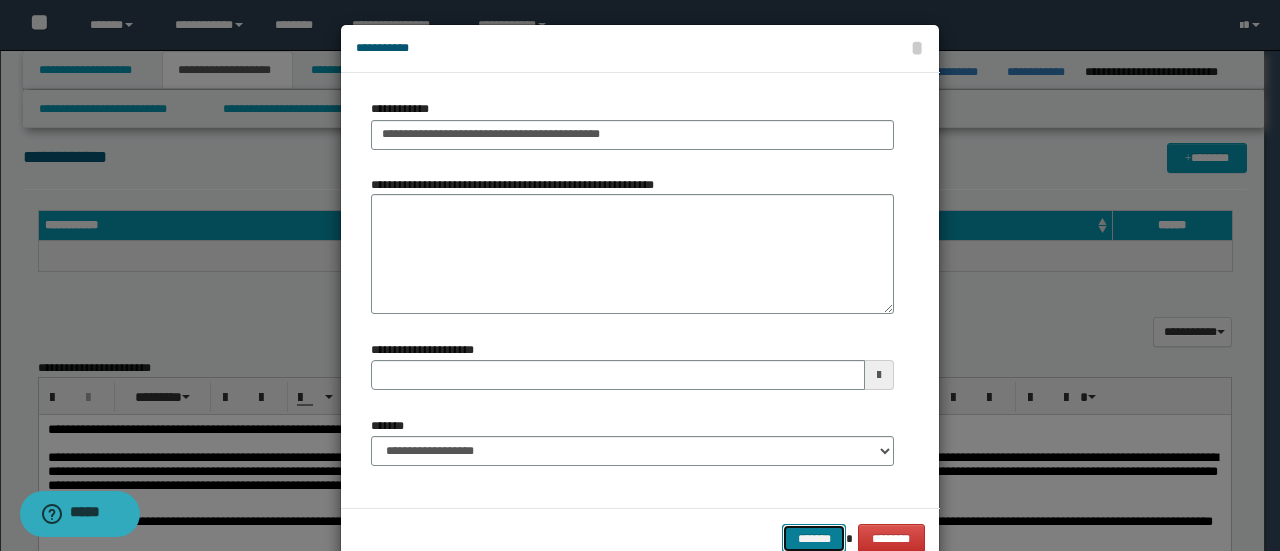 type 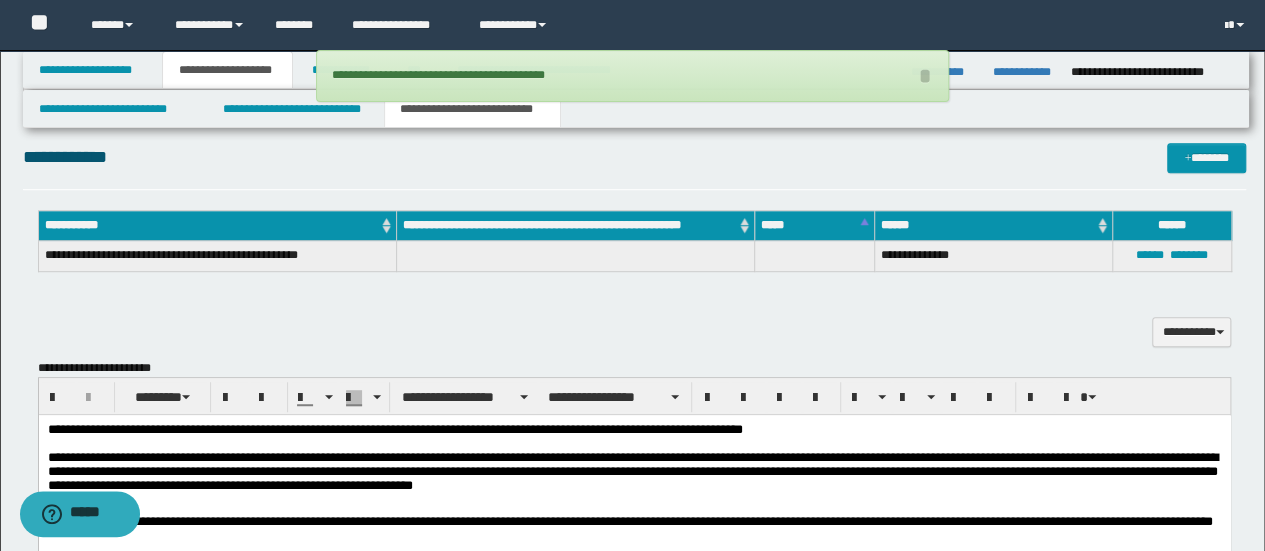 click on "**********" at bounding box center [635, 157] 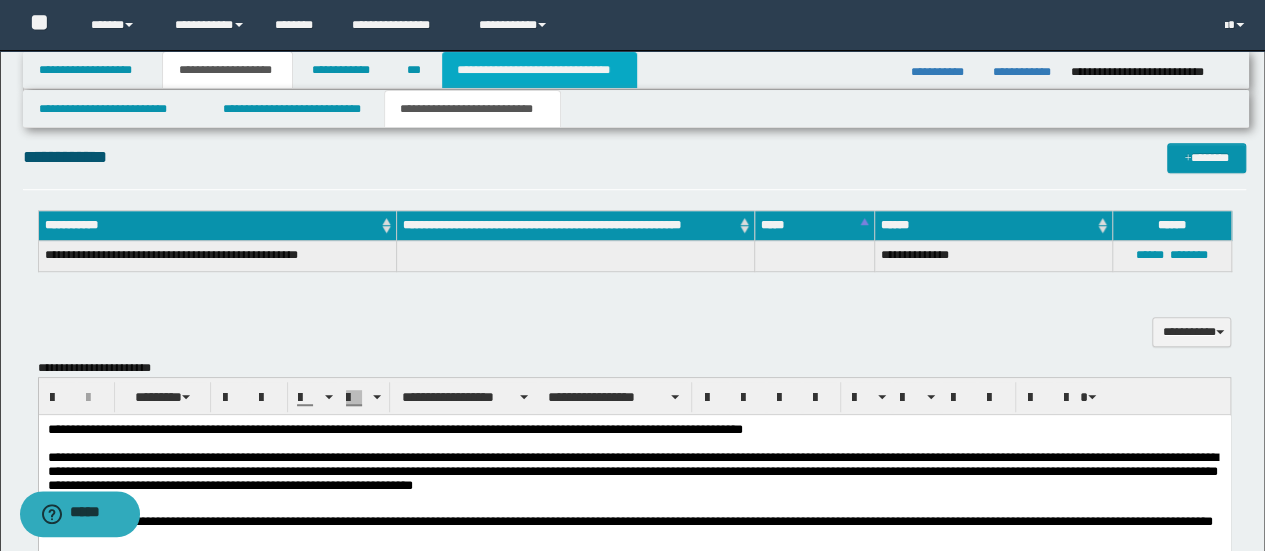 click on "**********" at bounding box center [539, 70] 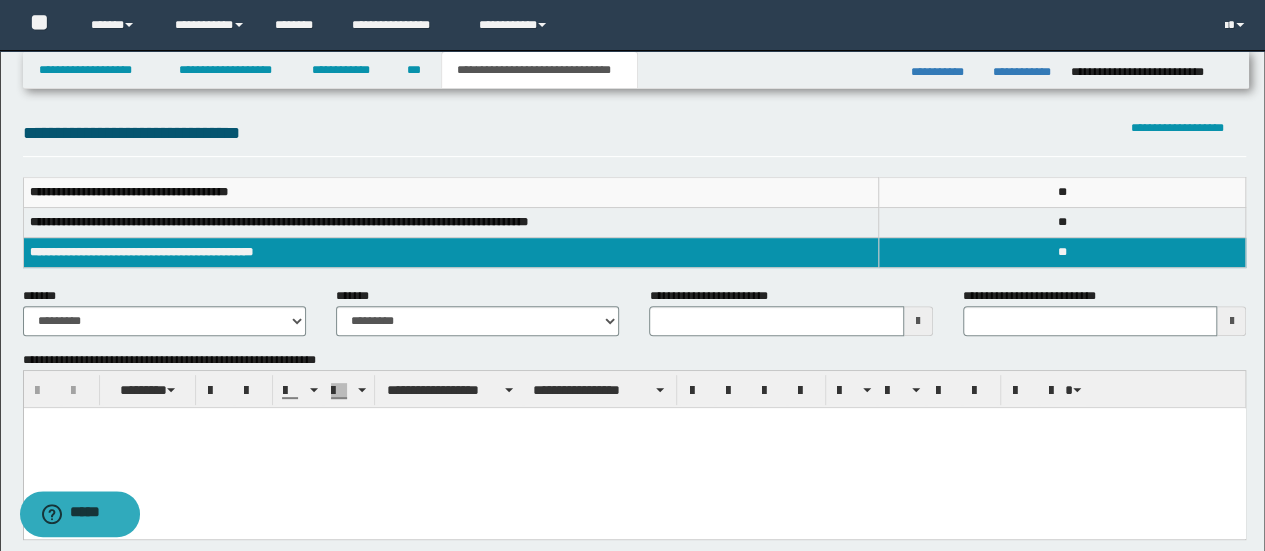 scroll, scrollTop: 300, scrollLeft: 0, axis: vertical 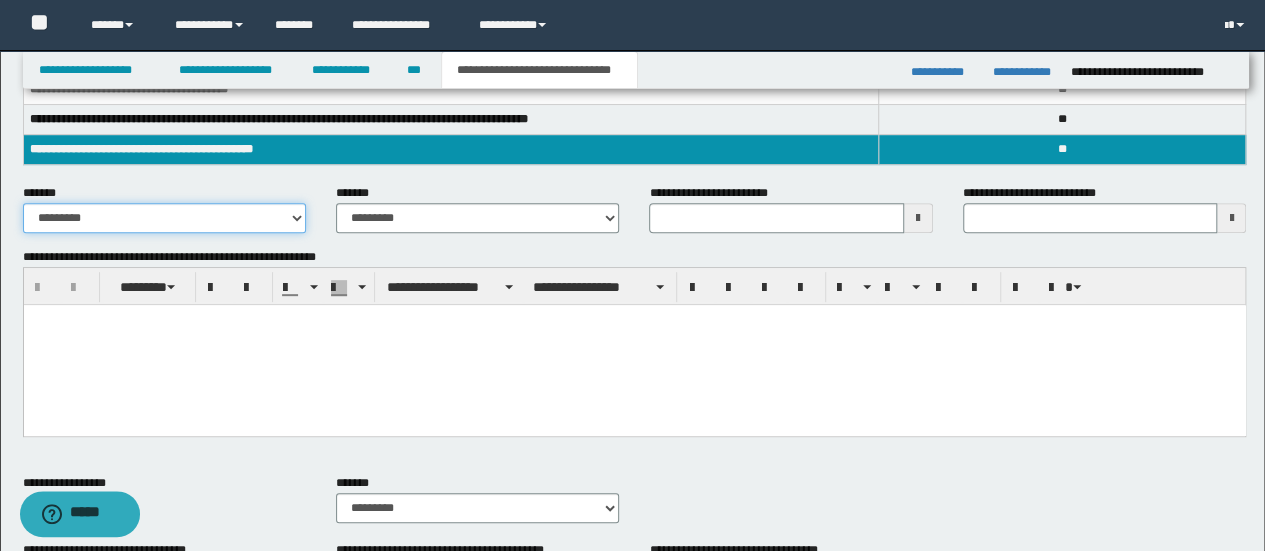click on "**********" at bounding box center [164, 218] 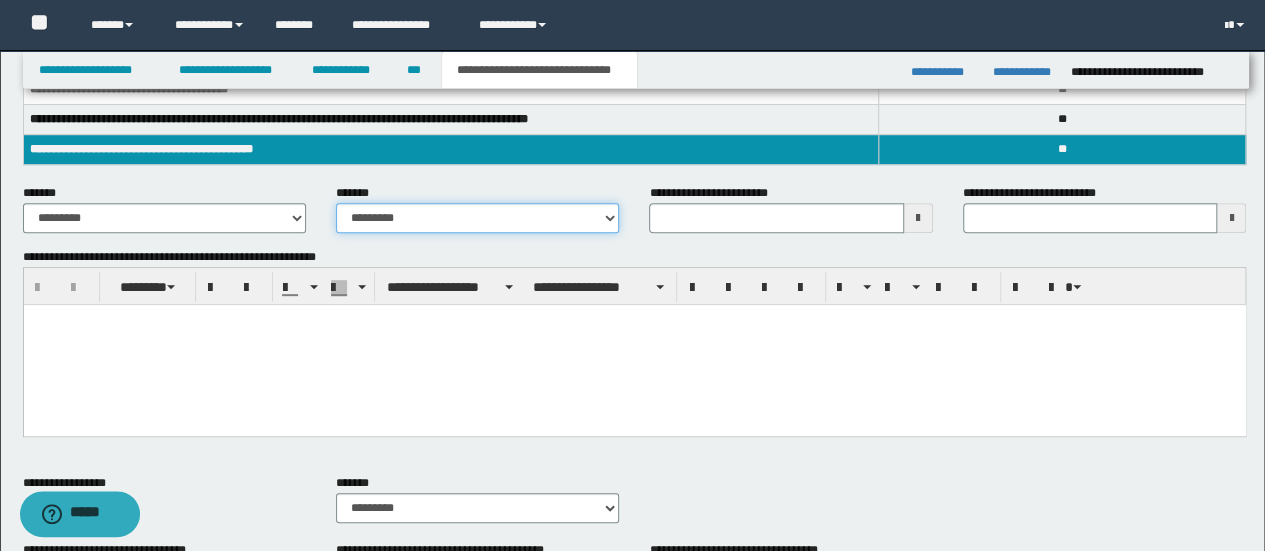 click on "**********" at bounding box center (477, 218) 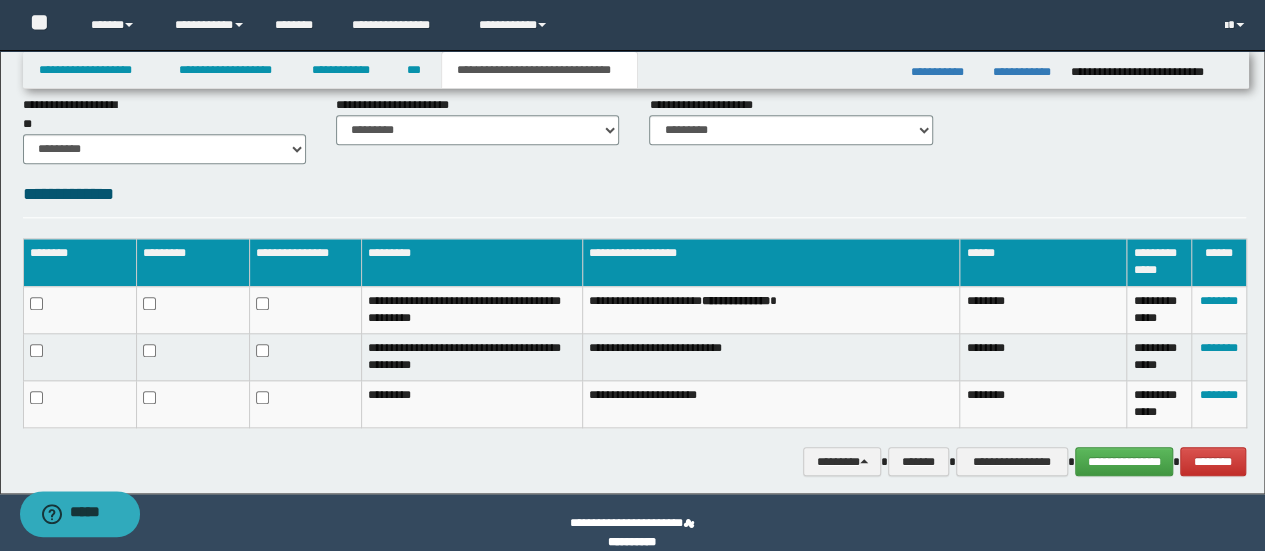 scroll, scrollTop: 892, scrollLeft: 0, axis: vertical 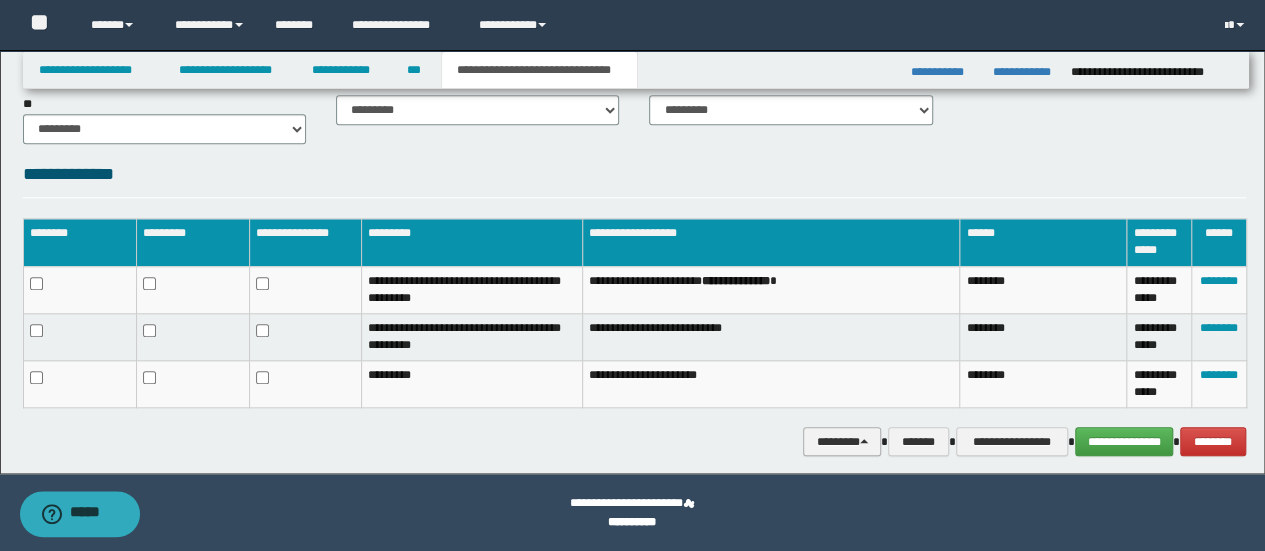 click on "********" at bounding box center [842, 441] 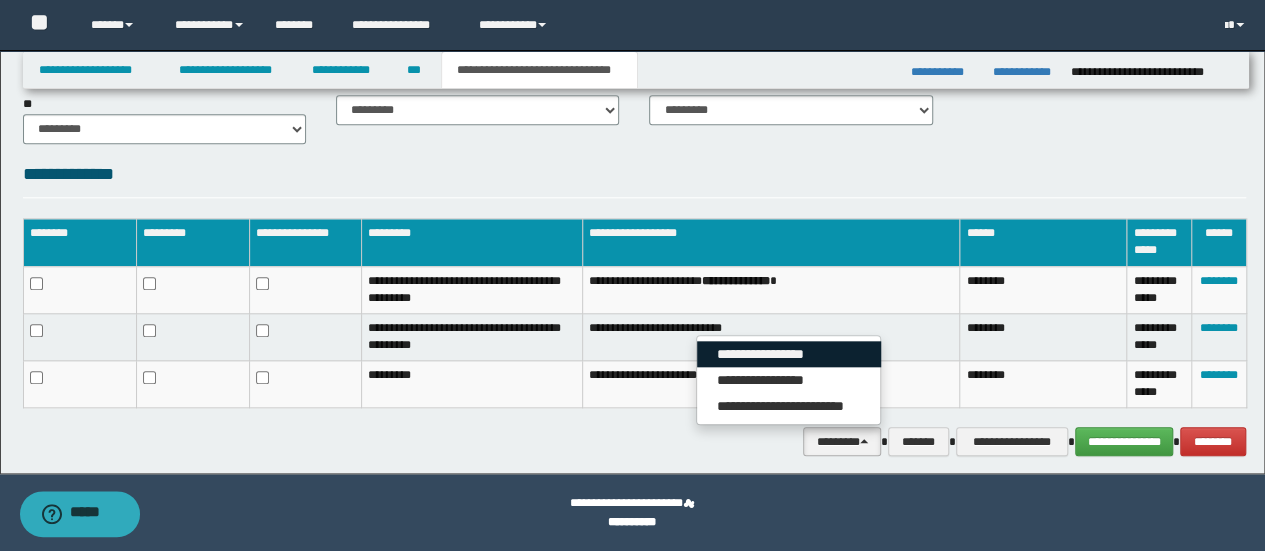 click on "**********" at bounding box center (789, 354) 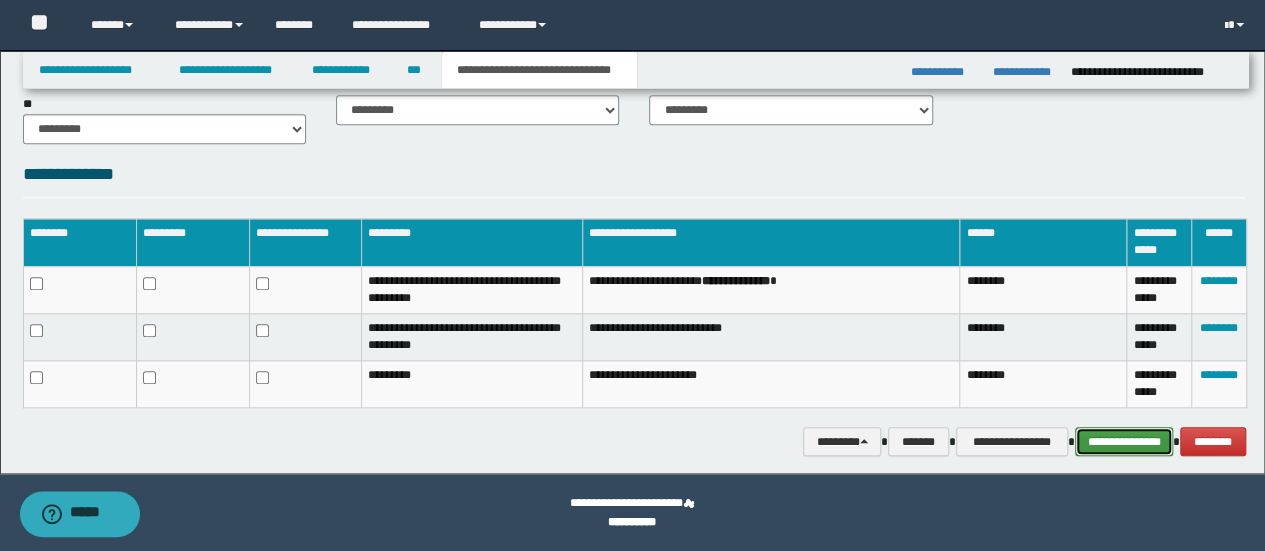click on "**********" at bounding box center (1124, 441) 